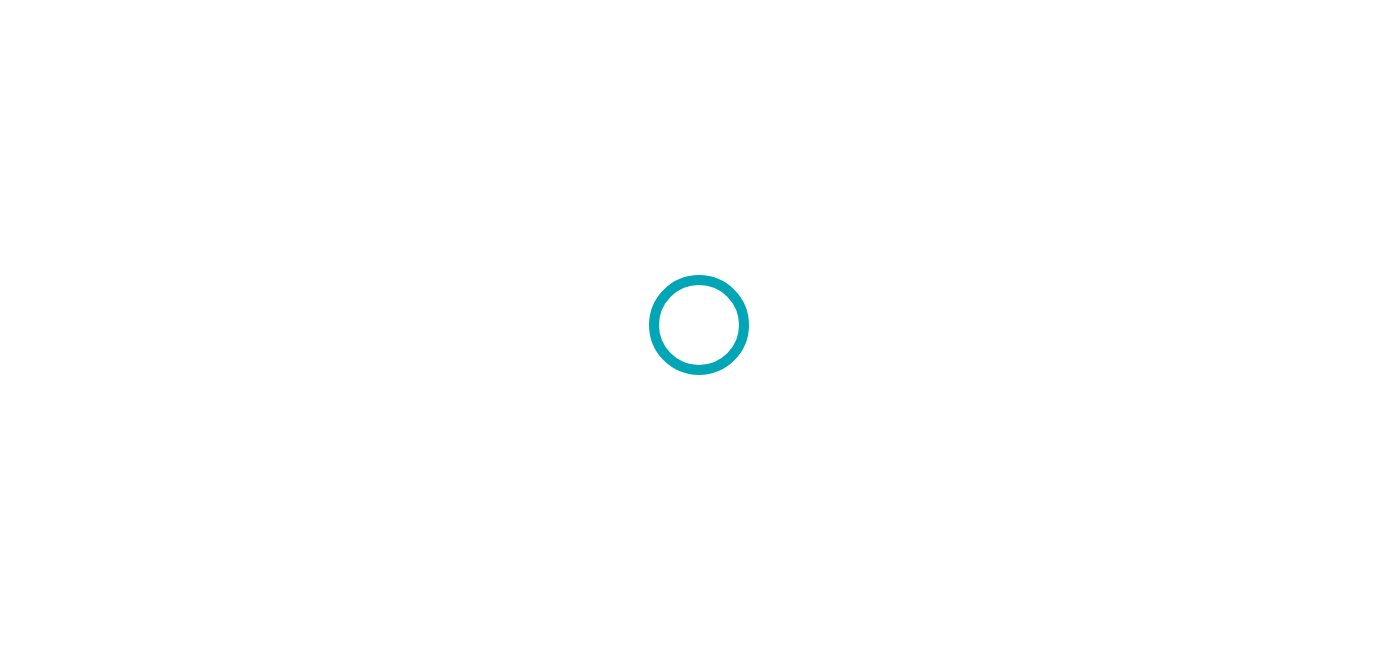 scroll, scrollTop: 0, scrollLeft: 0, axis: both 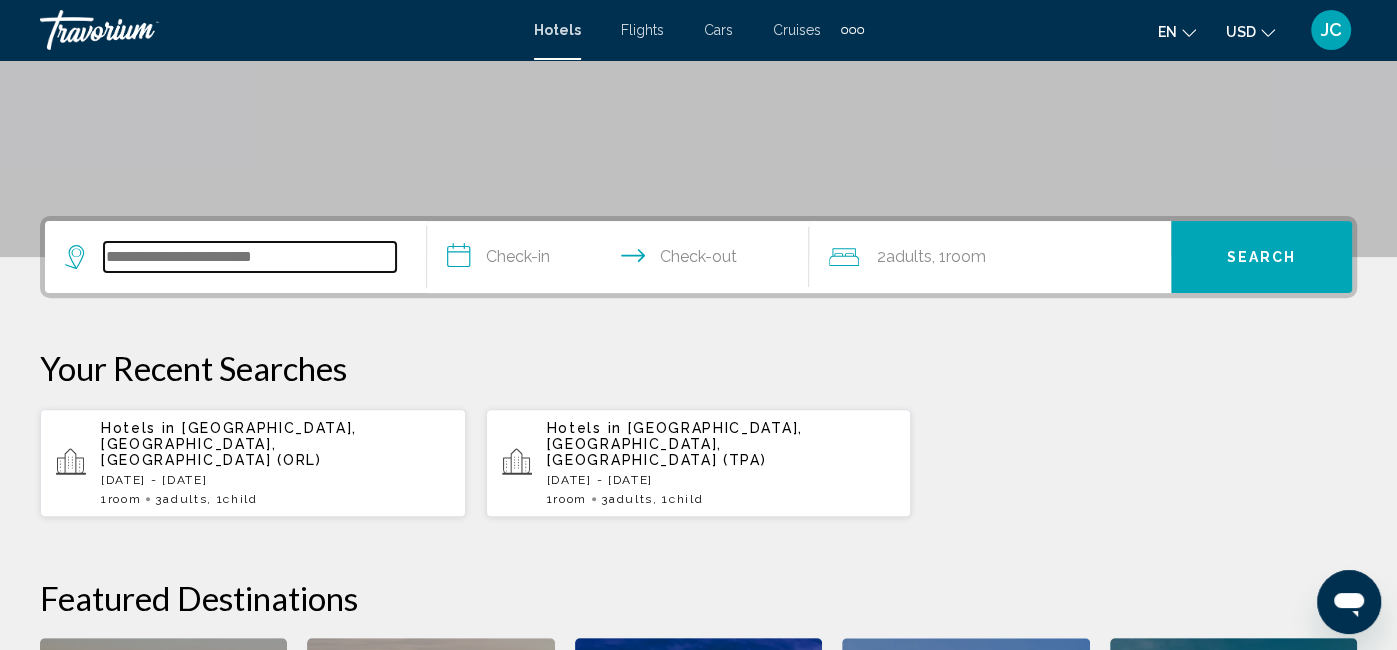 click at bounding box center (250, 257) 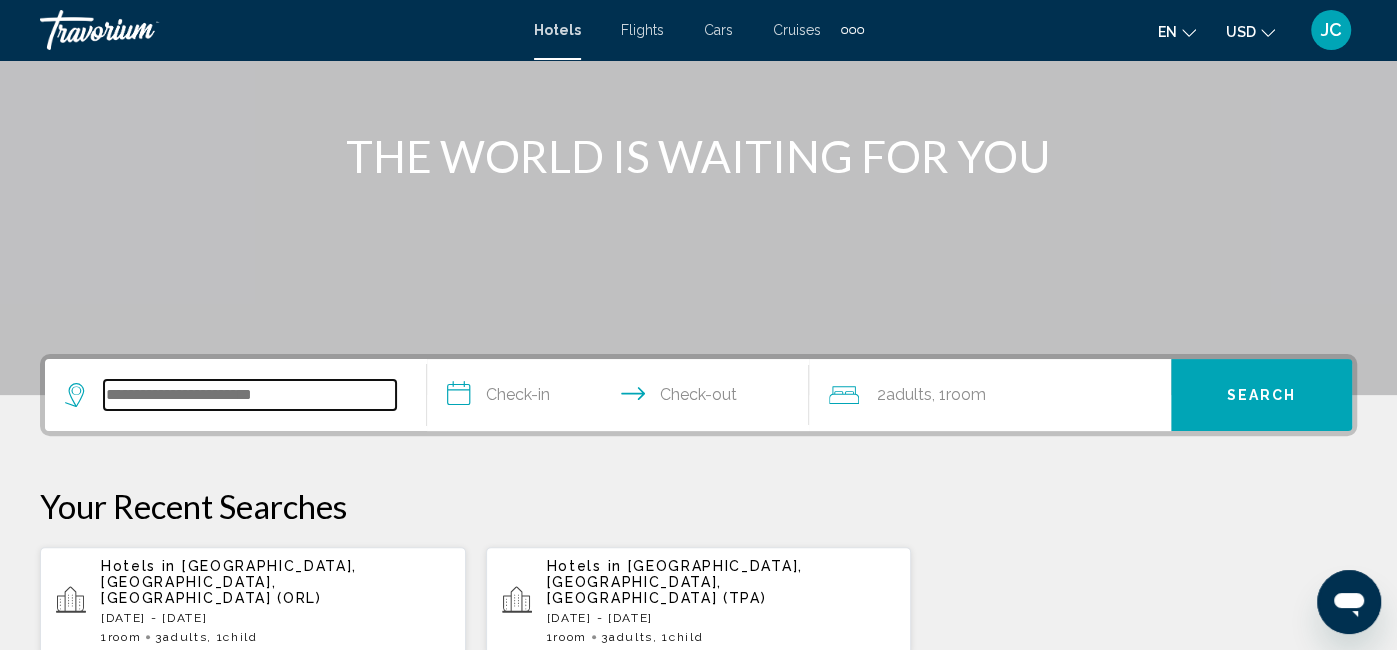 scroll, scrollTop: 191, scrollLeft: 0, axis: vertical 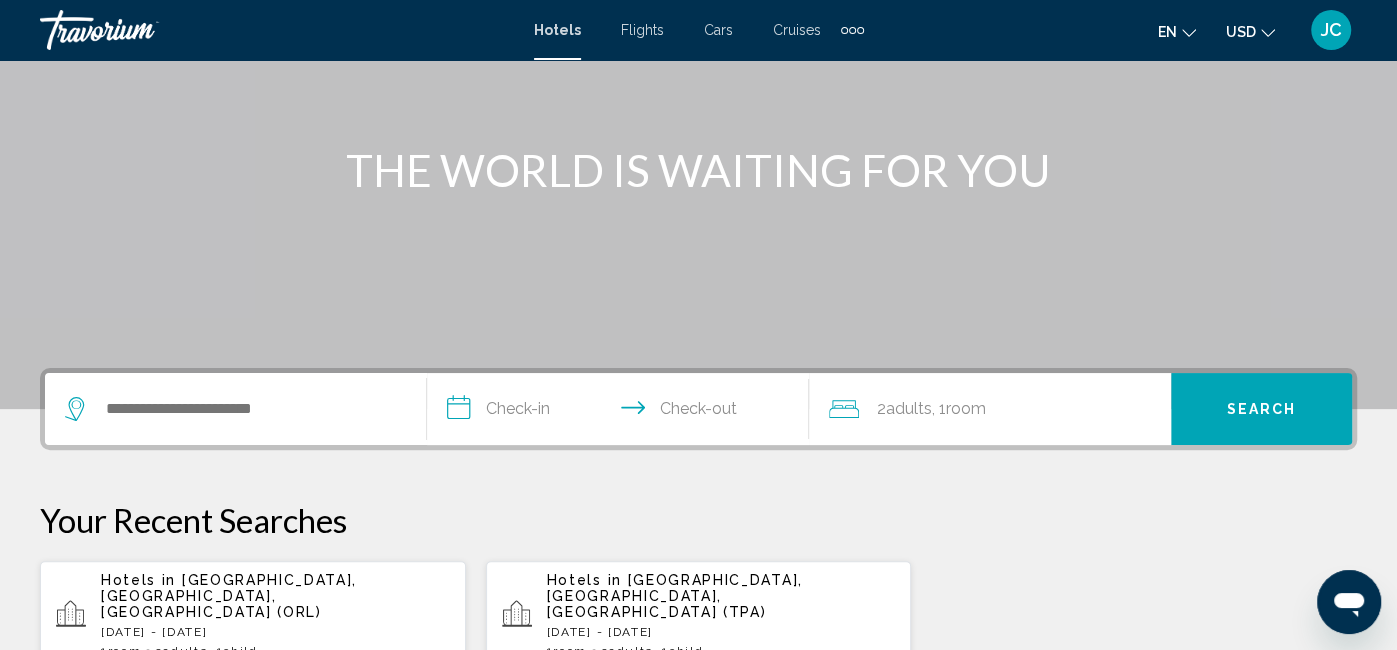 click on "**********" at bounding box center [622, 412] 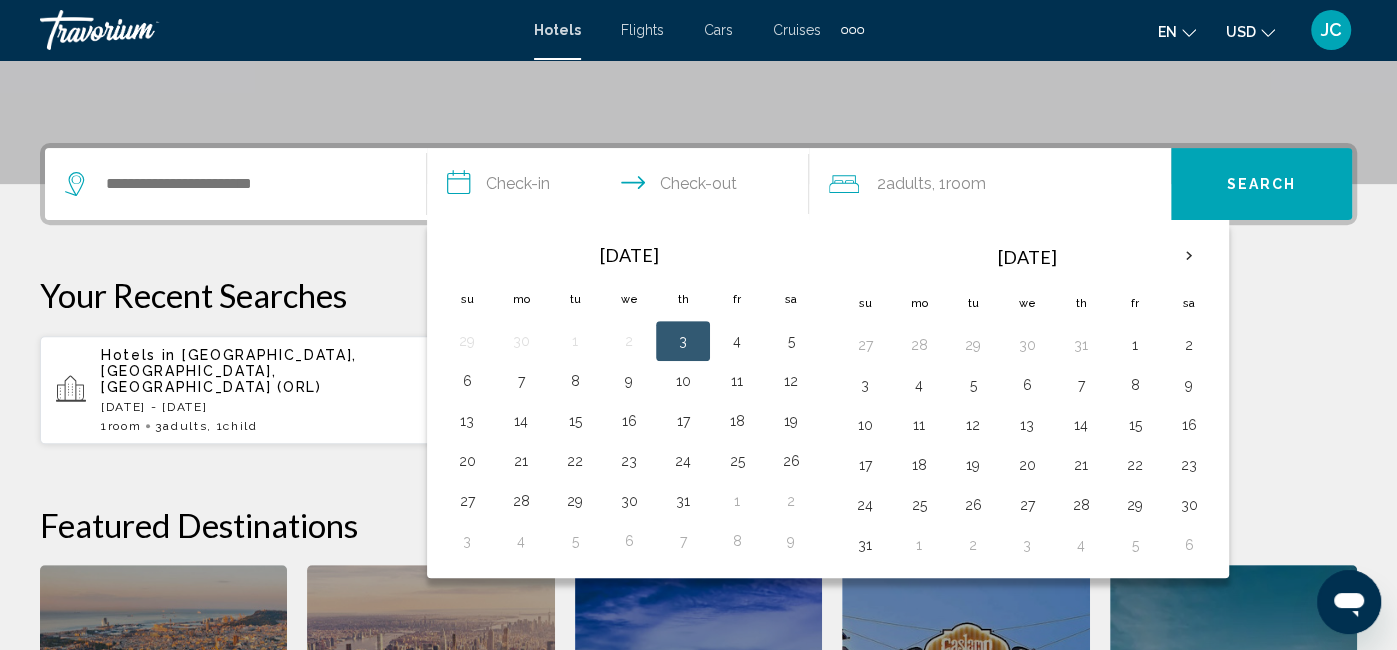 scroll, scrollTop: 426, scrollLeft: 0, axis: vertical 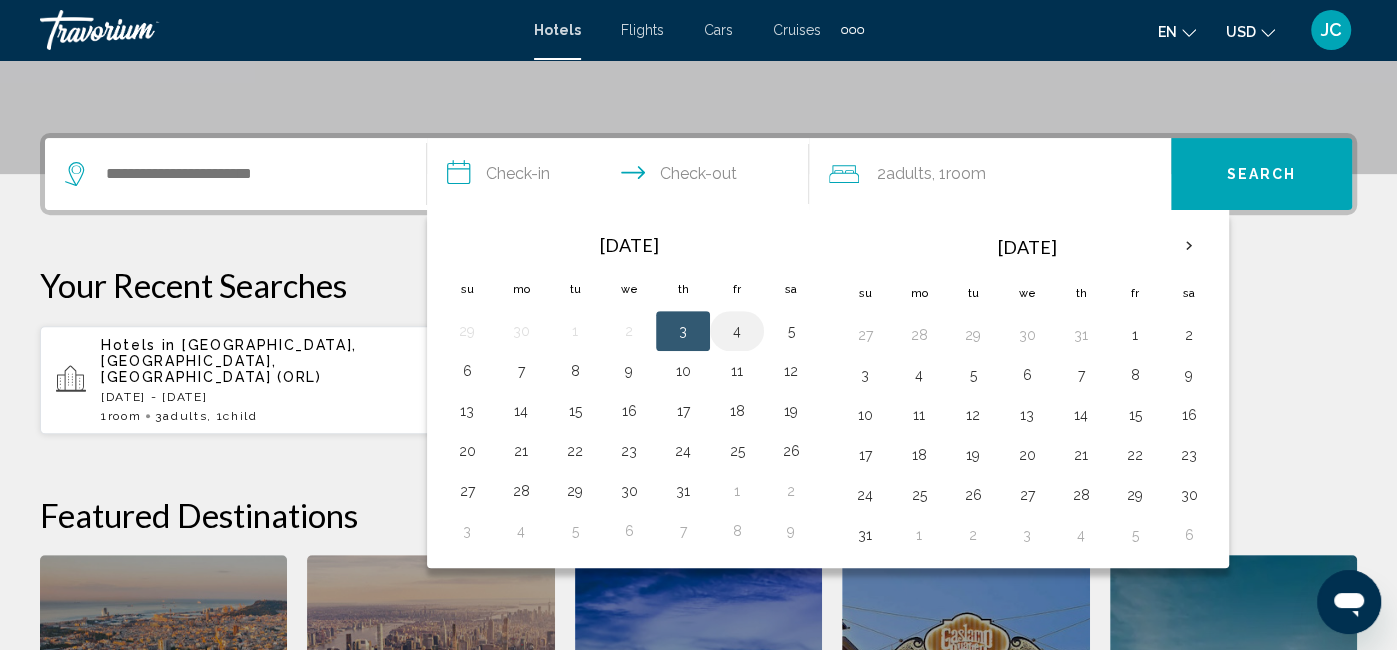 click on "4" at bounding box center [737, 331] 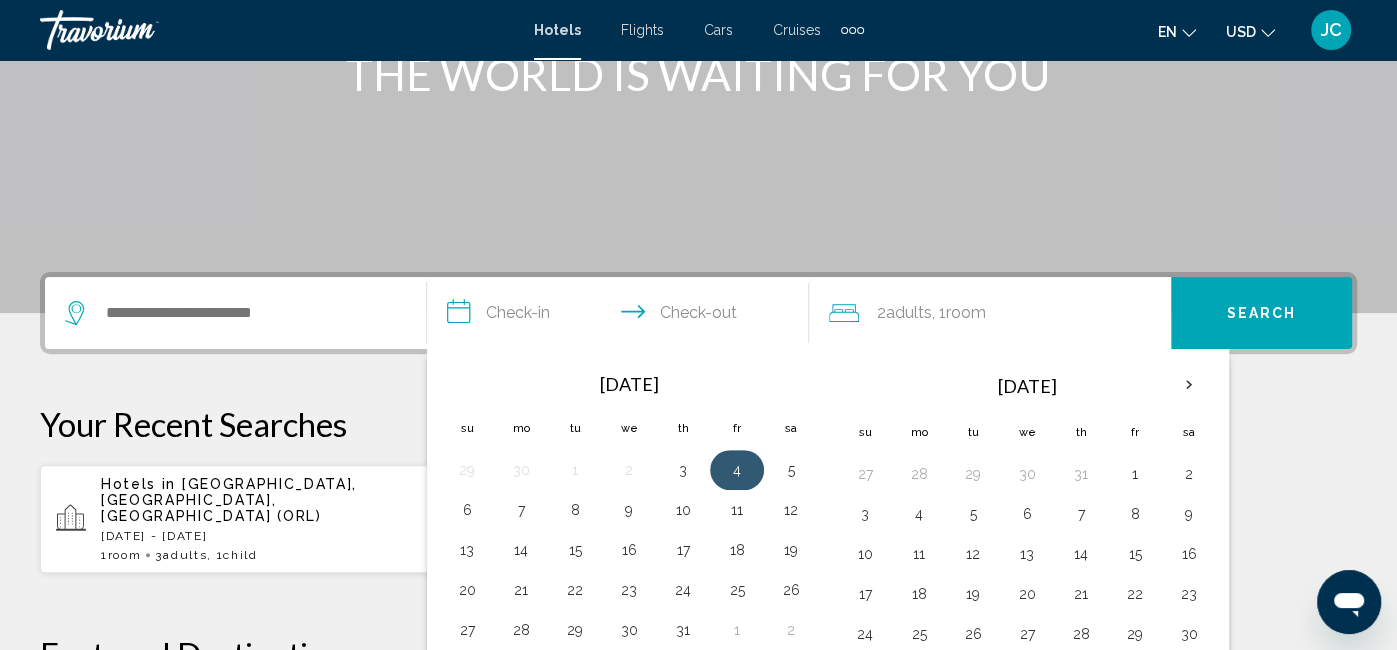 scroll, scrollTop: 282, scrollLeft: 0, axis: vertical 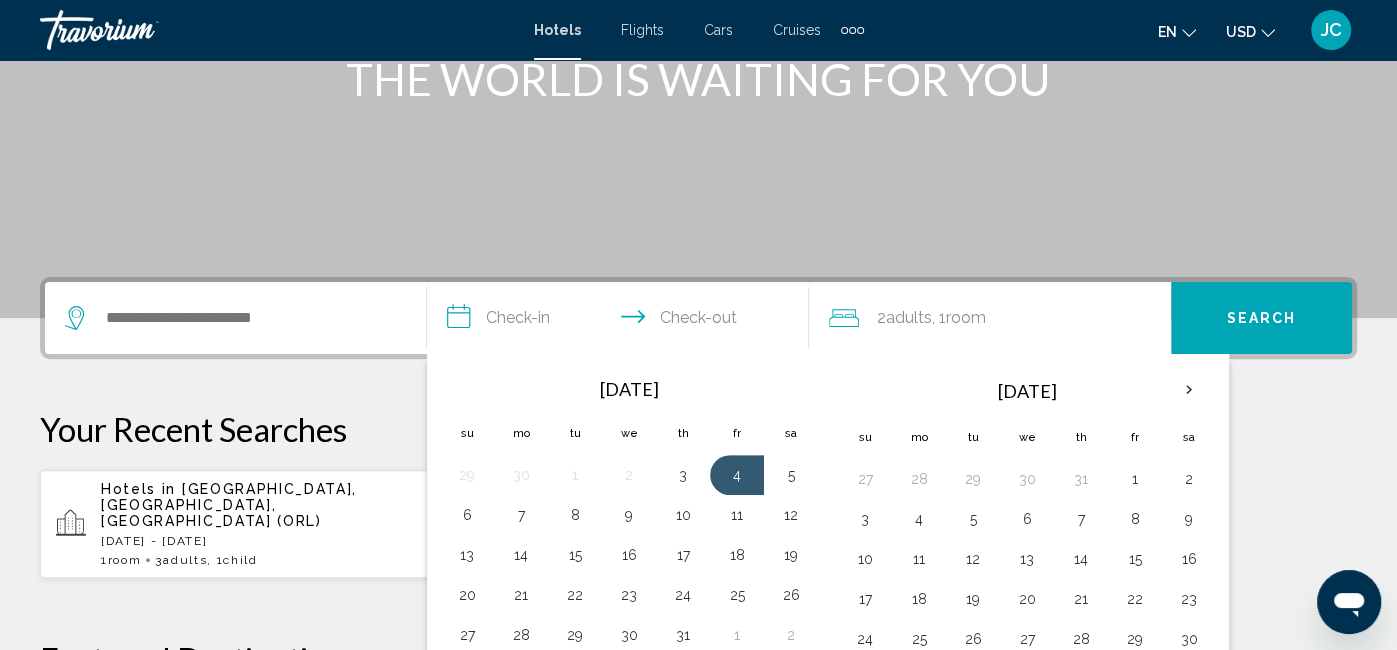 click on "Cruises" at bounding box center (797, 30) 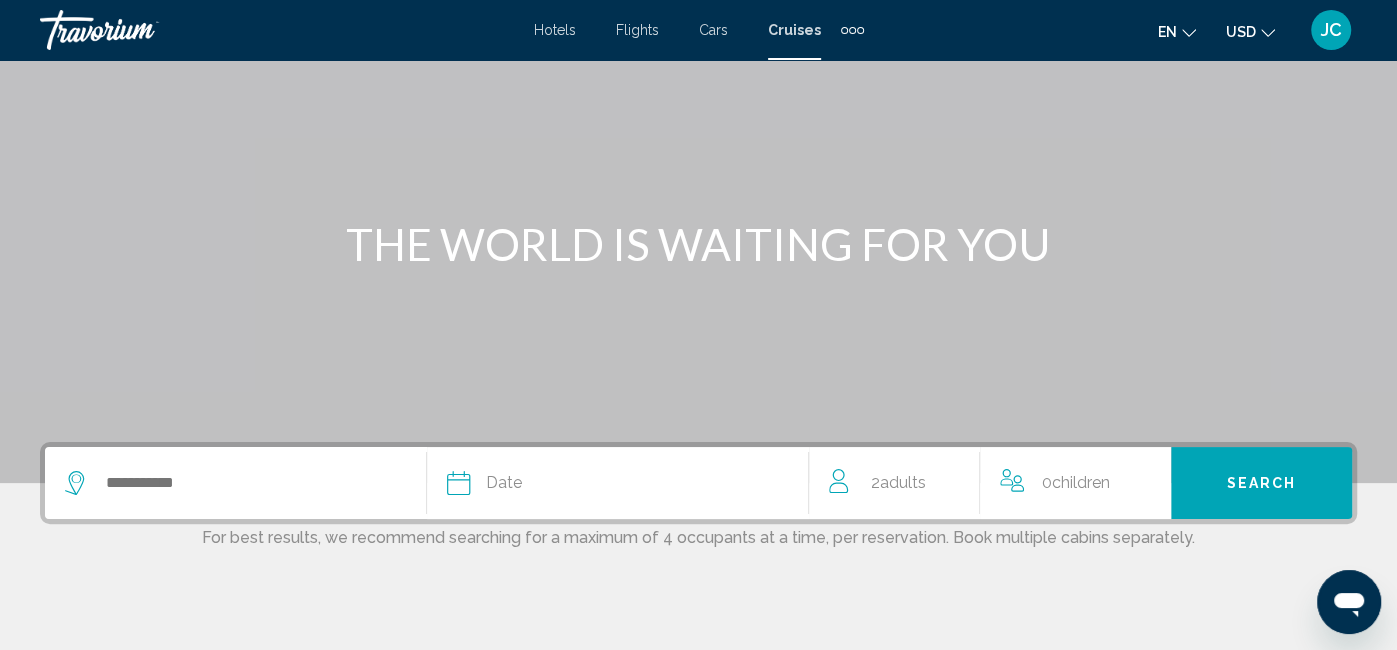 scroll, scrollTop: 114, scrollLeft: 0, axis: vertical 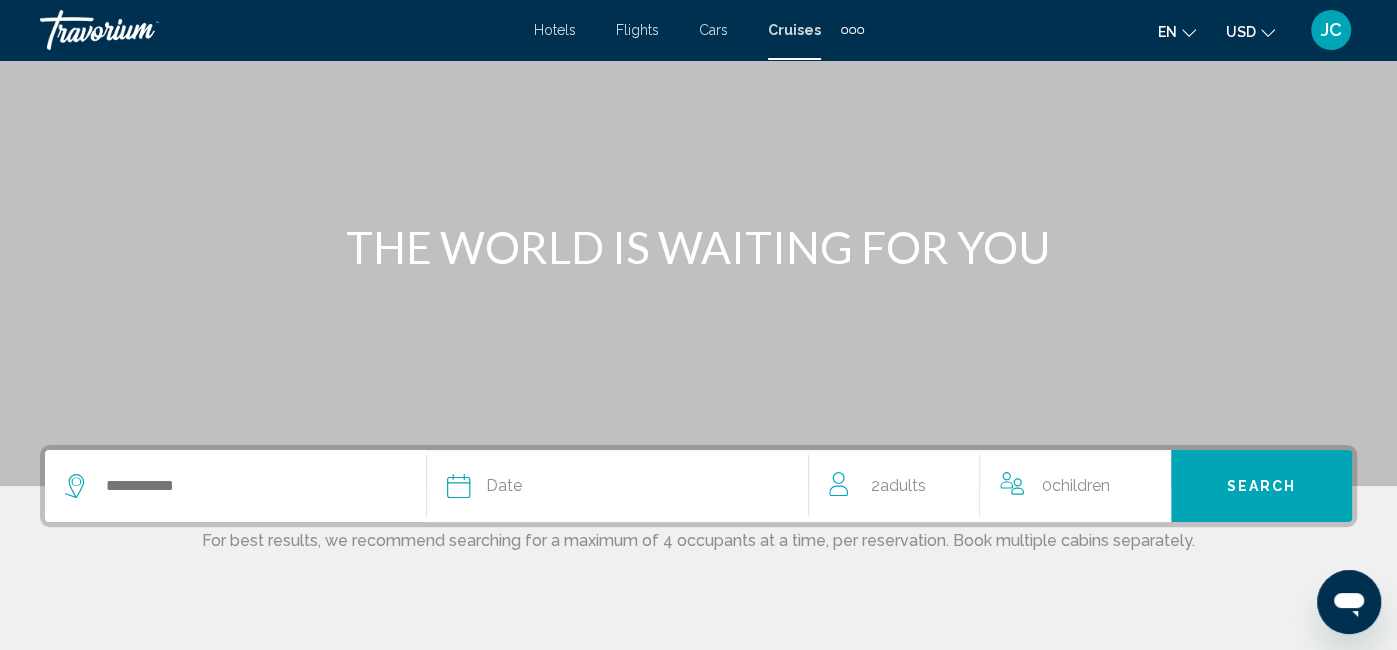 click on "2  Adult Adults" 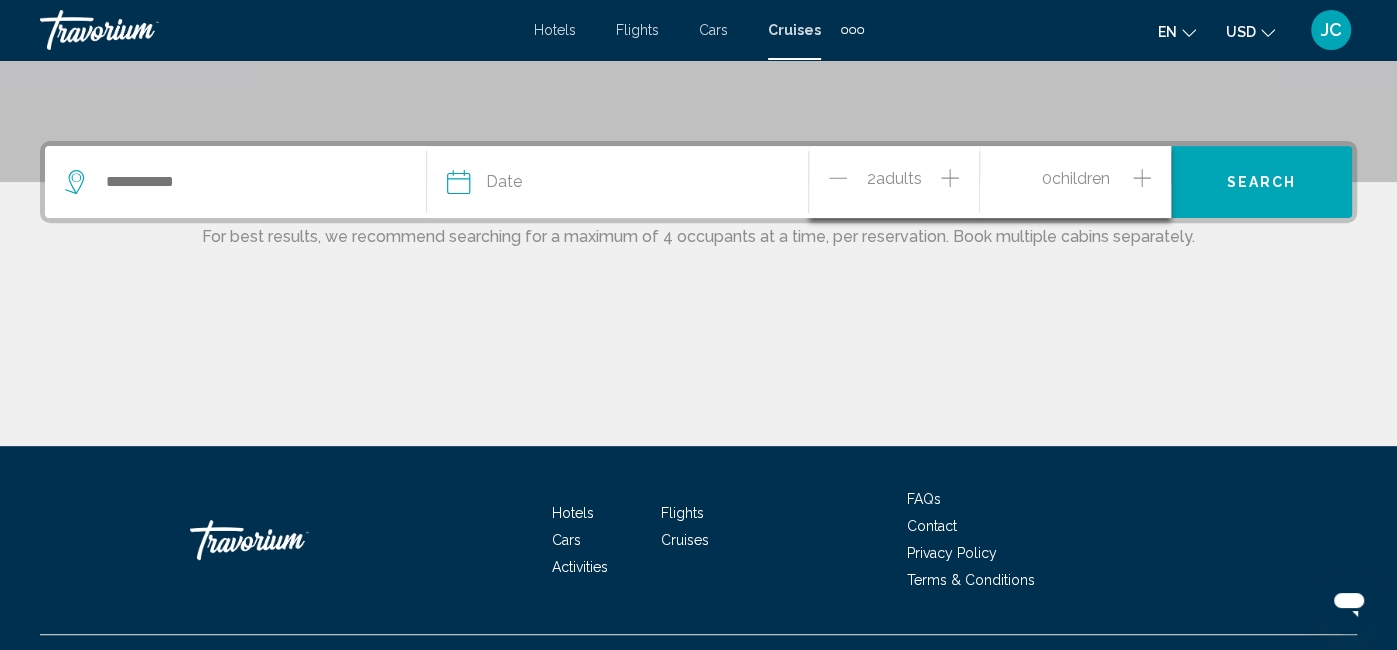 scroll, scrollTop: 457, scrollLeft: 0, axis: vertical 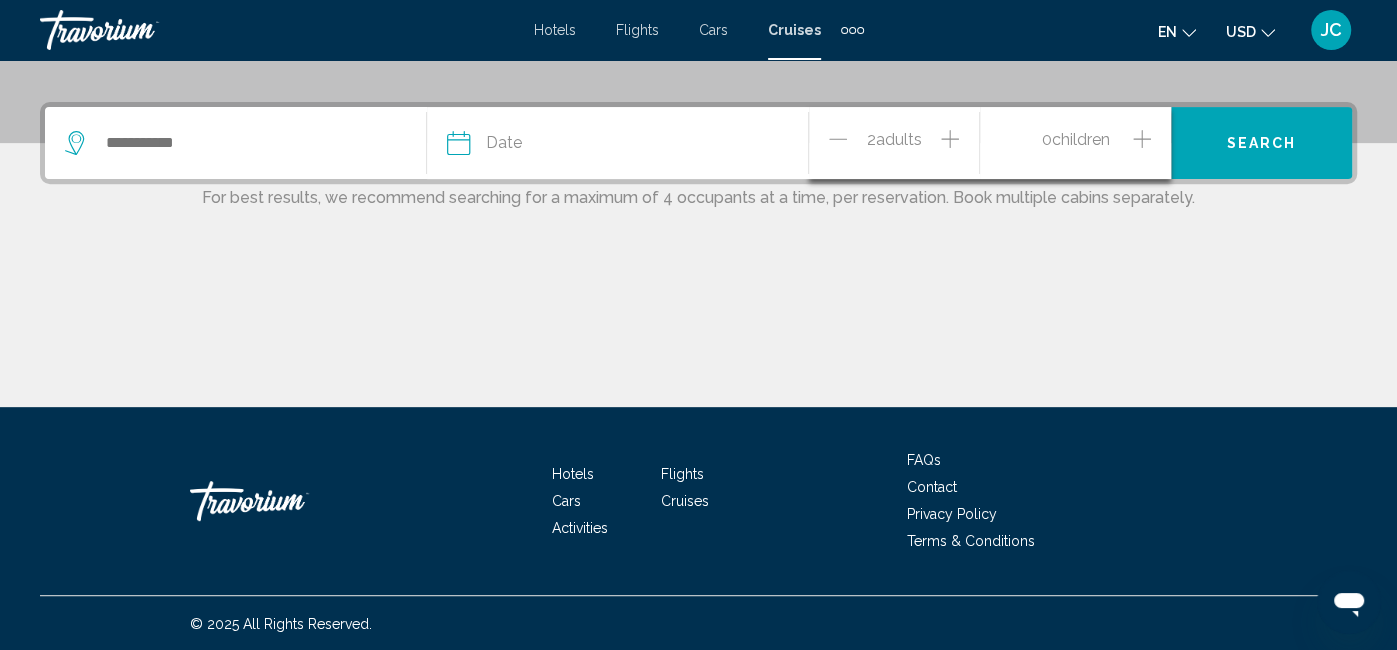 click 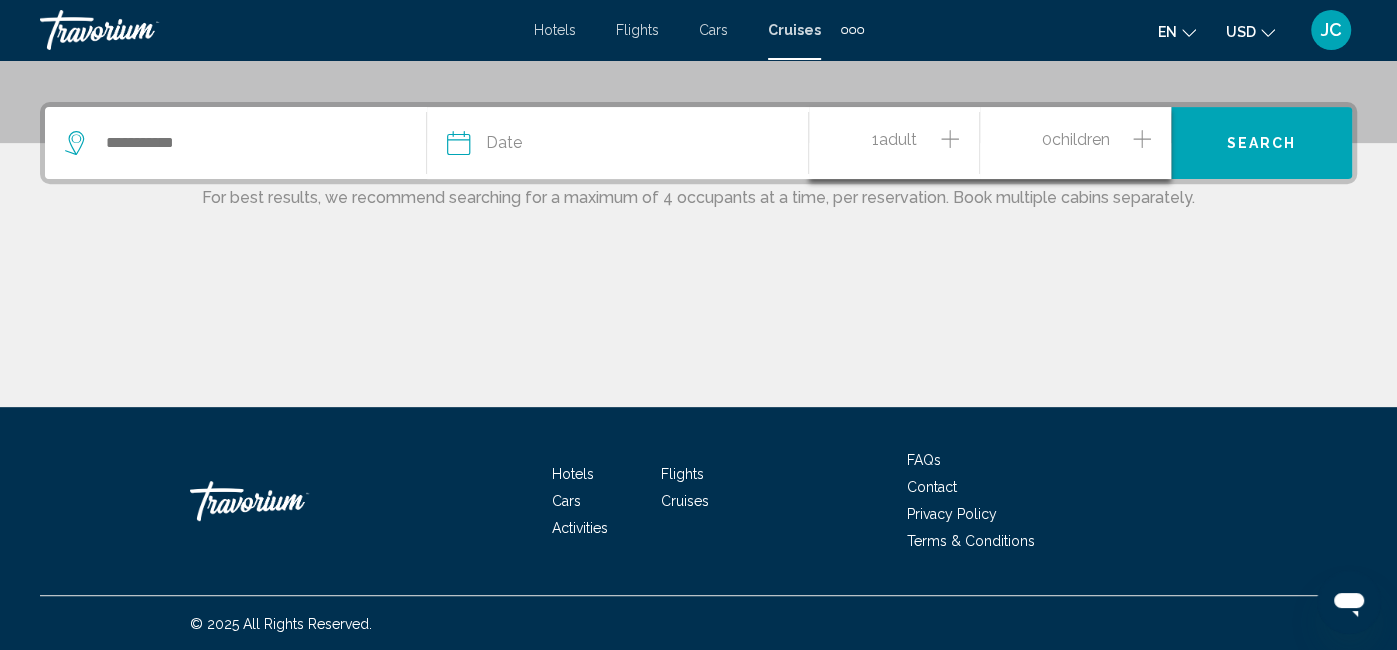 click 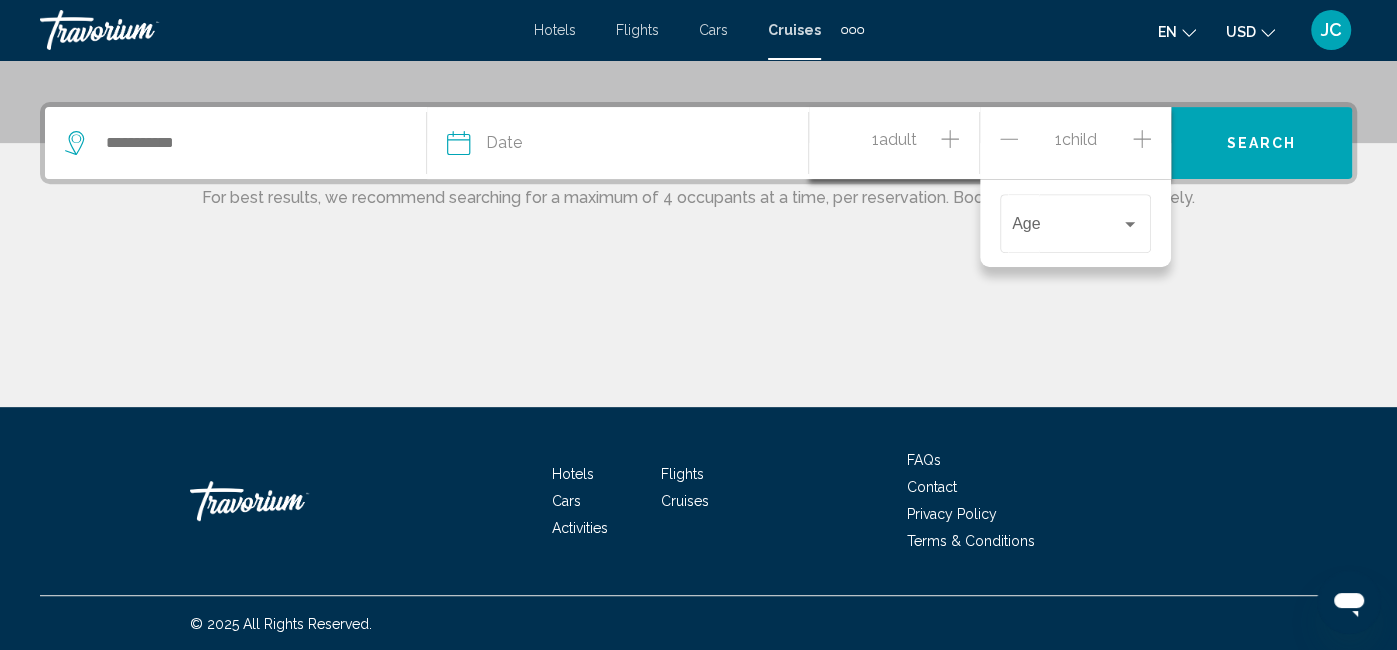 click 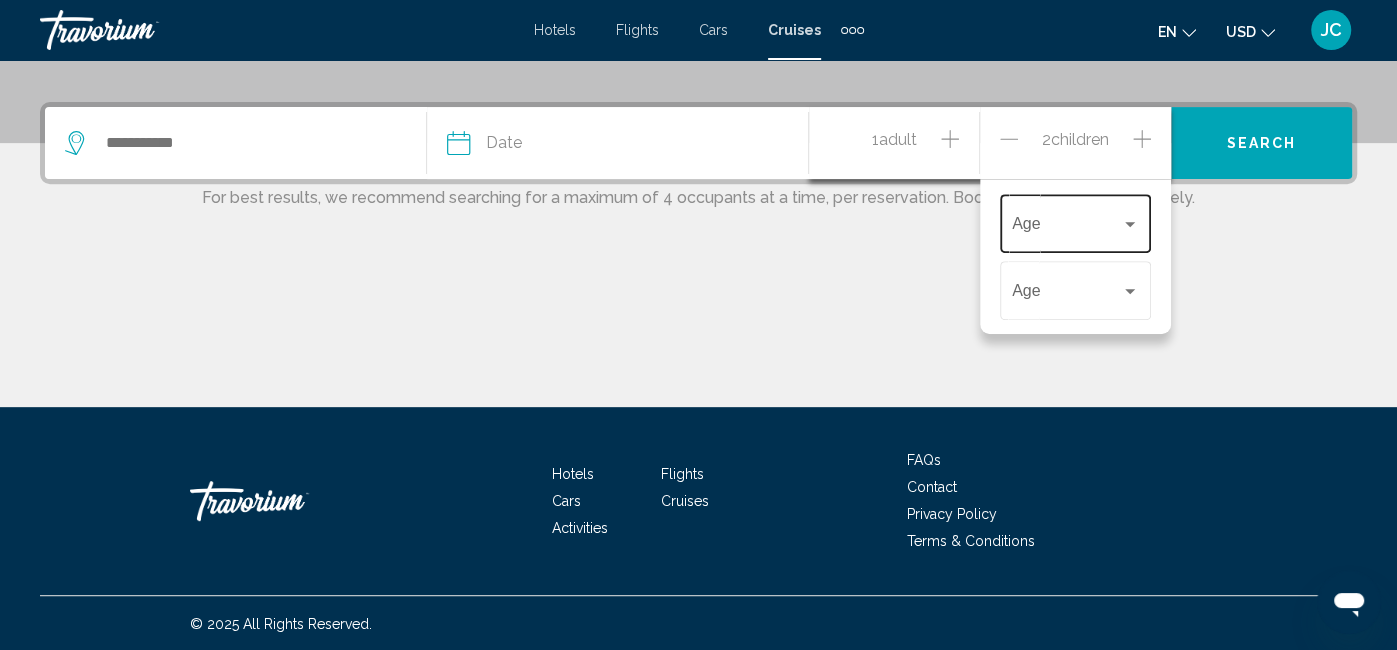 click at bounding box center [1066, 228] 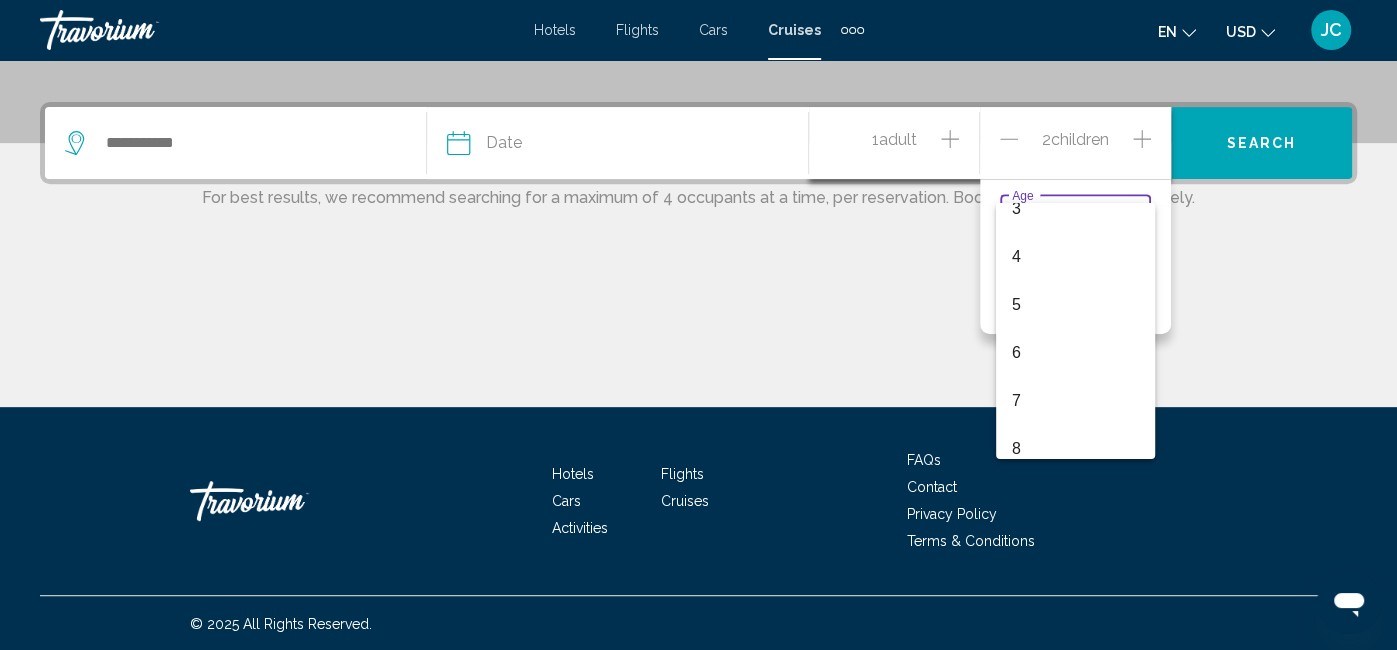 scroll, scrollTop: 177, scrollLeft: 0, axis: vertical 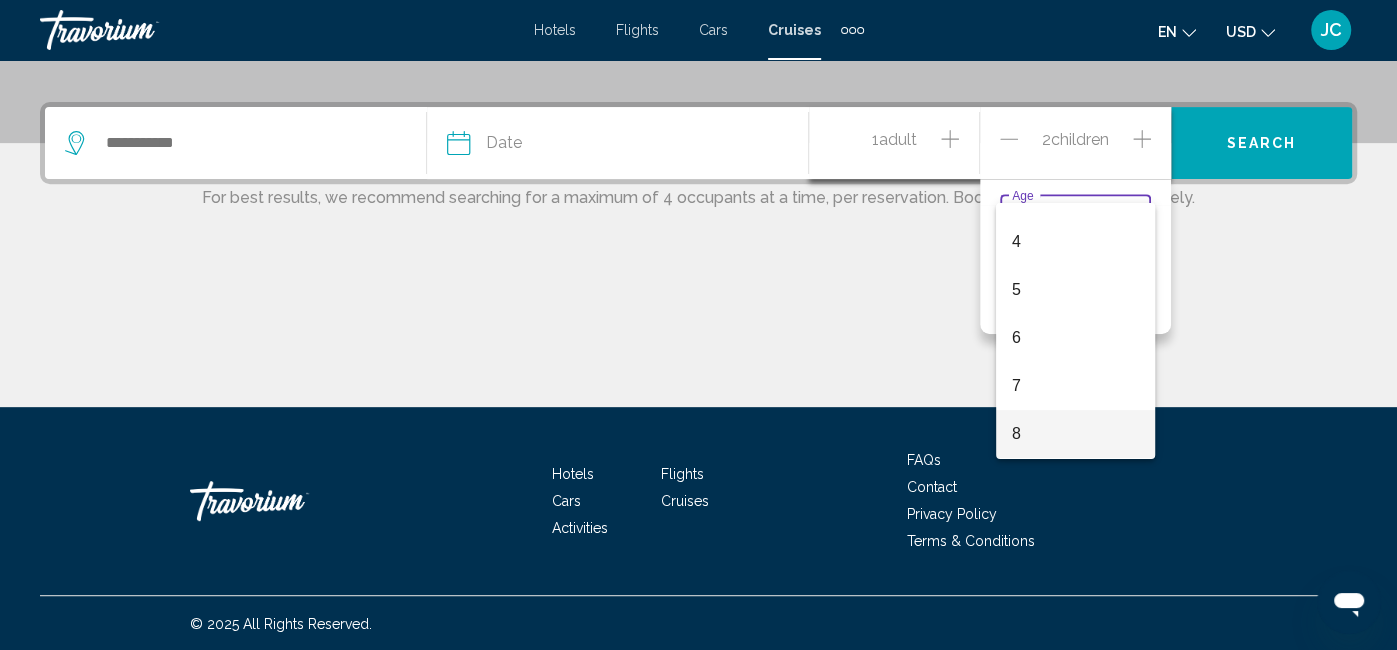 click on "8" at bounding box center [1075, 434] 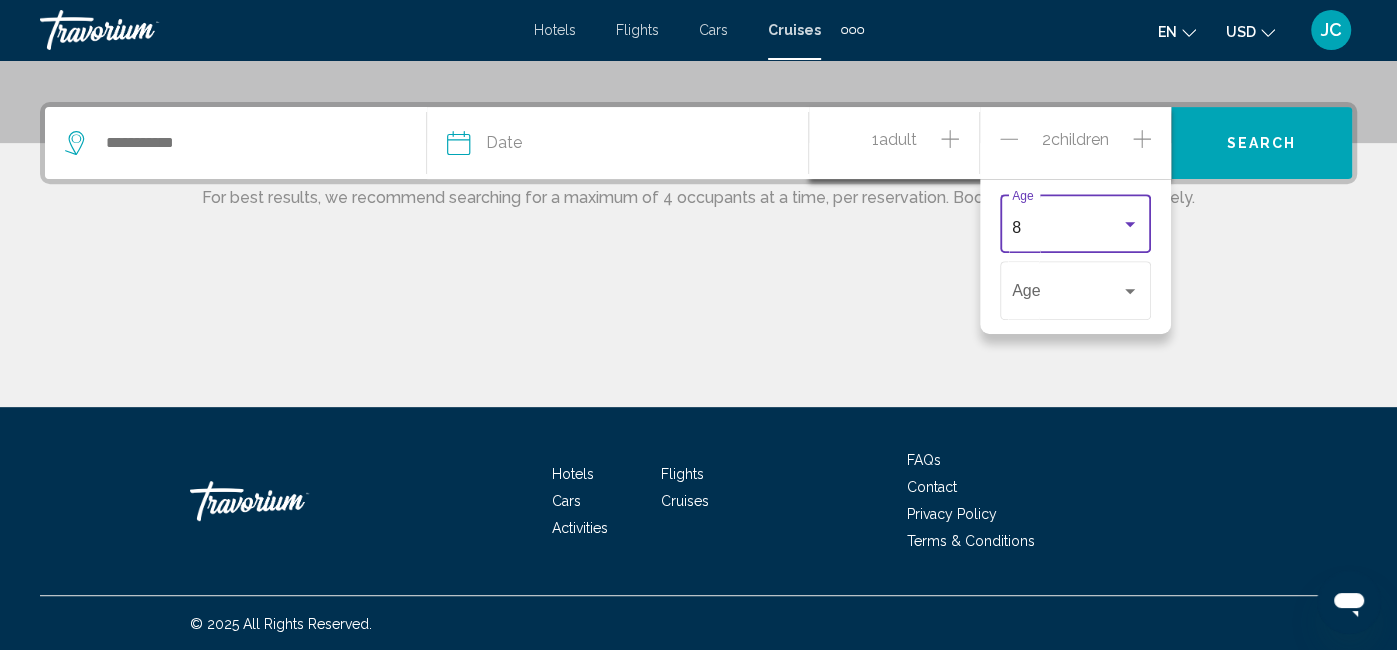 click on "8" at bounding box center (1066, 228) 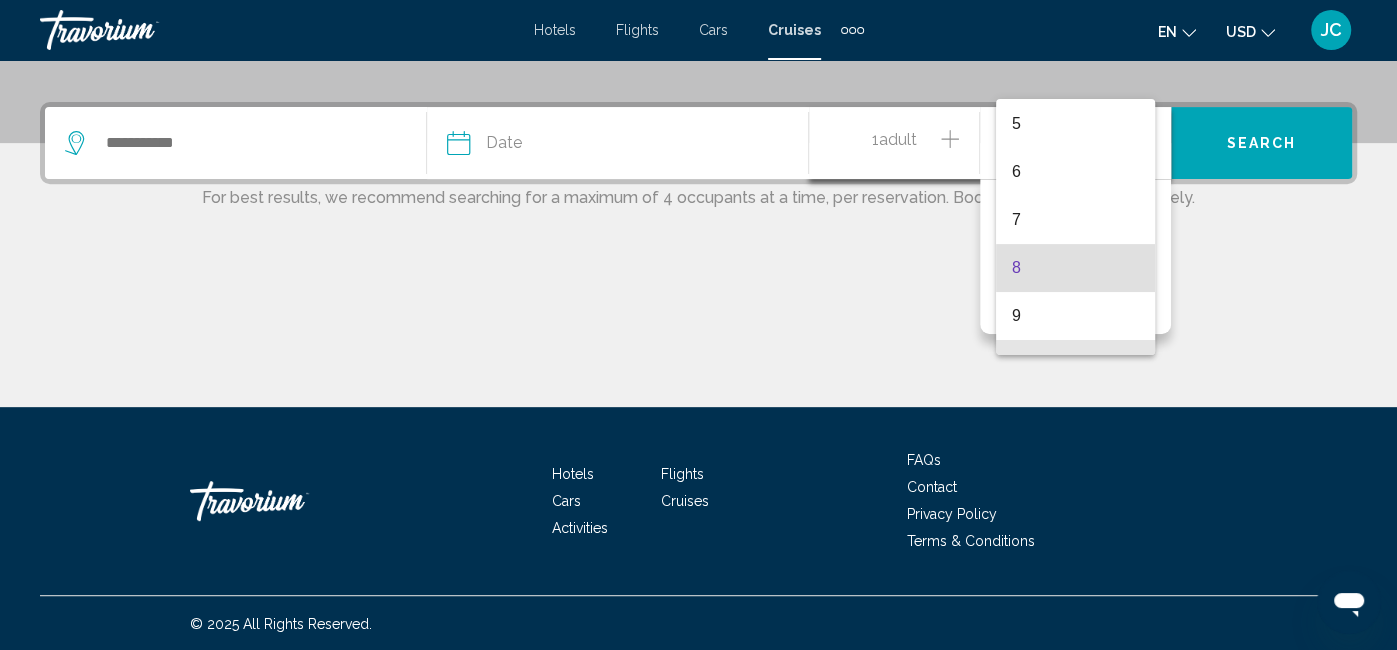 scroll, scrollTop: 236, scrollLeft: 0, axis: vertical 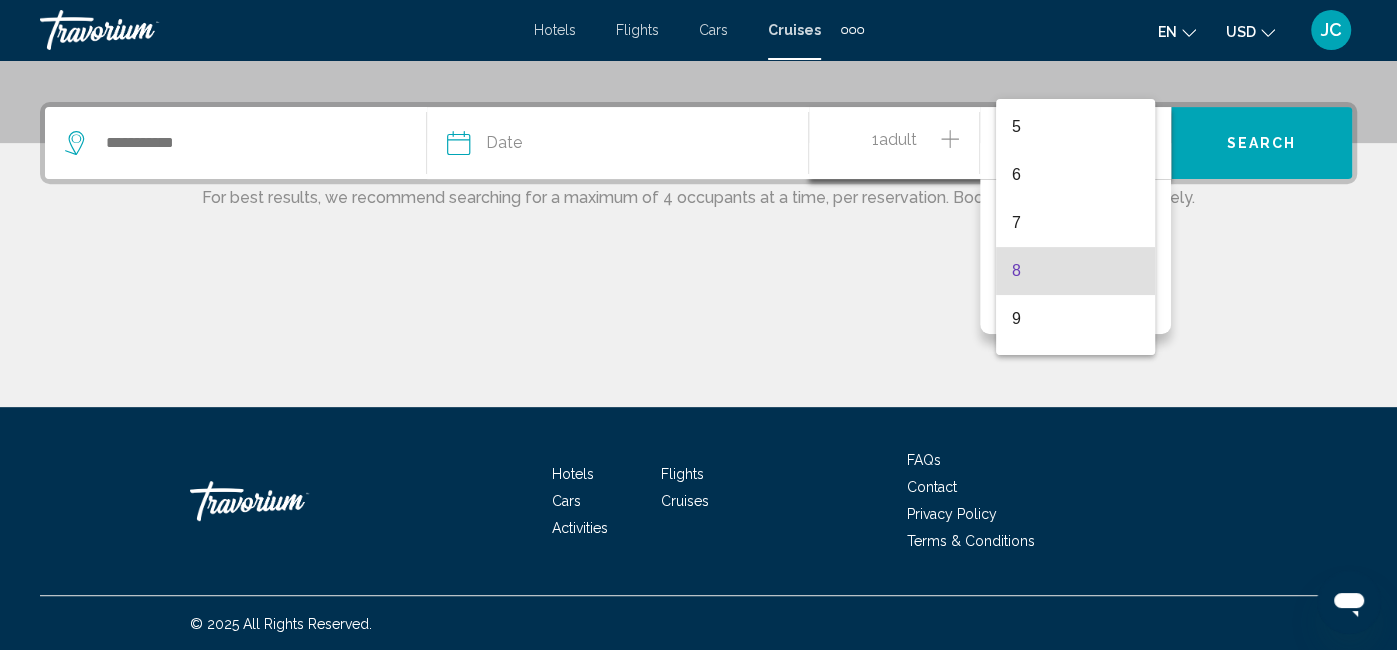 click on "8" at bounding box center (1075, 271) 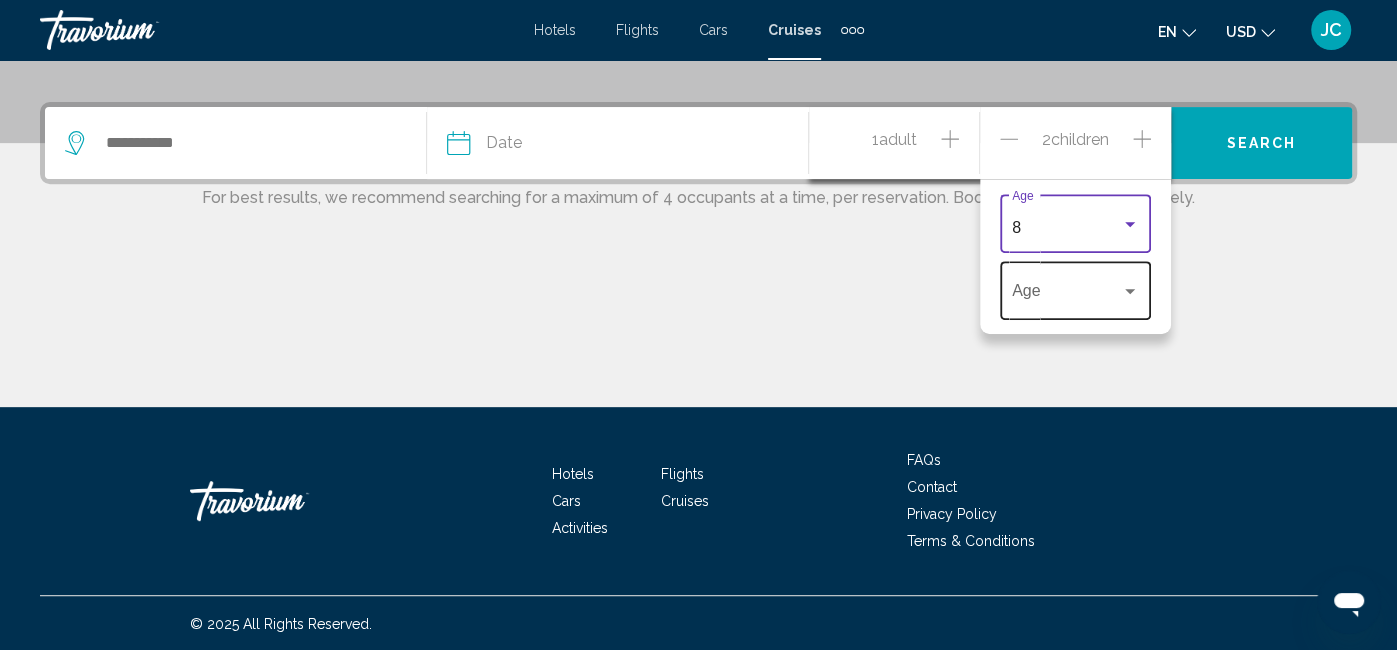 click at bounding box center [1066, 295] 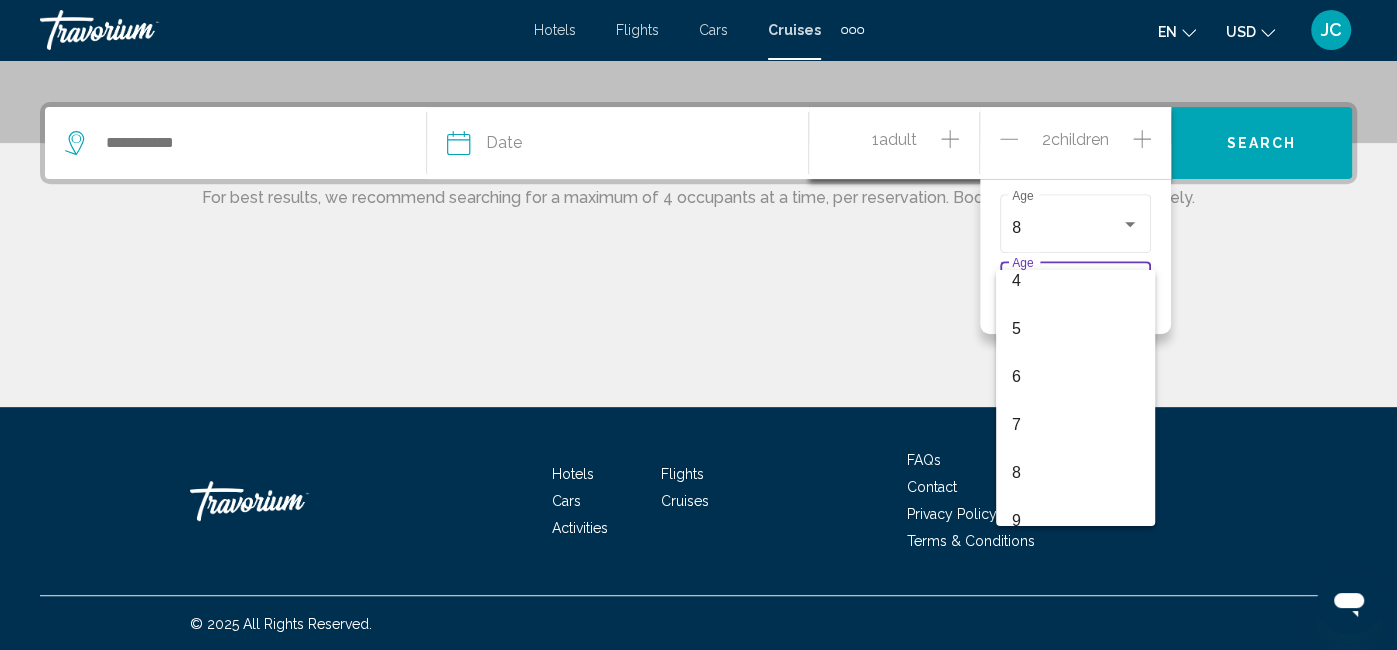 scroll, scrollTop: 202, scrollLeft: 0, axis: vertical 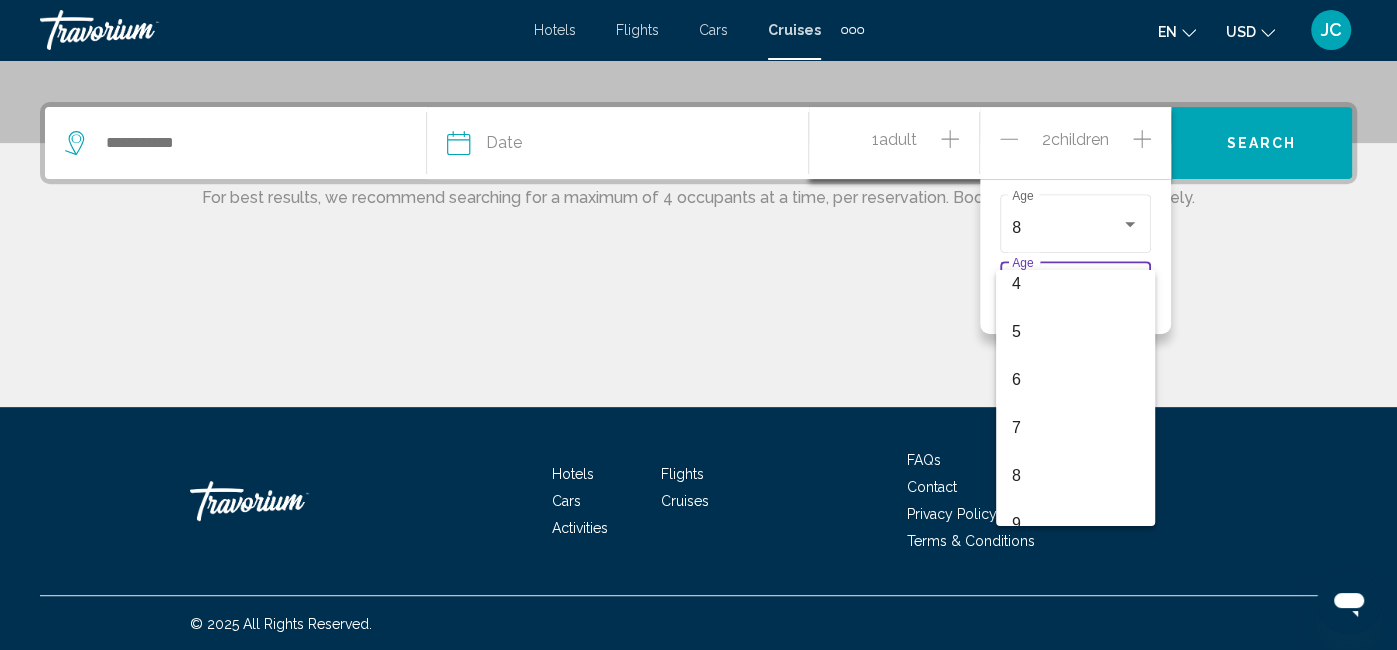 click at bounding box center (698, 325) 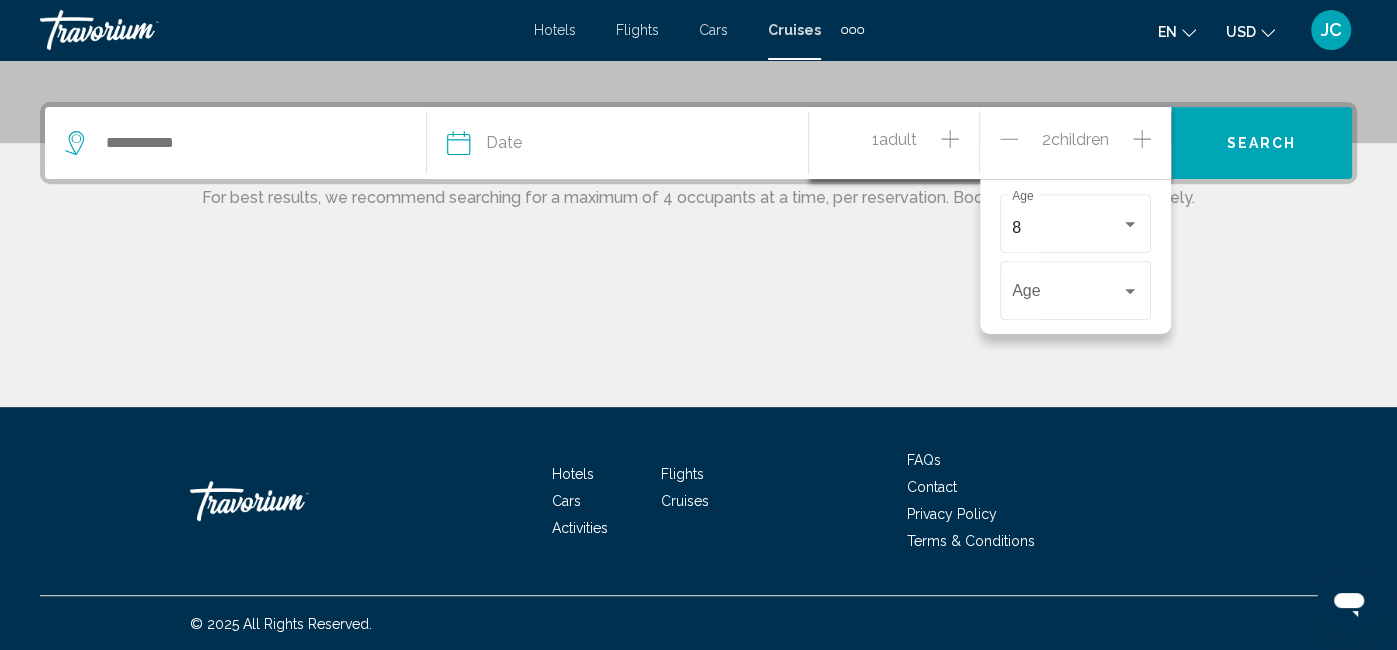 click 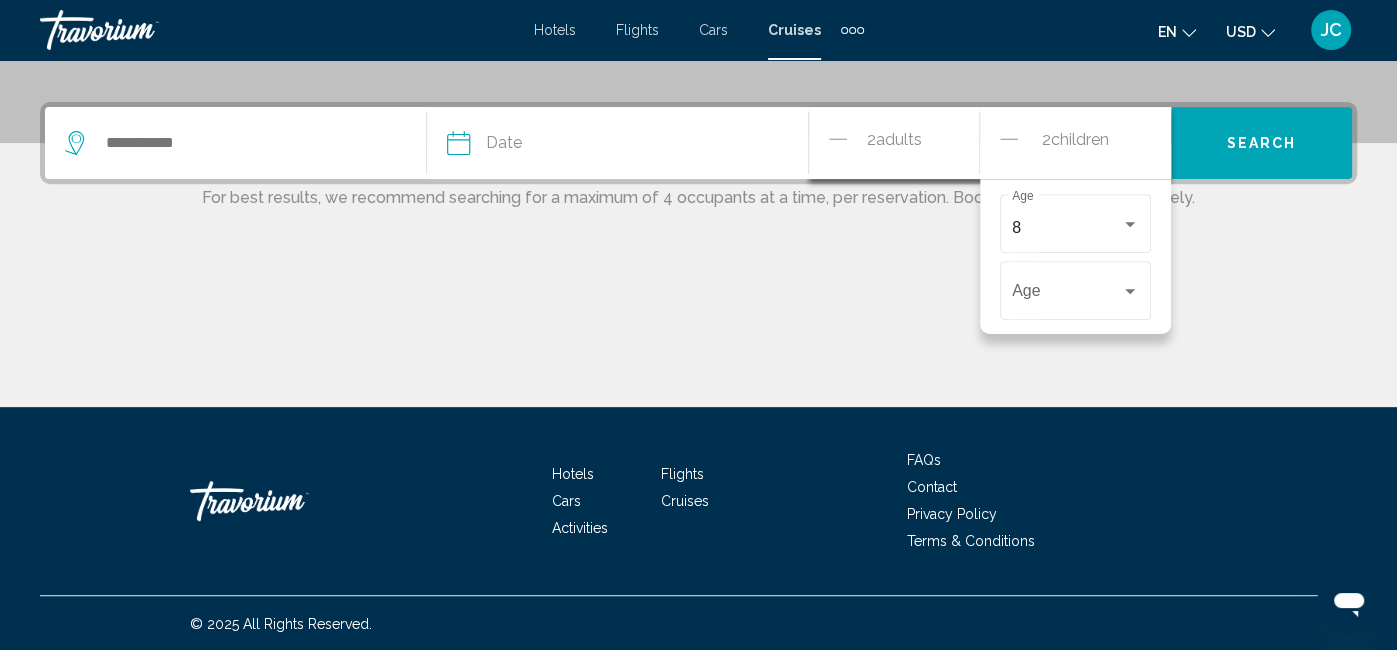 click on "2  Adult Adults" 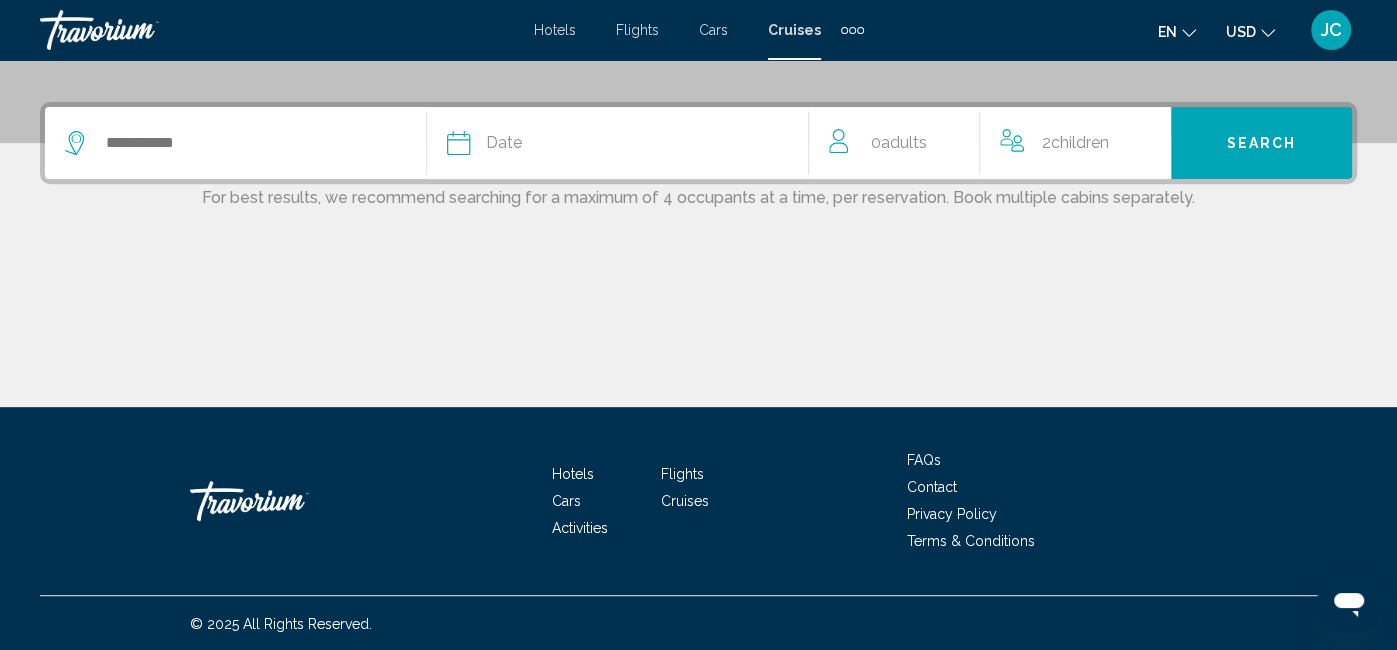 click on "Date" 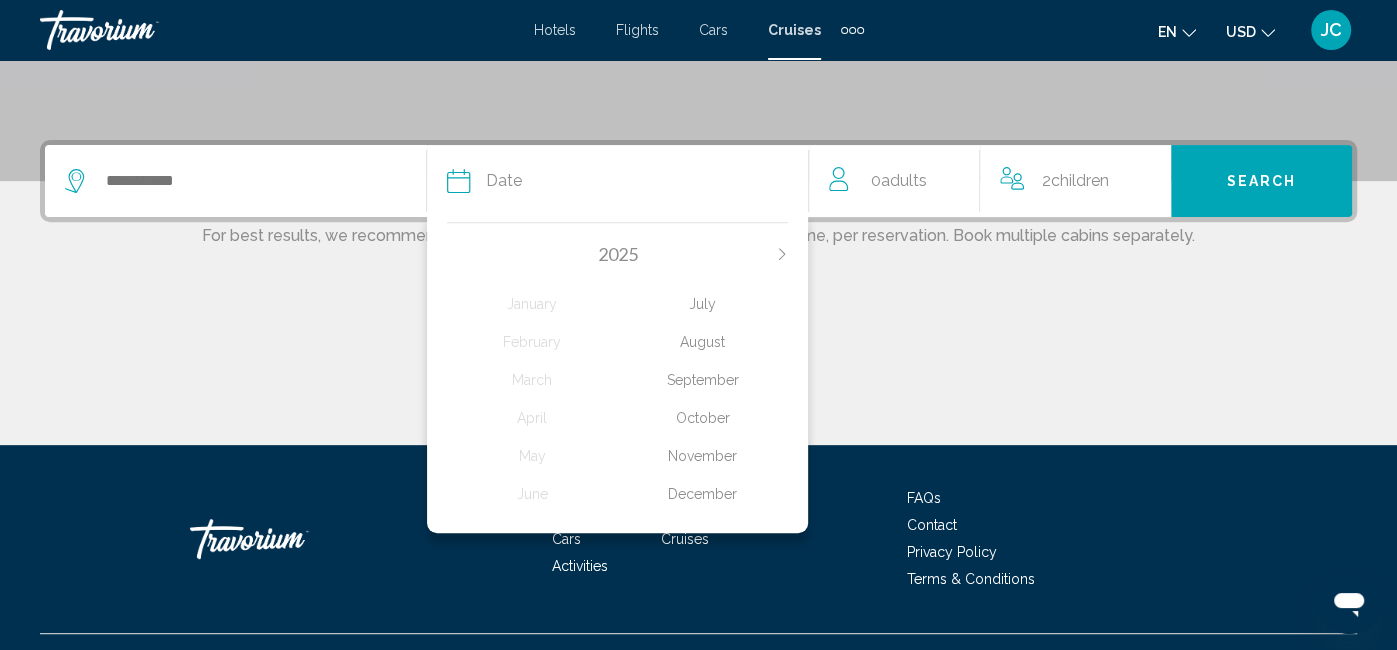 scroll, scrollTop: 457, scrollLeft: 0, axis: vertical 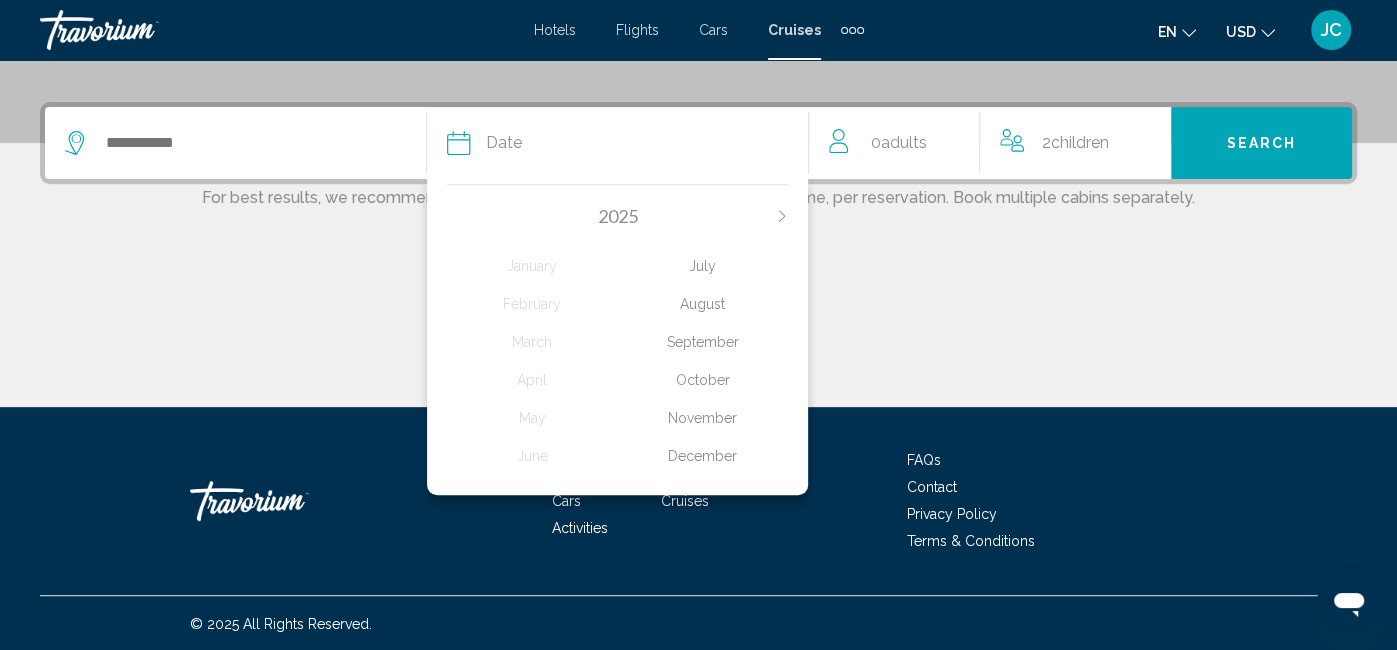click on "December" 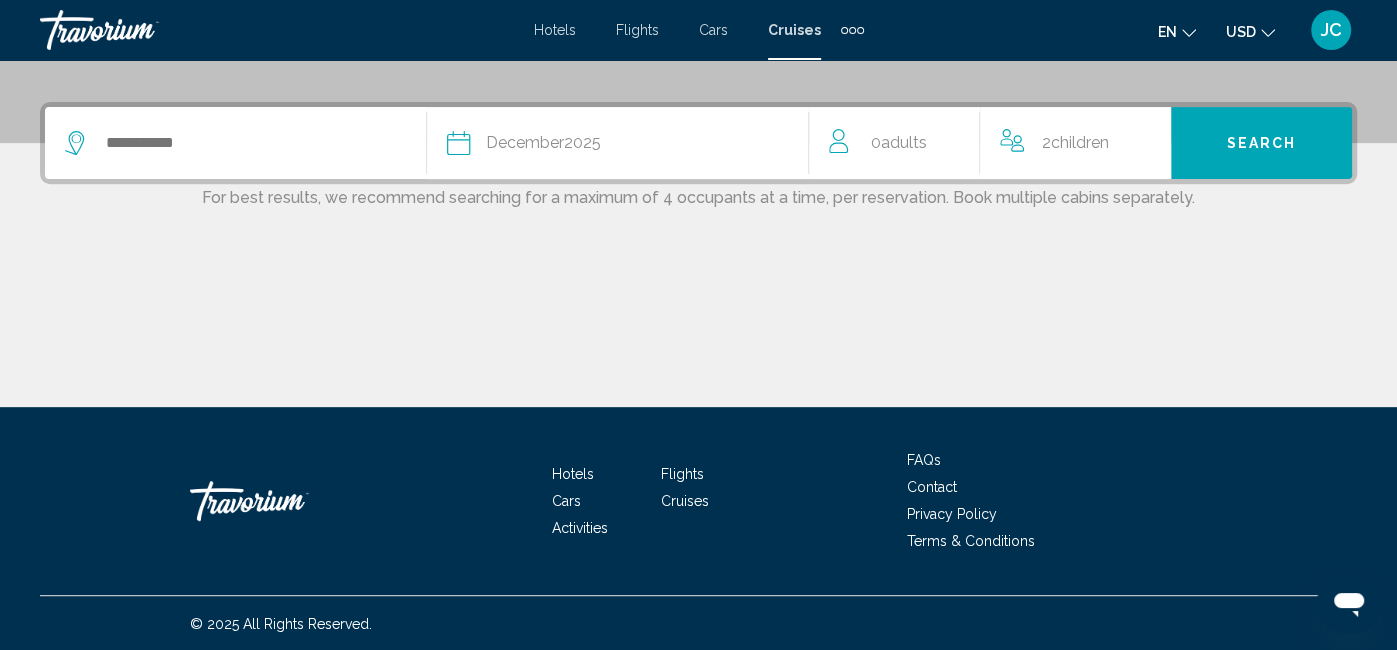 click on "Adults" 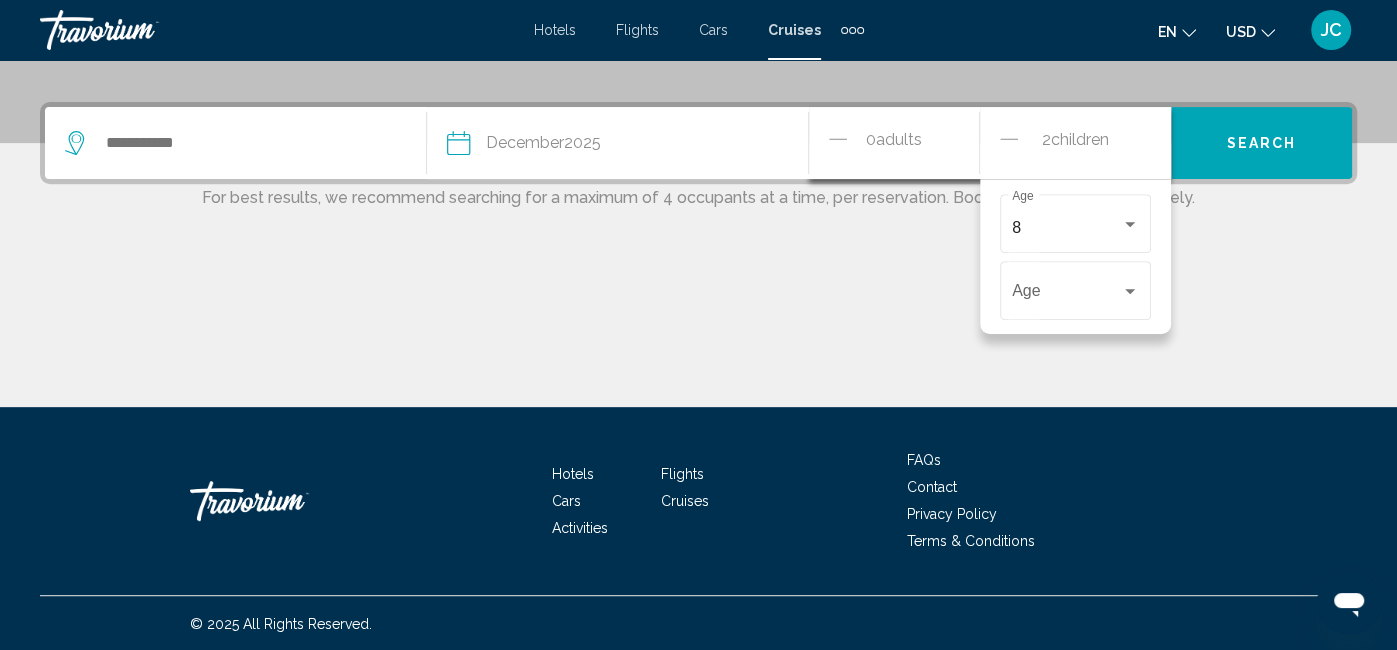 click on "Adults" 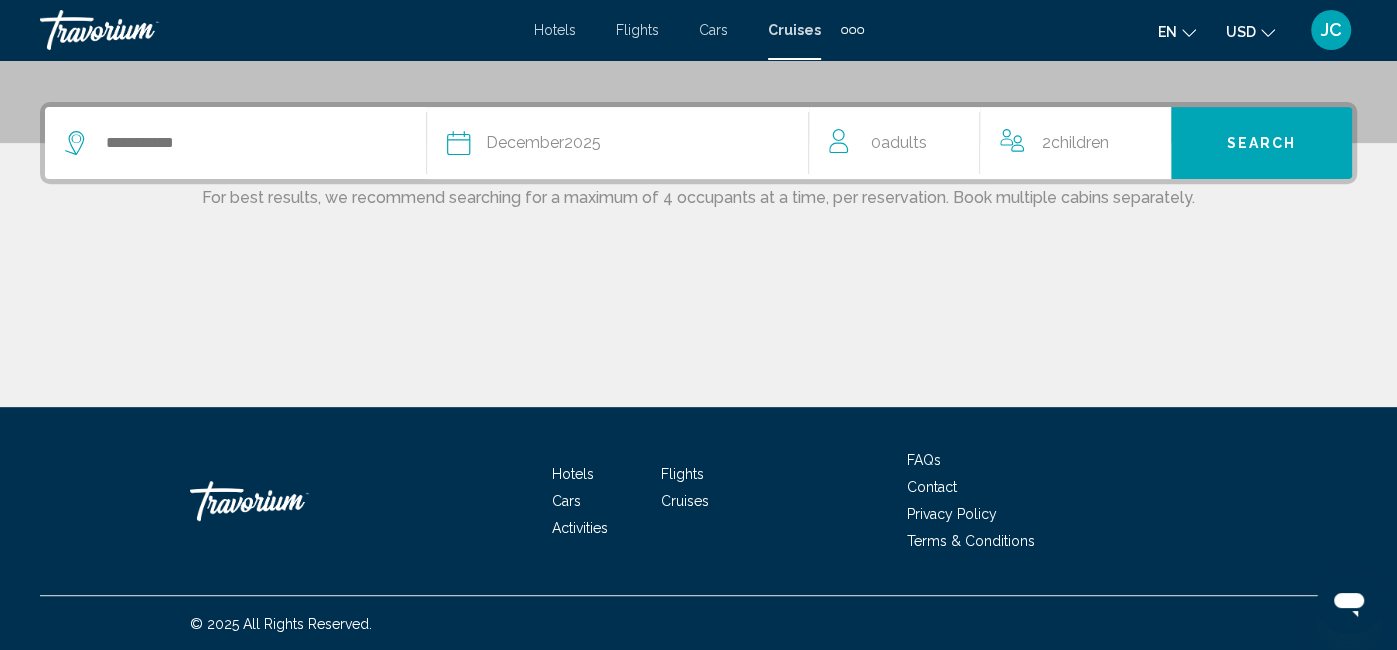 click on "Adults" 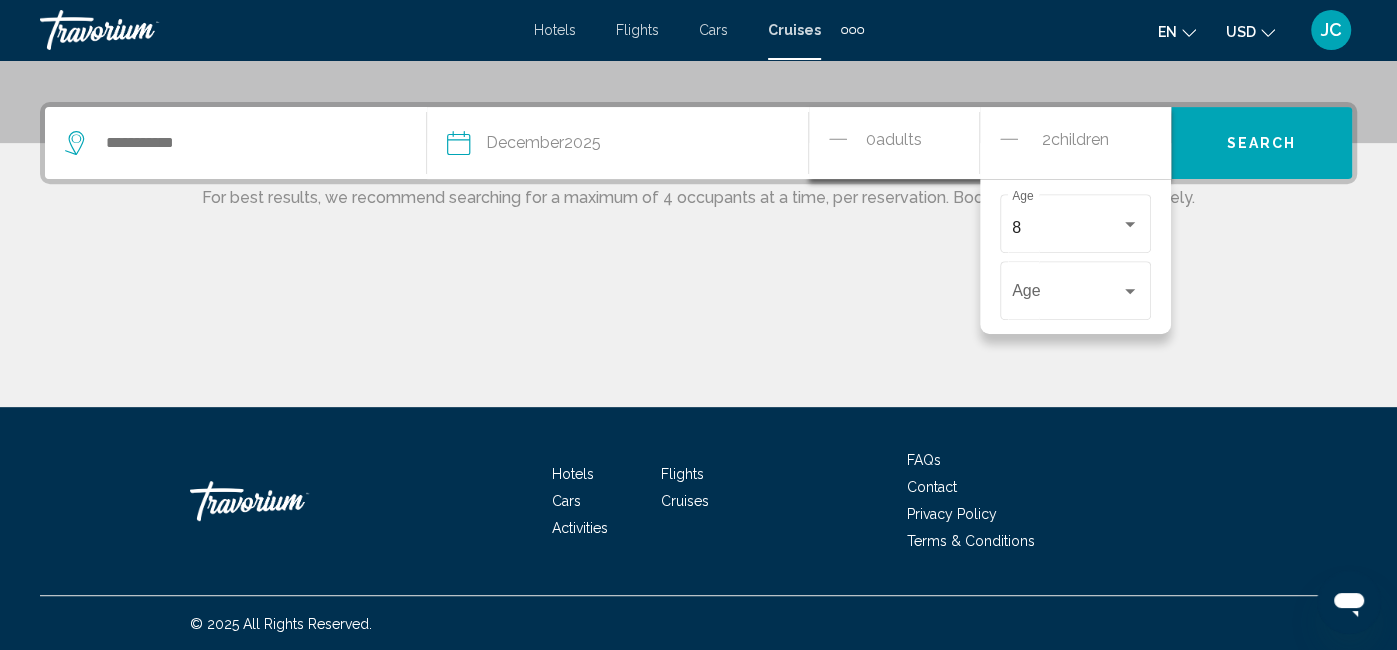 click 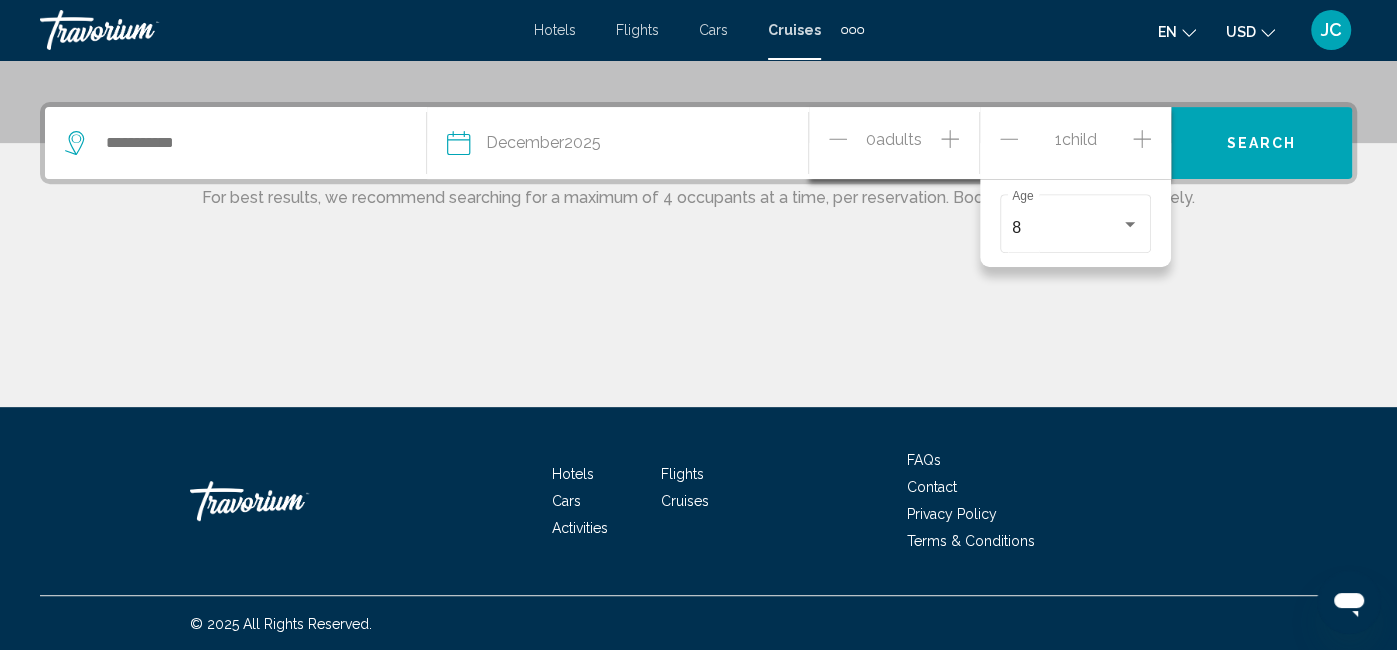 click 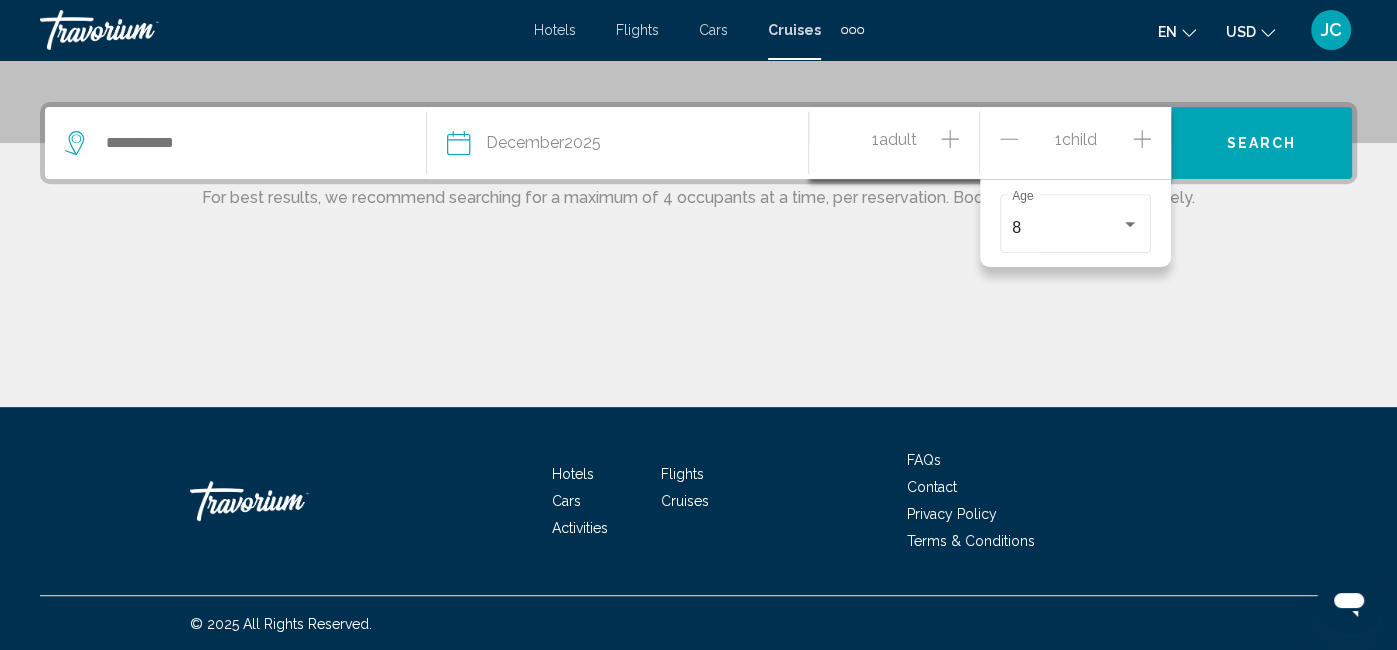 click 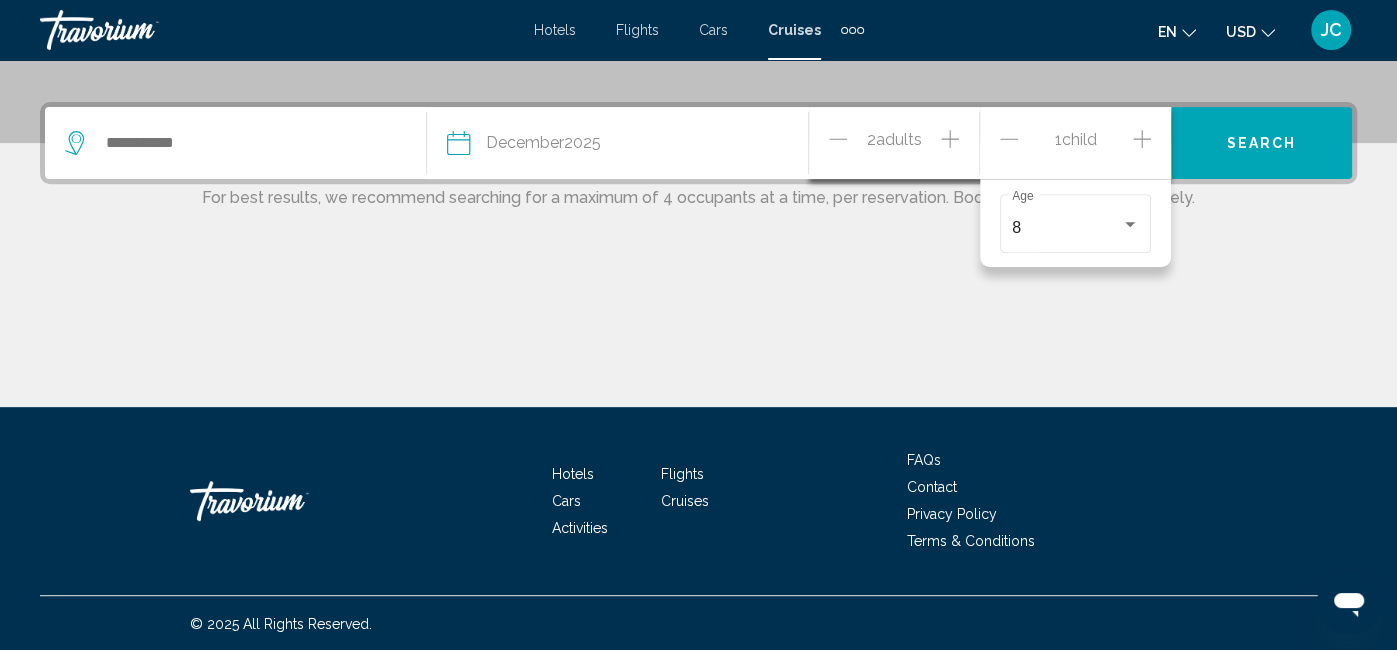 click on "Search" at bounding box center [1261, 143] 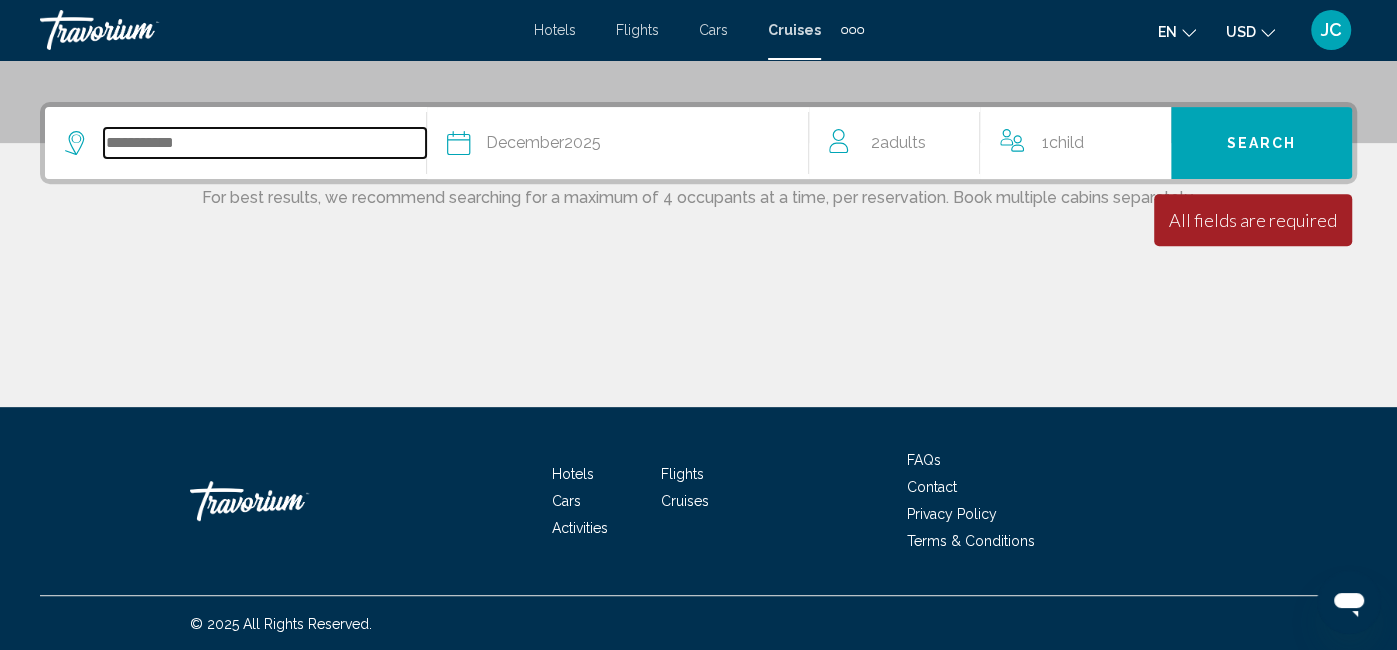 click at bounding box center (265, 143) 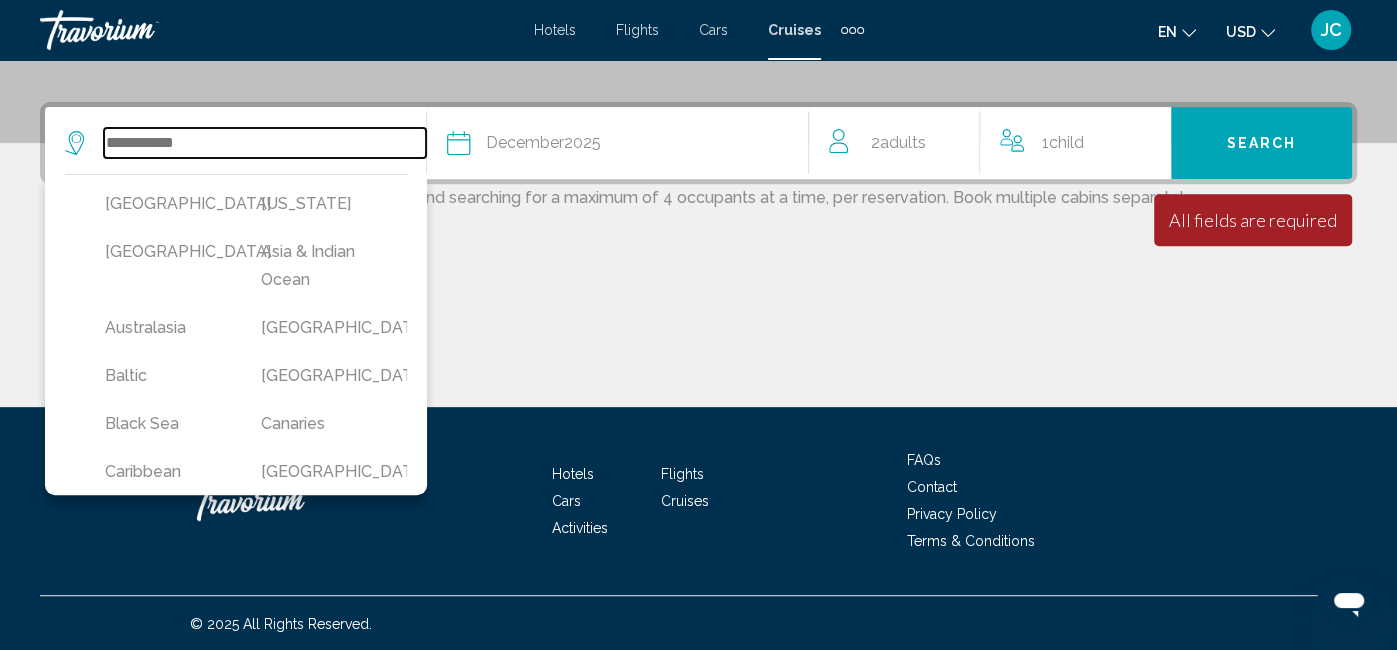 click at bounding box center (265, 143) 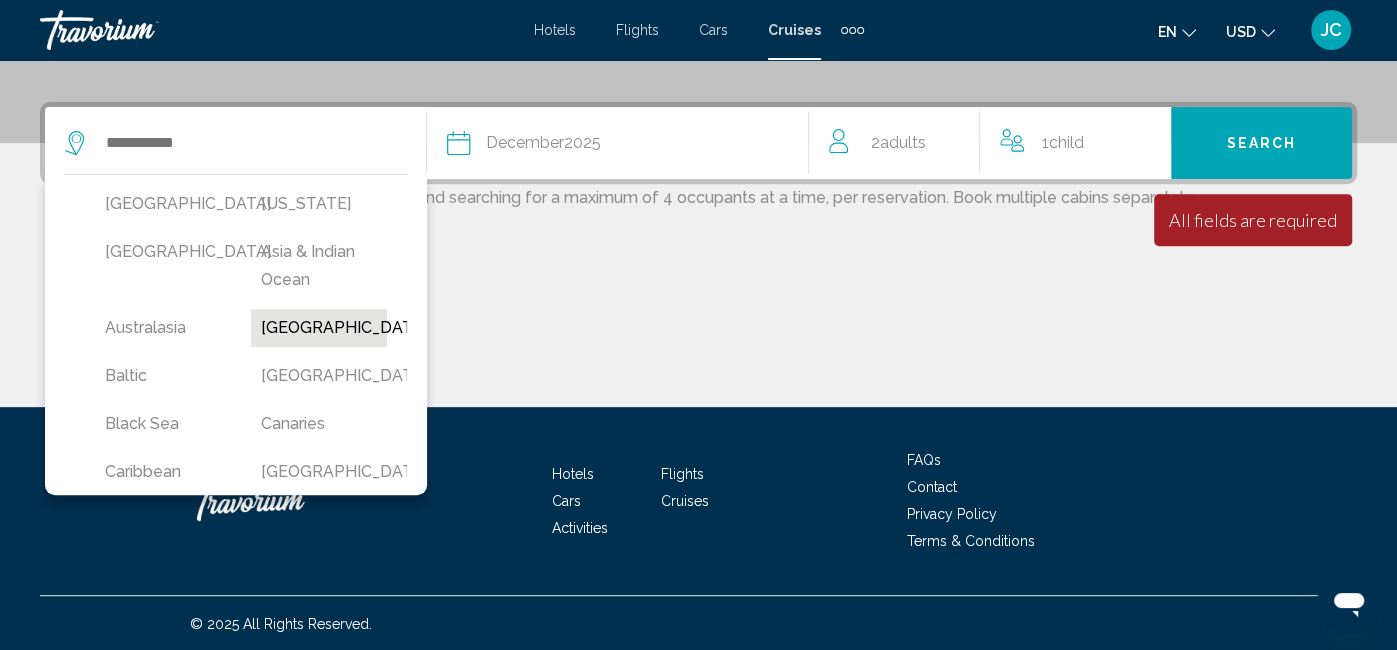 click on "Bahamas" at bounding box center [319, 328] 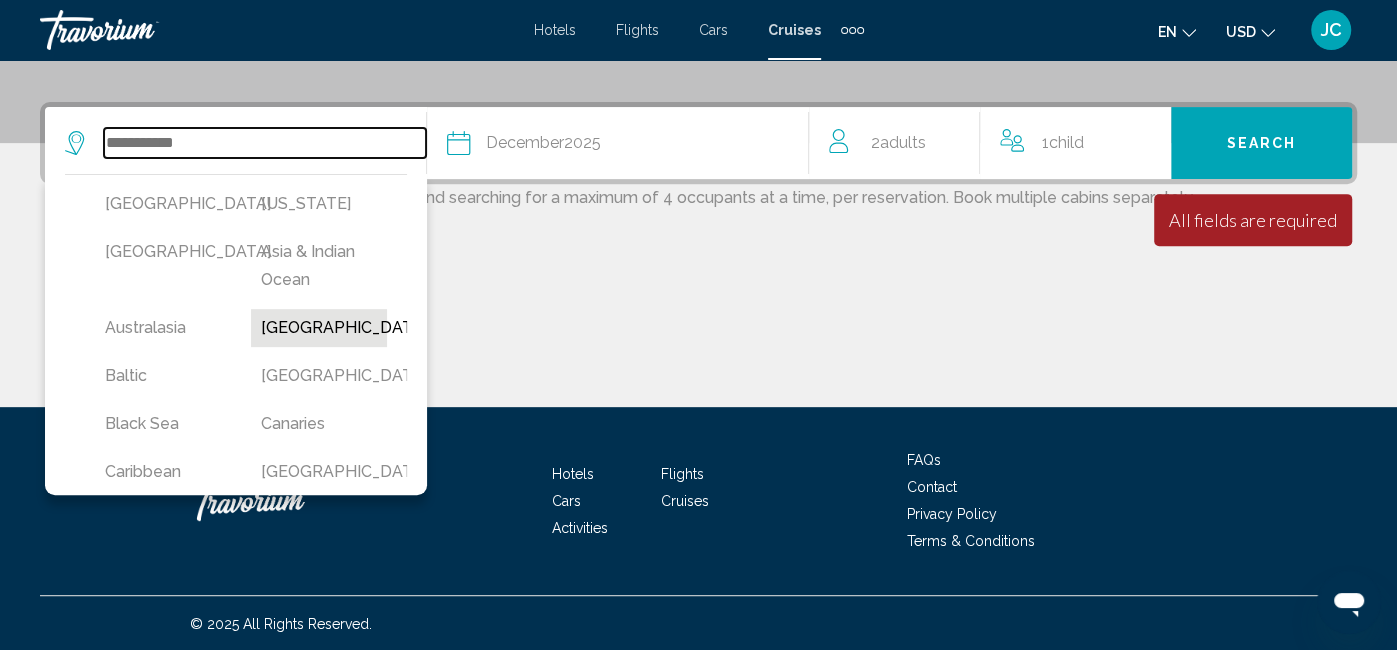 type on "*******" 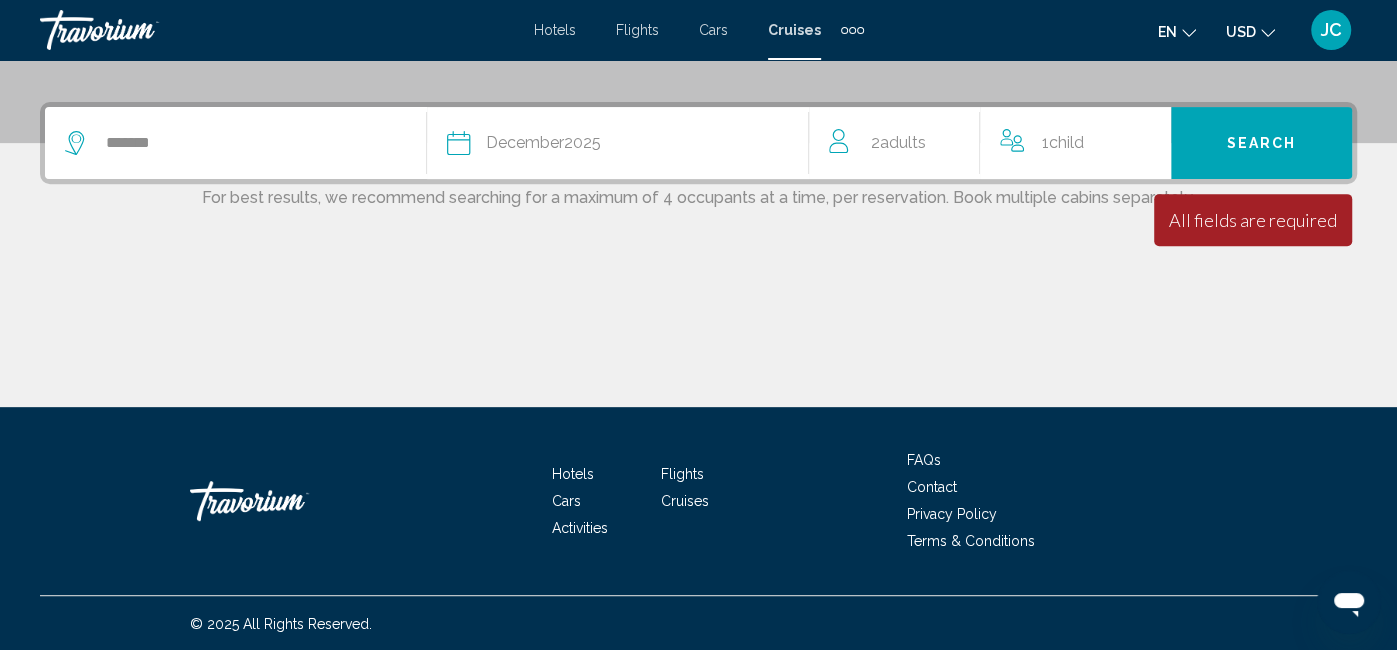 click on "Search" at bounding box center (1262, 144) 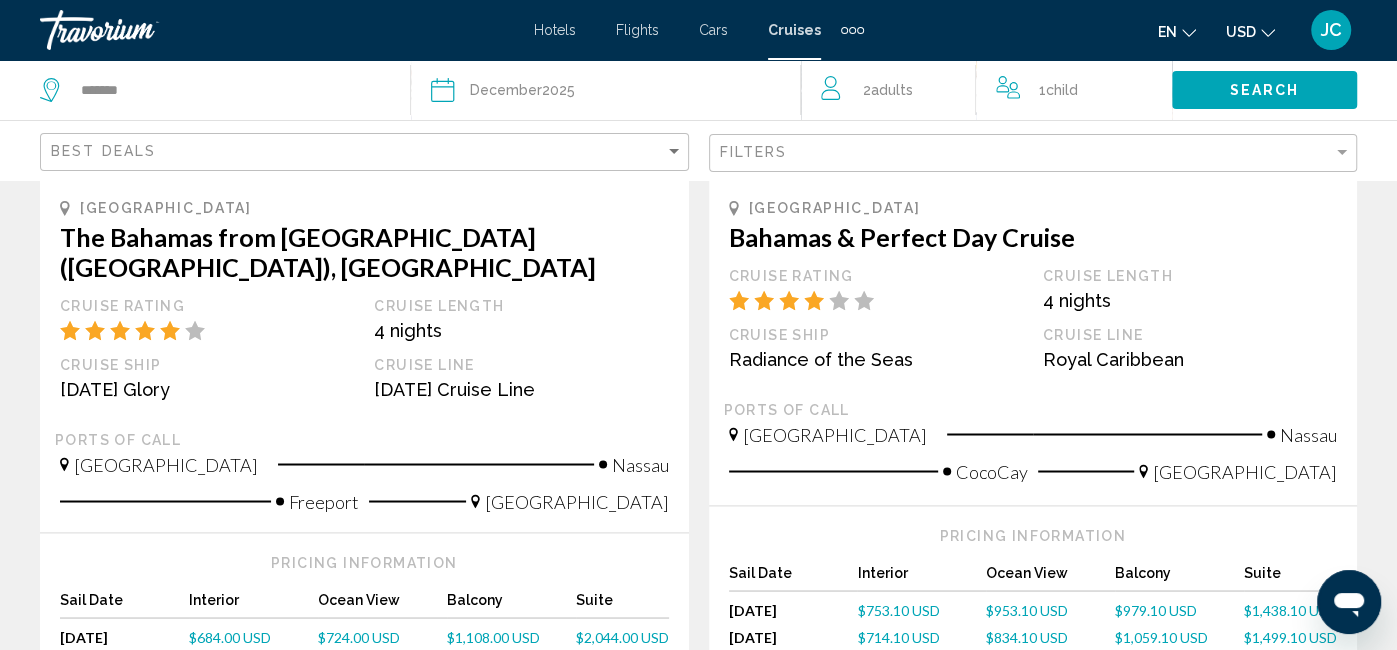 scroll, scrollTop: 2151, scrollLeft: 0, axis: vertical 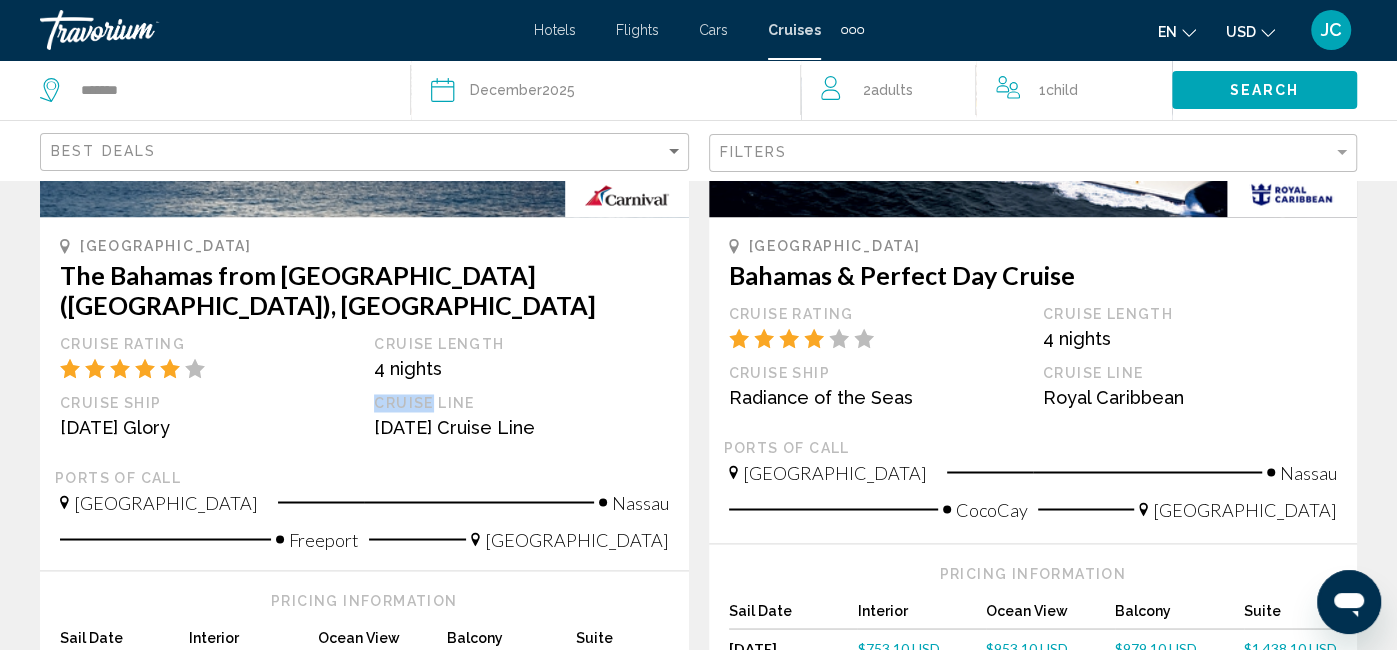 click on "Cruise Ship Carnival Glory" at bounding box center (207, 423) 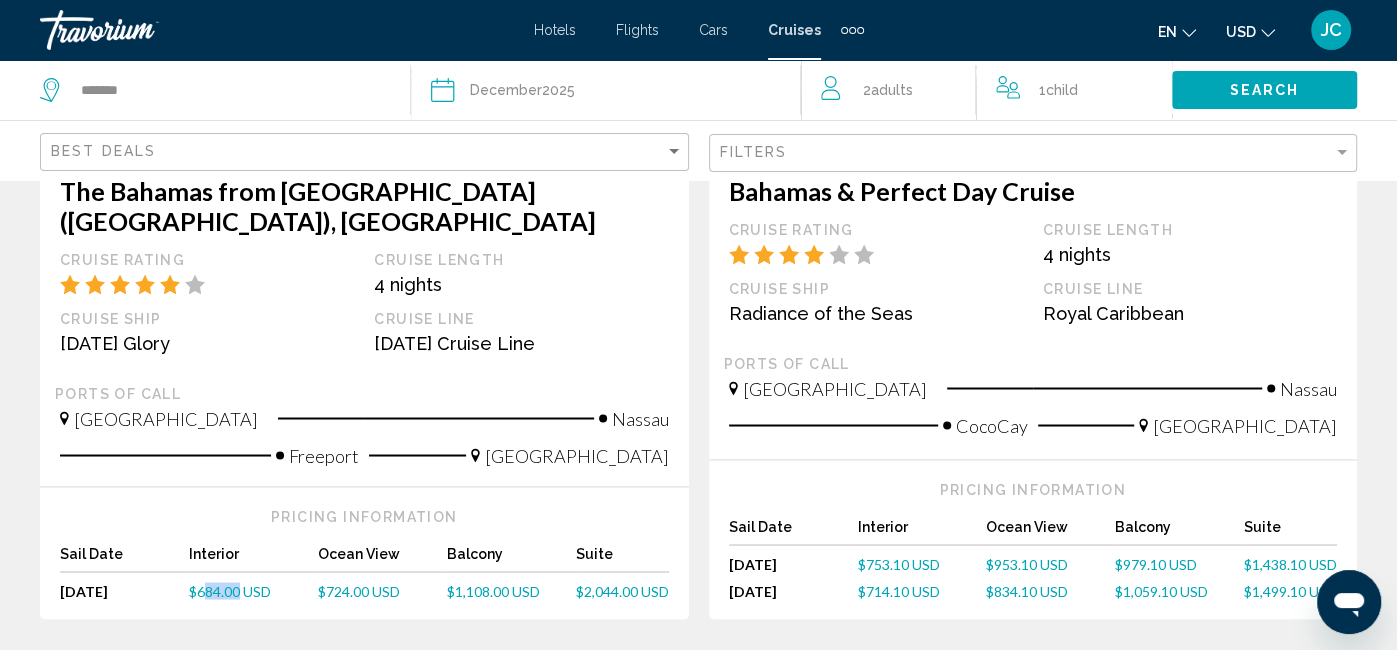 scroll, scrollTop: 2203, scrollLeft: 0, axis: vertical 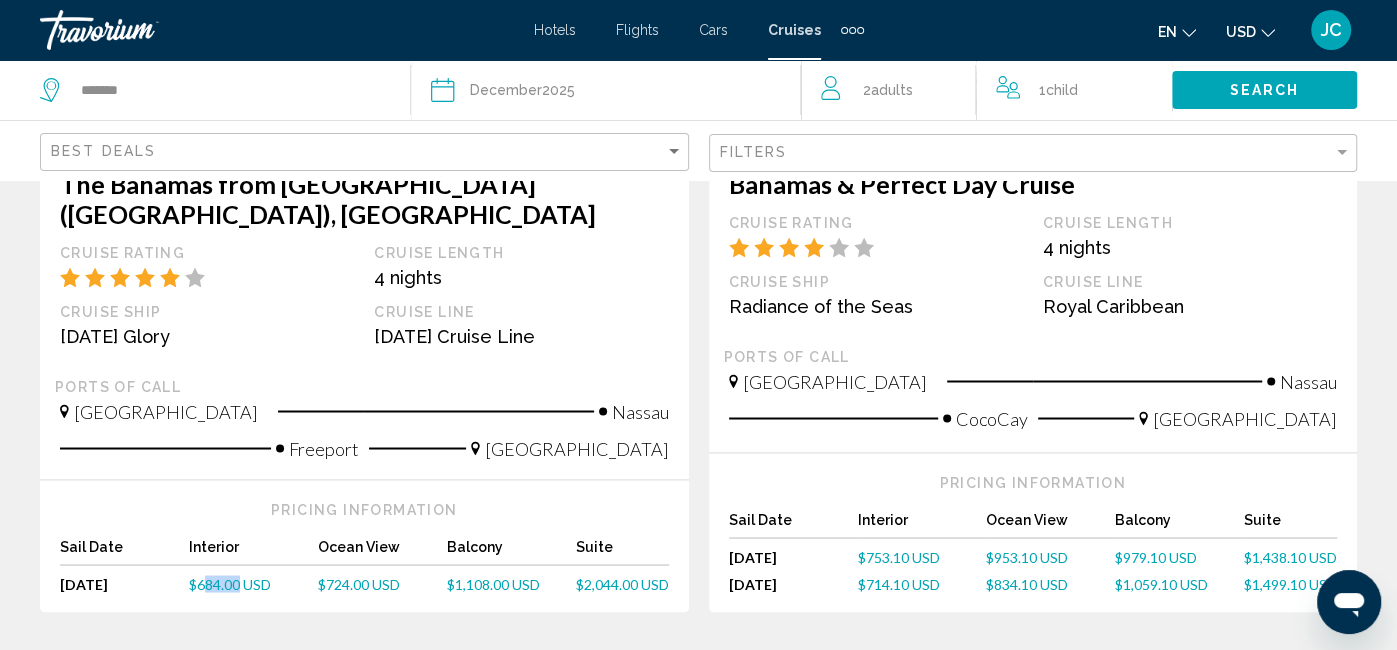 click on "Bahamas The Bahamas From Miami Cruise Rating
Cruise Length 4 nights Cruise Ship Carnival Conquest Cruise Line Carnival Cruise Line Ports of call
Miami Half Moon Cay, Bahamas Nassau
Miami Pricing Information Sail Date Interior Ocean View Balcony Suite  Mon, Dec 8, 2025   Dec 8, 25  $578.00 USD $618.00 USD $978.00 USD $1,642.00 USD
Bahamas The Bahamas from Miami, FL Cruise Rating
Cruise Length 4 nights Cruise Ship Carnival Conquest Cruise Line Carnival Cruise Line Ports of call
Miami Princesa Cayos Celebration Key, Grand Bahama Island
Miami Pricing Information Sail Date Interior Balcony" at bounding box center (698, -639) 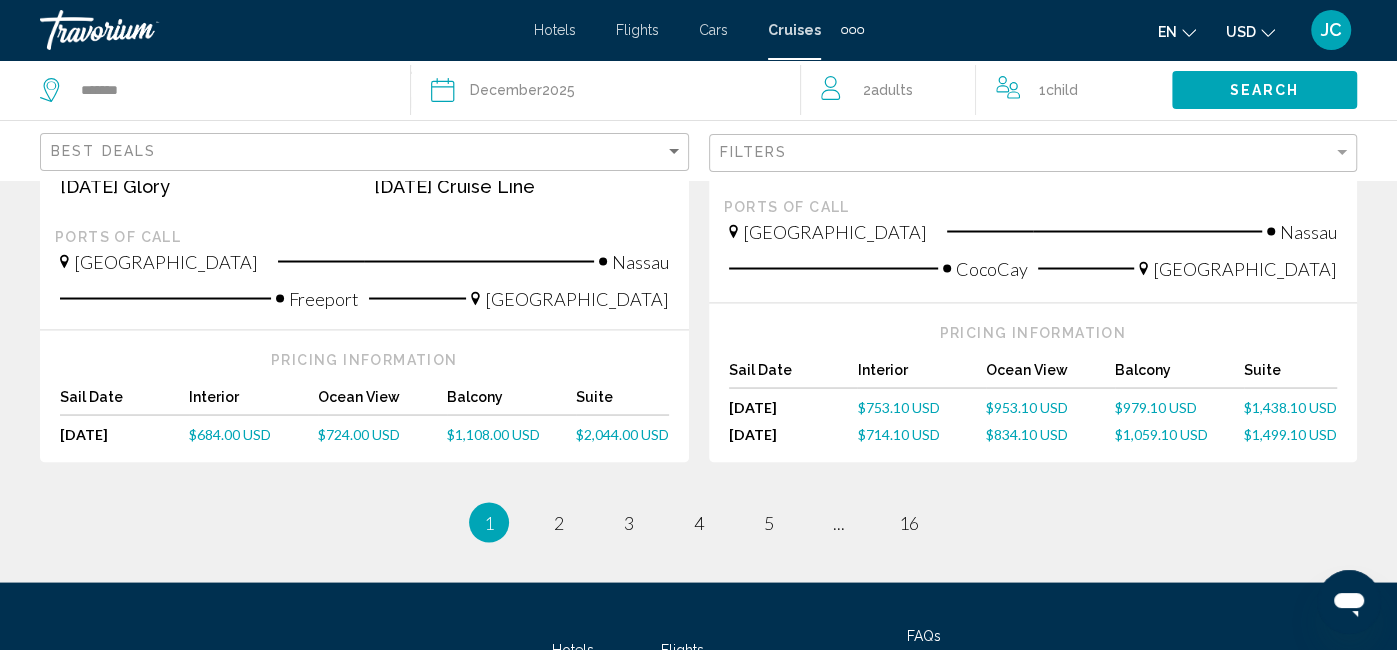 scroll, scrollTop: 2352, scrollLeft: 0, axis: vertical 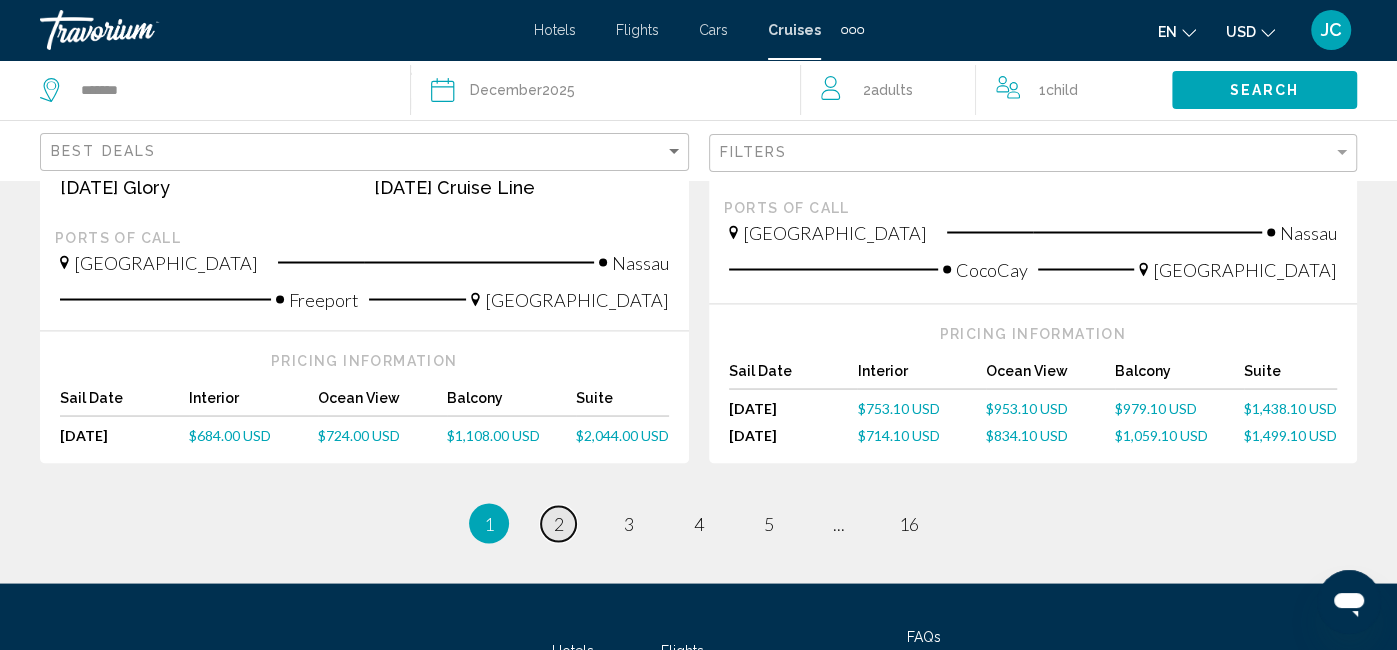 click on "page  2" at bounding box center [558, 523] 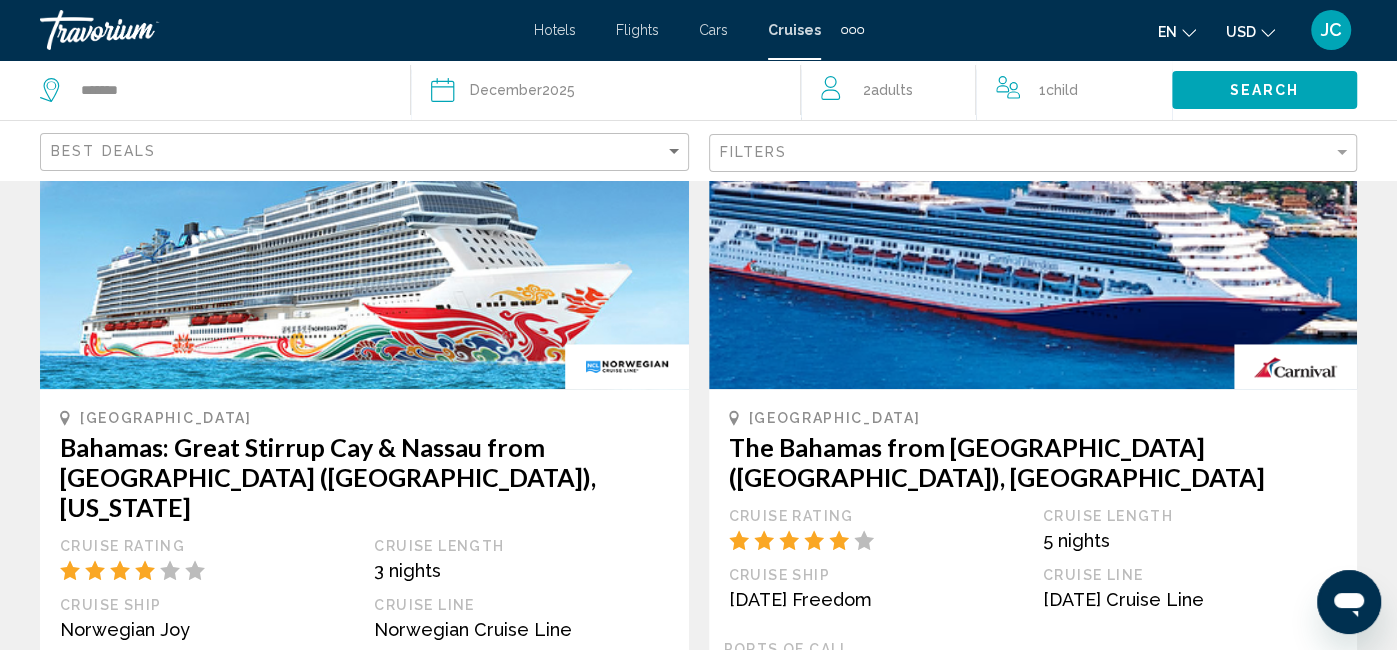 scroll, scrollTop: 1127, scrollLeft: 0, axis: vertical 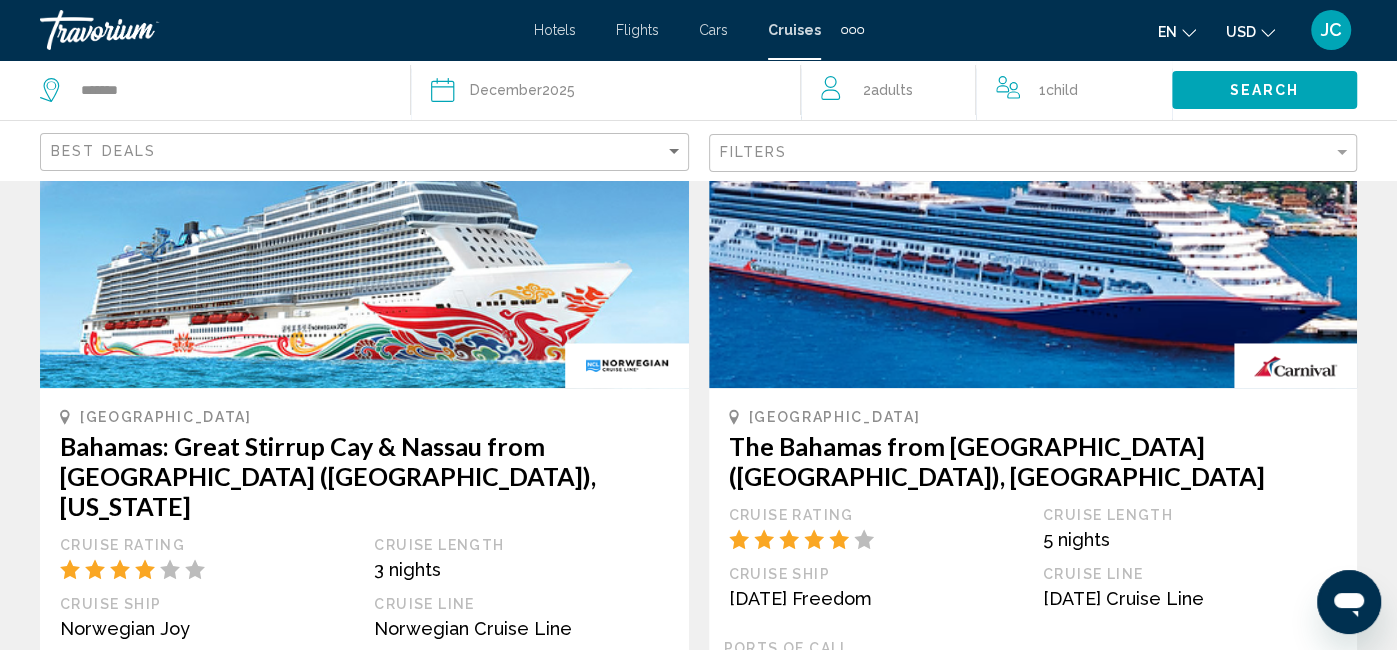 click at bounding box center [364, 228] 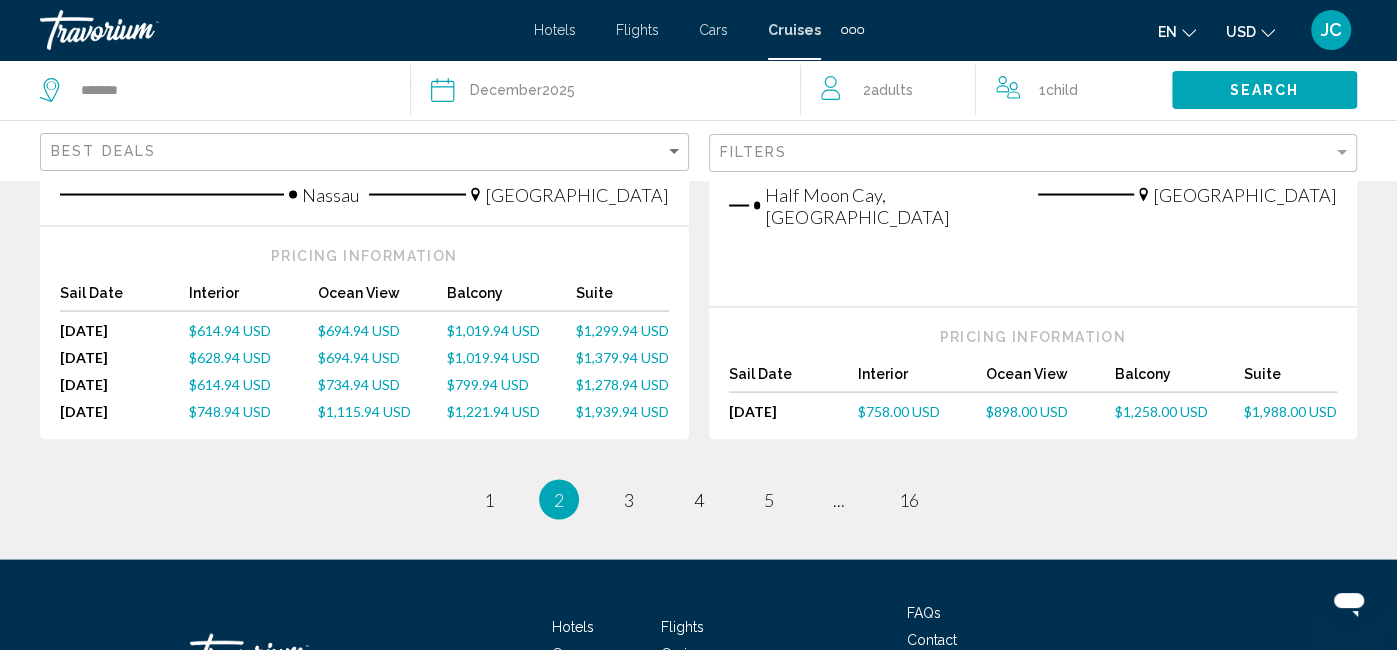 scroll, scrollTop: 2520, scrollLeft: 0, axis: vertical 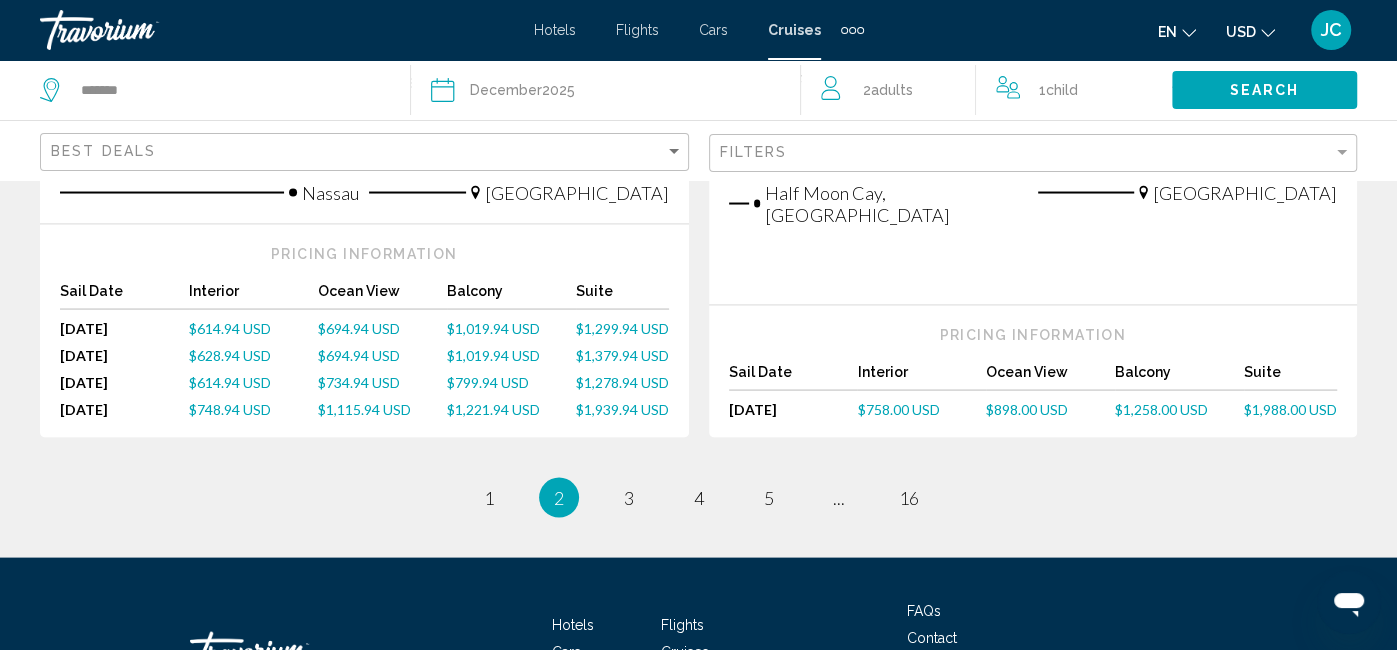 click on "2 / 16  page  1 You're on page  2 page  3 page  4 page  5 page  ... page  16" at bounding box center [698, 497] 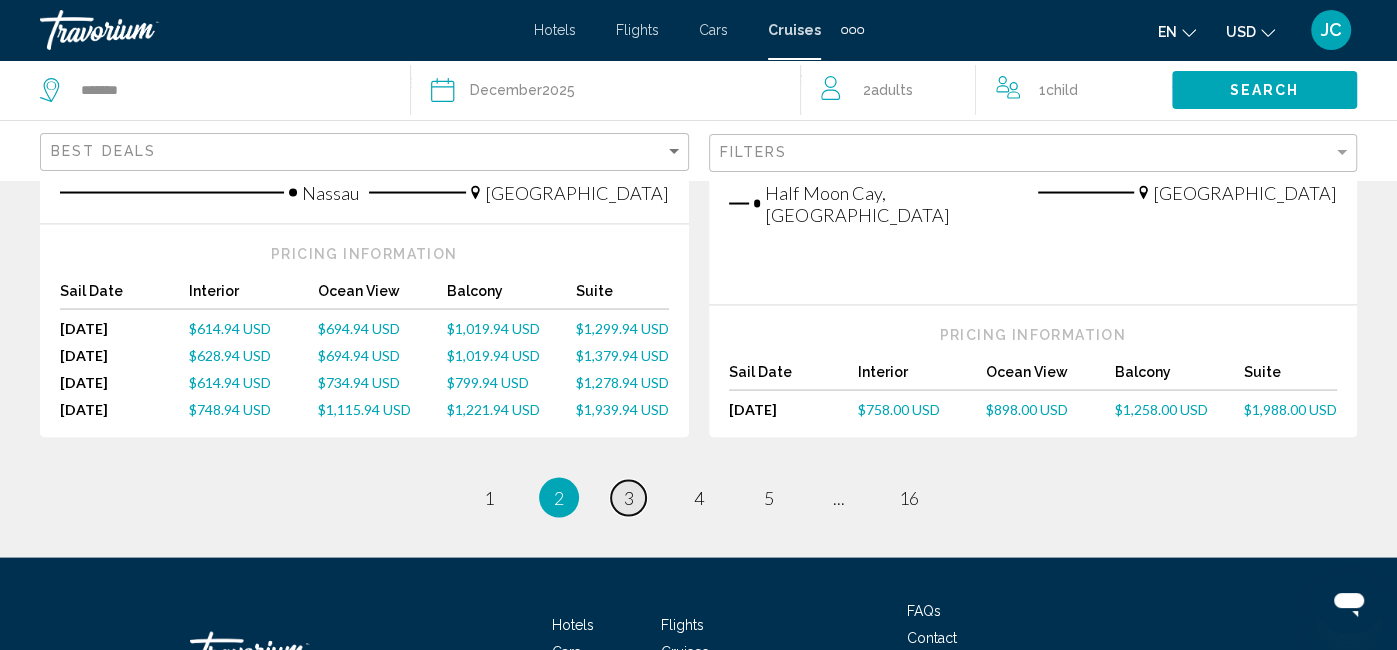 click on "page  3" at bounding box center [628, 497] 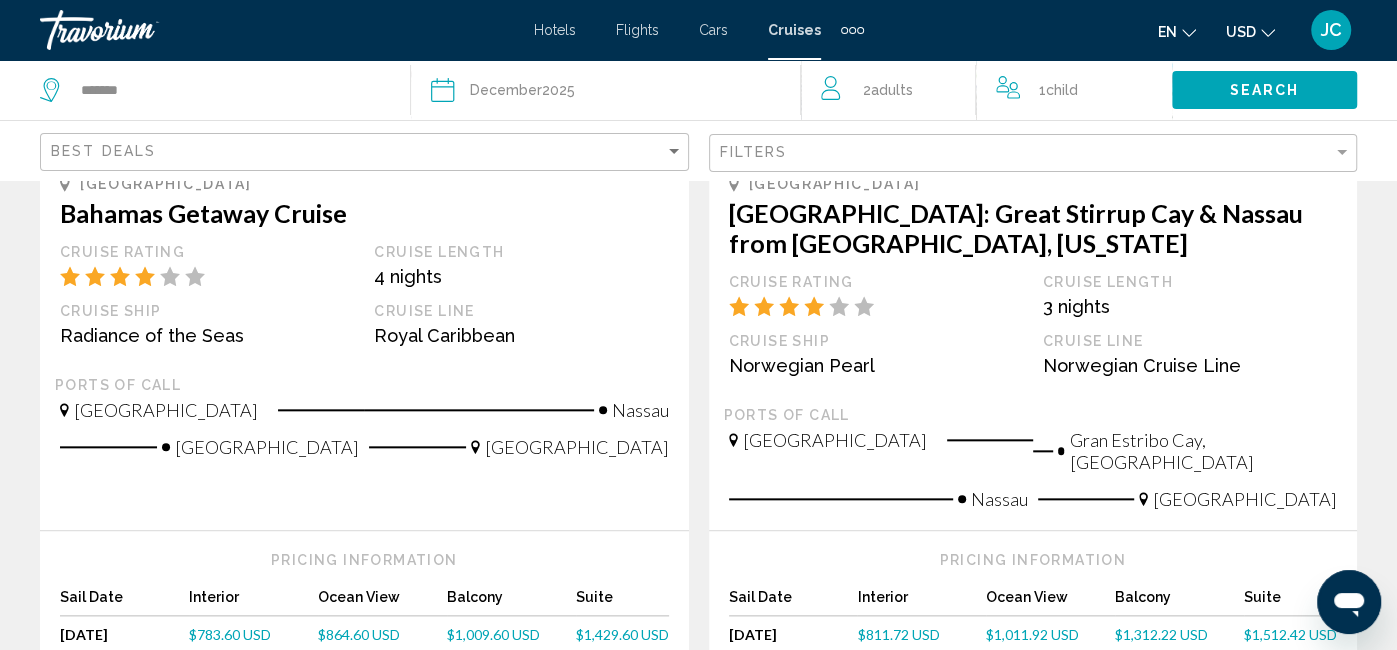 scroll, scrollTop: 1309, scrollLeft: 0, axis: vertical 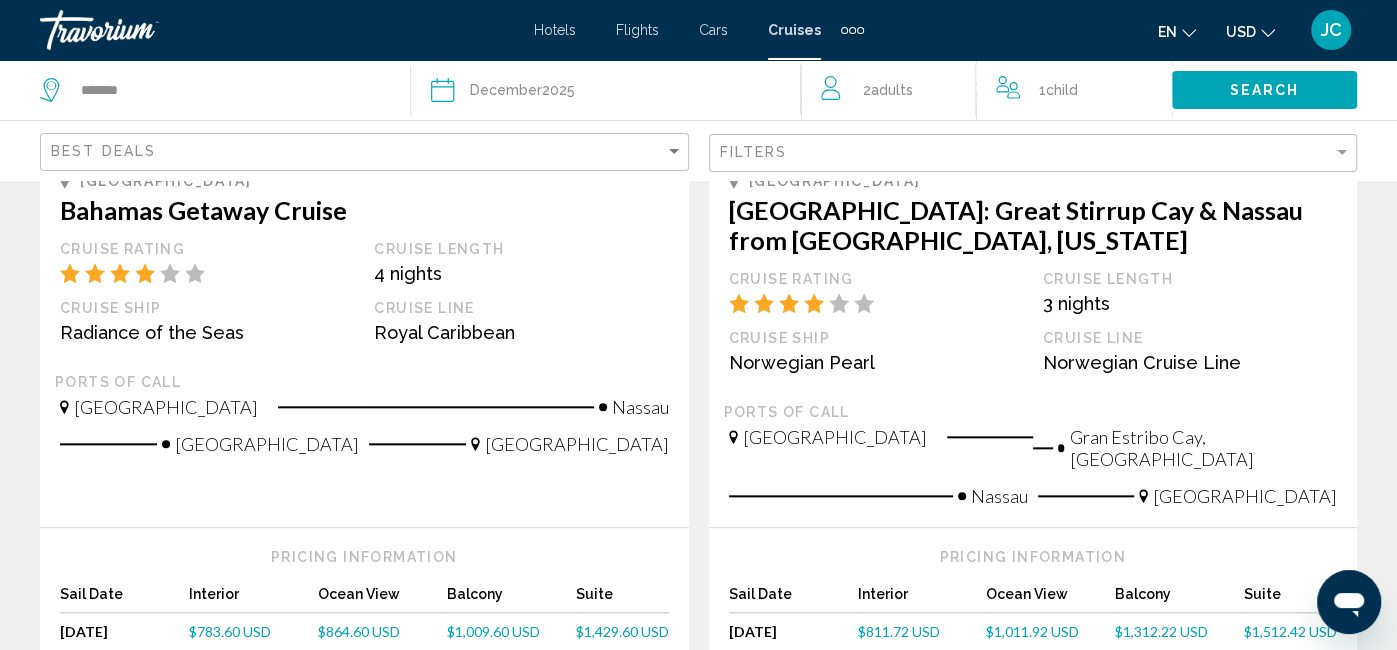 click on "$864.60 USD" at bounding box center [359, 631] 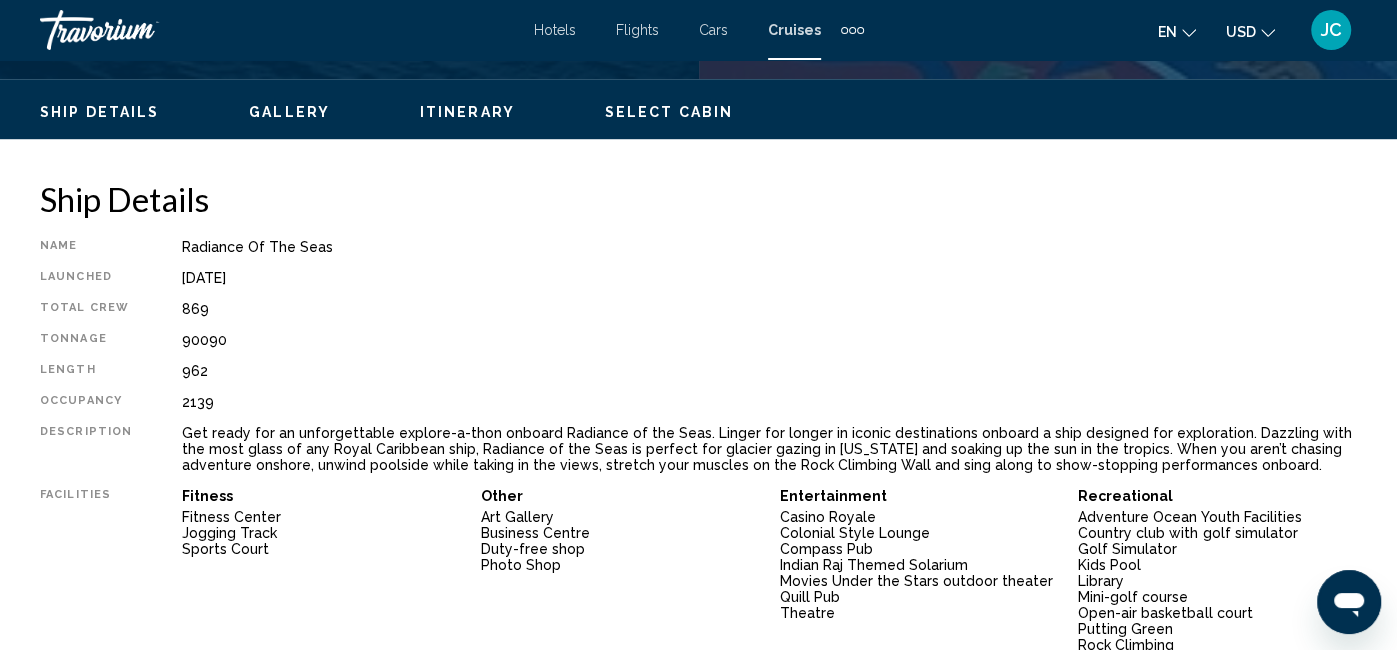 scroll, scrollTop: 929, scrollLeft: 0, axis: vertical 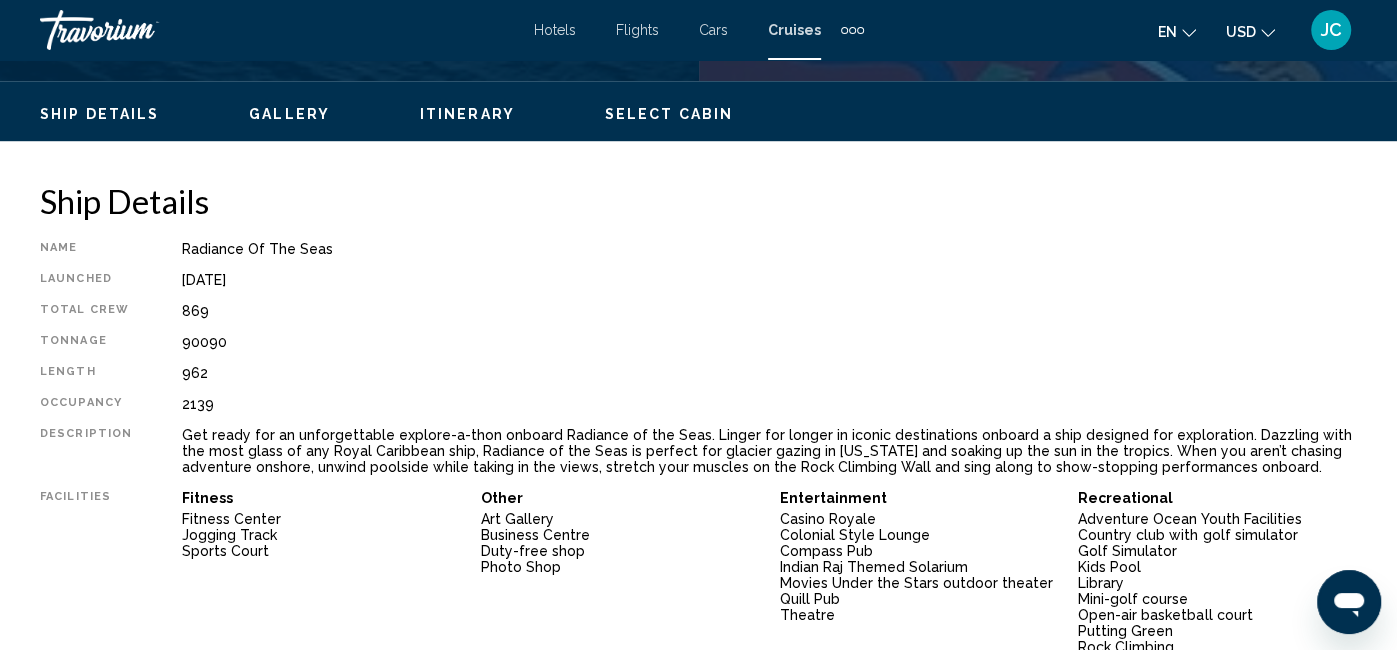 click on "April 7, 2001" at bounding box center (769, 280) 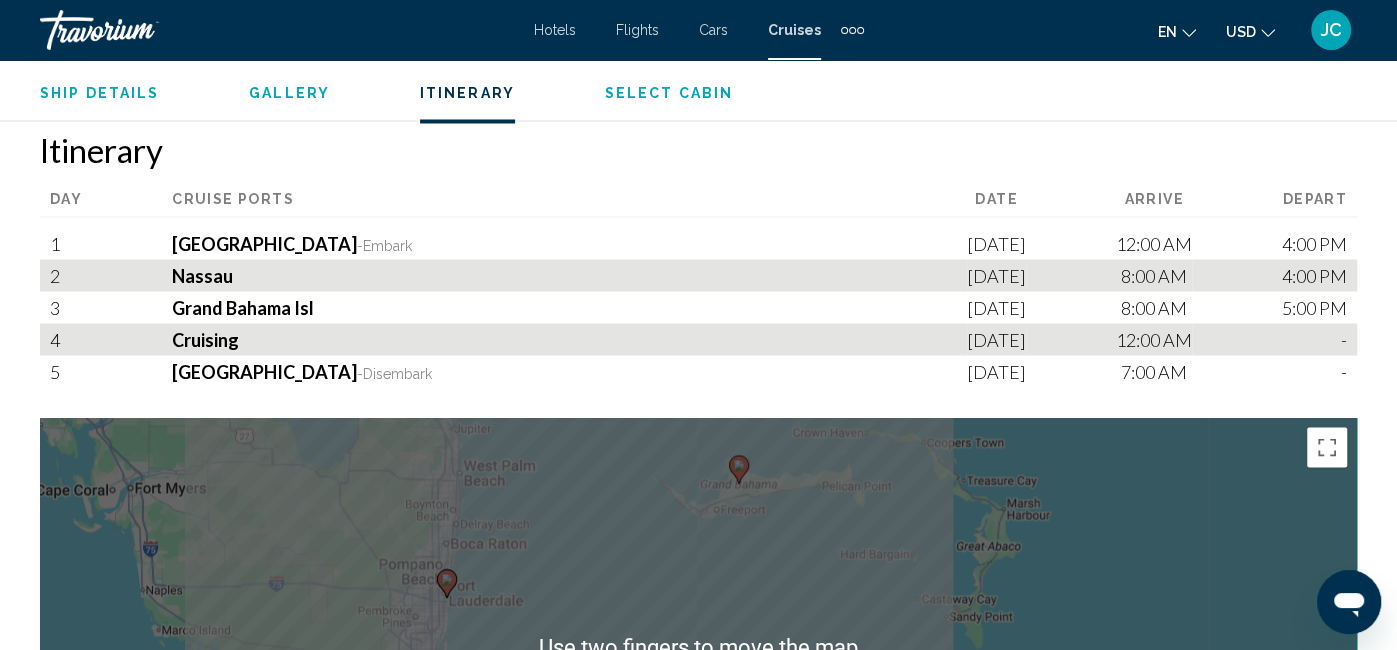 scroll, scrollTop: 2393, scrollLeft: 0, axis: vertical 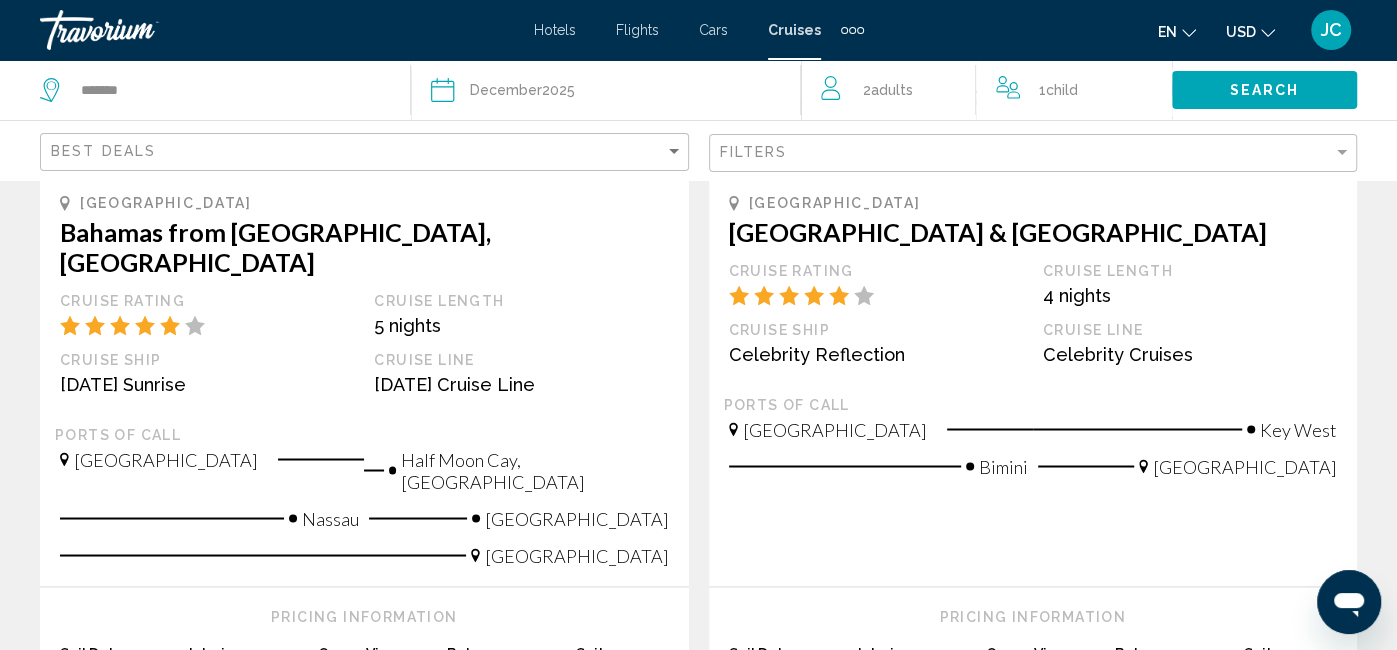 click on "Pricing Information Sail Date Interior Ocean View Balcony Suite  Mon, Dec 15, 2025   Dec 15, 25  $824.00 USD $824.00 USD $950.00 USD $3,051.00 USD" at bounding box center [1033, 653] 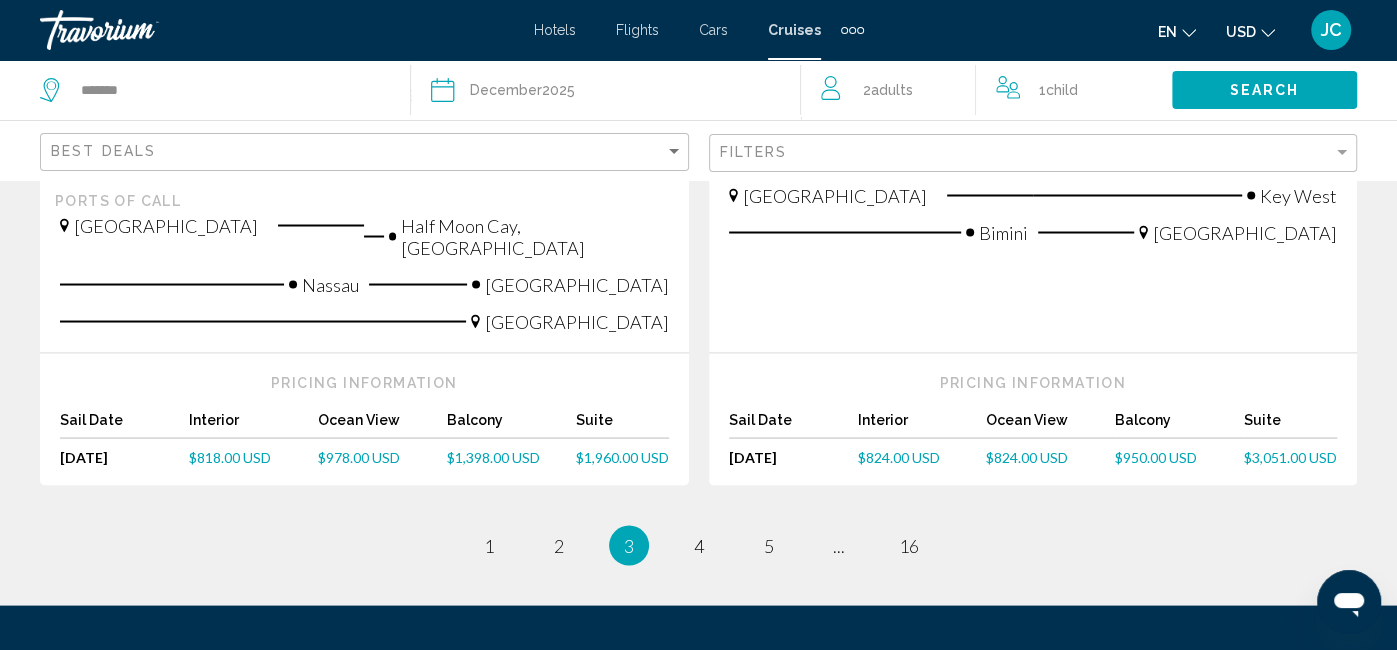 scroll, scrollTop: 2460, scrollLeft: 0, axis: vertical 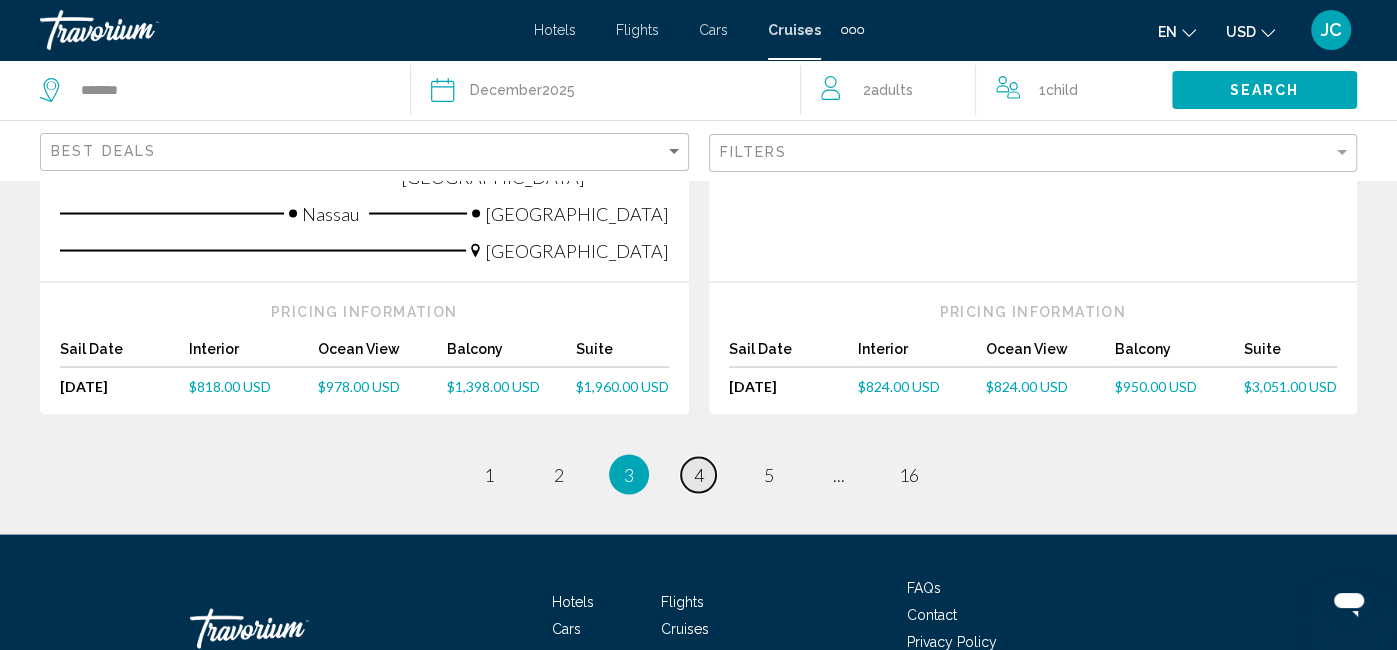 click on "4" at bounding box center [699, 474] 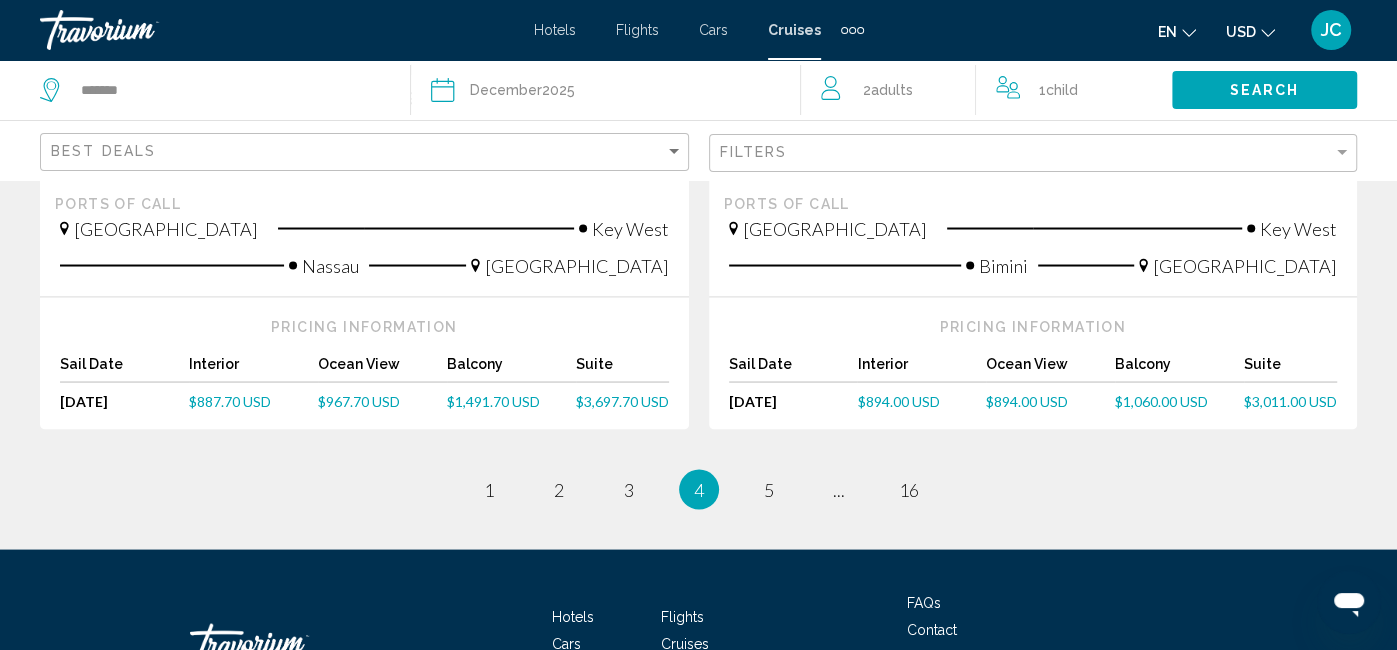 scroll, scrollTop: 2410, scrollLeft: 0, axis: vertical 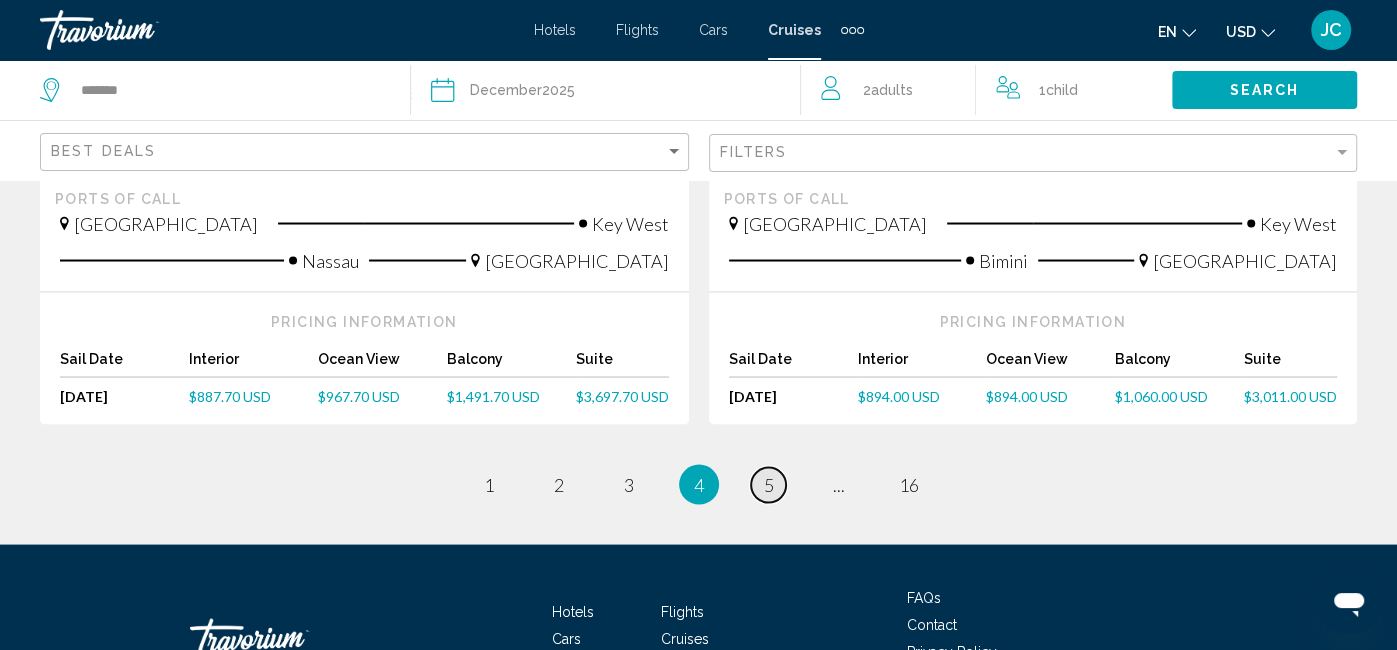 click on "5" at bounding box center [769, 484] 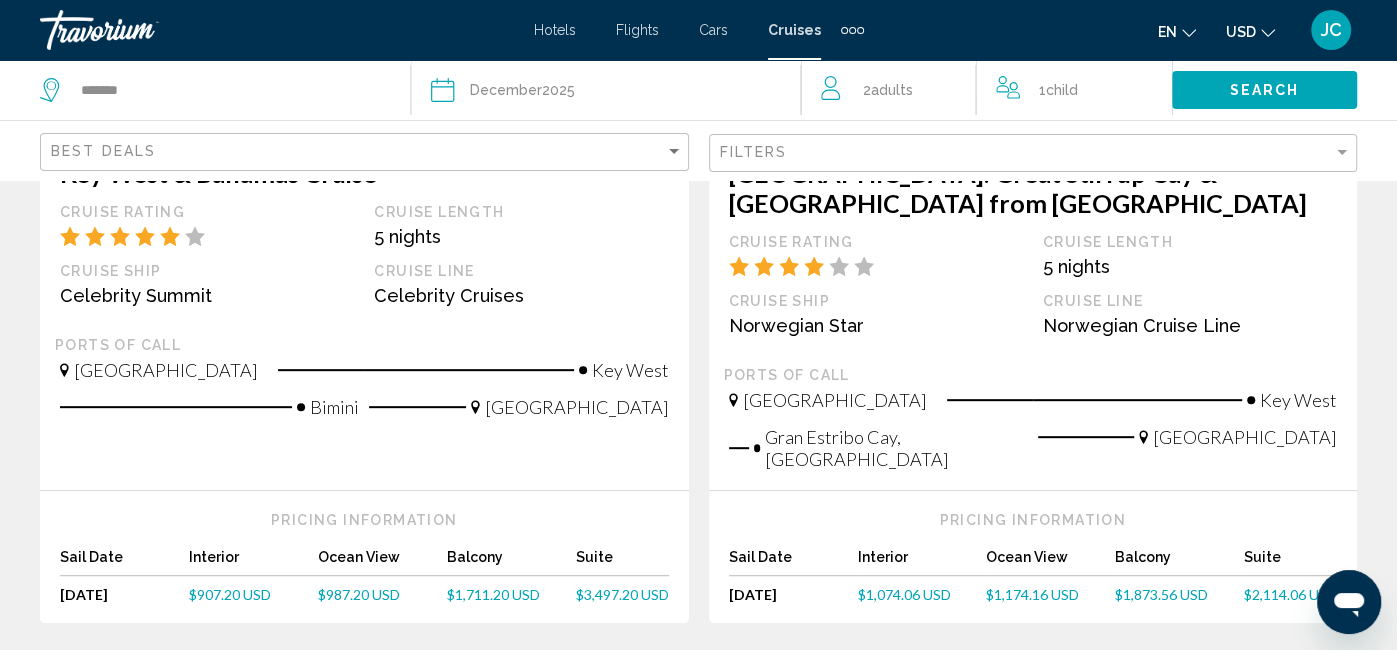 scroll, scrollTop: 480, scrollLeft: 0, axis: vertical 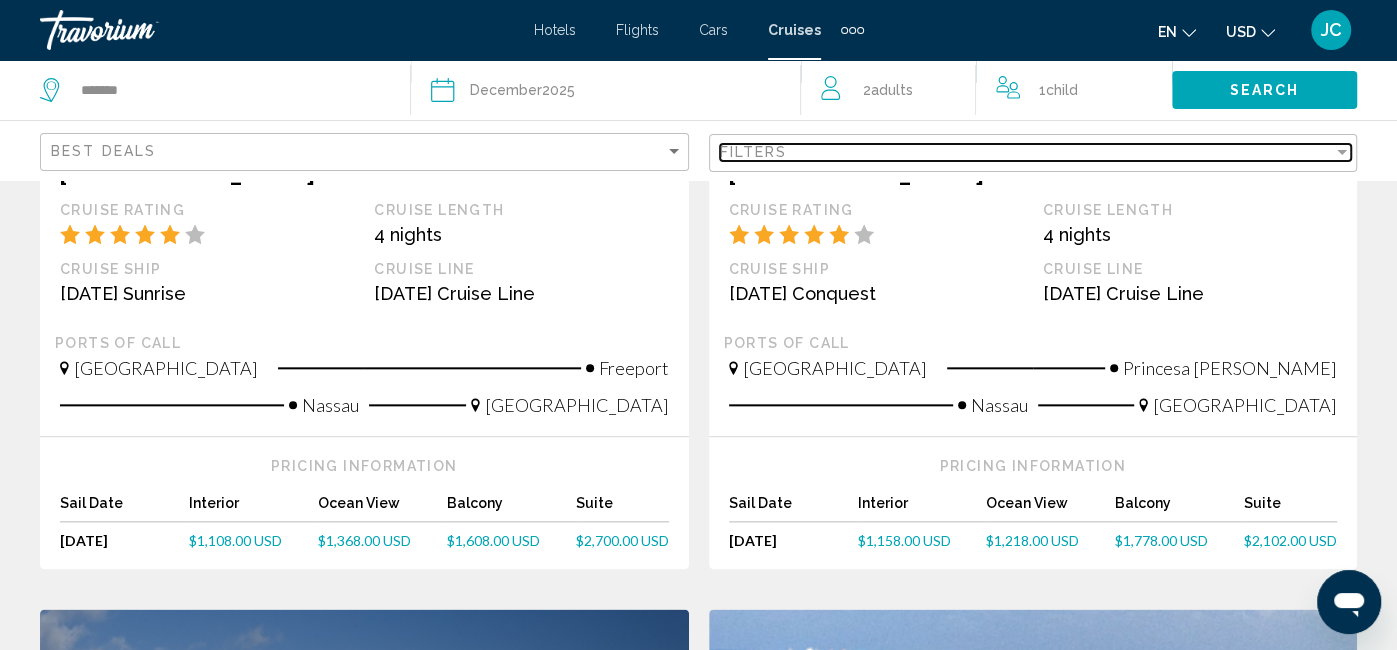 click on "Filters" at bounding box center (1027, 152) 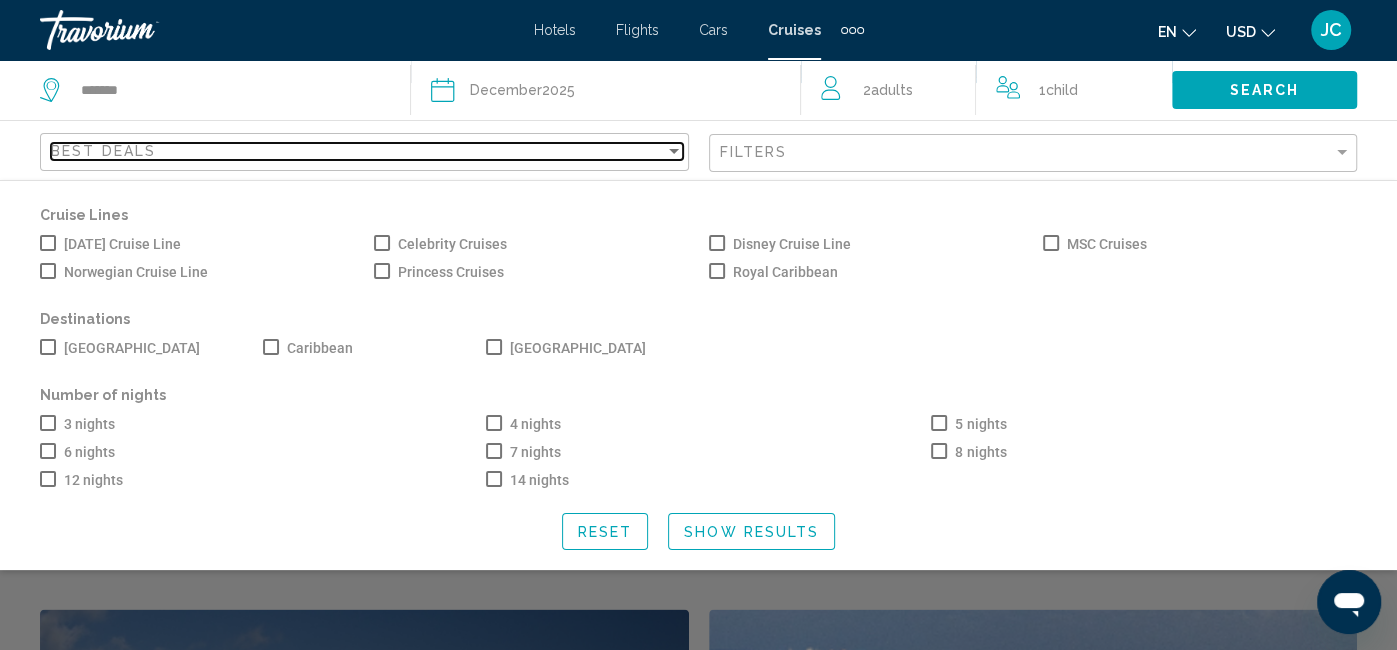 click at bounding box center (674, 151) 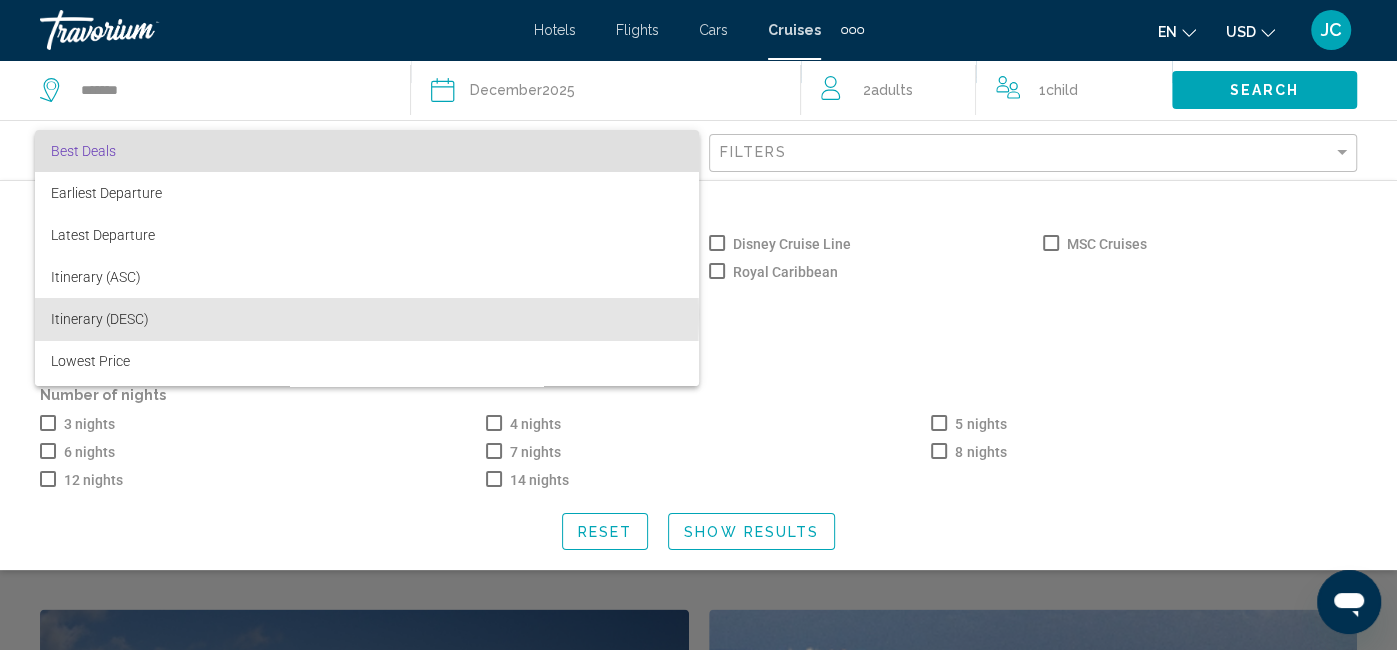 scroll, scrollTop: 37, scrollLeft: 0, axis: vertical 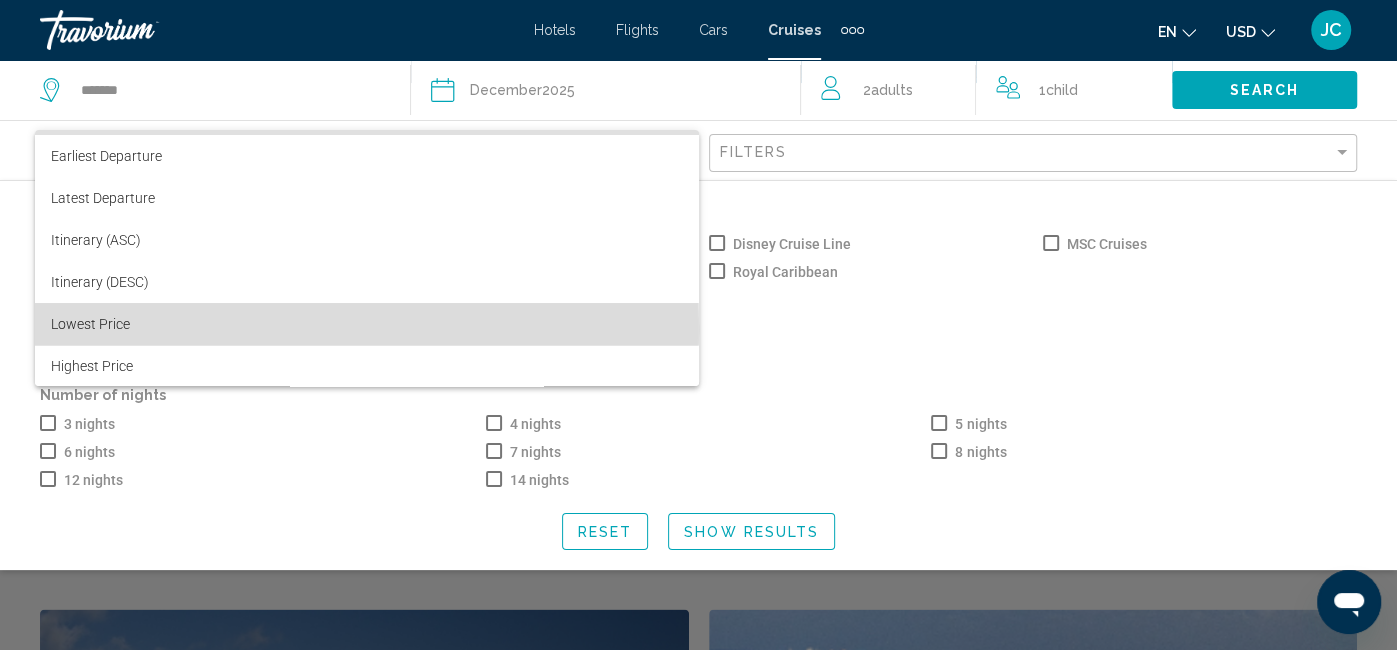 click on "Lowest Price" at bounding box center (90, 324) 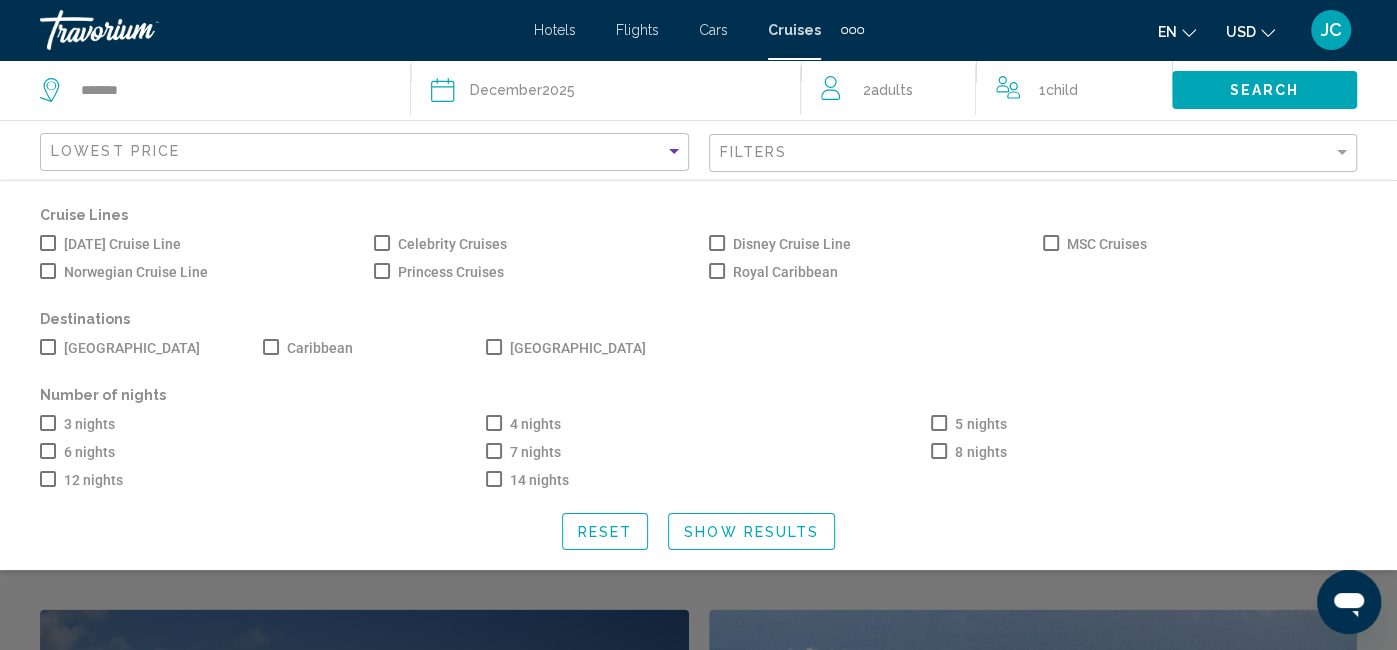 click on "Show Results" 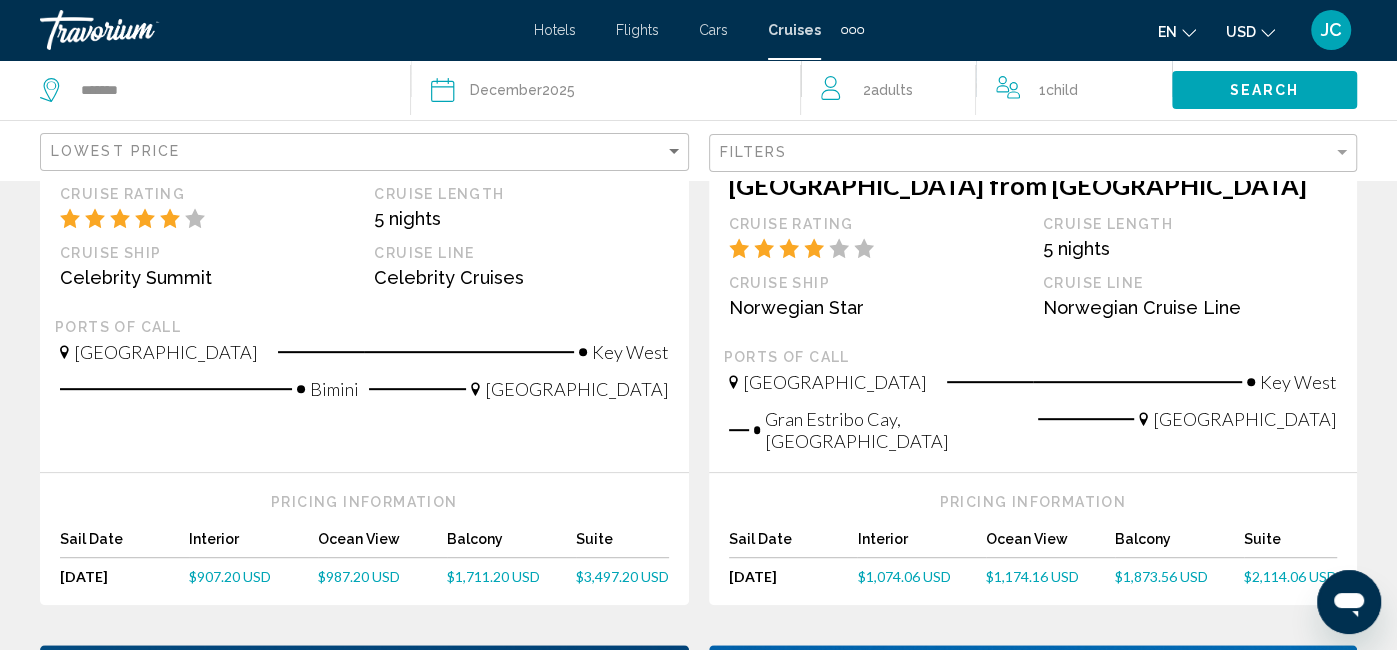 scroll, scrollTop: 0, scrollLeft: 0, axis: both 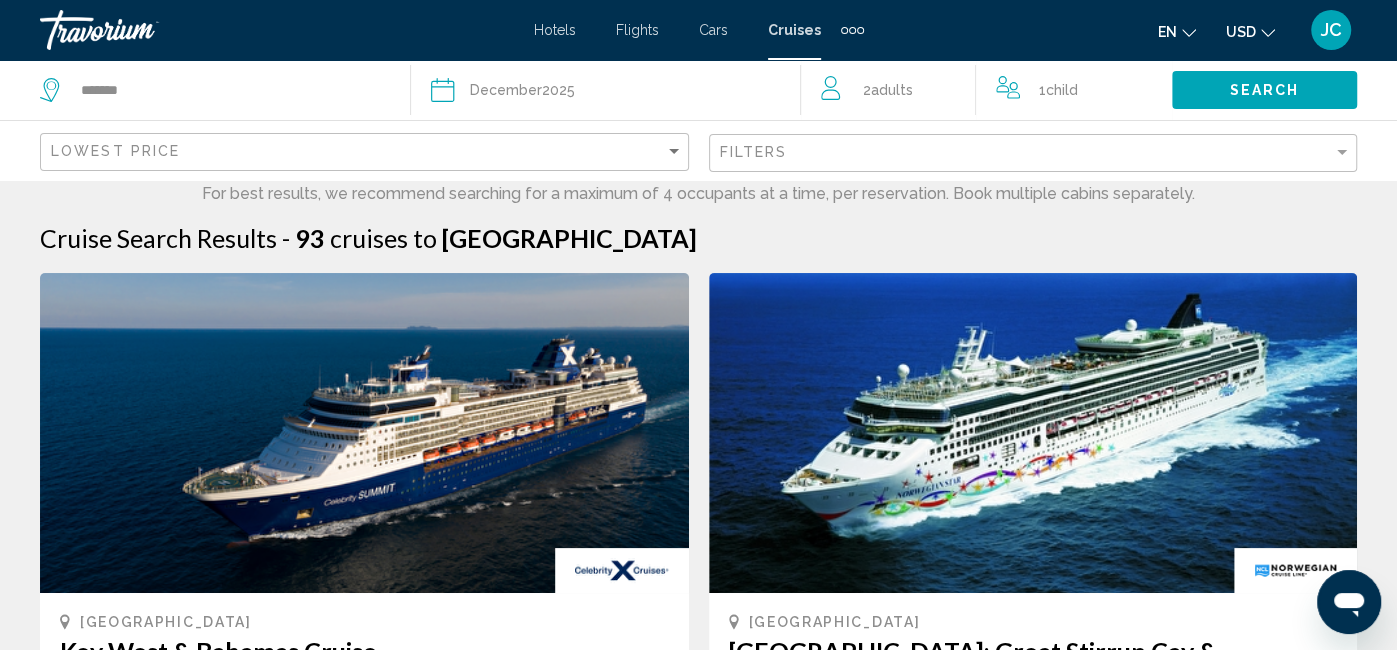 click on "Date December  2025" 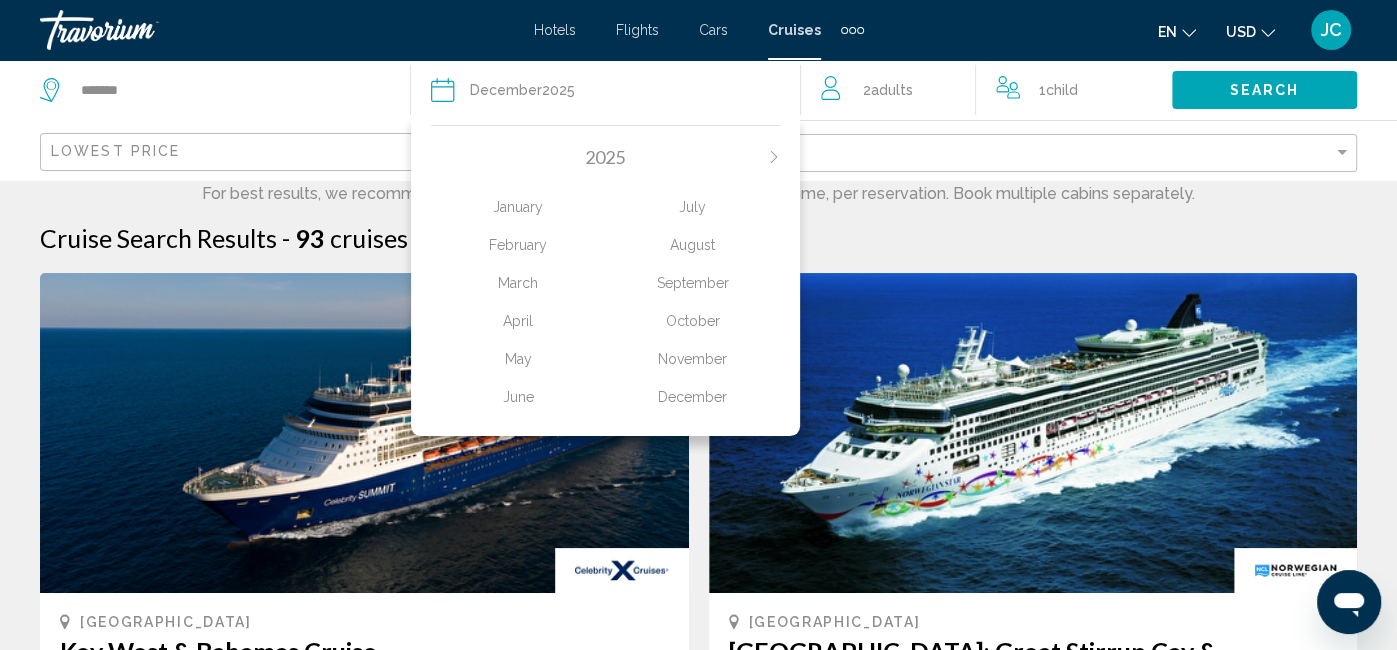 click on "December" 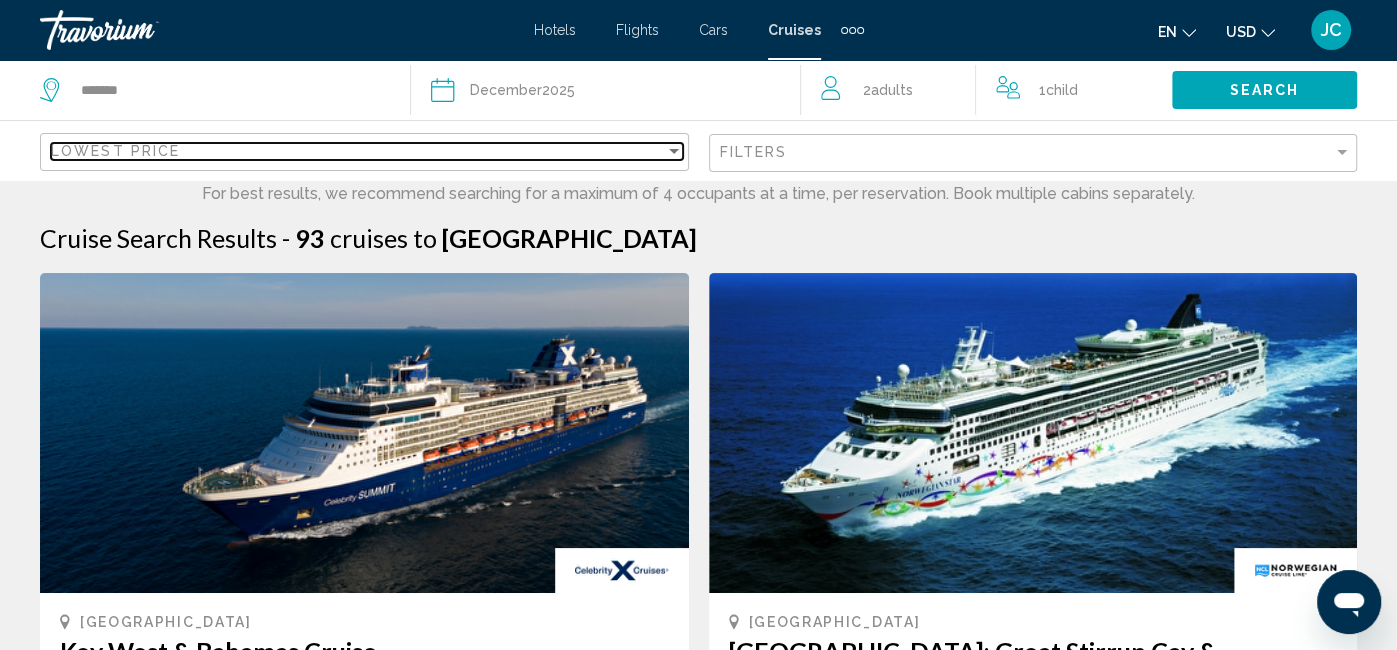 click at bounding box center (674, 151) 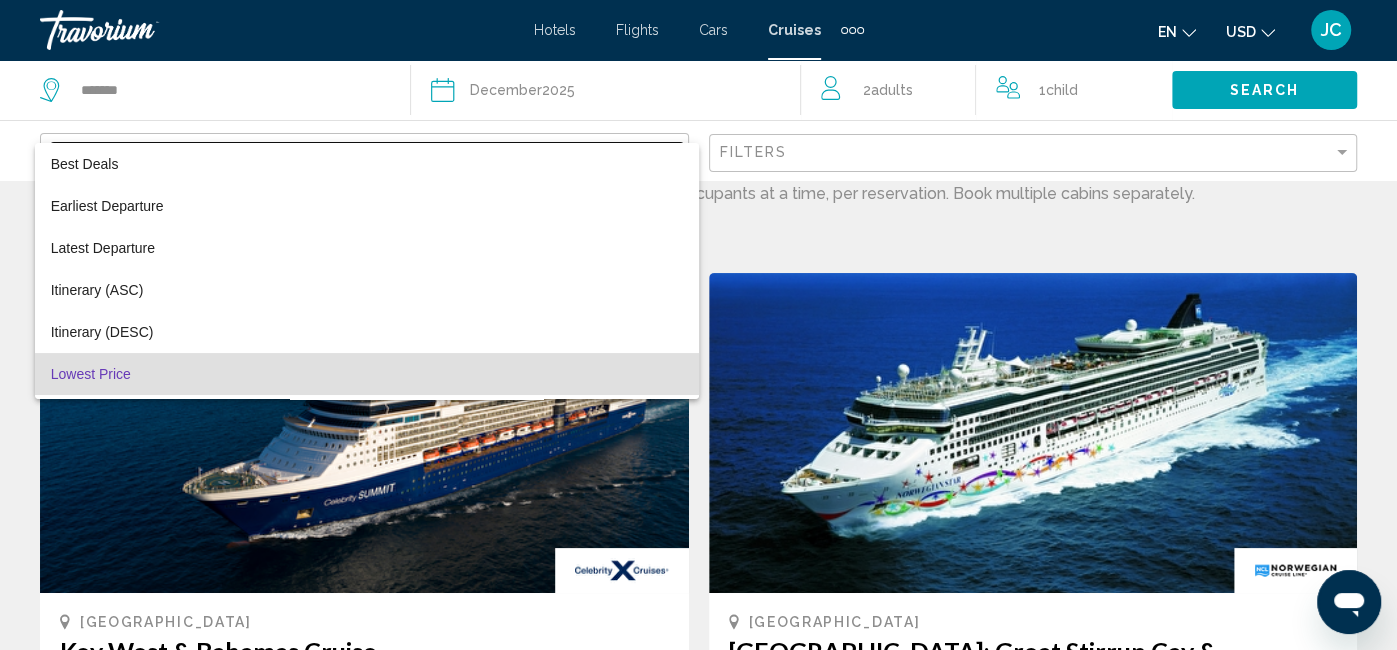 scroll, scrollTop: 37, scrollLeft: 0, axis: vertical 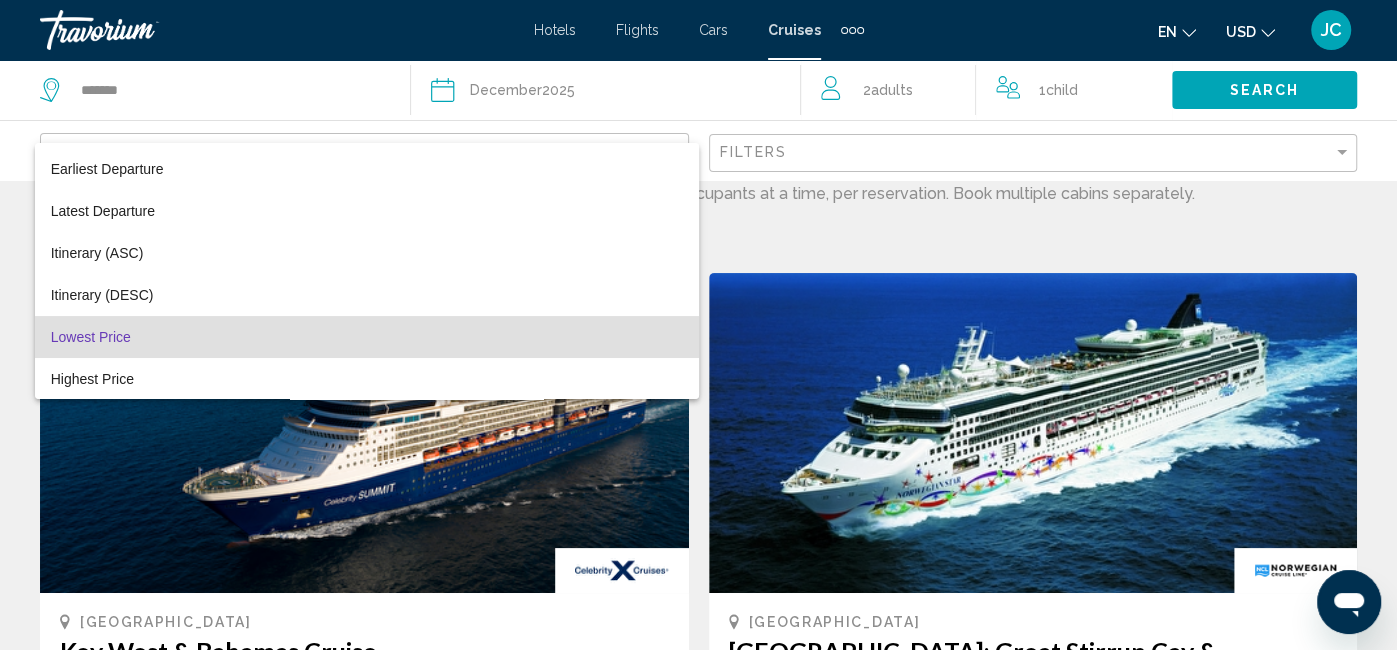 click at bounding box center (698, 325) 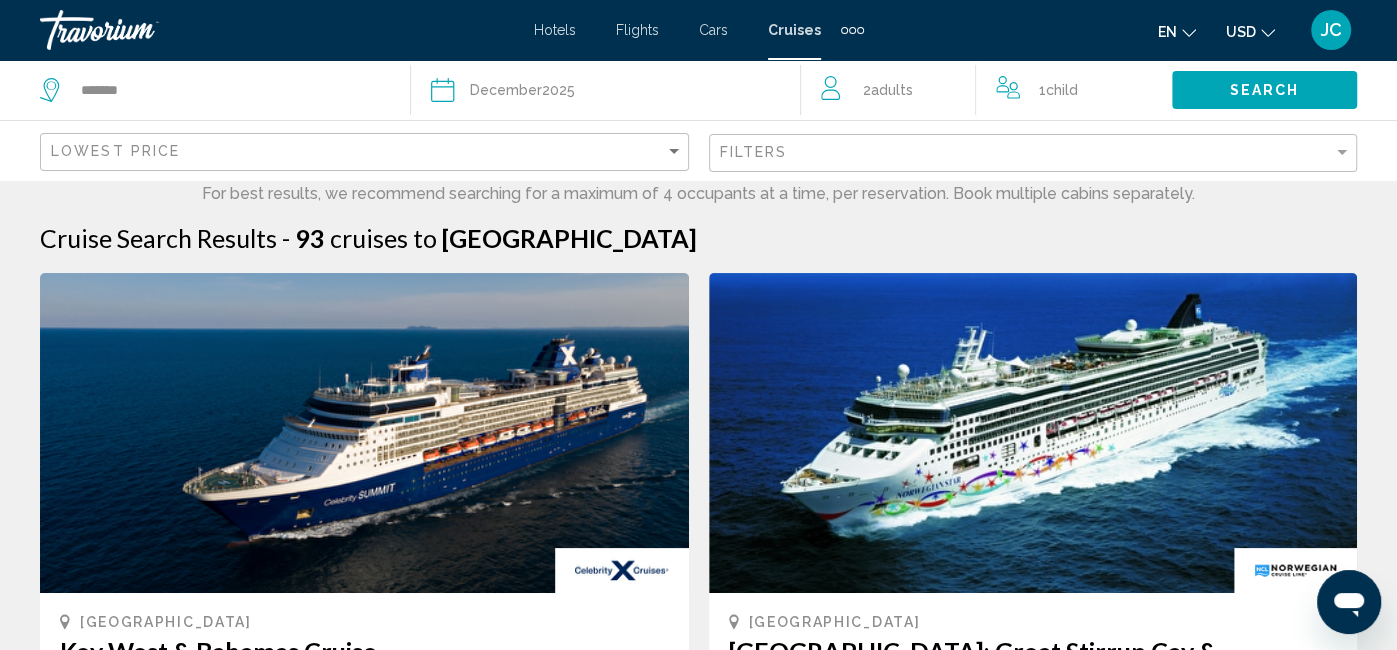 click on "Date December  2025" 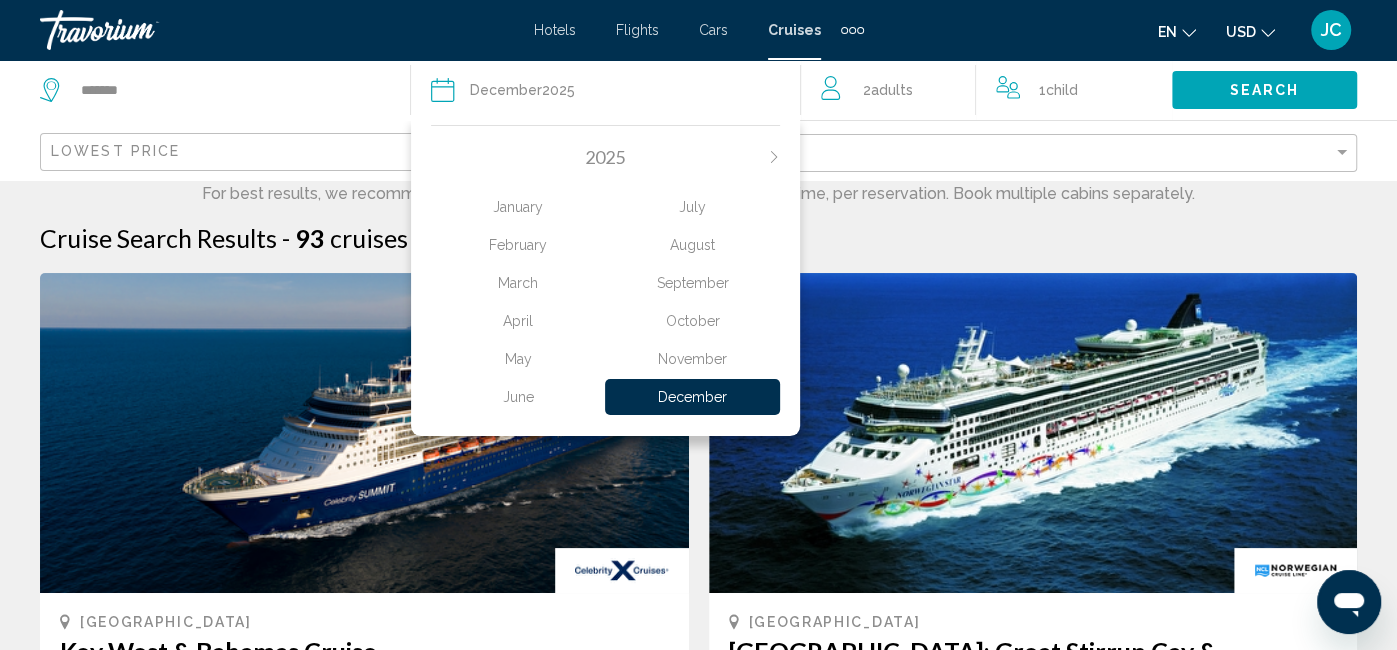 click on "November" 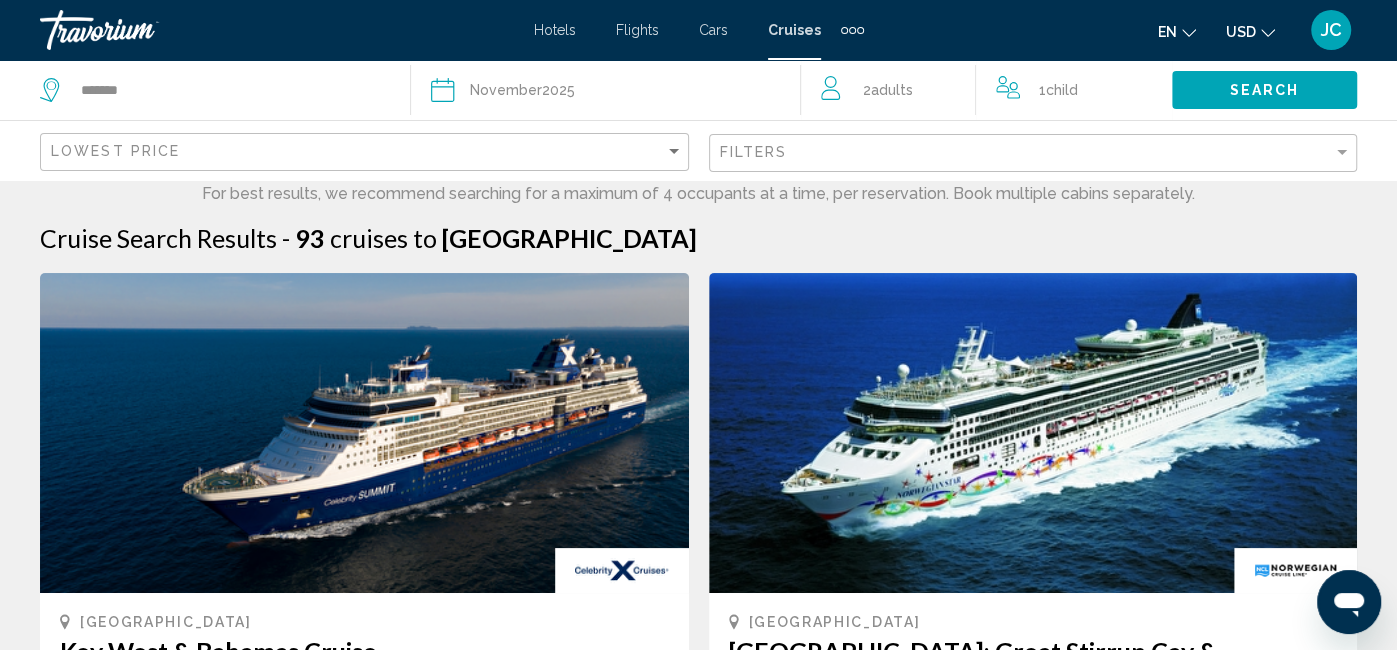 click on "Search" 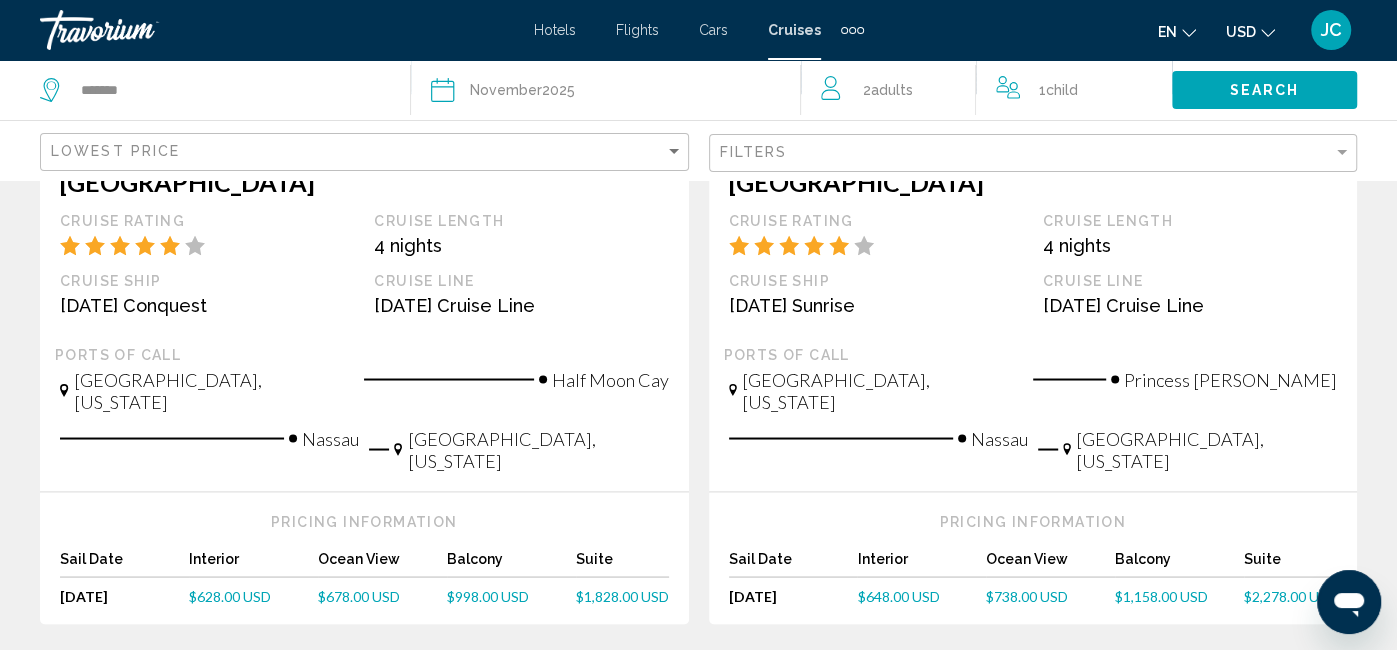 scroll, scrollTop: 2281, scrollLeft: 0, axis: vertical 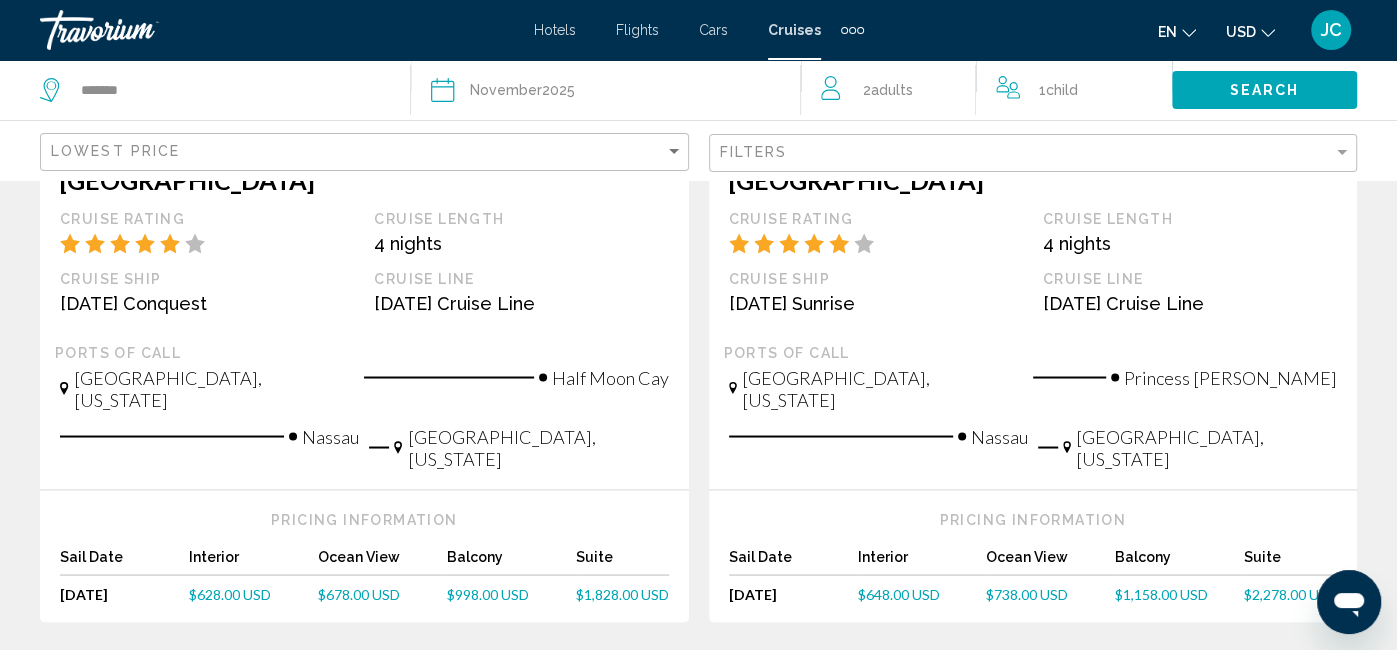 click on "2" at bounding box center [559, 682] 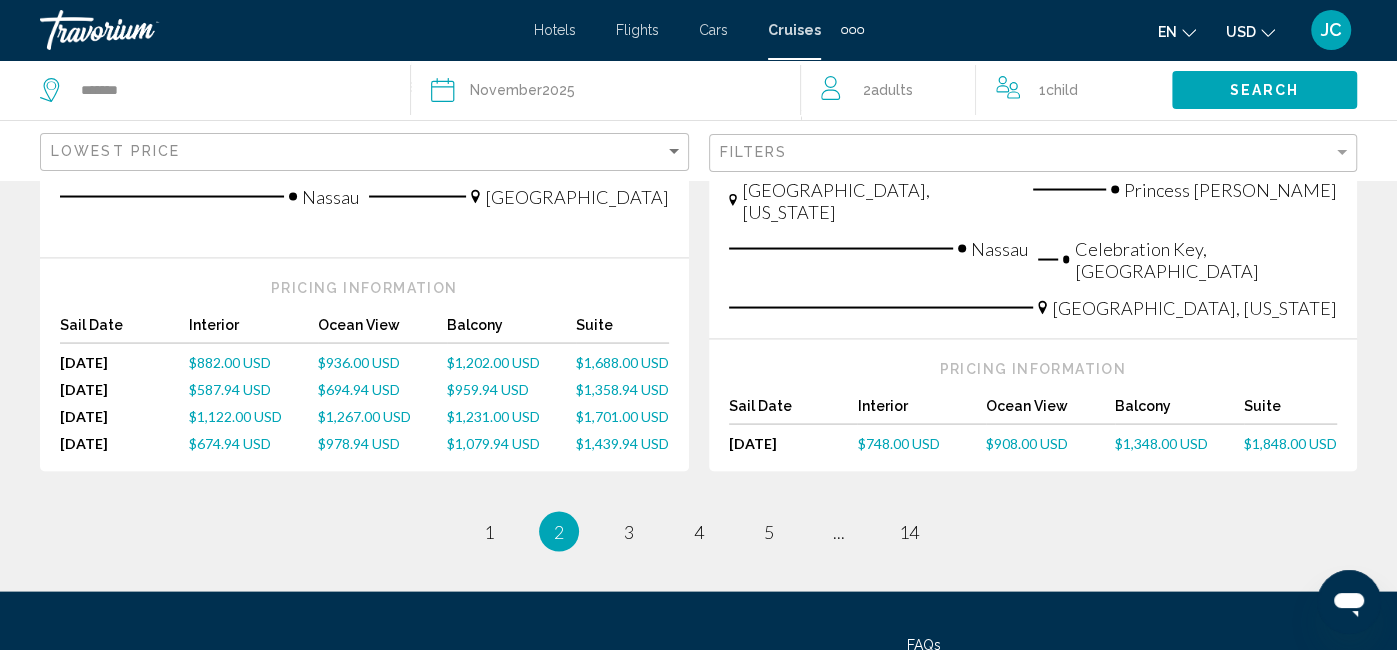 scroll, scrollTop: 2502, scrollLeft: 0, axis: vertical 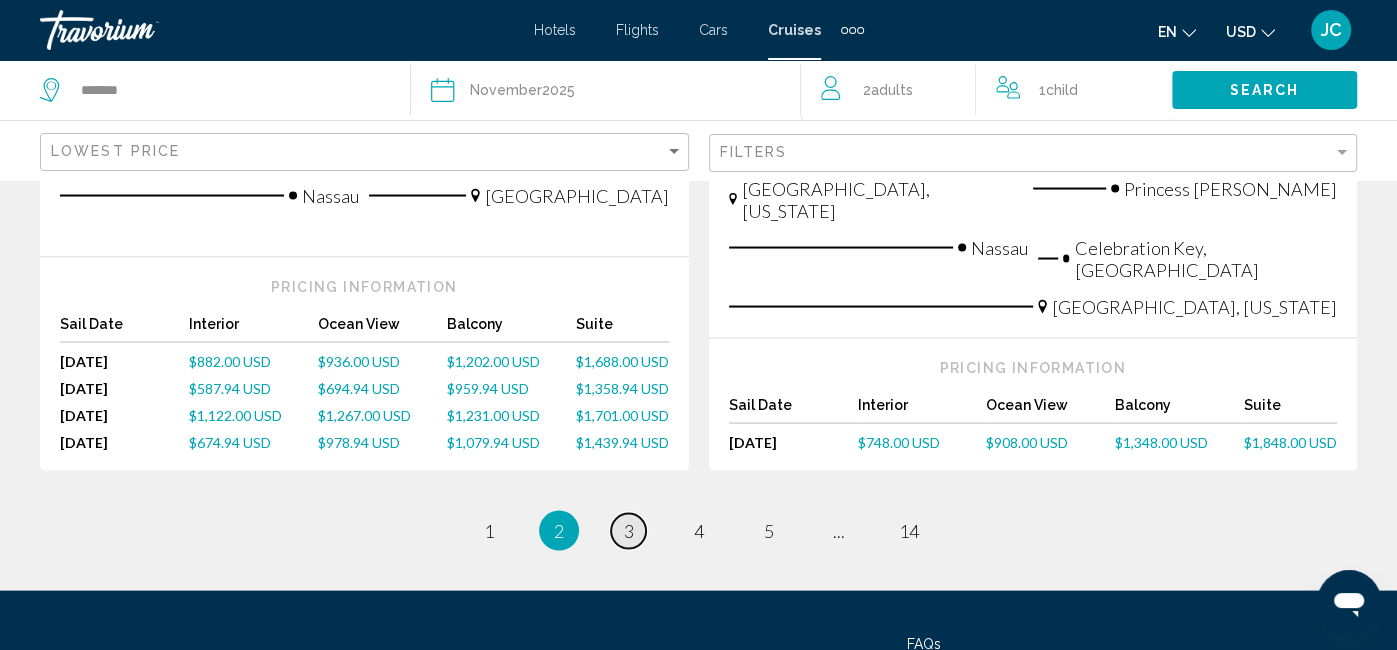 click on "3" at bounding box center (629, 530) 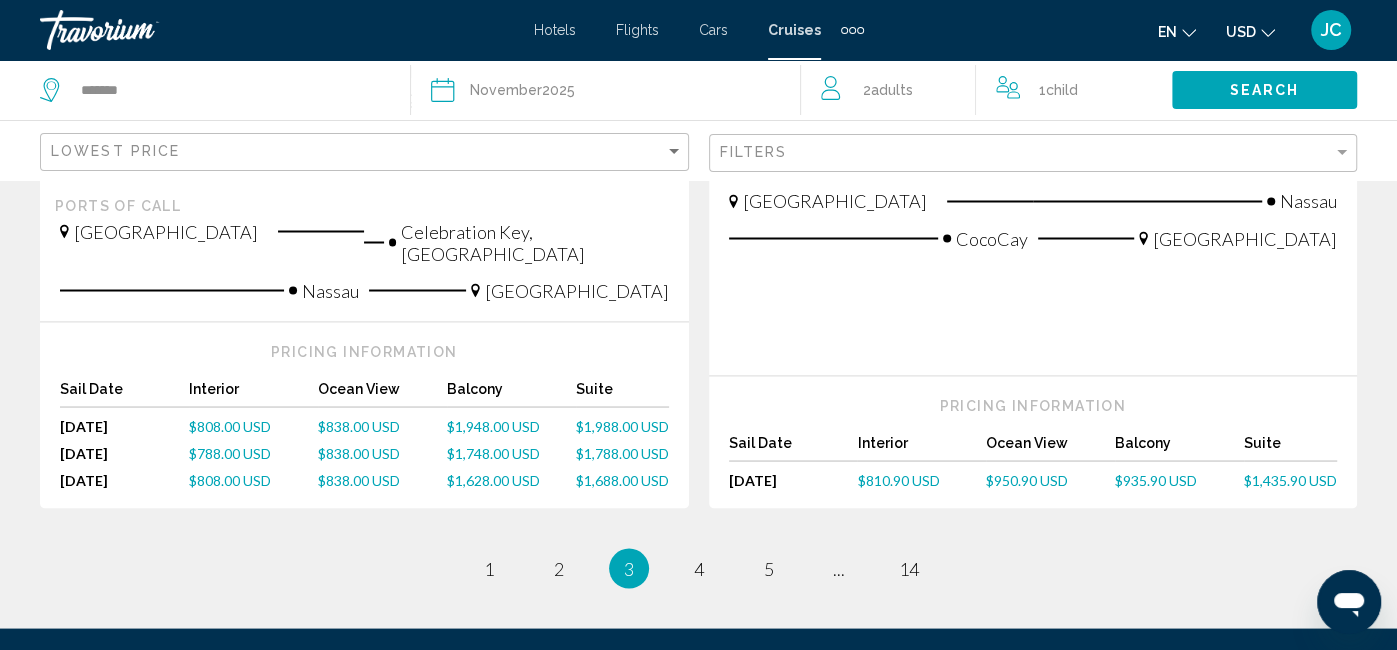 scroll, scrollTop: 2389, scrollLeft: 0, axis: vertical 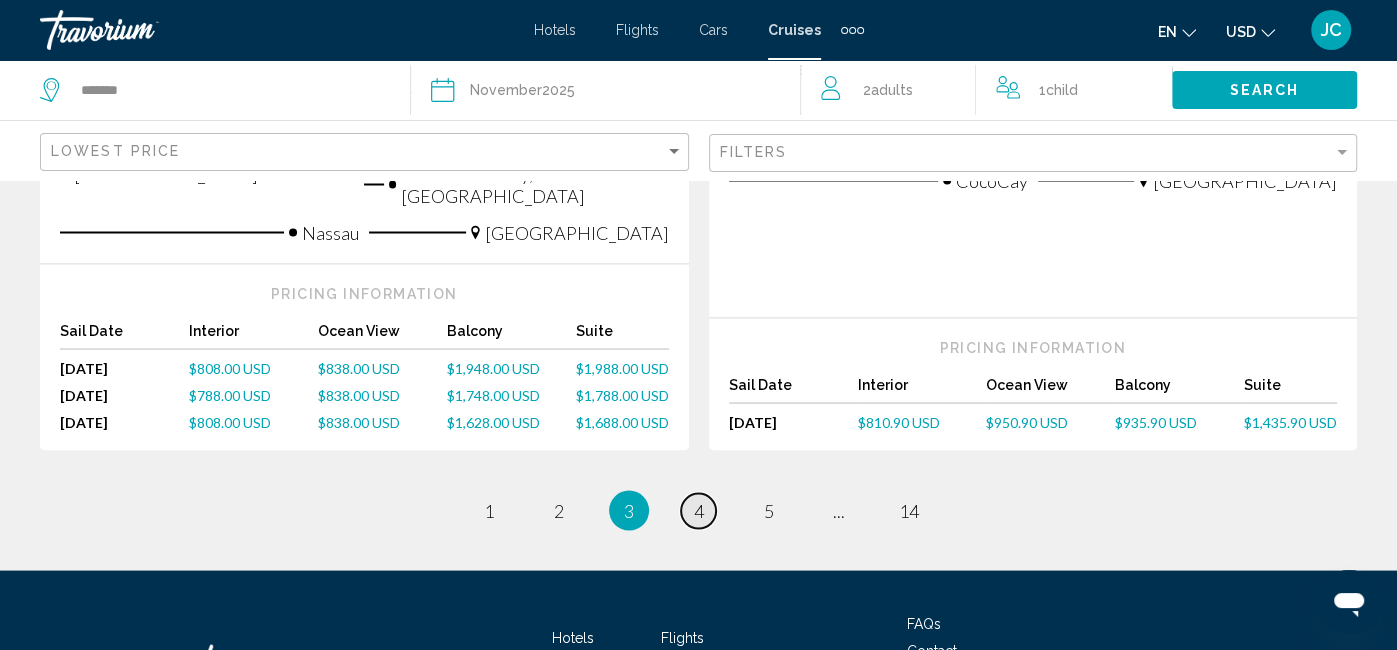 click on "4" at bounding box center (699, 510) 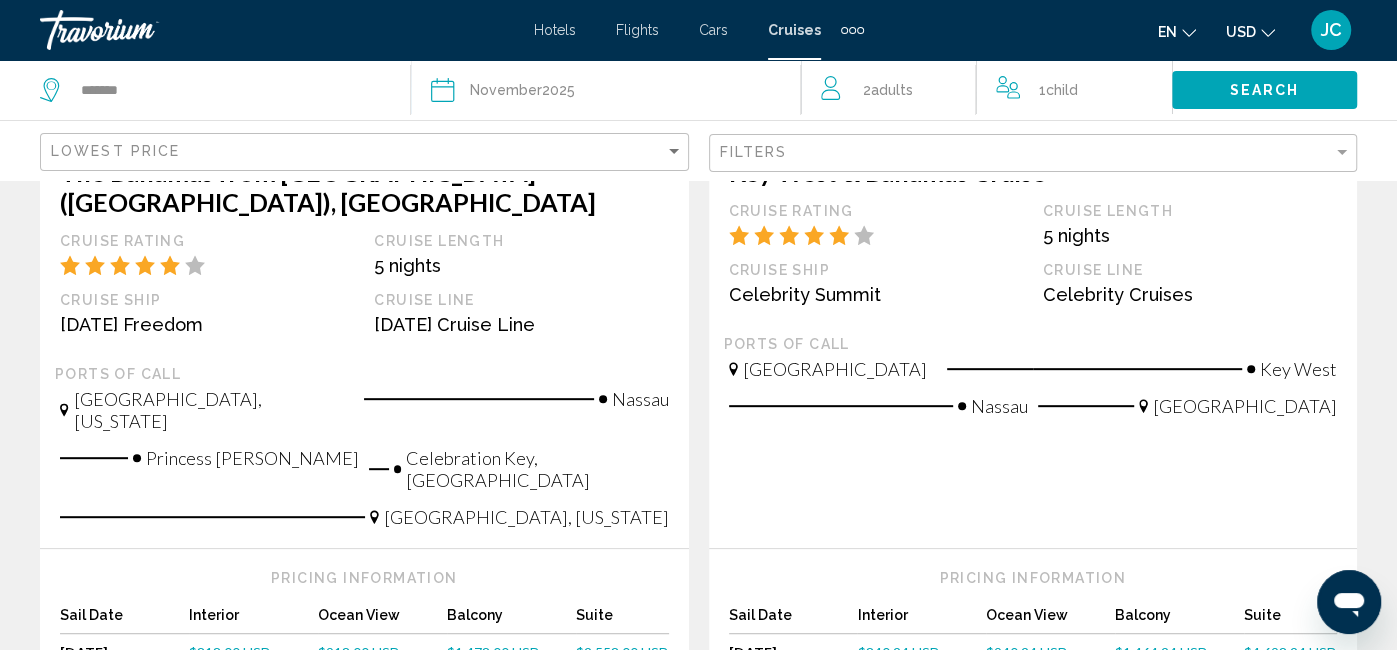 scroll, scrollTop: 0, scrollLeft: 0, axis: both 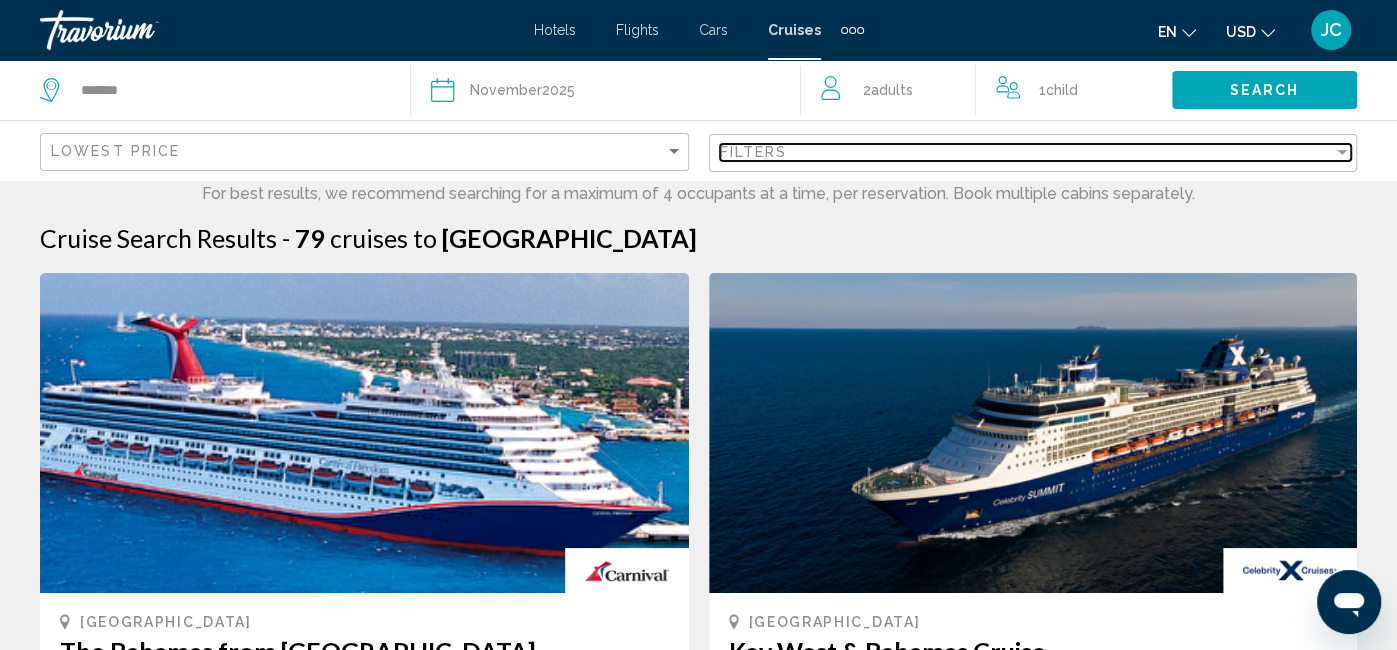 click on "Filters" at bounding box center (754, 152) 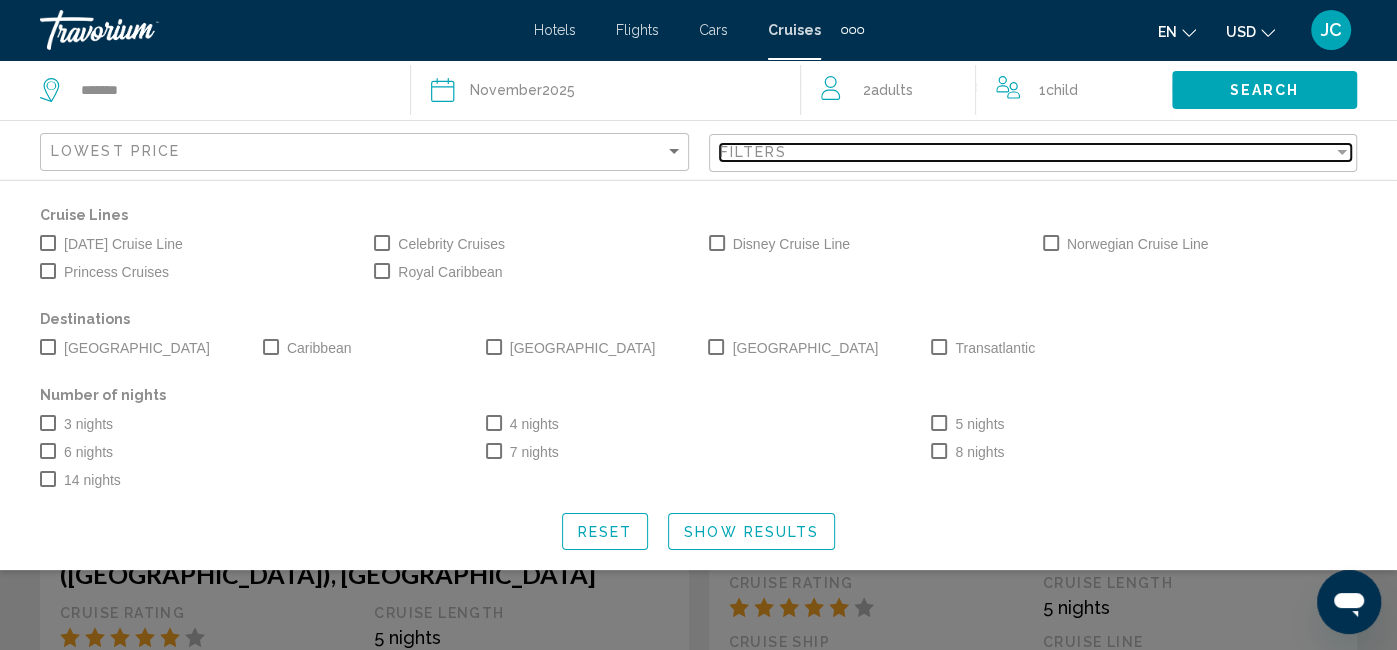 scroll, scrollTop: 57, scrollLeft: 0, axis: vertical 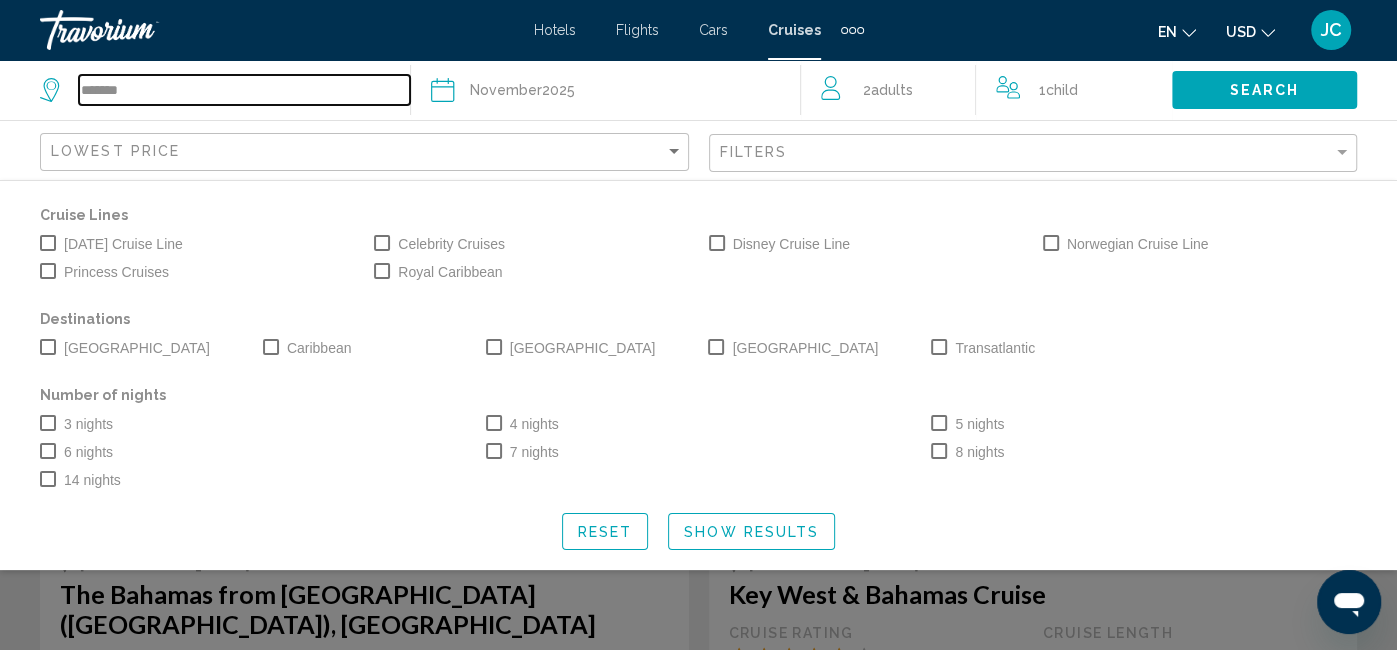 click on "*******" at bounding box center [244, 90] 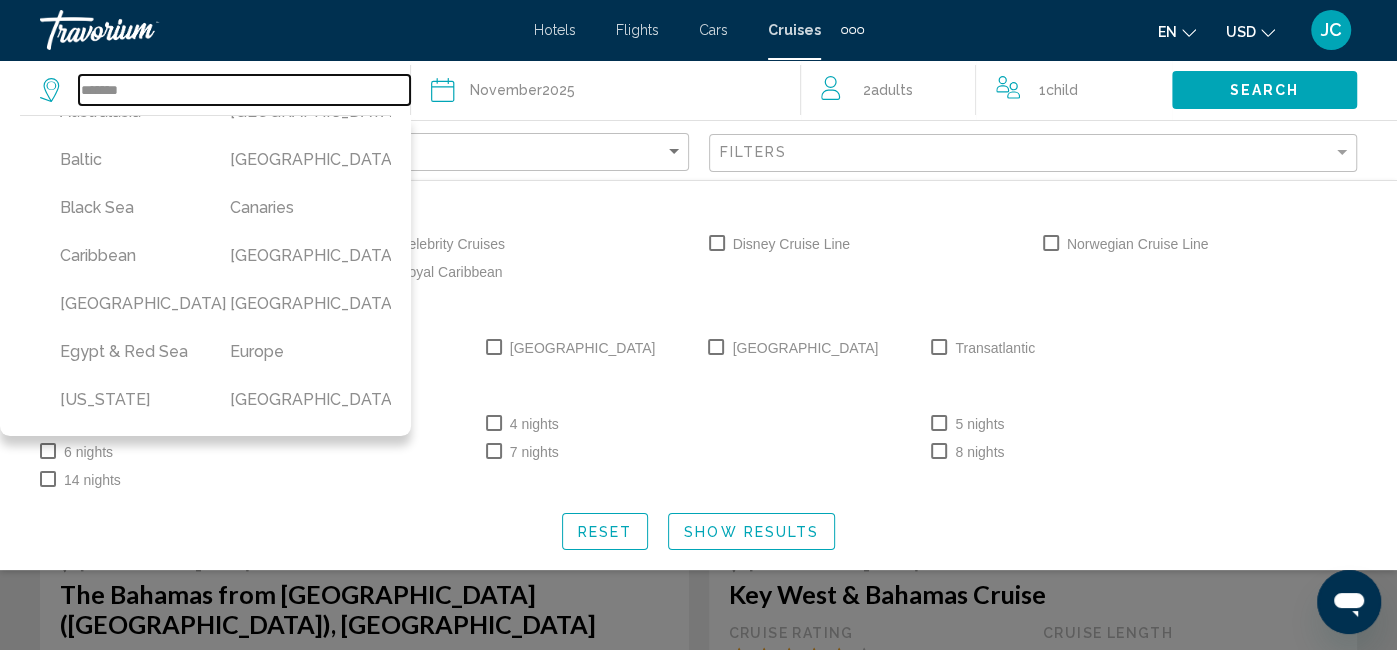 scroll, scrollTop: 0, scrollLeft: 0, axis: both 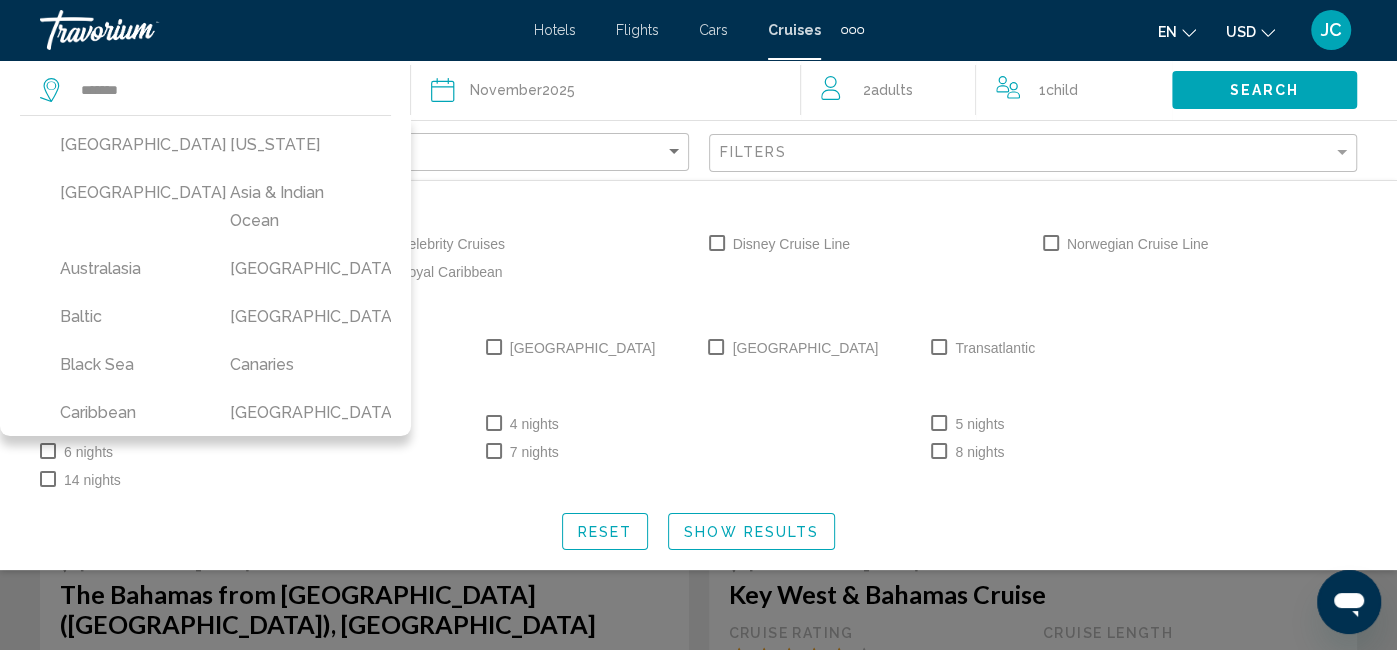 click on "Date November  2025" 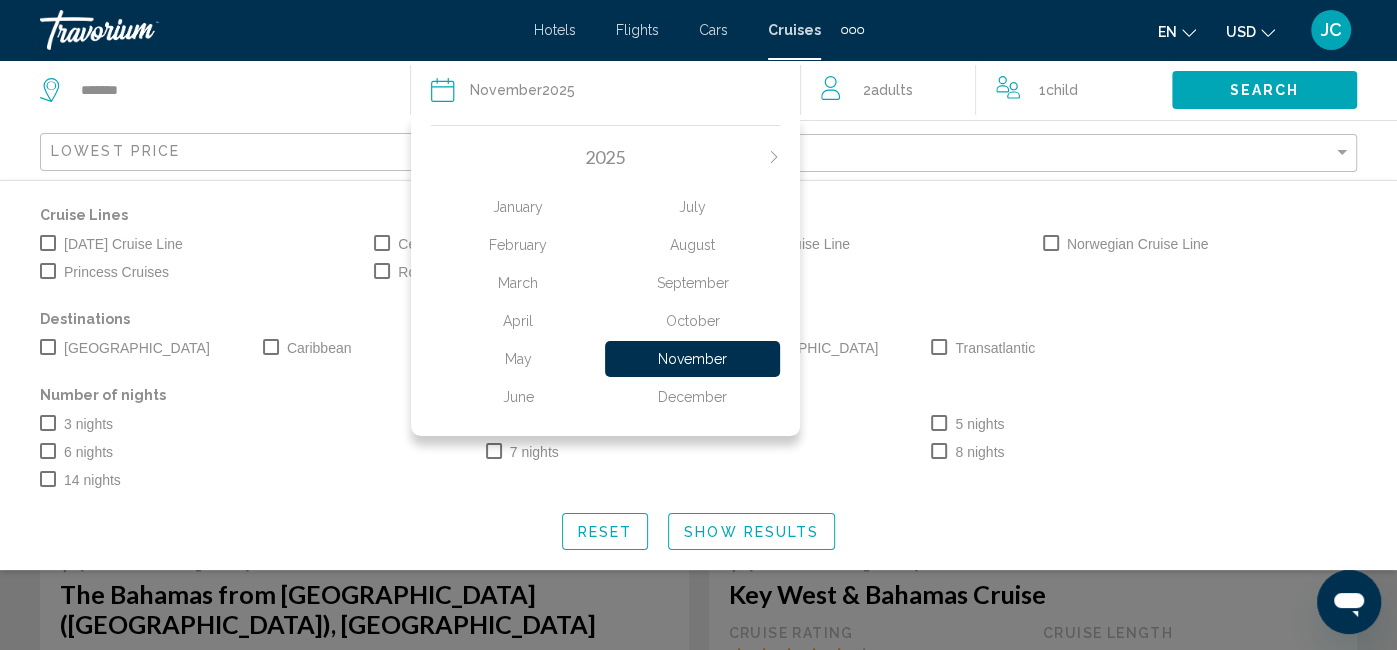 click on "Disney Cruise Line" 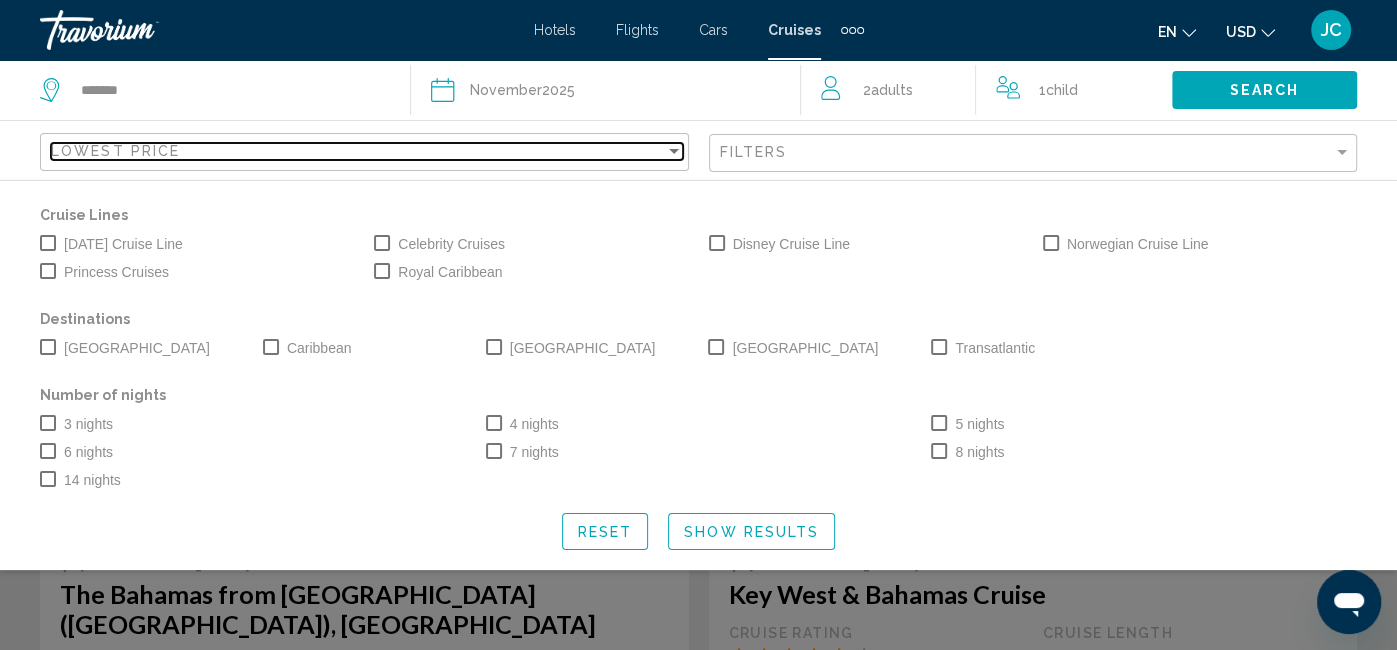 click at bounding box center [674, 151] 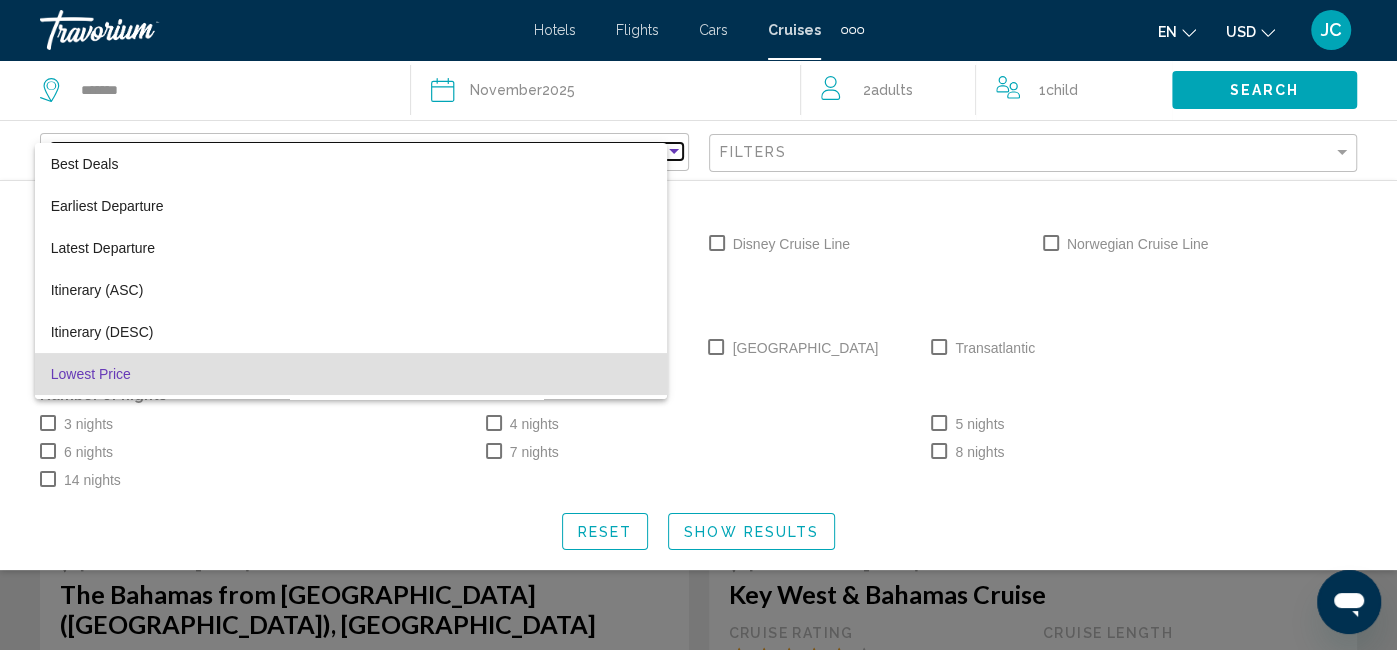 scroll, scrollTop: 37, scrollLeft: 0, axis: vertical 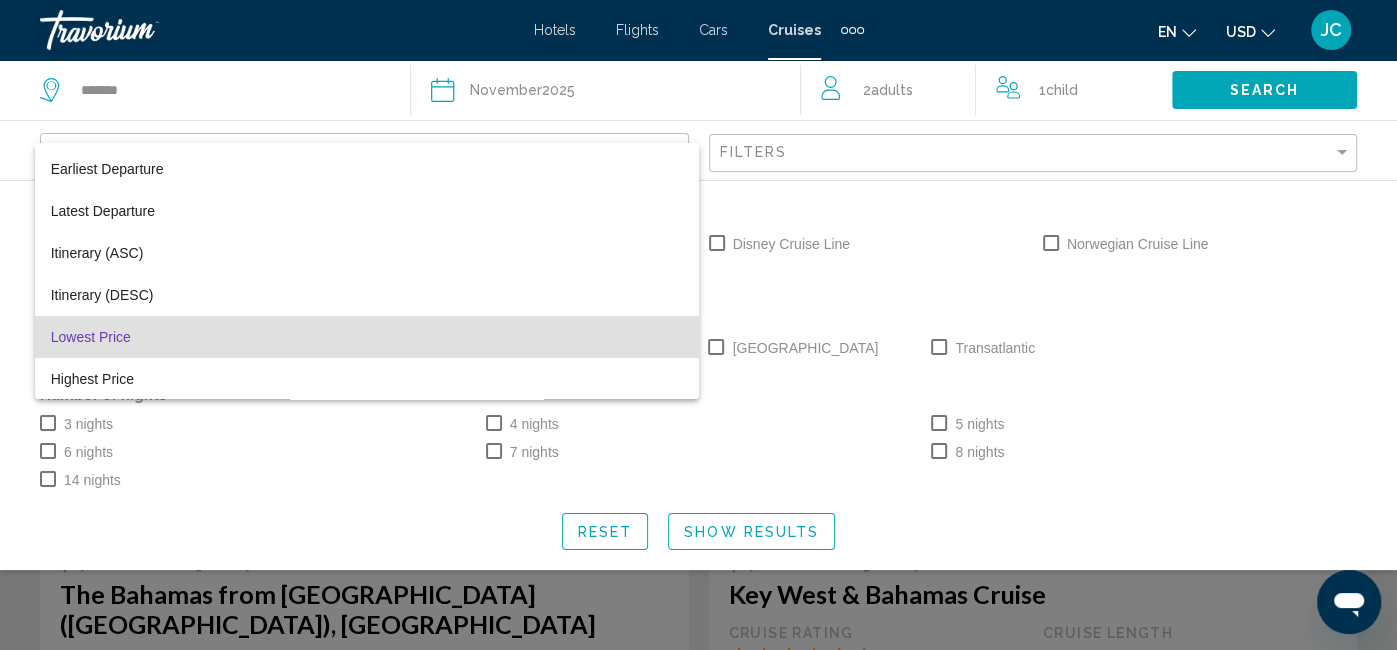click at bounding box center [698, 325] 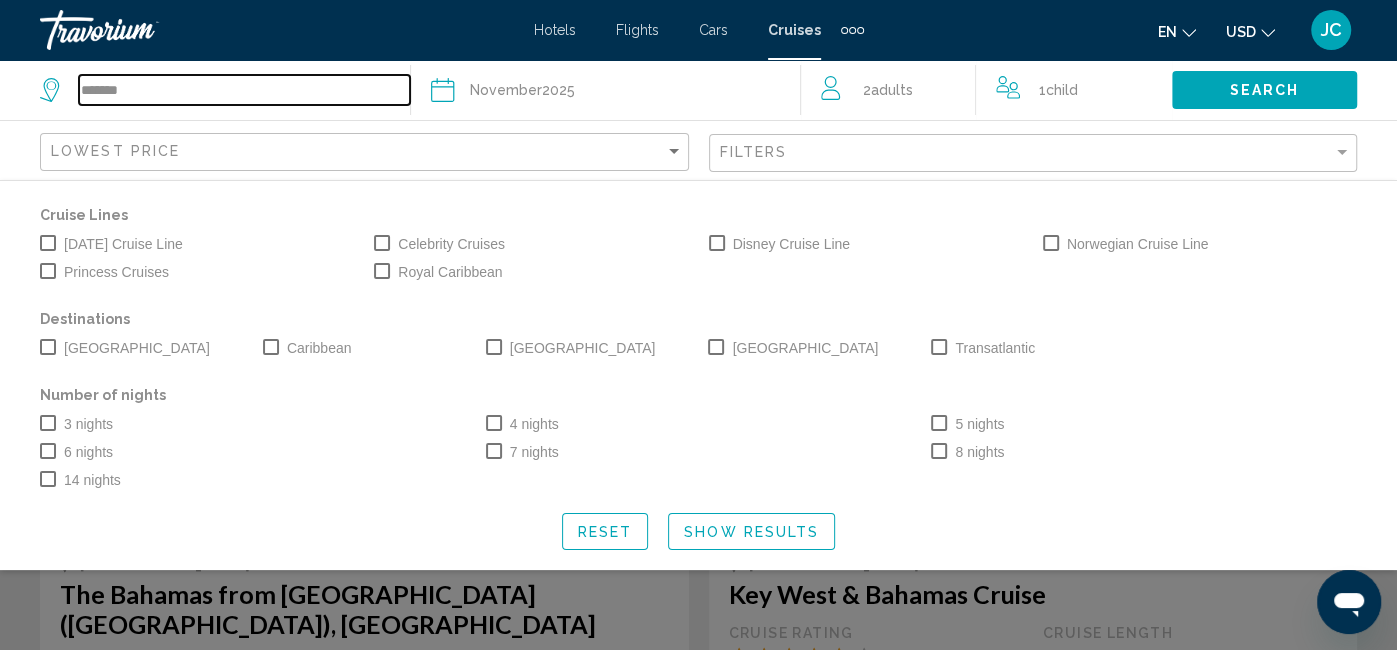 click on "*******" at bounding box center [244, 90] 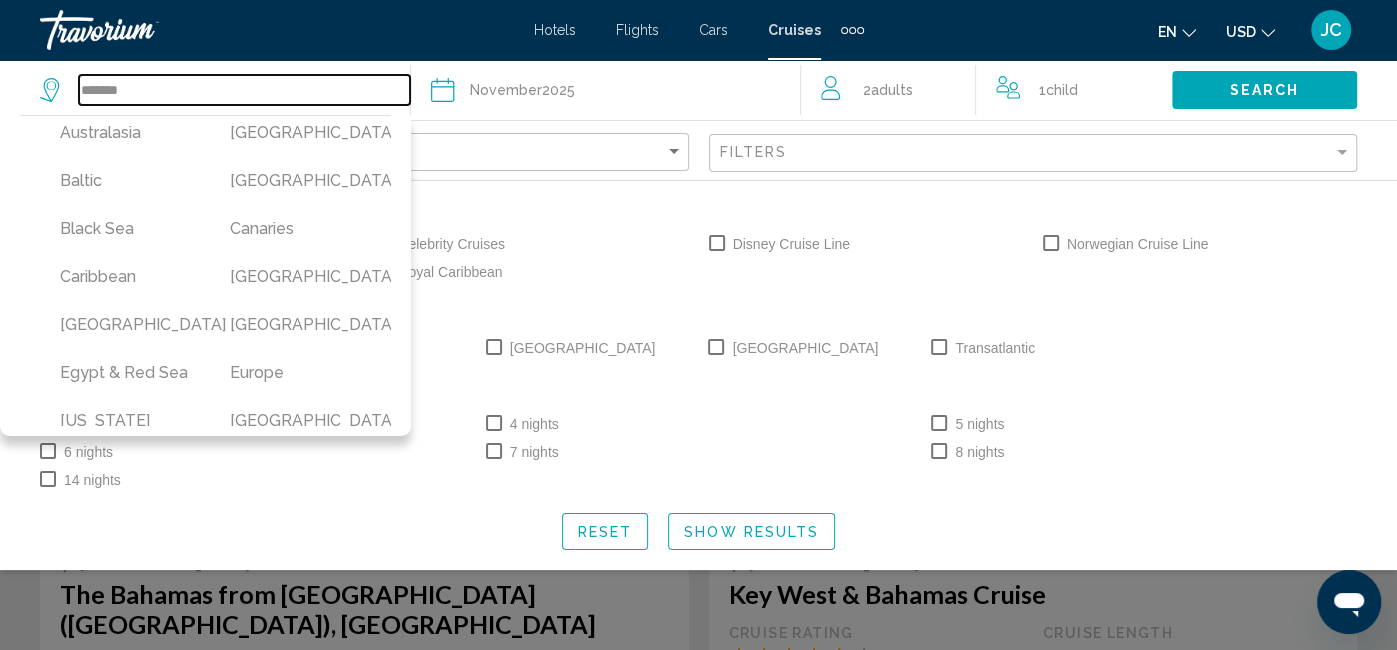 scroll, scrollTop: 135, scrollLeft: 0, axis: vertical 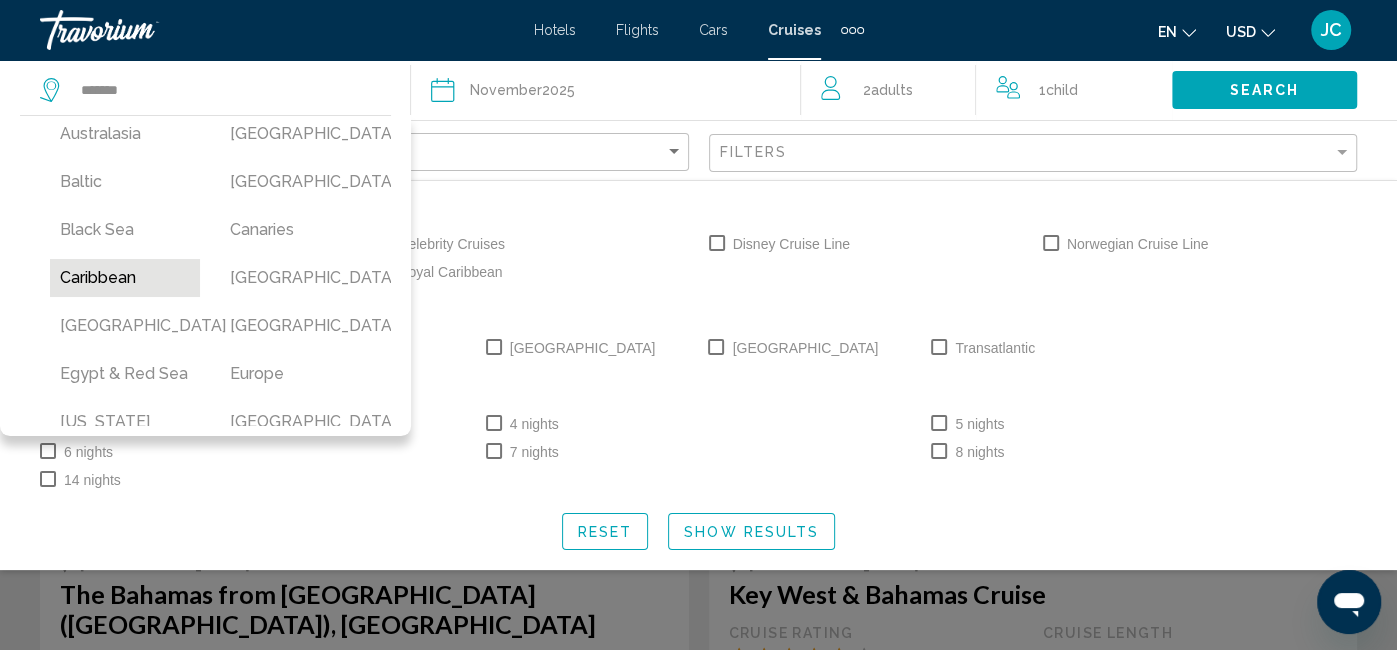 click on "Caribbean" at bounding box center (125, 278) 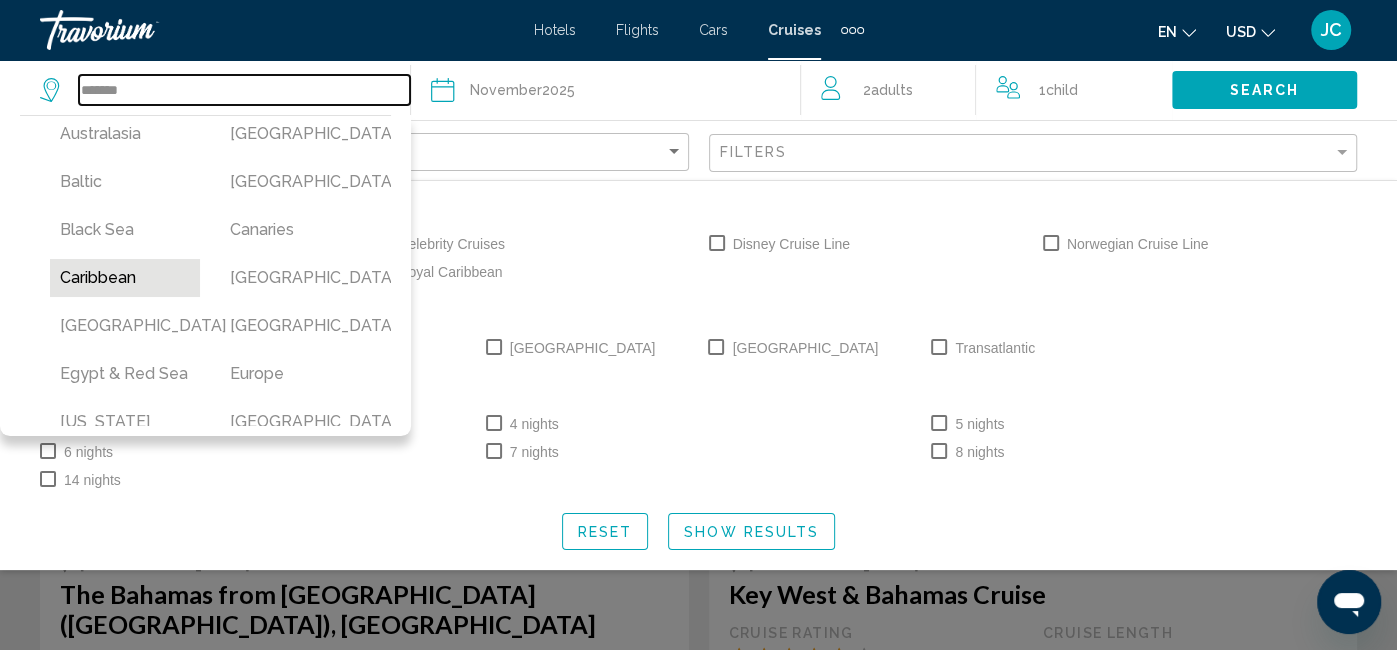 type on "*********" 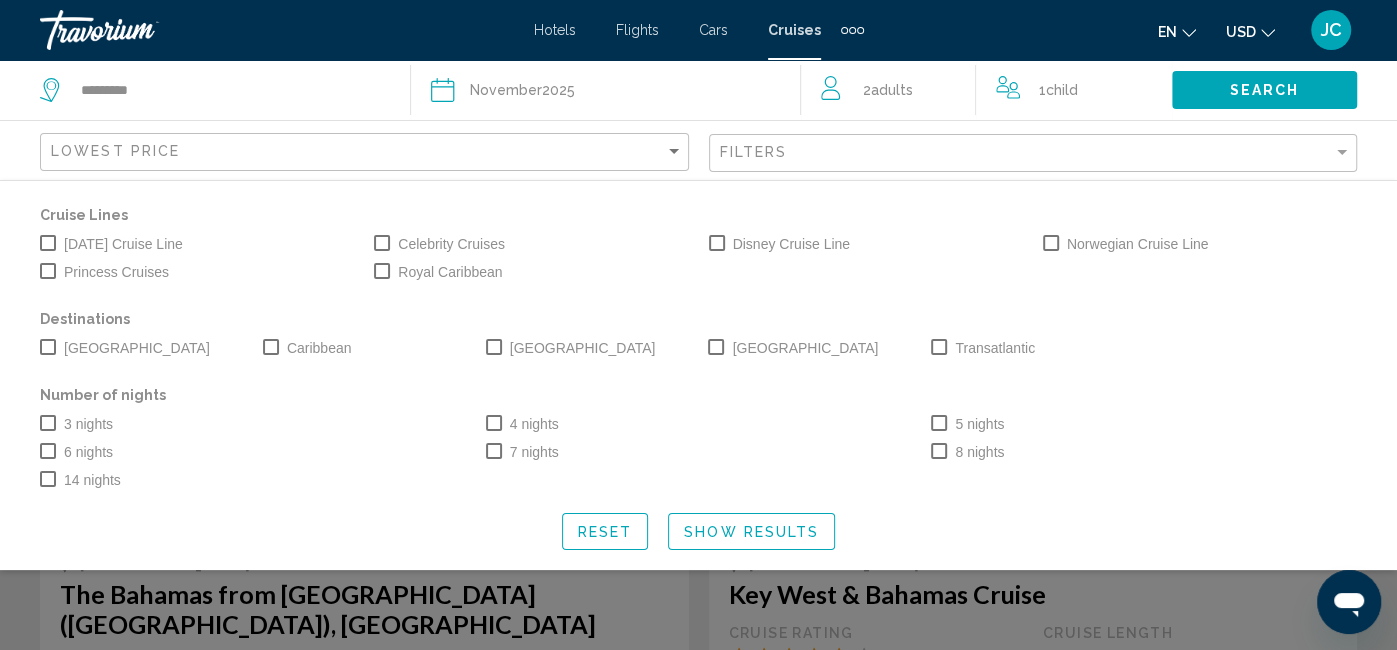 click on "Search" 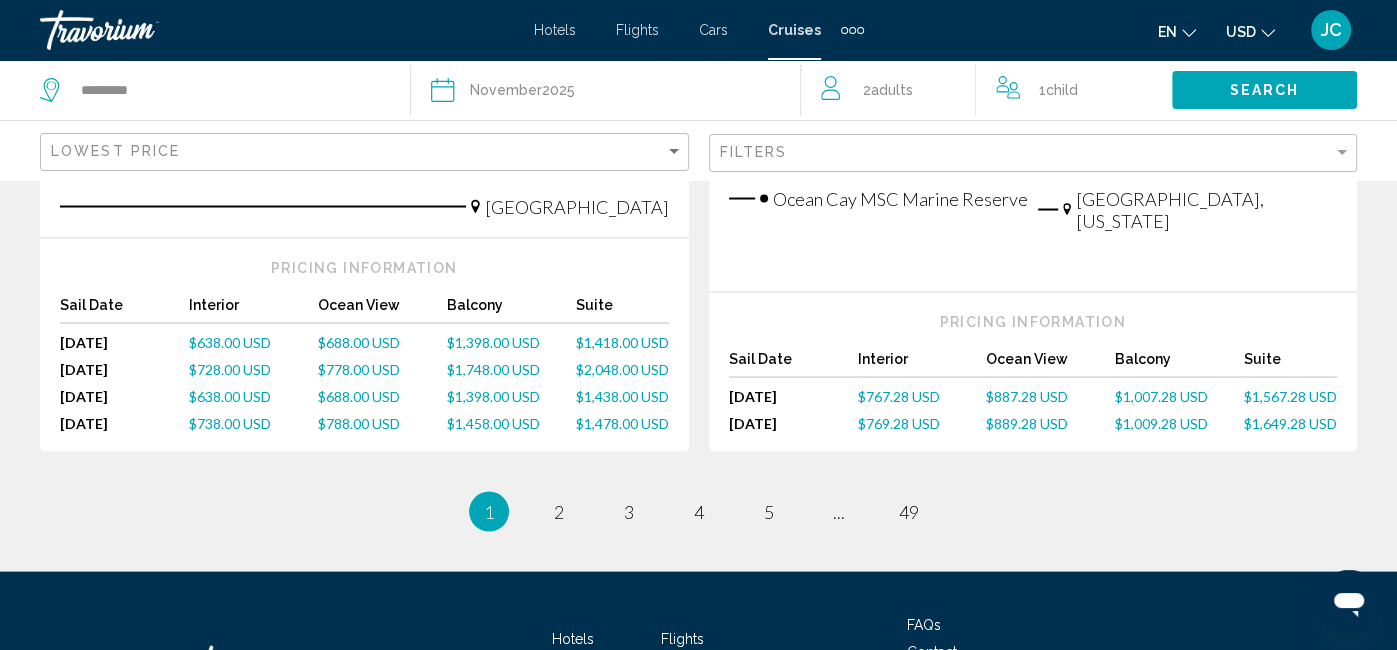 scroll, scrollTop: 2466, scrollLeft: 0, axis: vertical 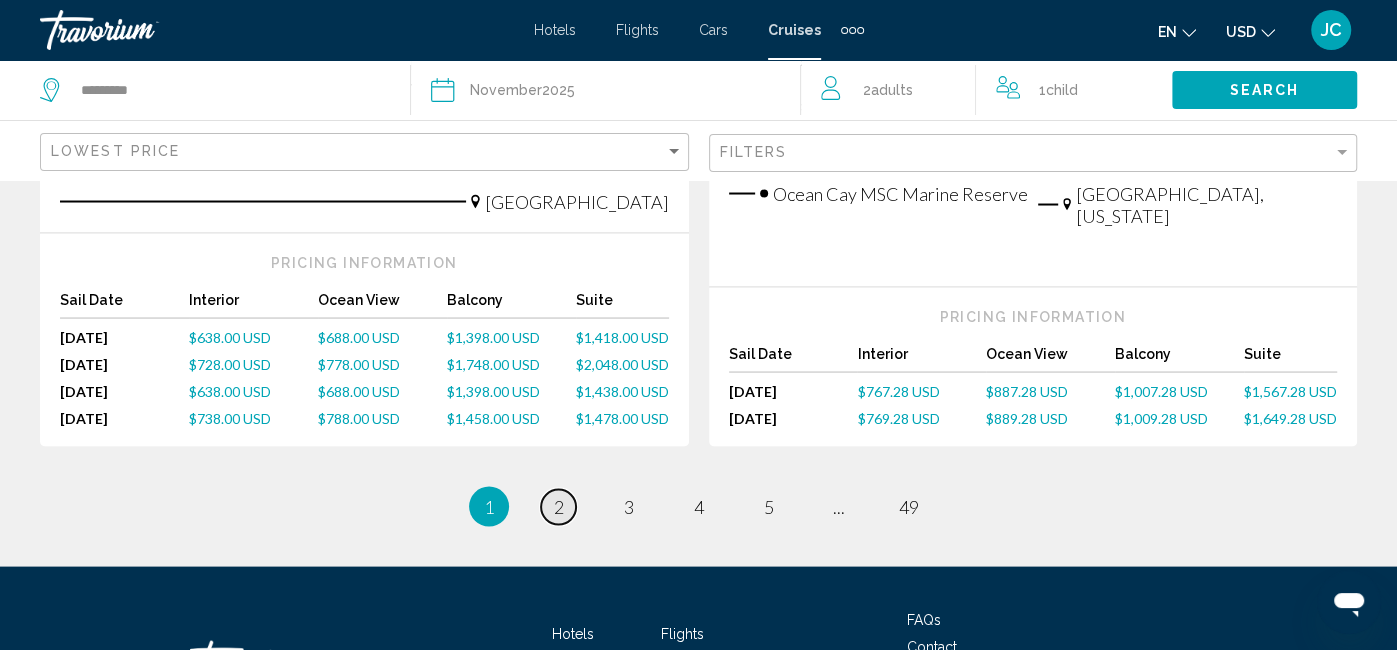 click on "page  2" at bounding box center [558, 506] 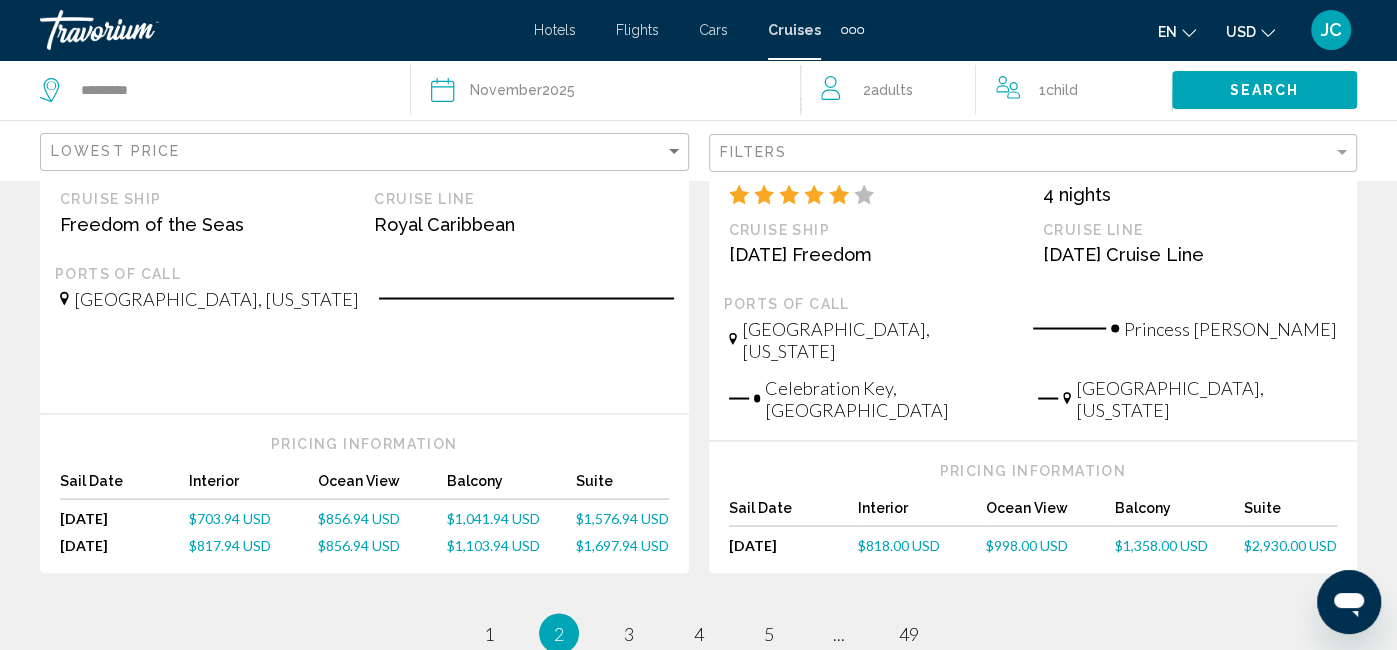 scroll, scrollTop: 2381, scrollLeft: 0, axis: vertical 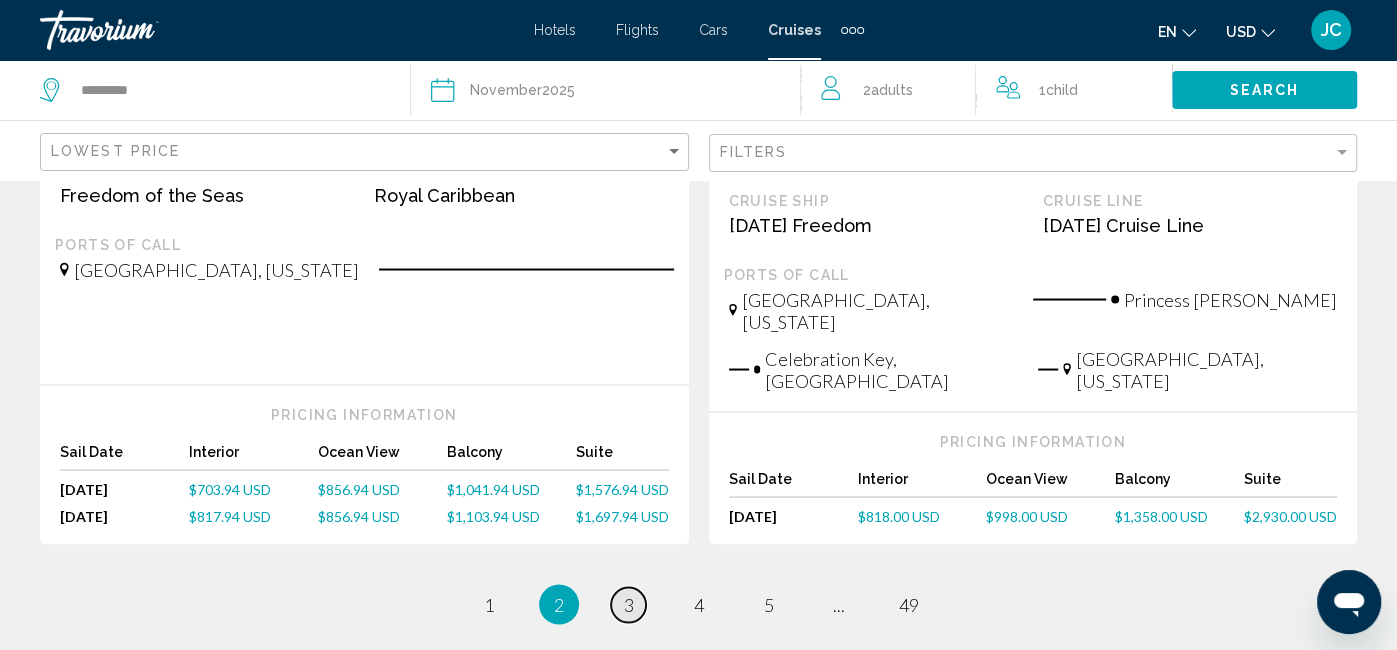 click on "3" at bounding box center [629, 604] 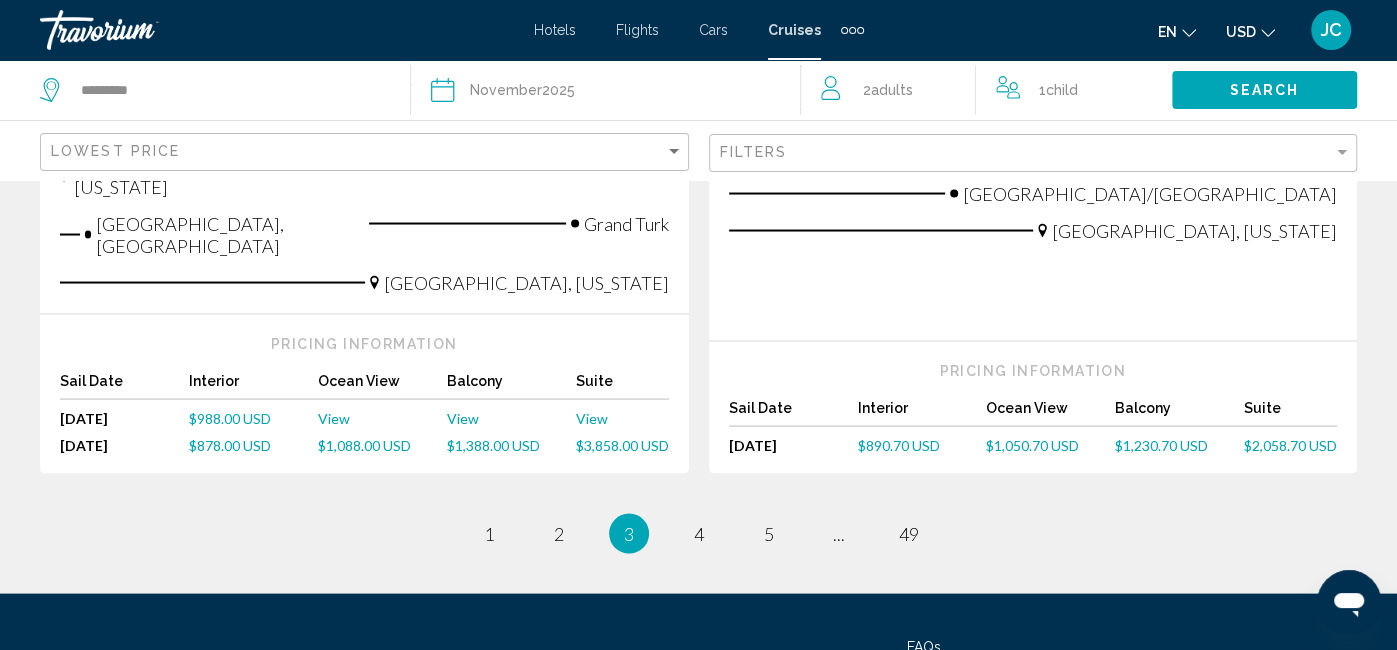 scroll, scrollTop: 2534, scrollLeft: 0, axis: vertical 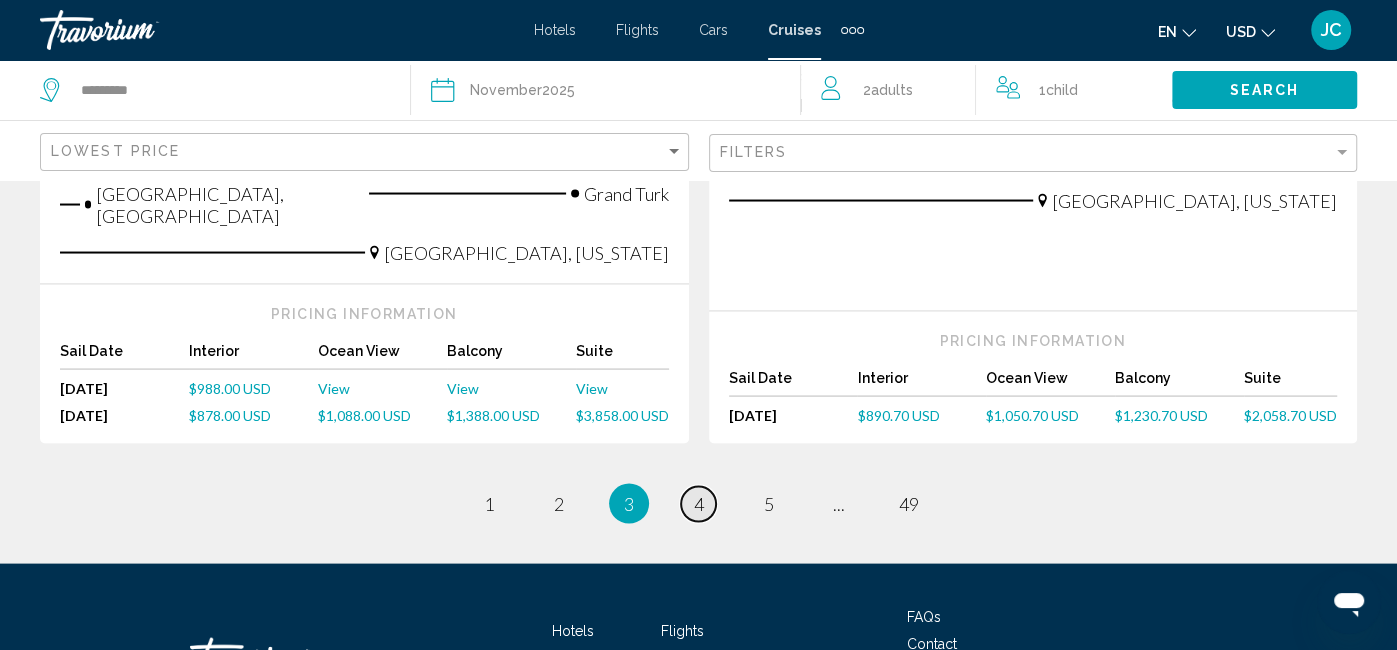 click on "page  4" at bounding box center (698, 503) 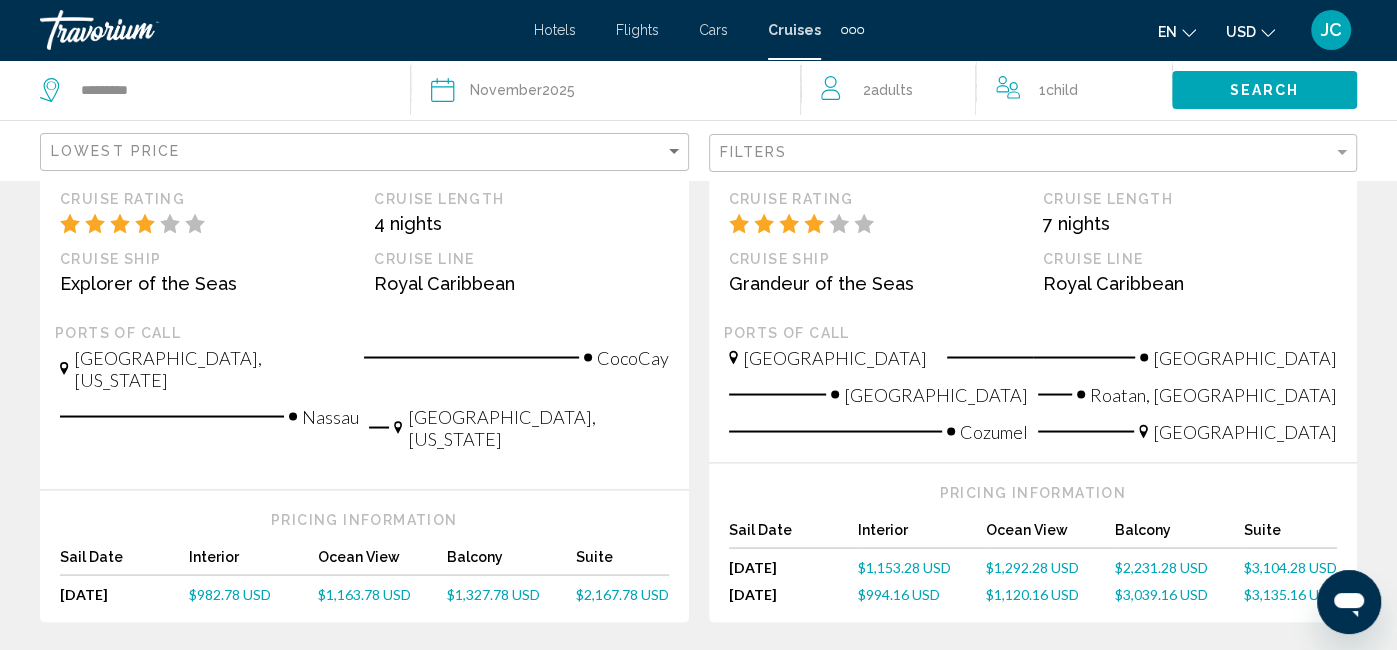 scroll, scrollTop: 2315, scrollLeft: 0, axis: vertical 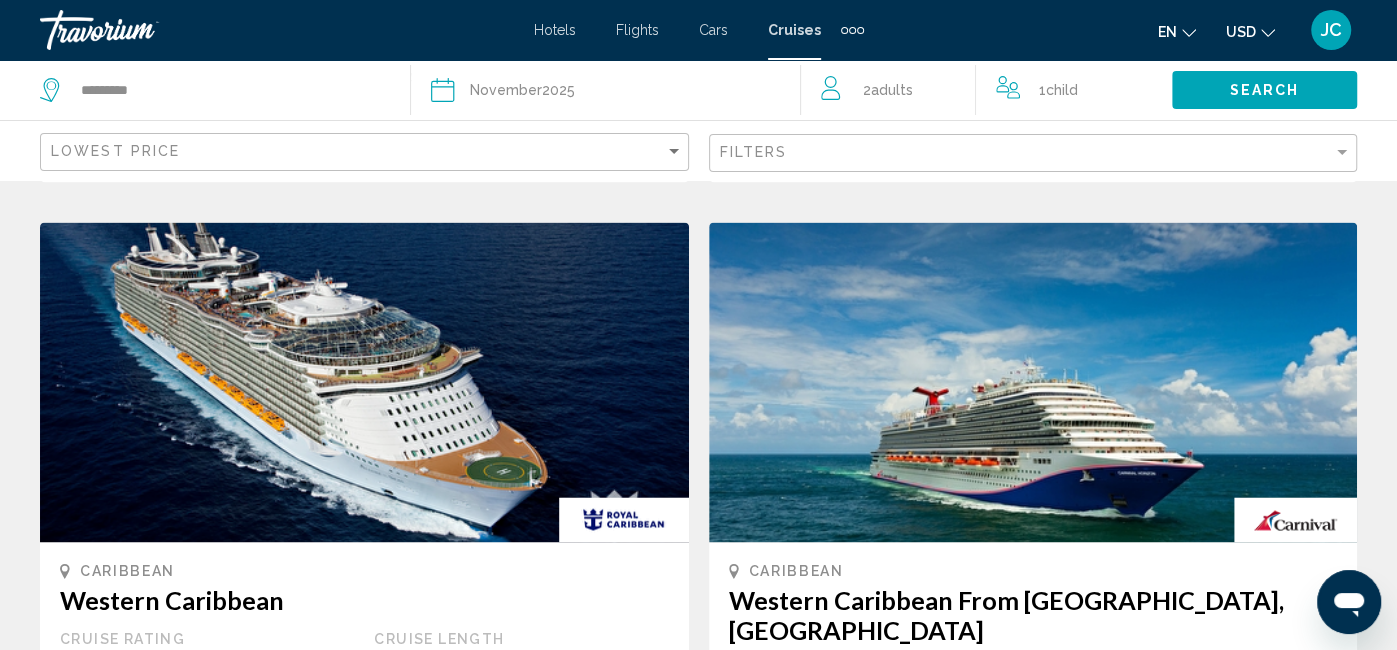 click on "Hotels" at bounding box center [555, 30] 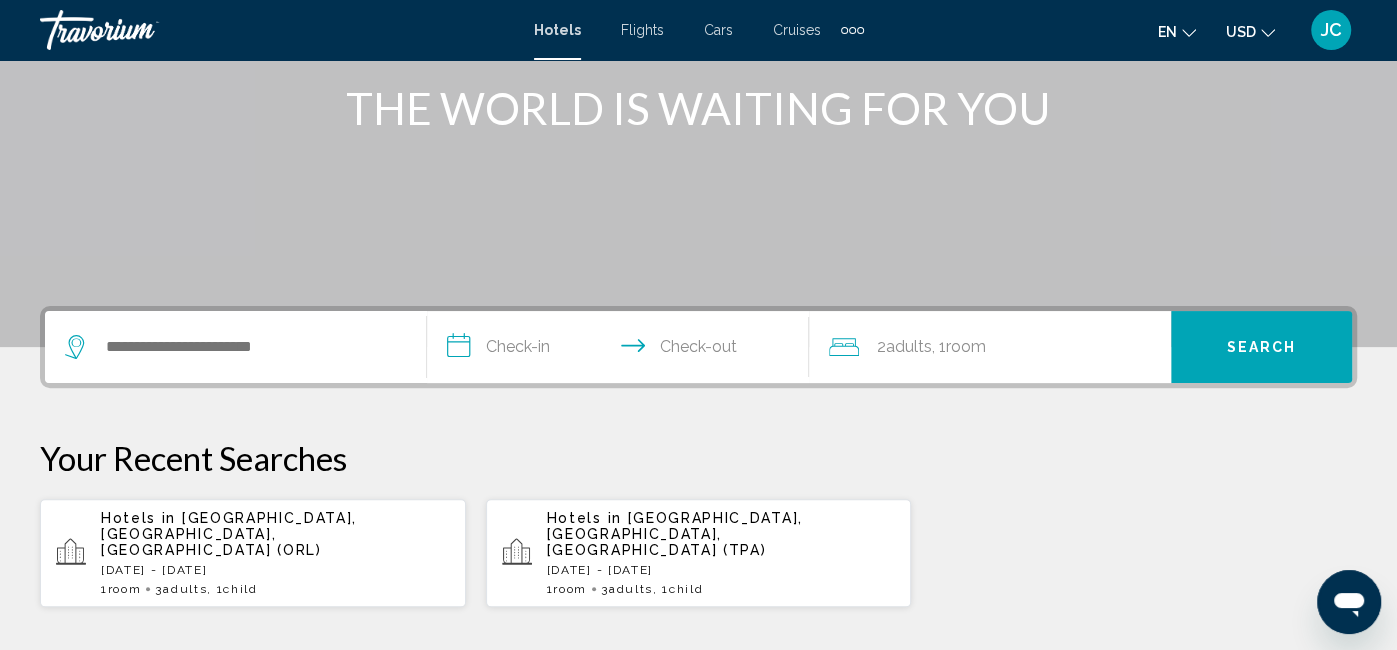 scroll, scrollTop: 253, scrollLeft: 0, axis: vertical 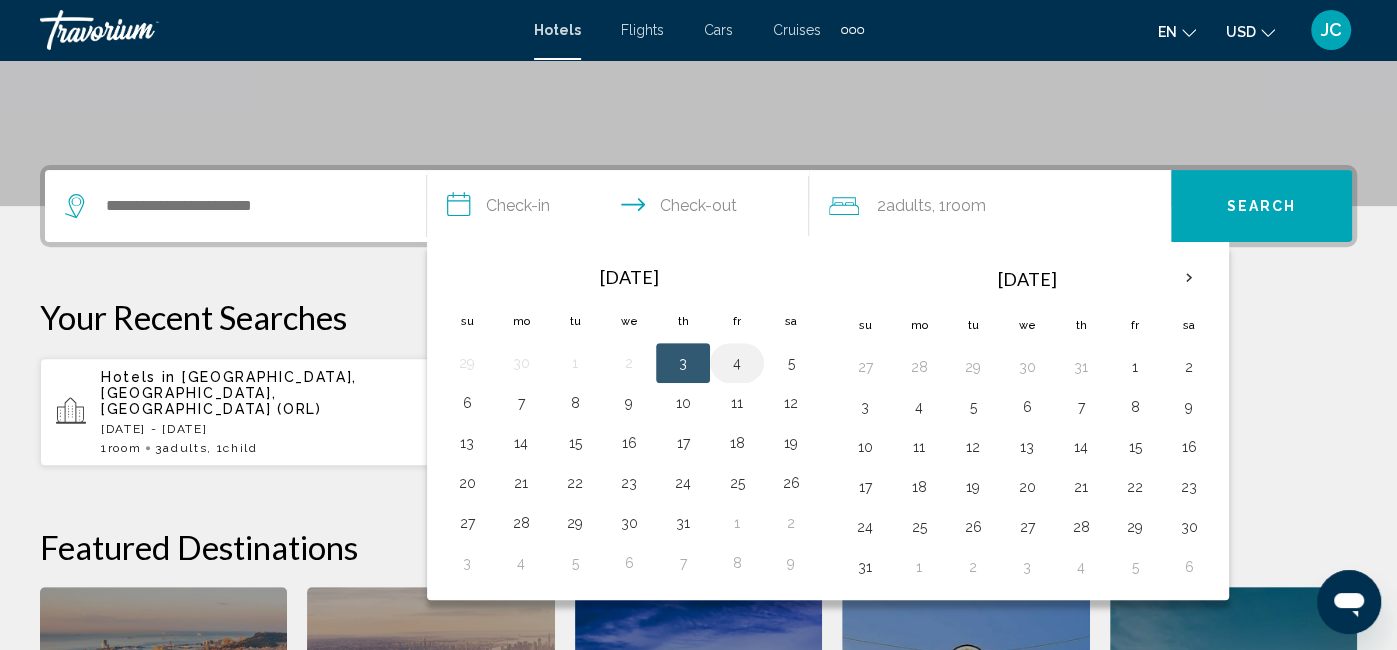 click on "4" at bounding box center [737, 363] 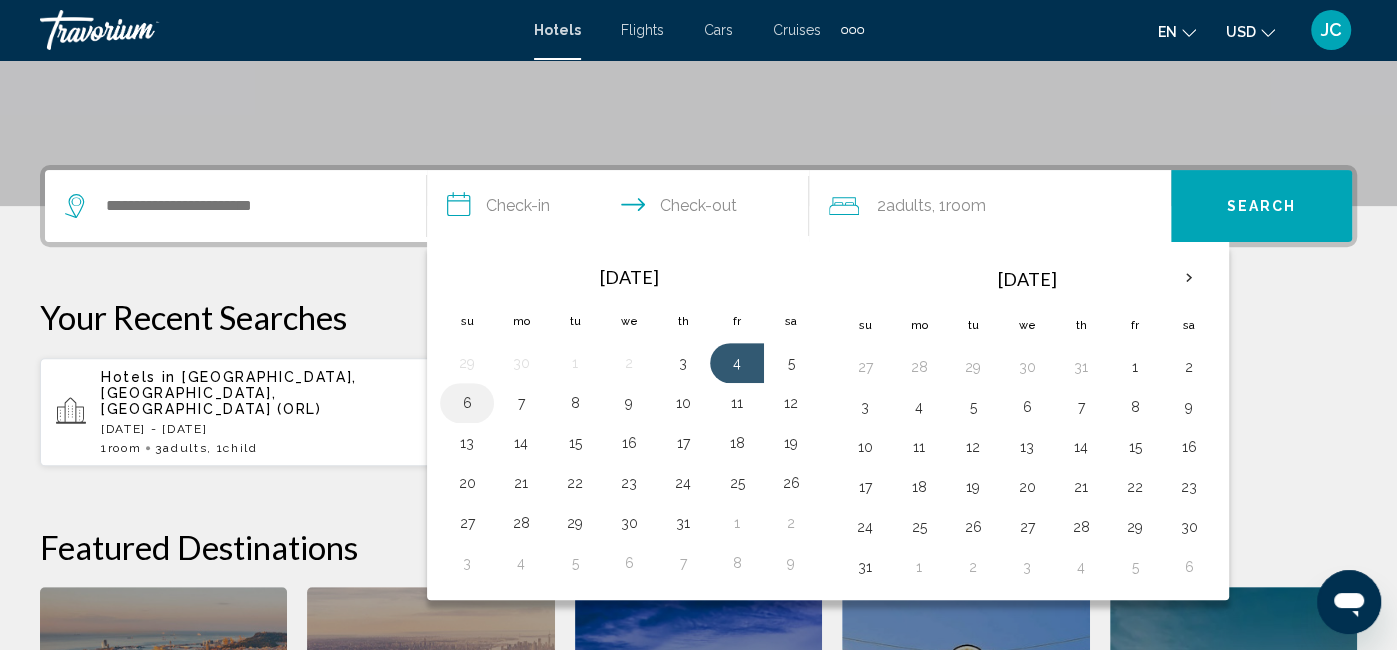 click on "6" at bounding box center (467, 403) 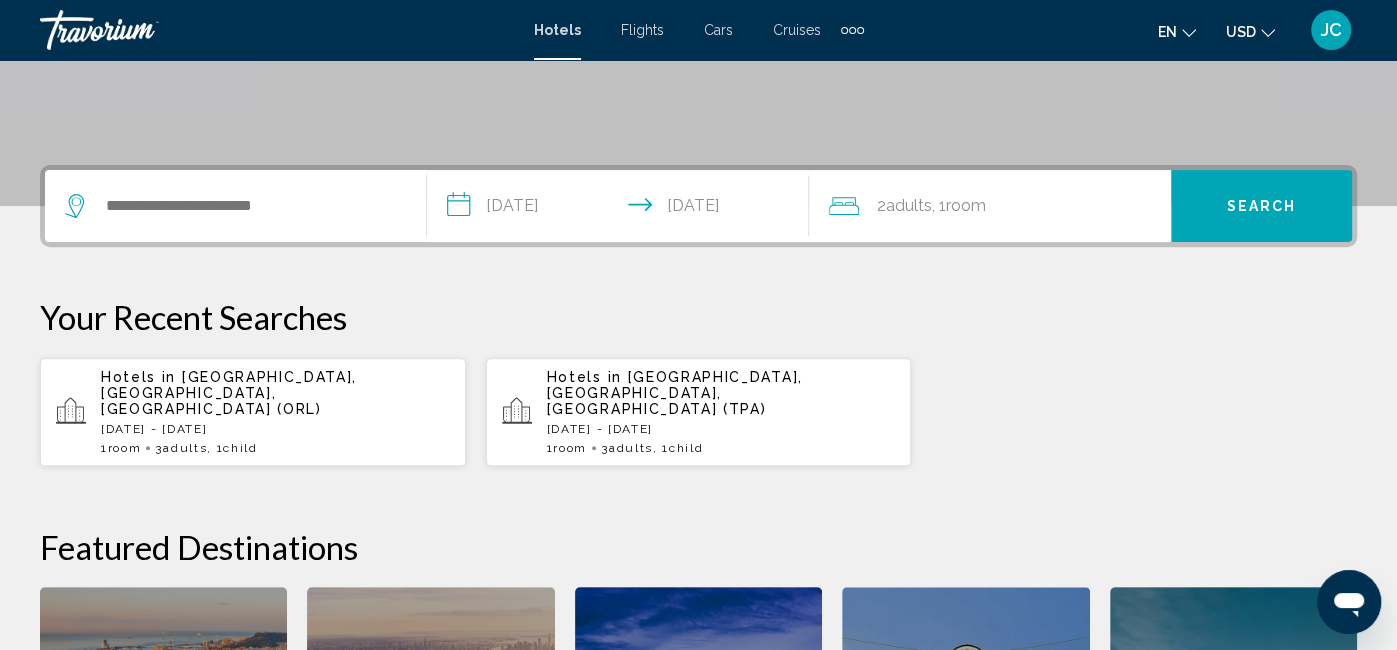 click on "Adults" 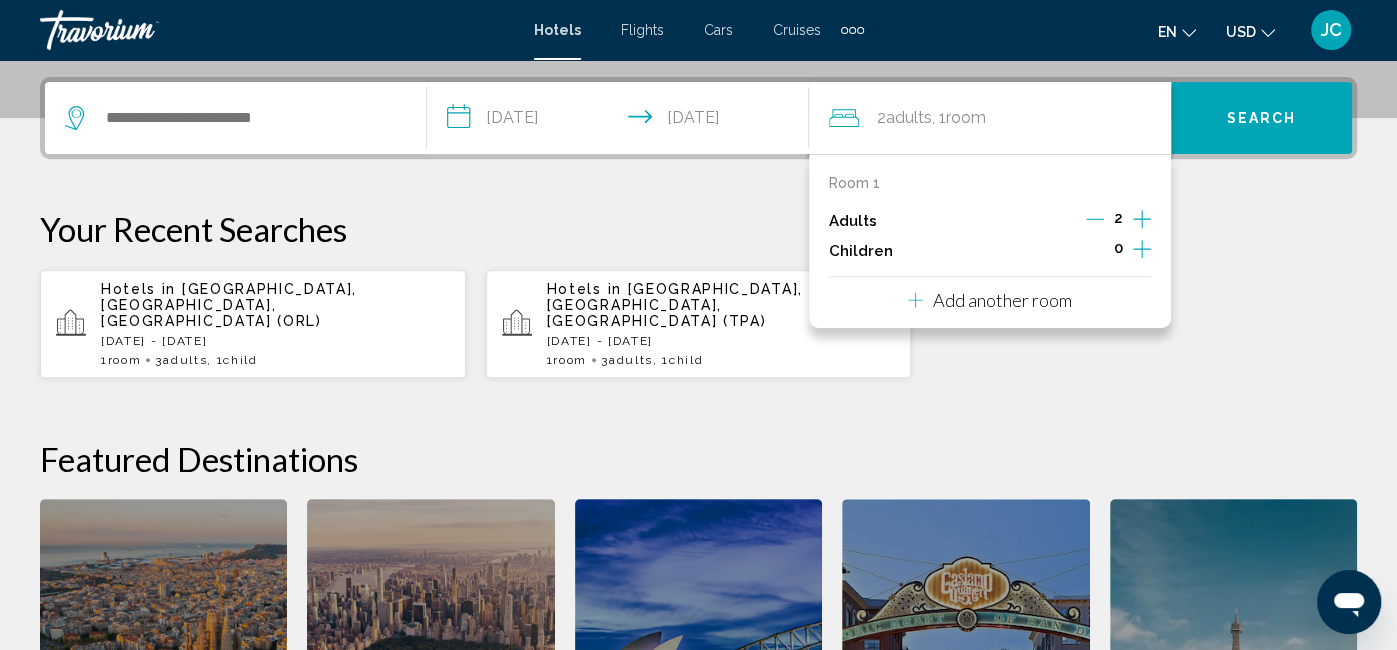 scroll, scrollTop: 492, scrollLeft: 0, axis: vertical 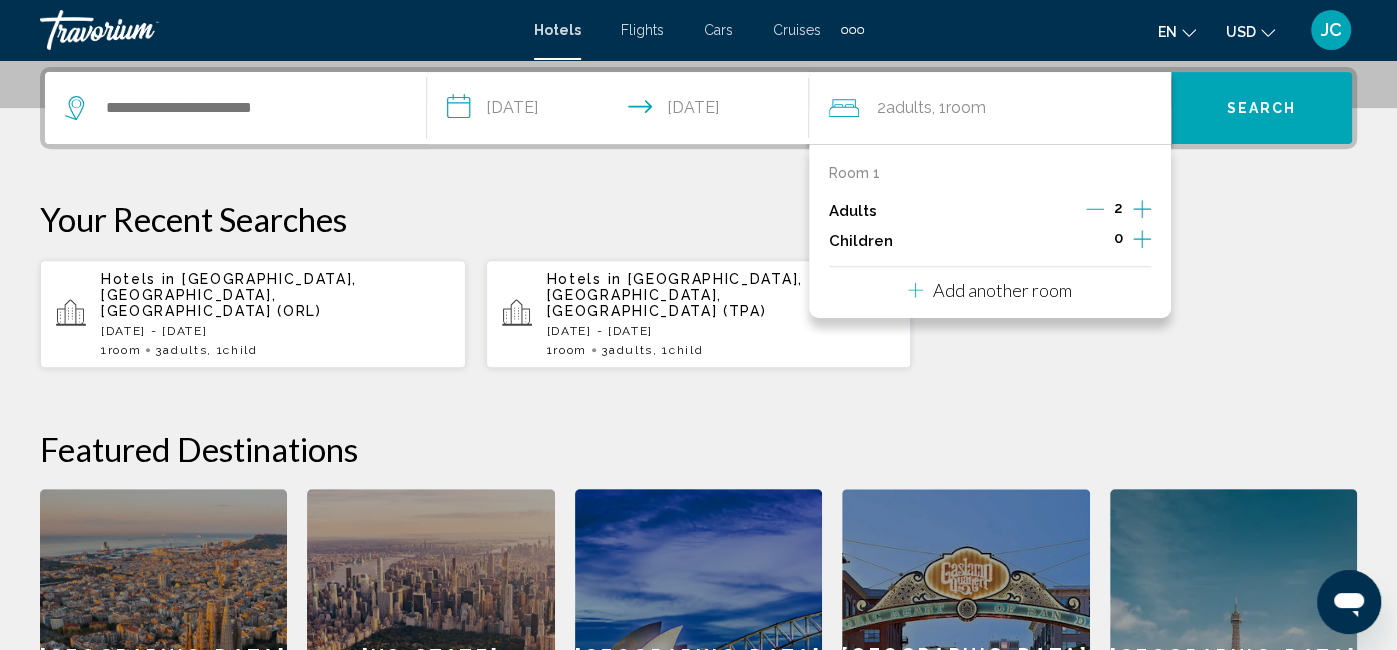 click at bounding box center [1095, 211] 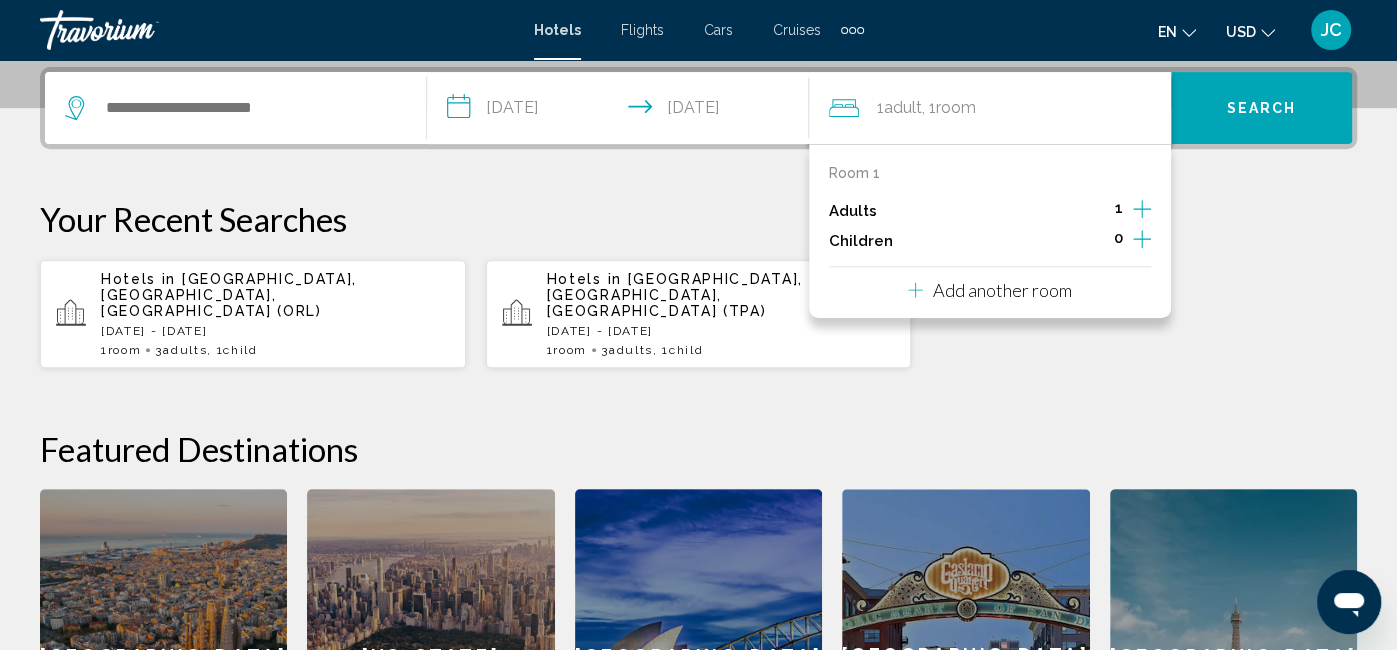 click 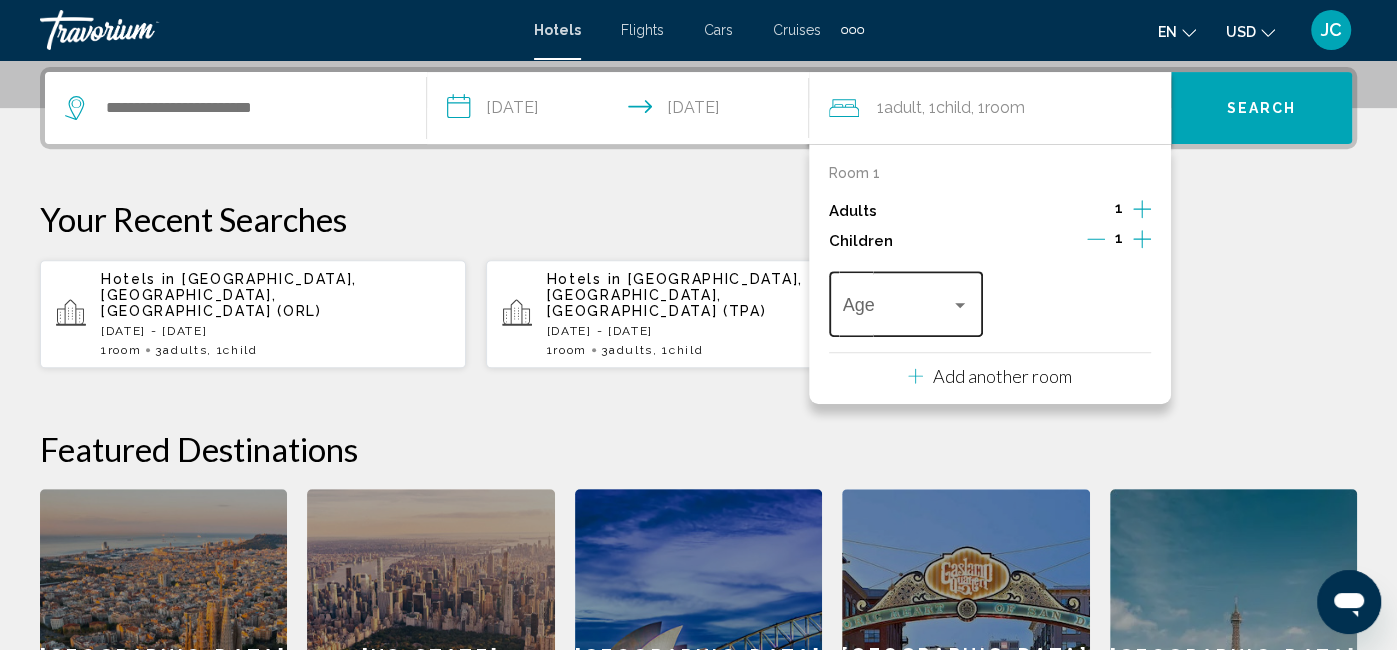 click at bounding box center [960, 305] 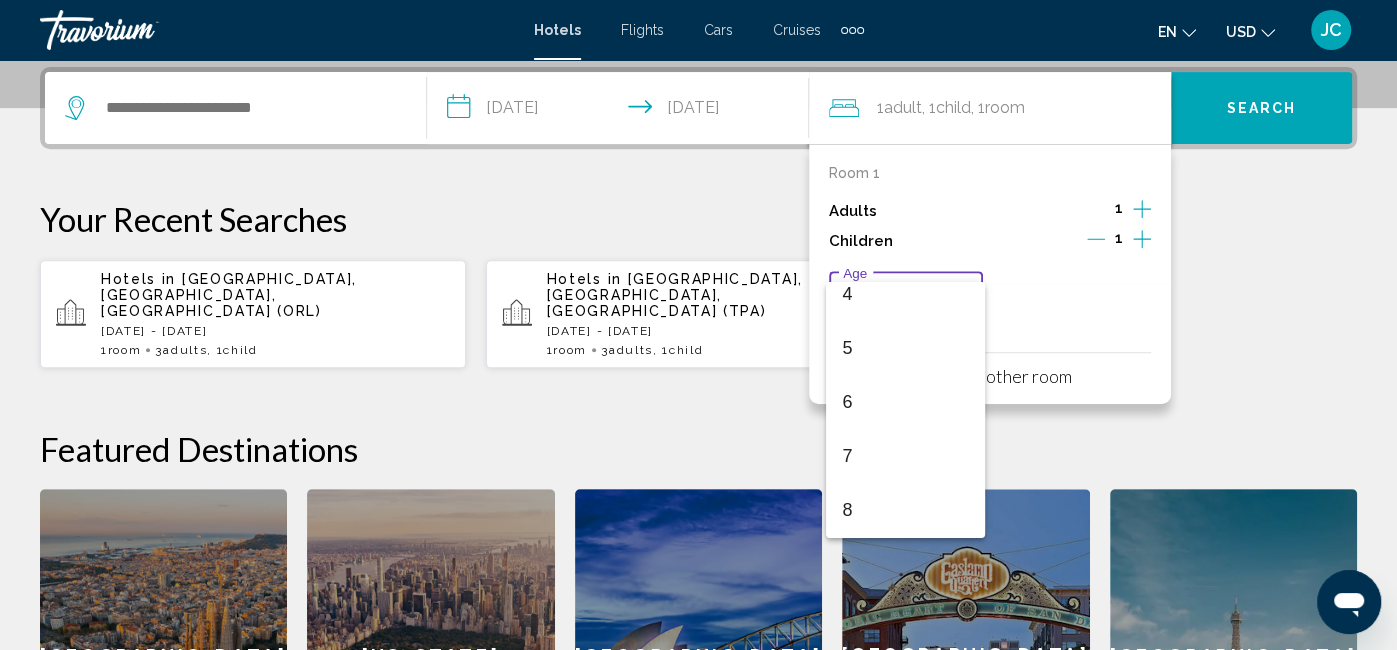 scroll, scrollTop: 554, scrollLeft: 0, axis: vertical 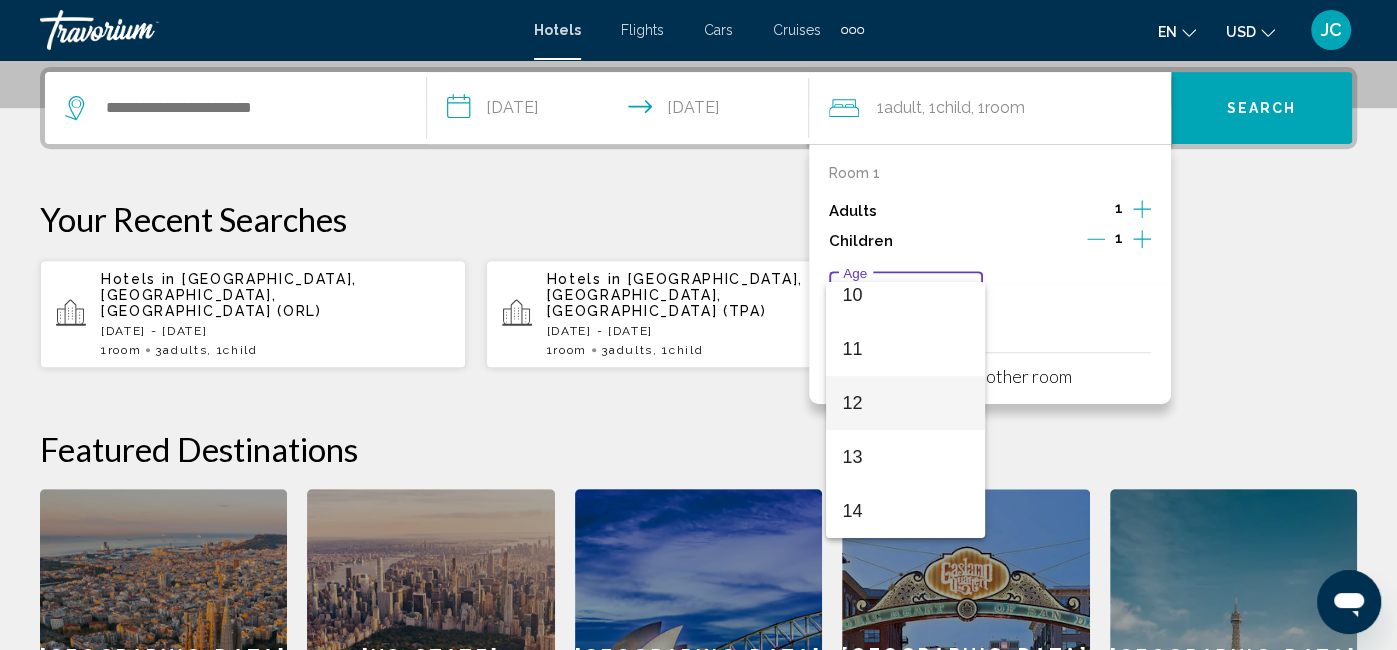 click on "12" at bounding box center [905, 403] 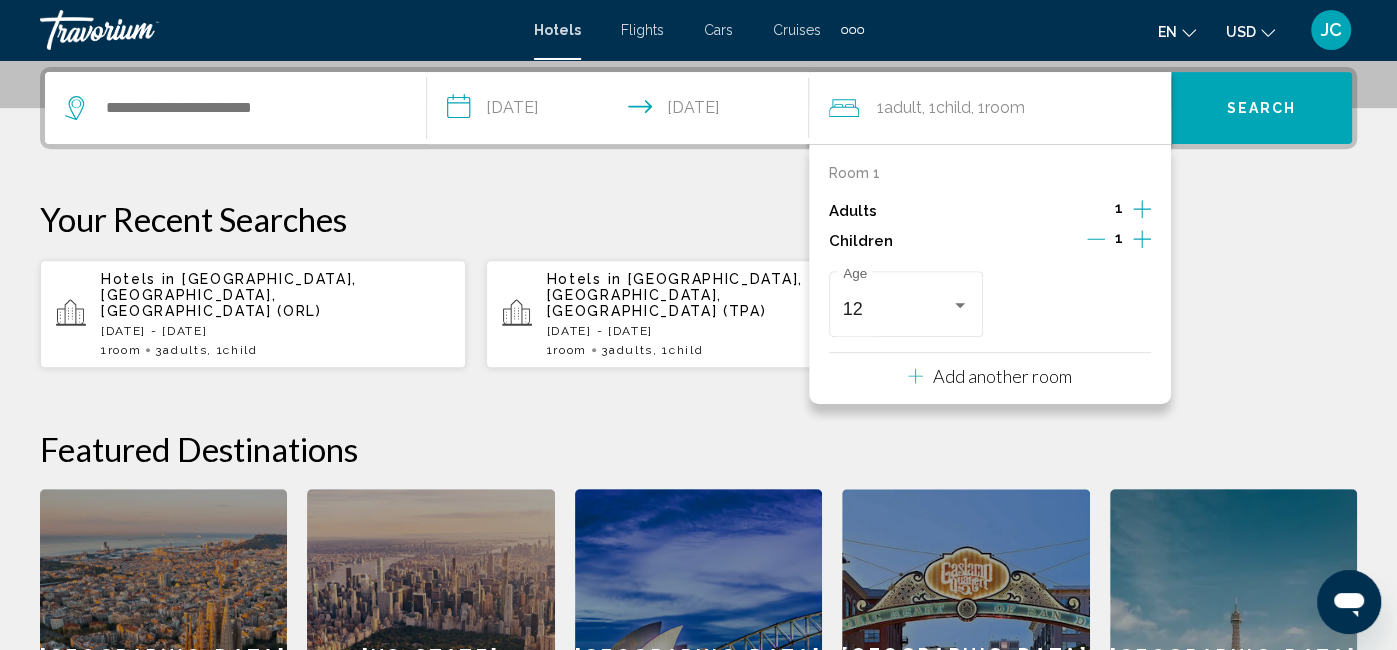 click on "**********" at bounding box center (698, 444) 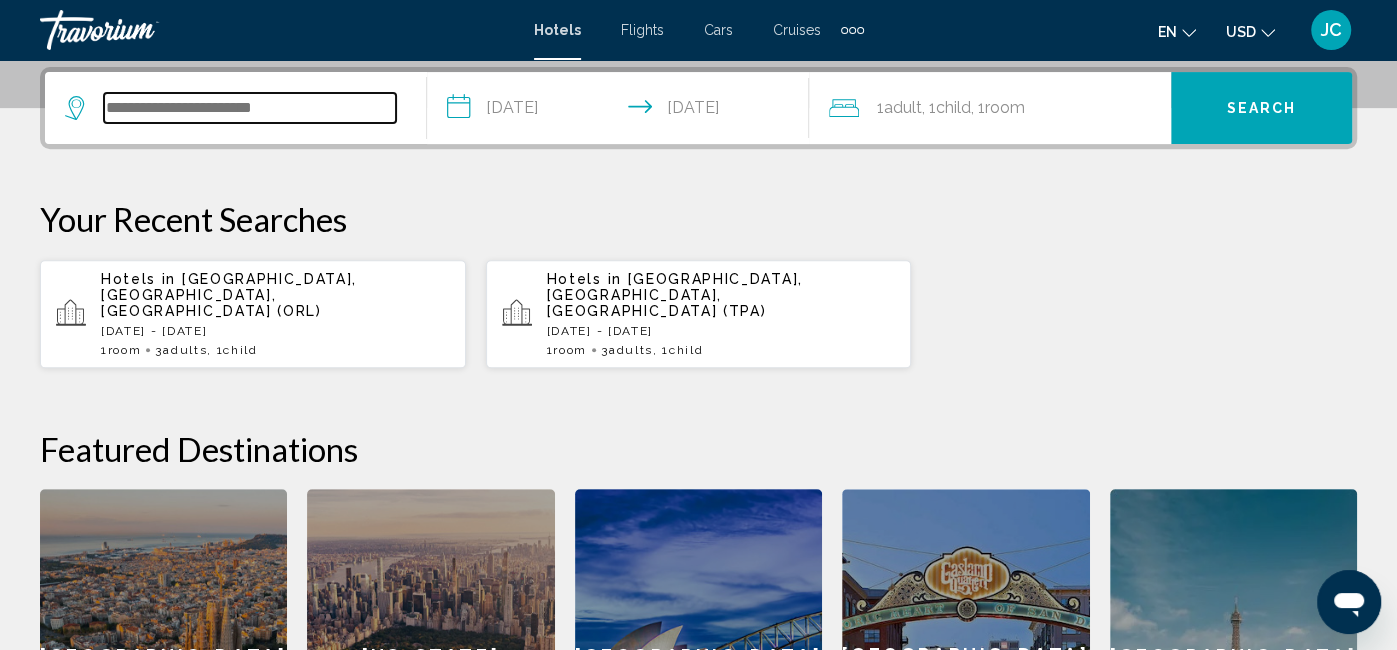 click at bounding box center (250, 108) 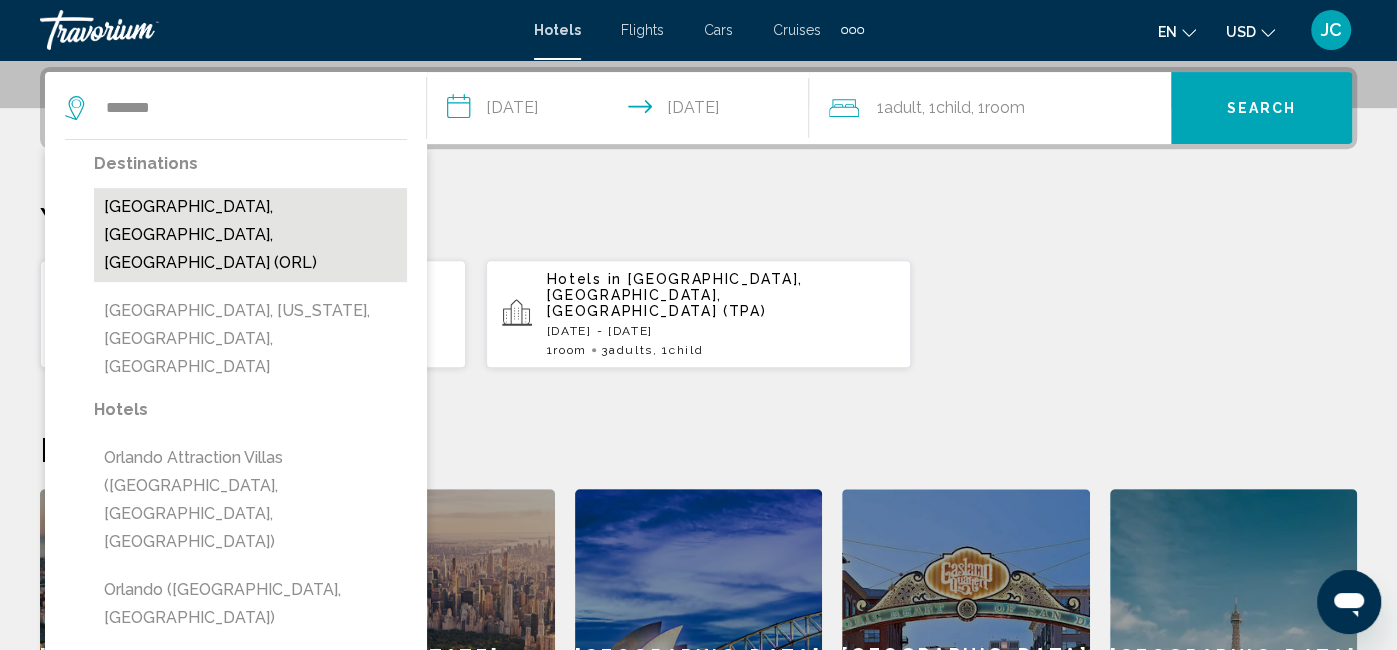 click on "Orlando, FL, United States (ORL)" at bounding box center (250, 235) 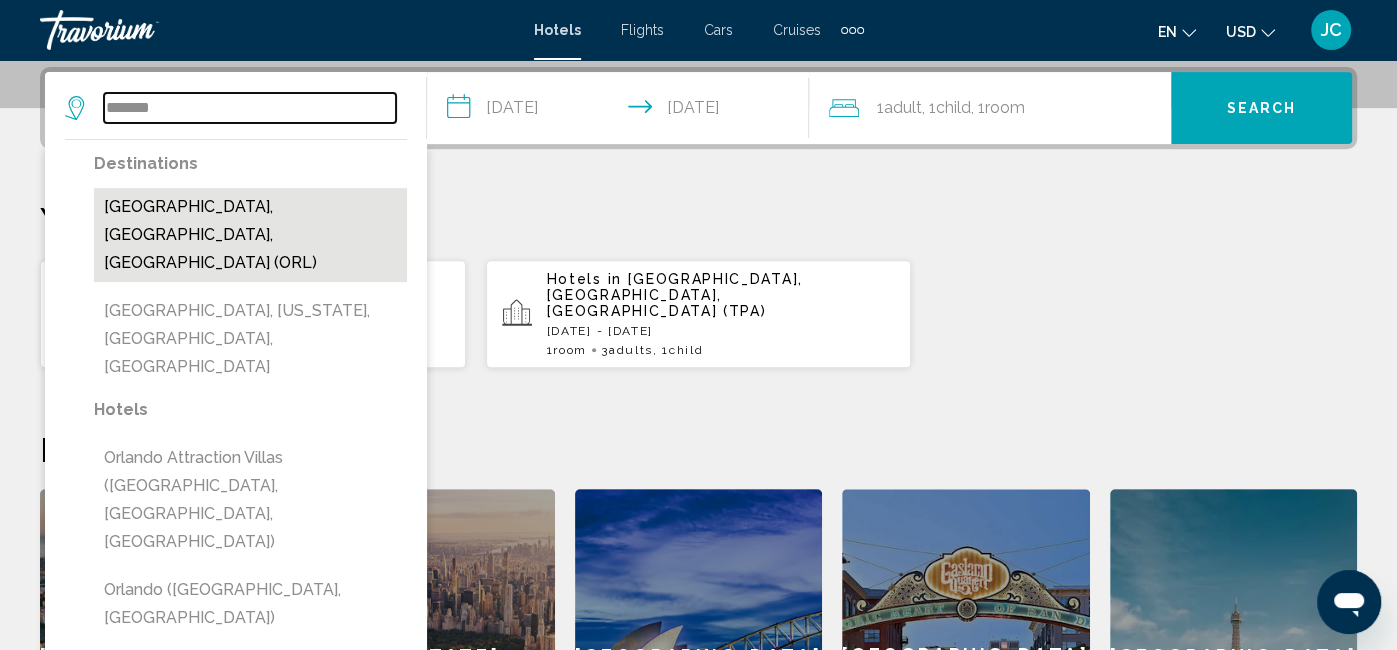 type on "**********" 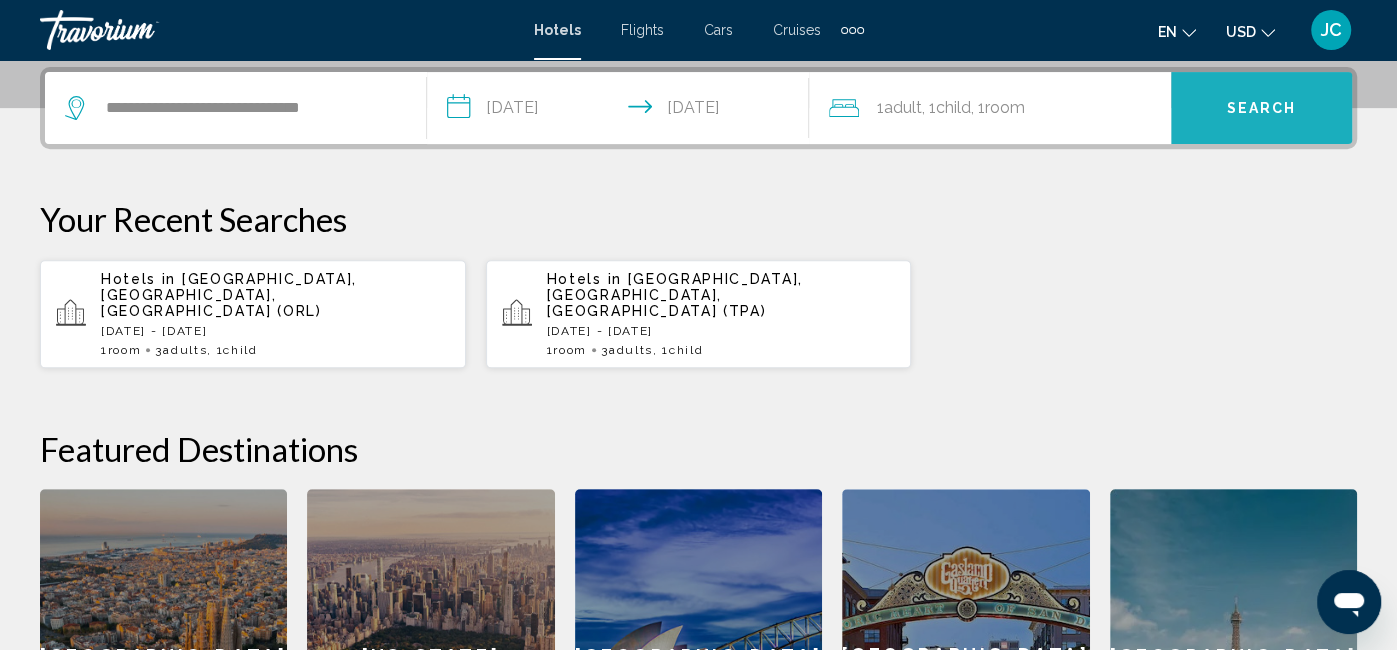 click on "Search" at bounding box center [1262, 109] 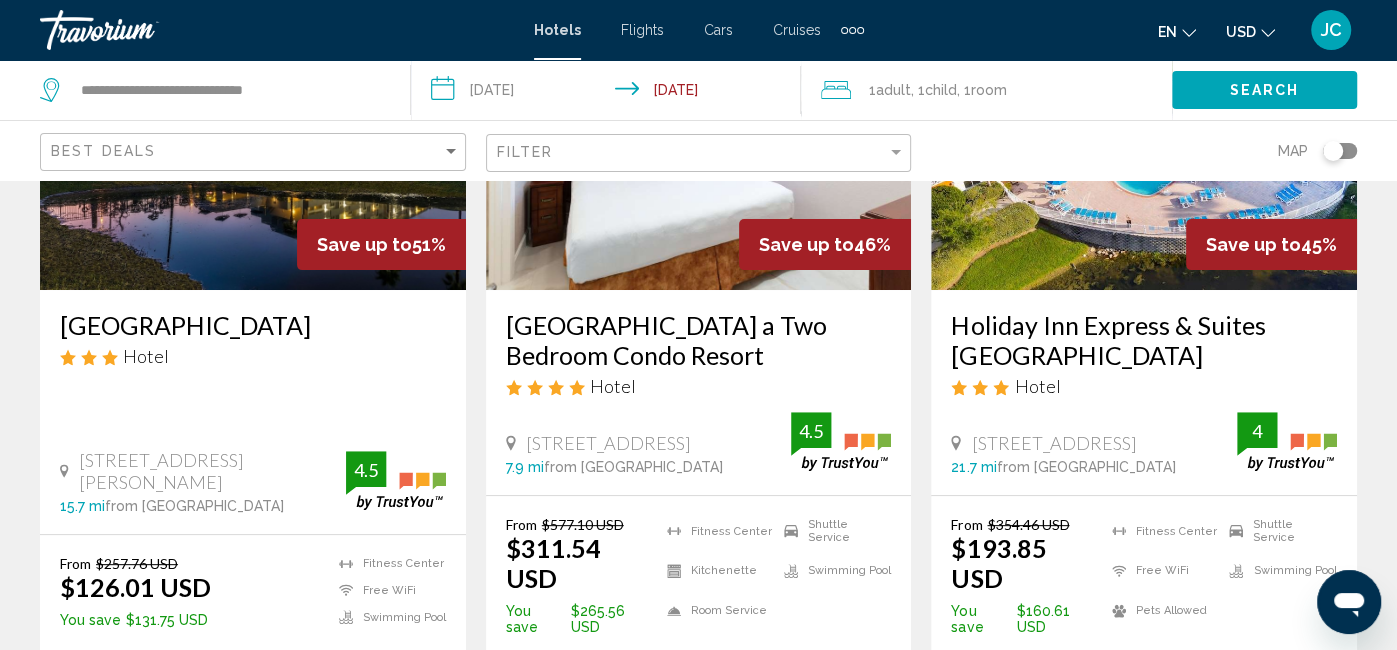 scroll, scrollTop: 0, scrollLeft: 0, axis: both 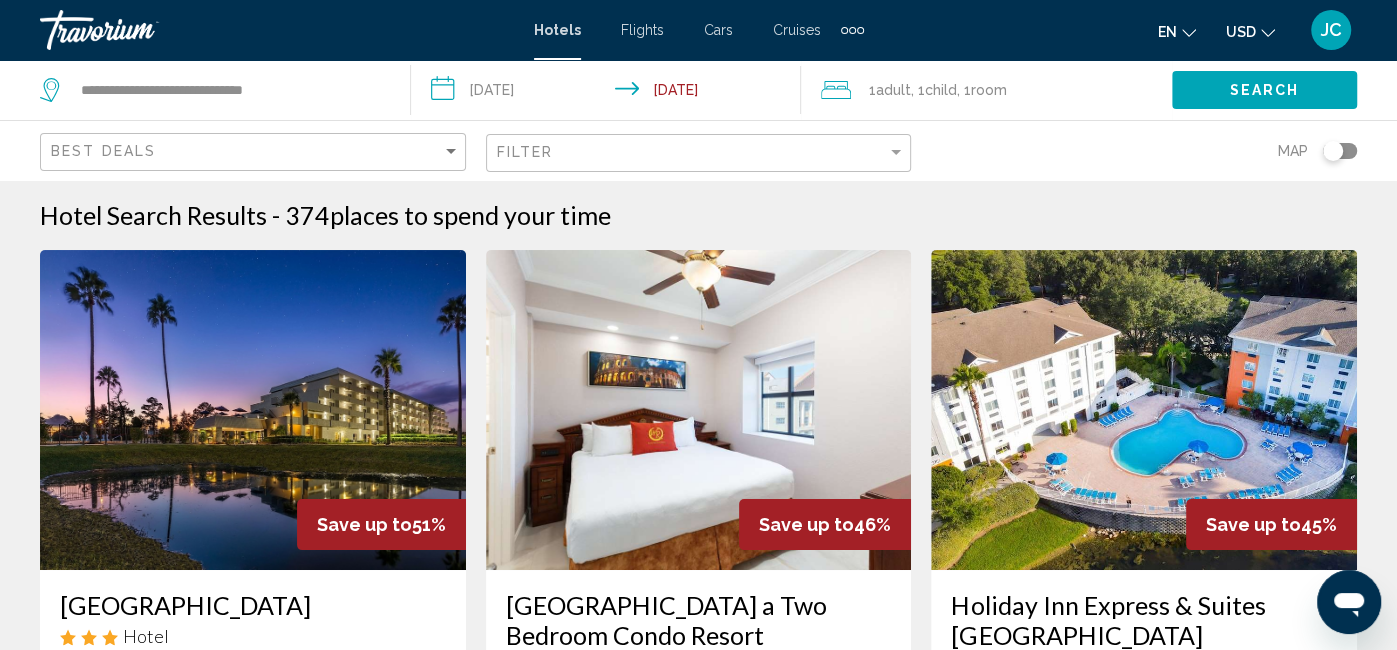 click at bounding box center (253, 410) 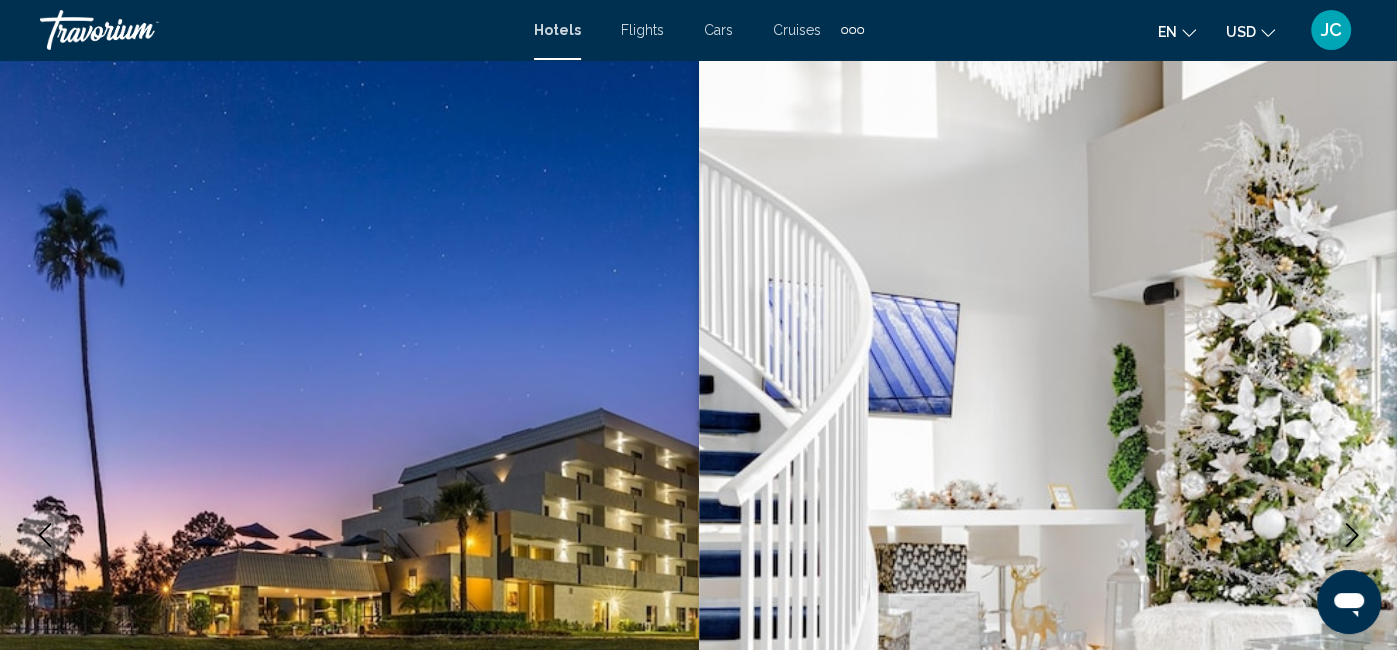 scroll, scrollTop: 210, scrollLeft: 0, axis: vertical 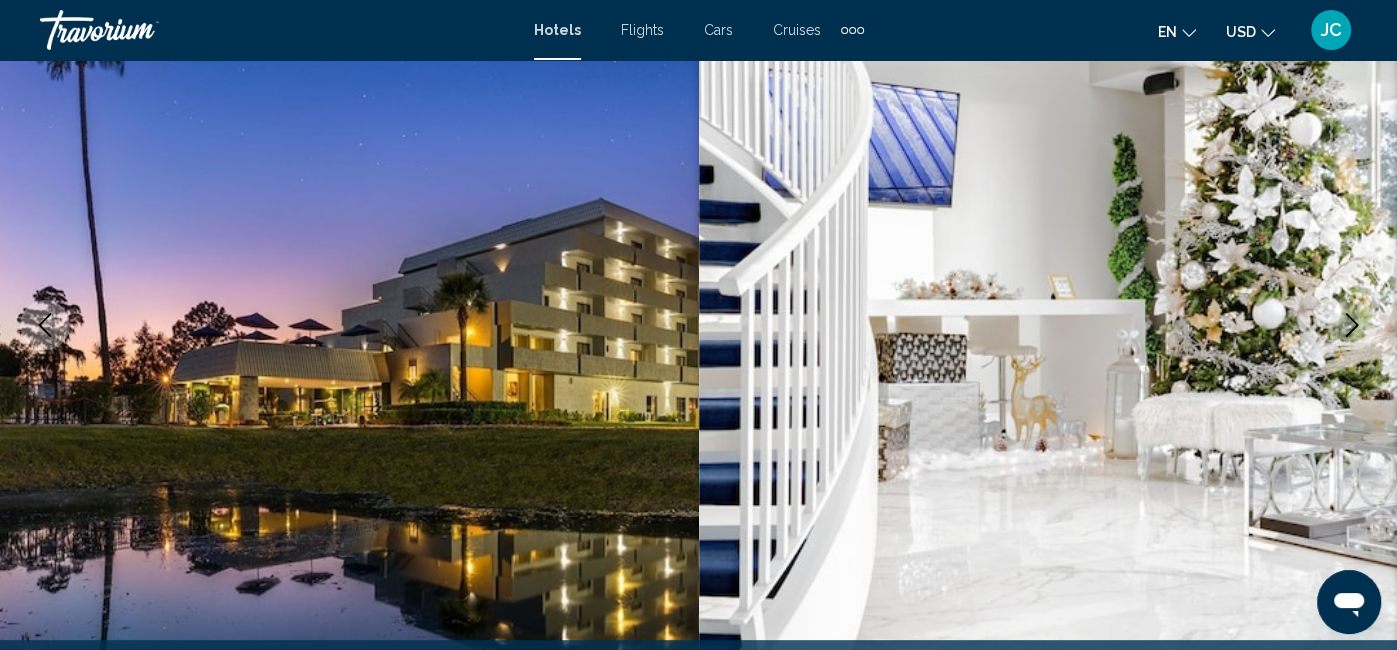 click at bounding box center (1048, 325) 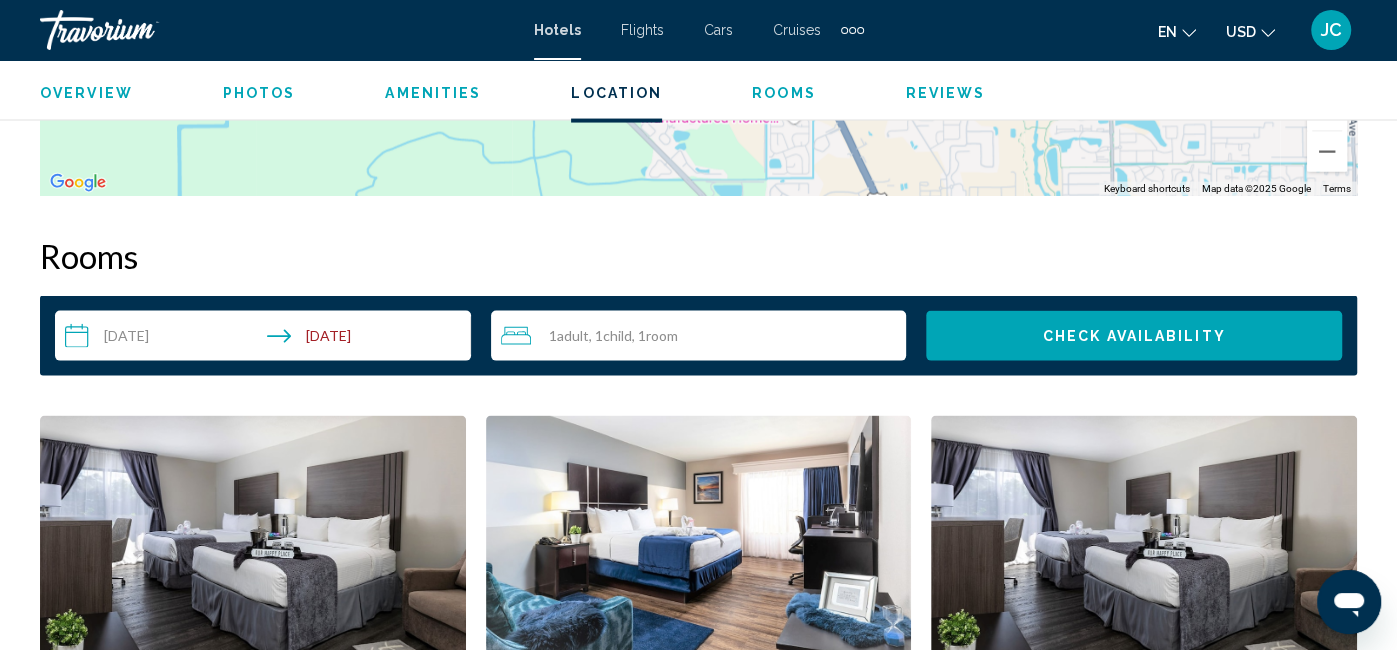 scroll, scrollTop: 2761, scrollLeft: 0, axis: vertical 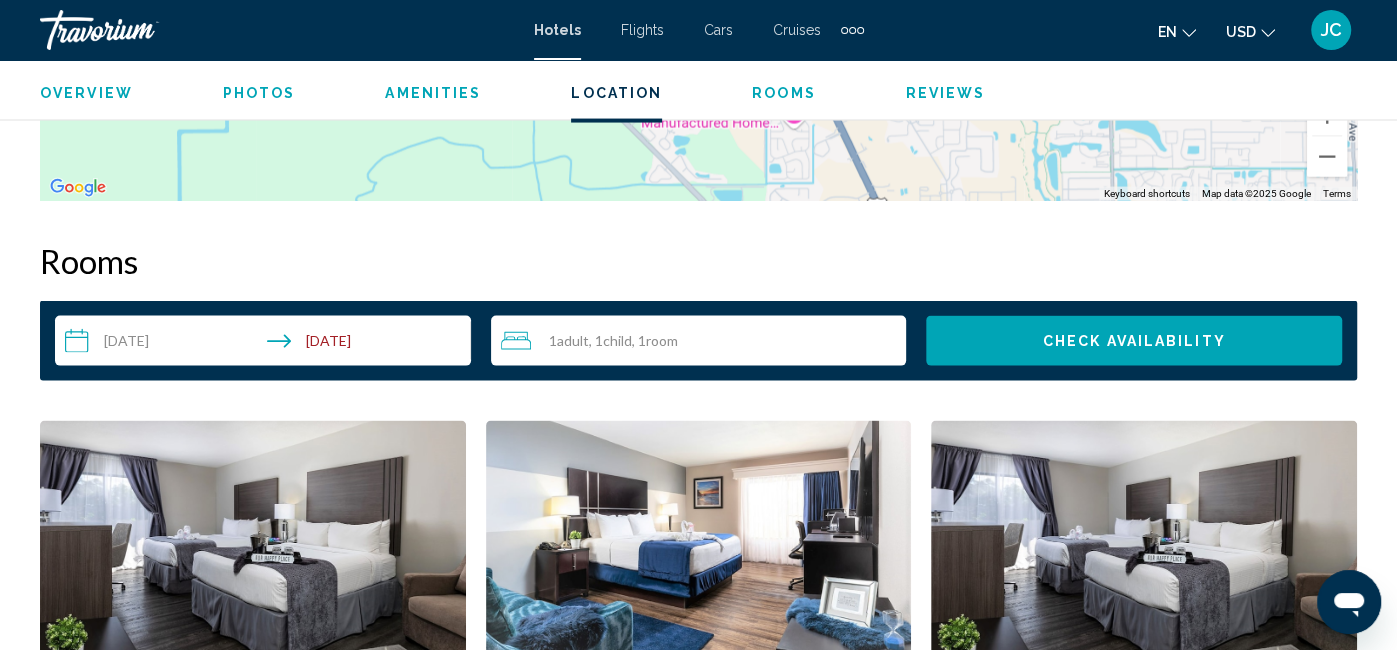 click on "Cars" at bounding box center [718, 30] 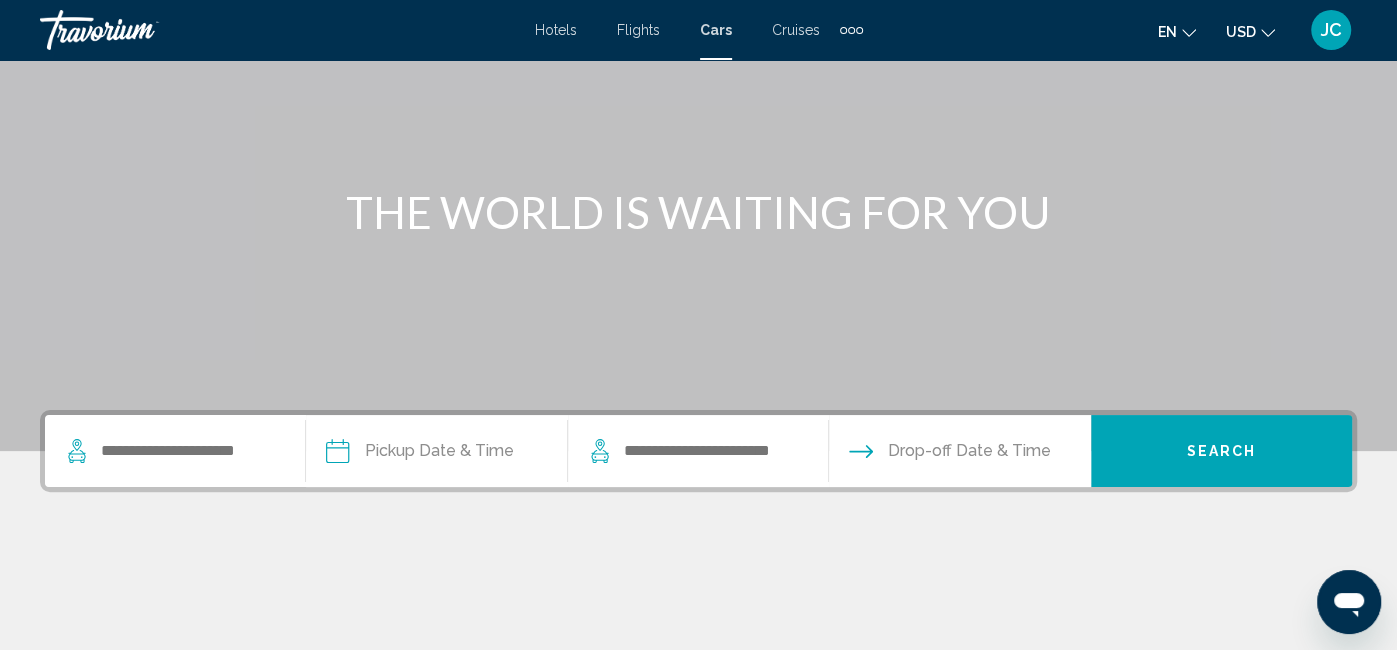 scroll, scrollTop: 146, scrollLeft: 0, axis: vertical 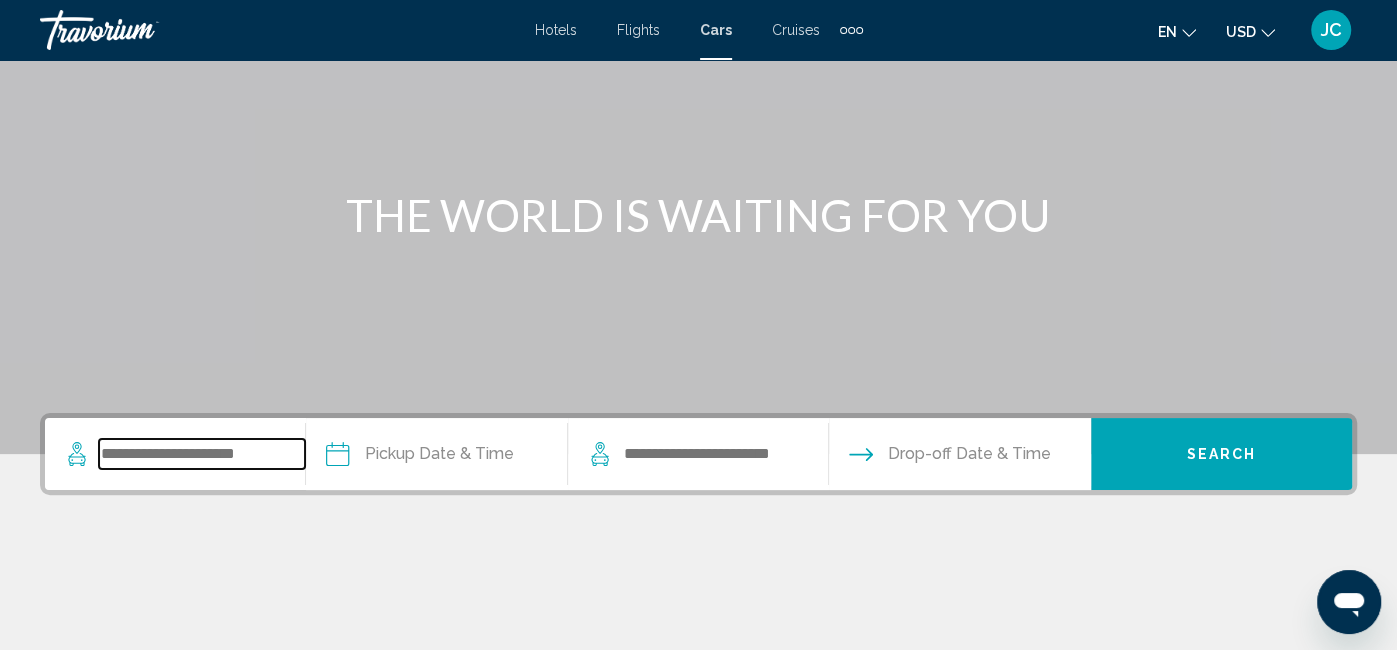 click at bounding box center [202, 454] 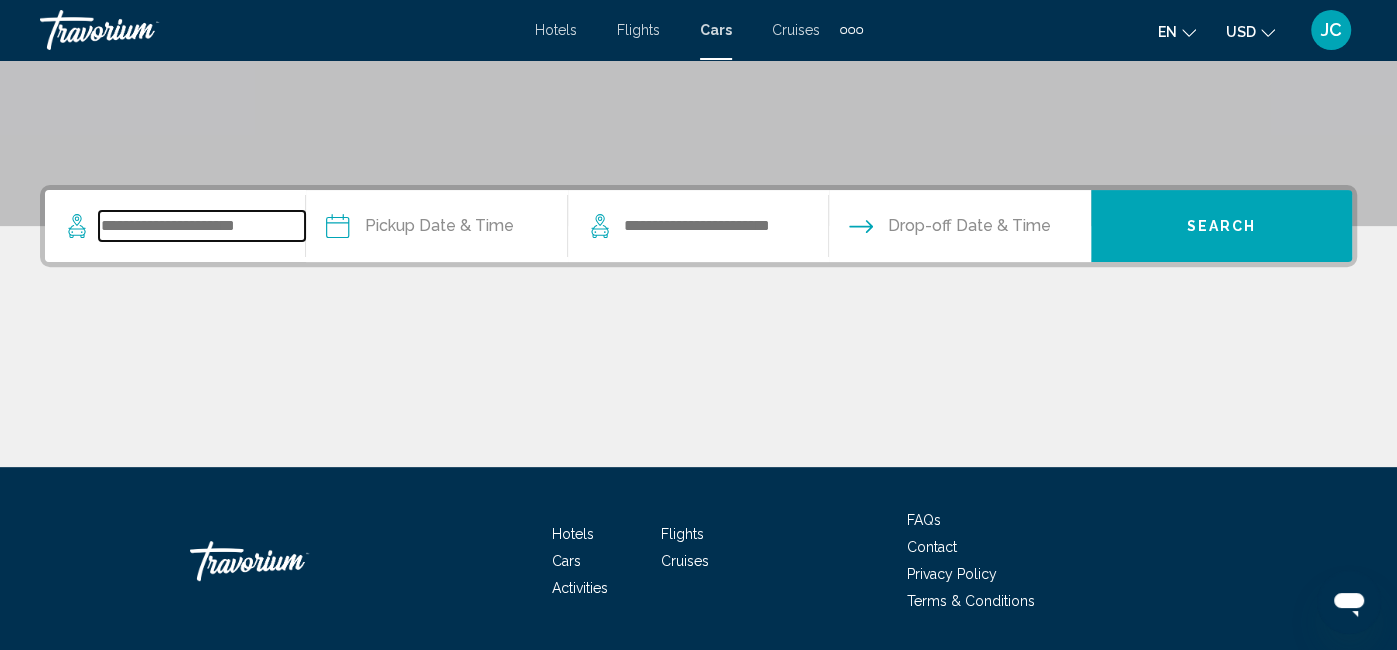 scroll, scrollTop: 434, scrollLeft: 0, axis: vertical 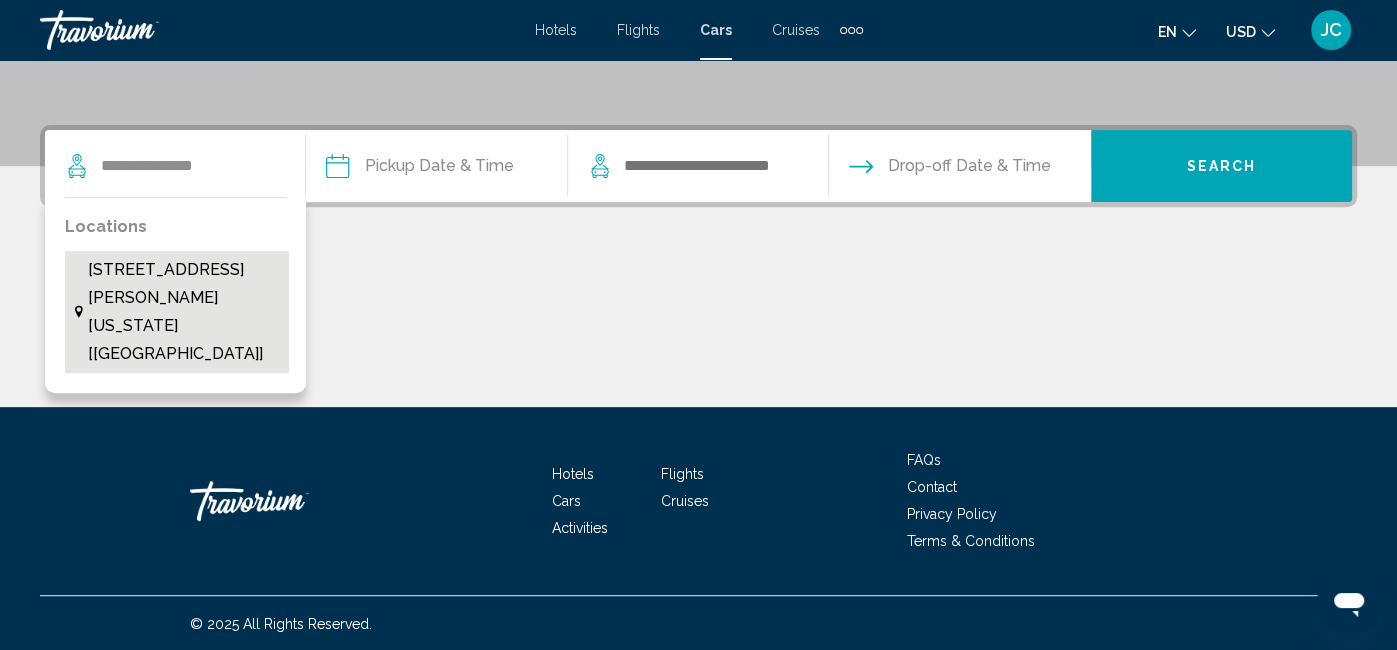 click on "5510 Us Highway 19, New Port Richey, 34652 3745, Fl, Florida [FL] [US]" at bounding box center [183, 312] 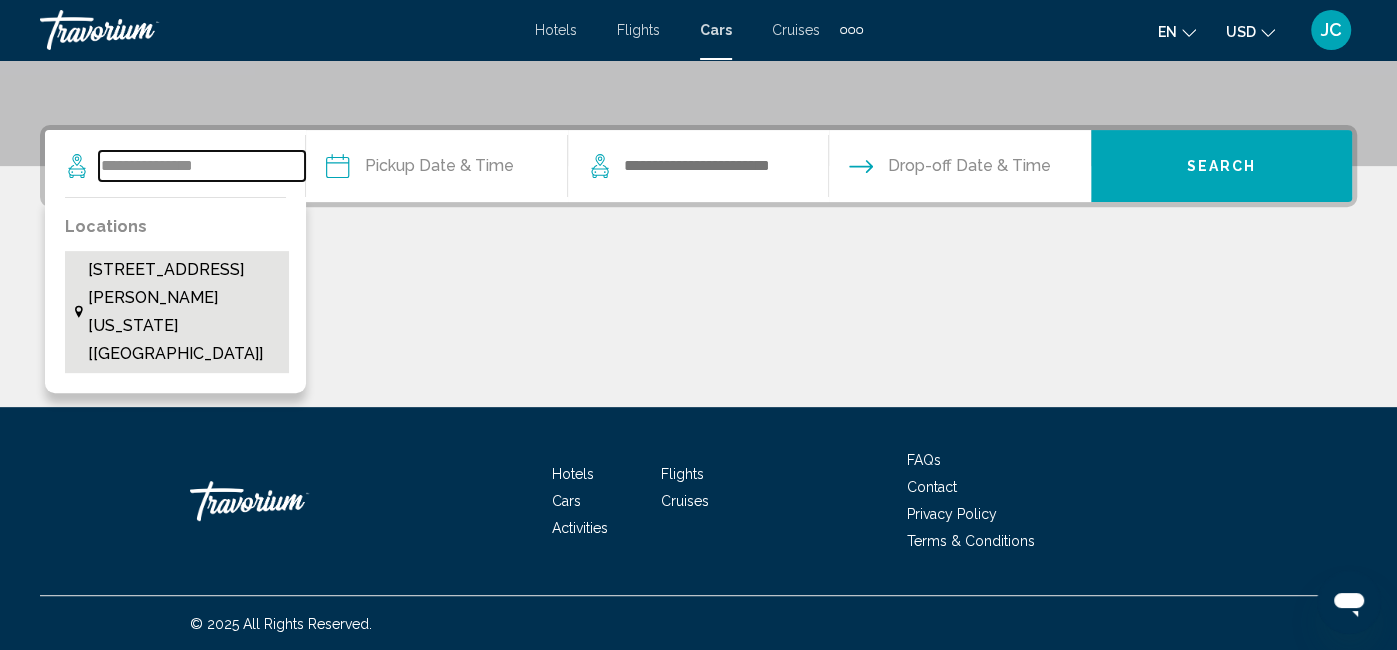 type on "**********" 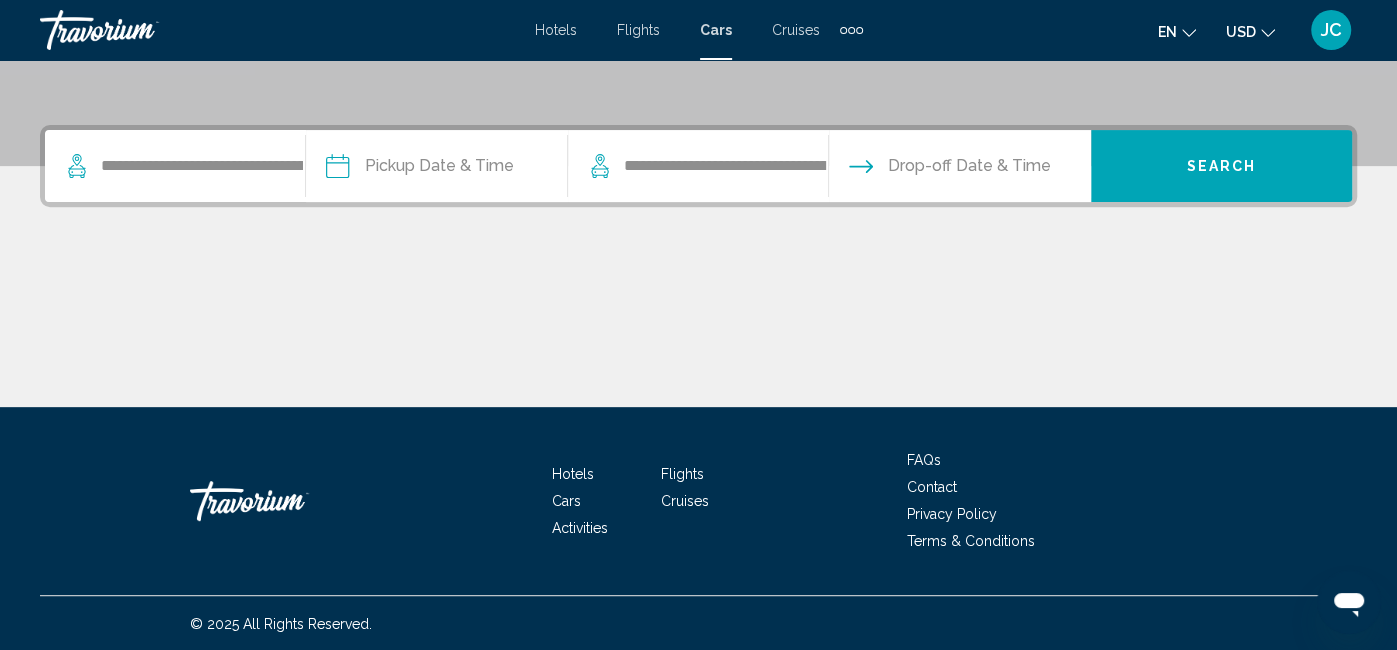 click at bounding box center (435, 169) 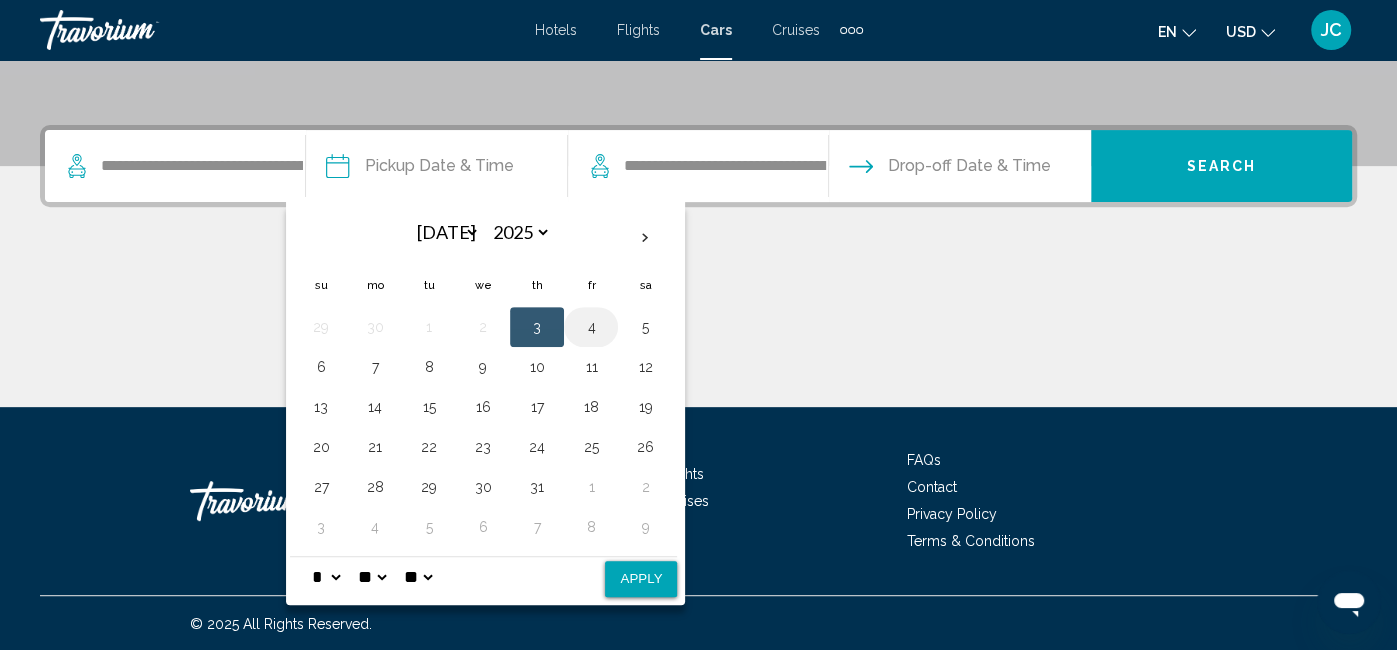click on "4" at bounding box center [591, 327] 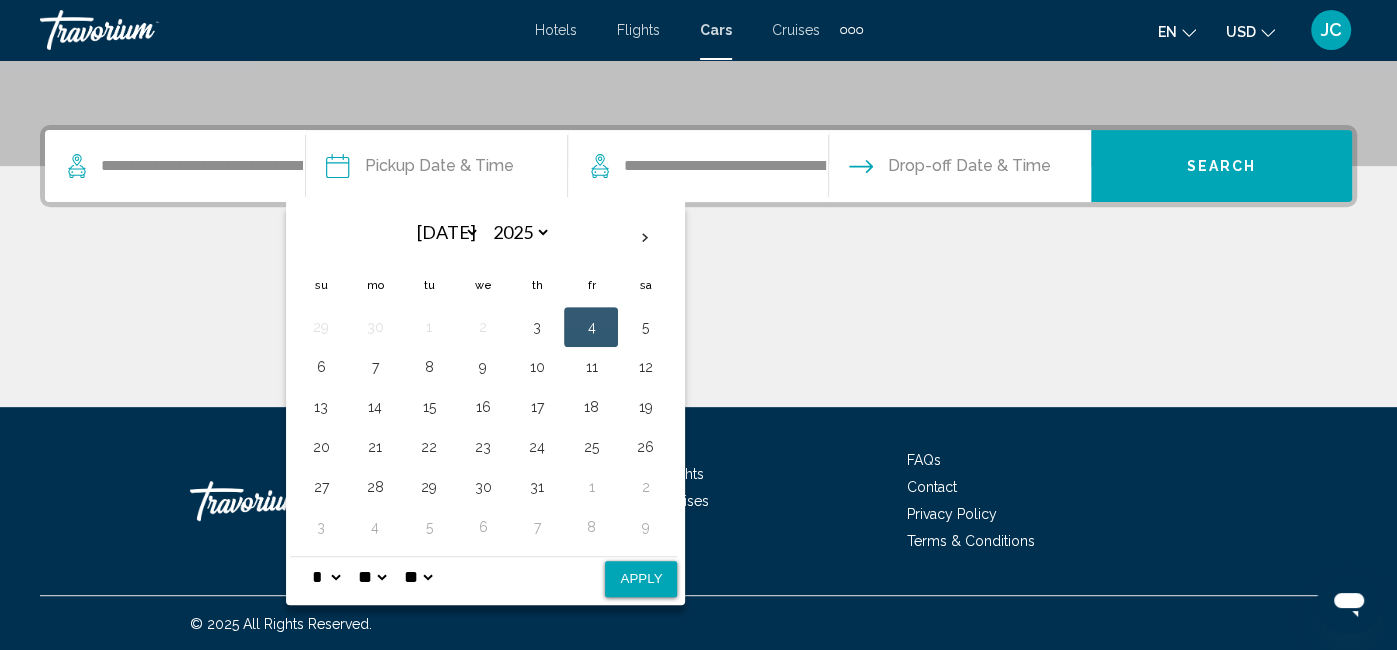 click on "** **" at bounding box center [418, 577] 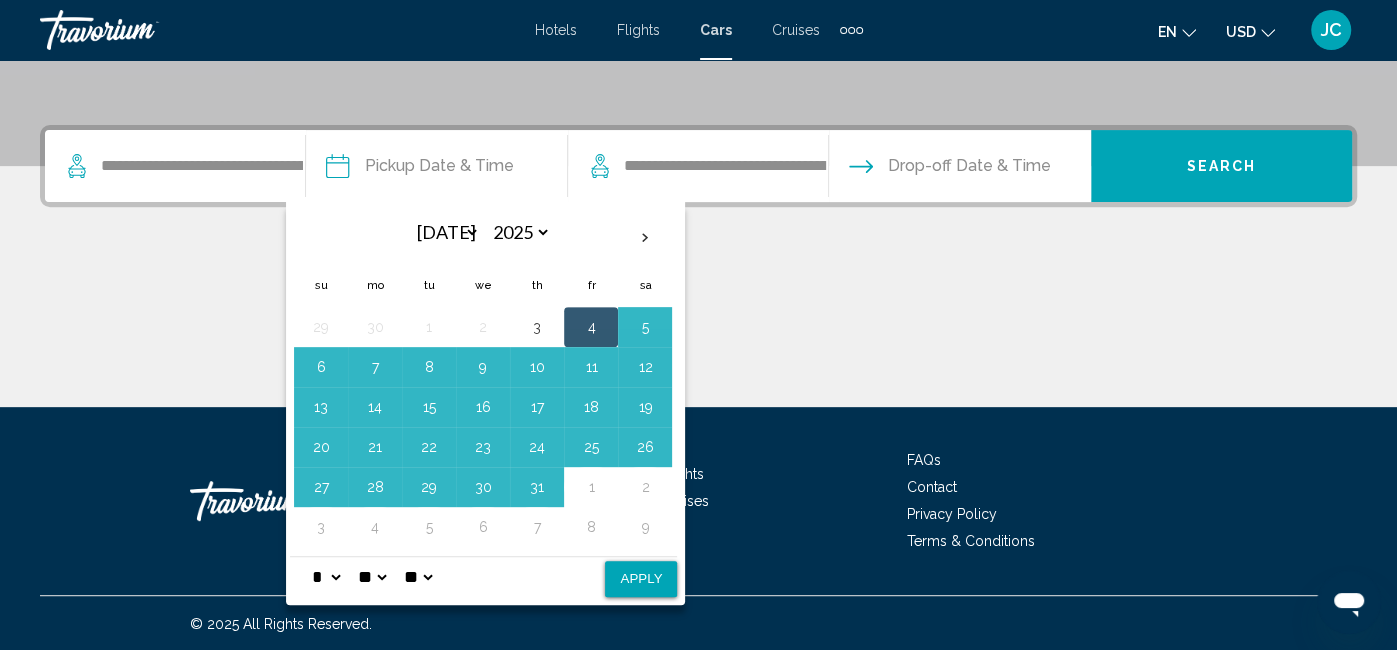 click on "* * * * * * * * * ** ** **" at bounding box center (326, 577) 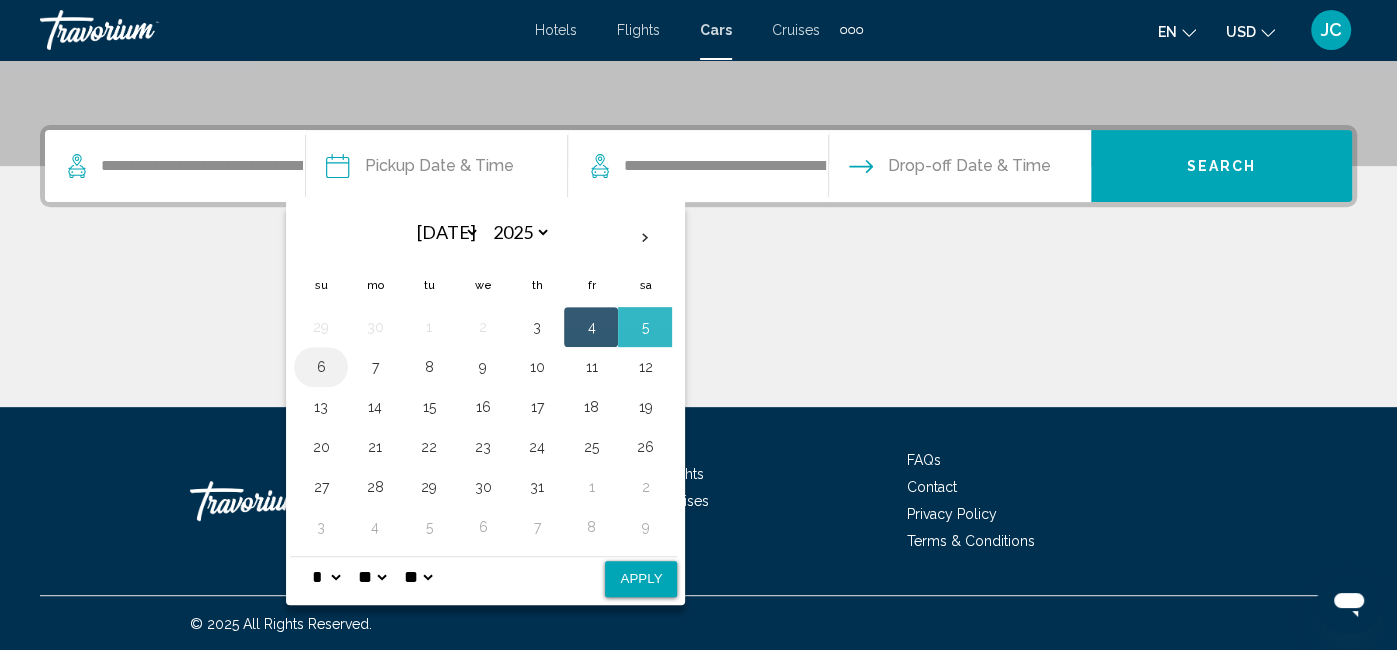 click on "6" at bounding box center (321, 367) 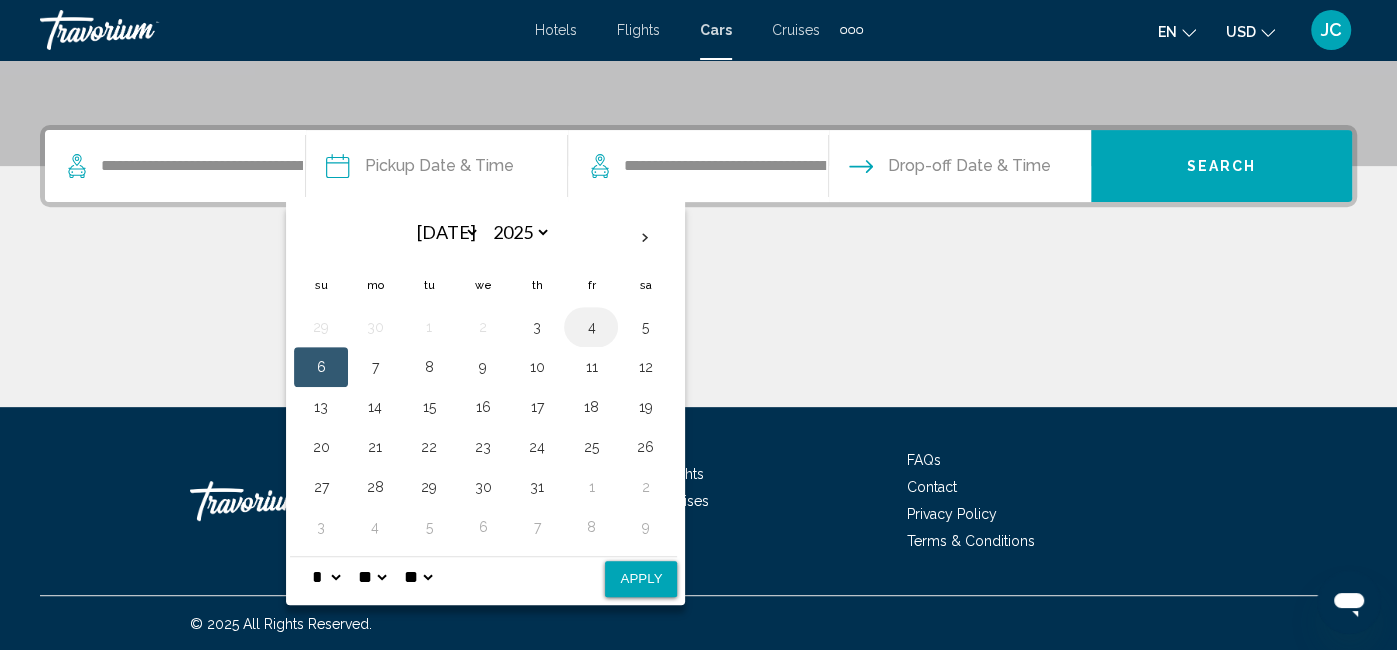 click on "4" at bounding box center [591, 327] 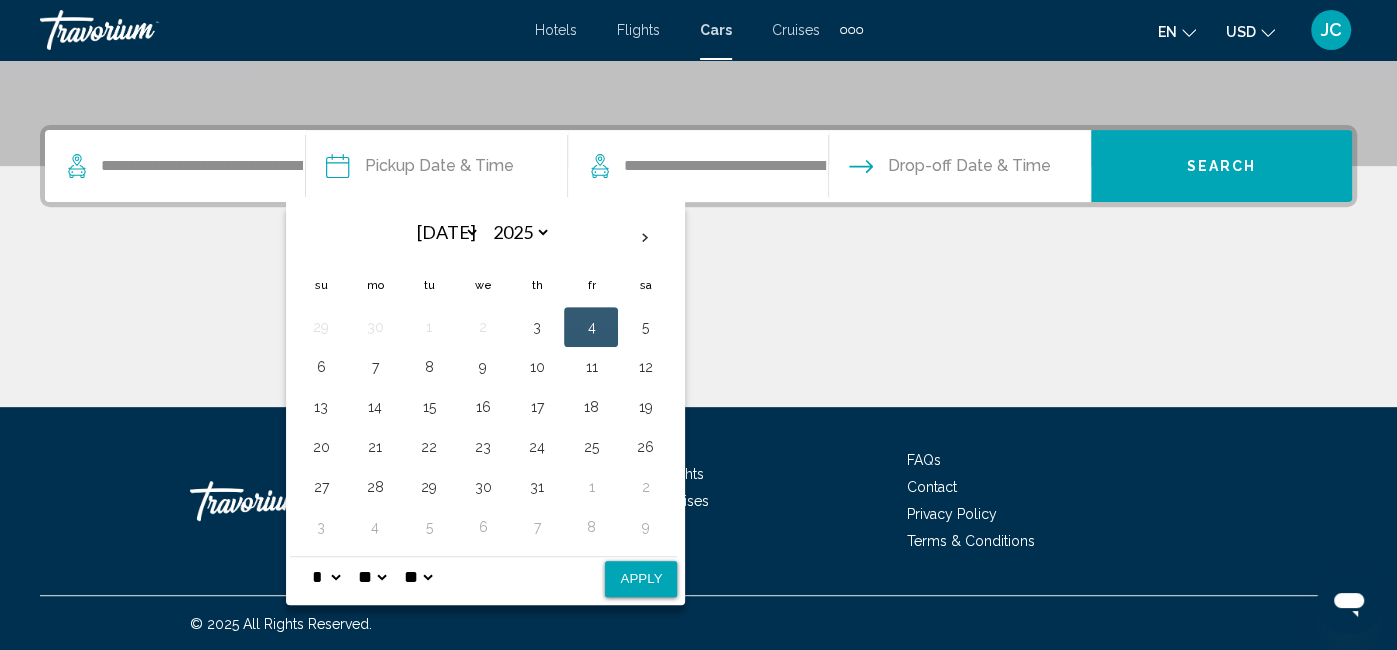 click on "Apply" at bounding box center (641, 579) 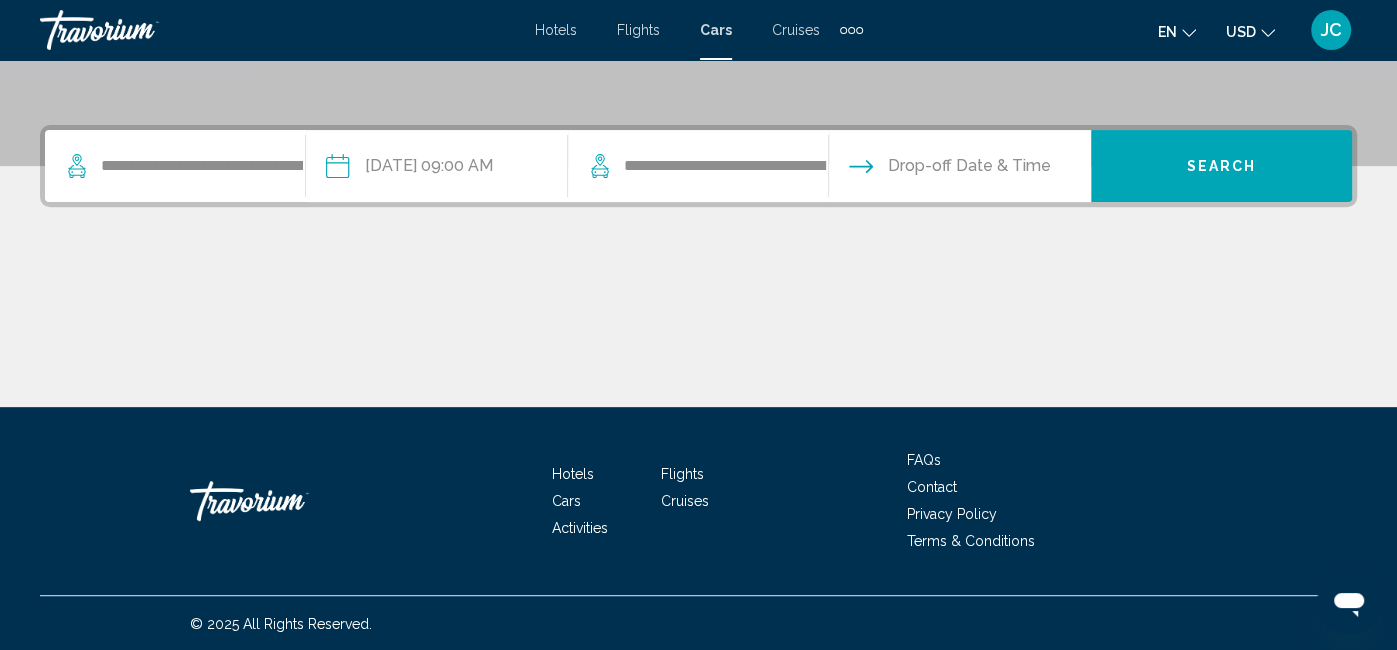 click at bounding box center (958, 169) 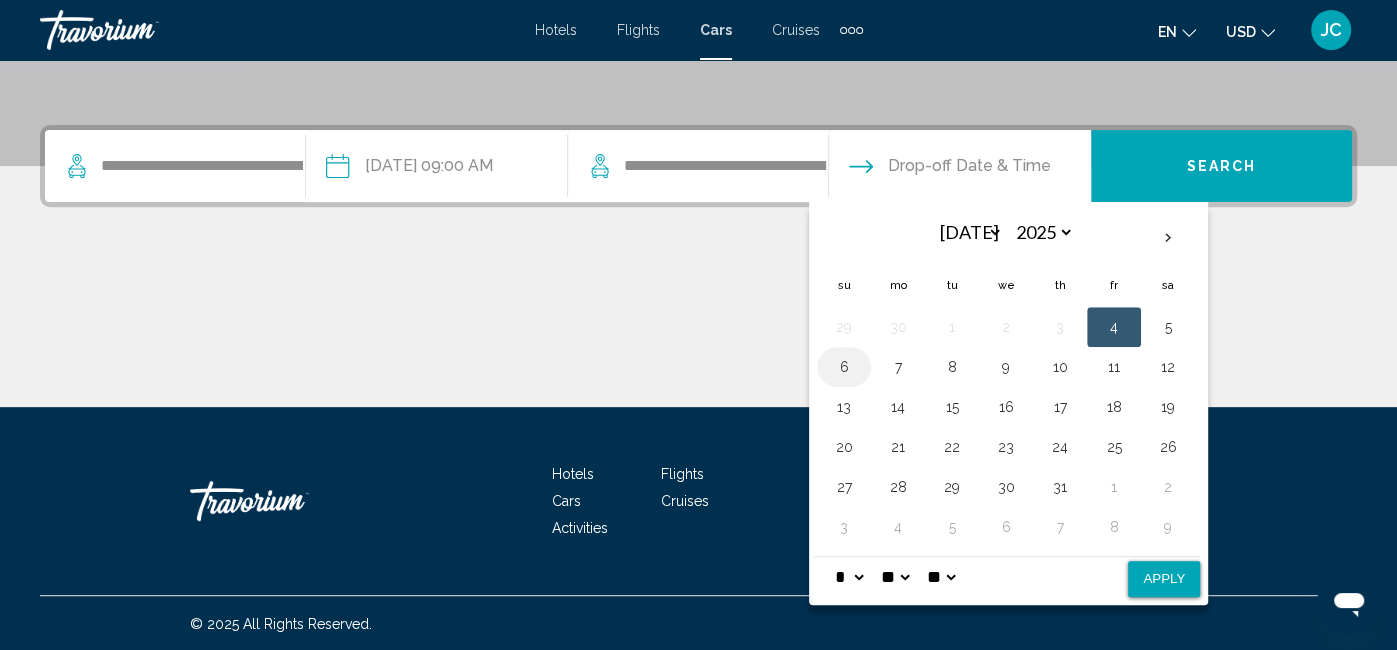 click on "6" at bounding box center [844, 367] 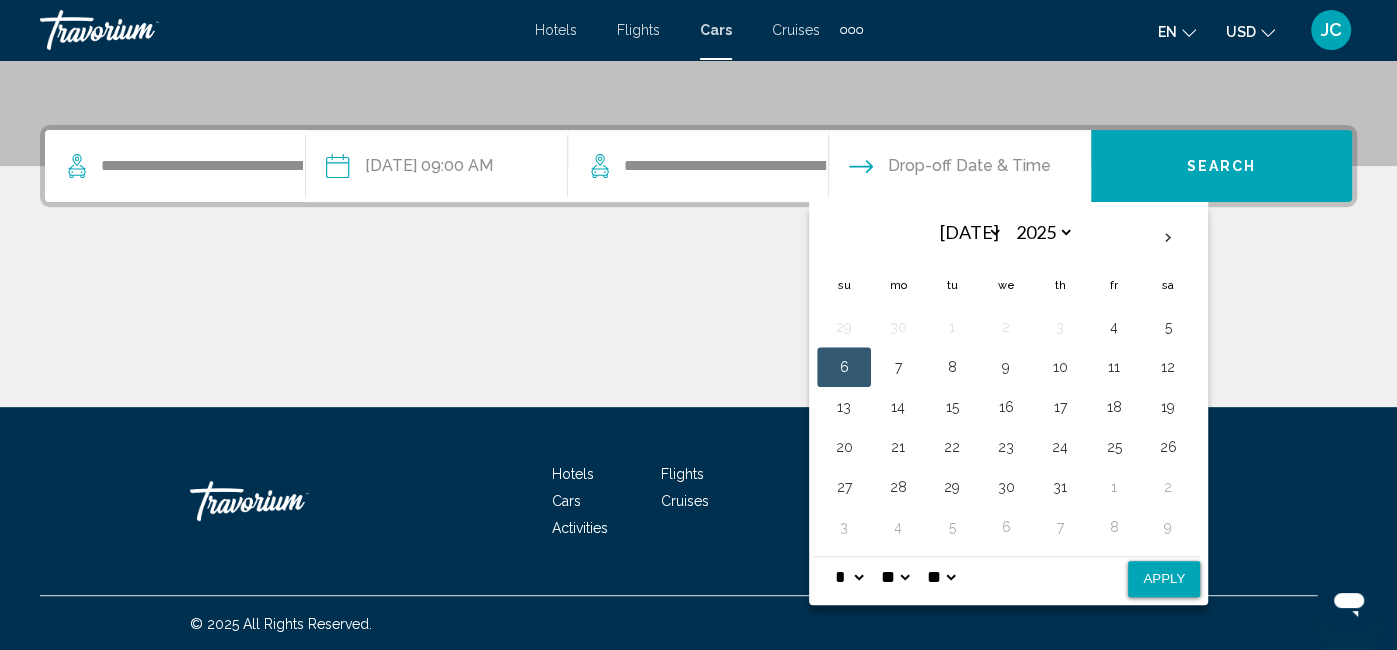 click on "* * * * * * * * * ** ** **" at bounding box center (849, 577) 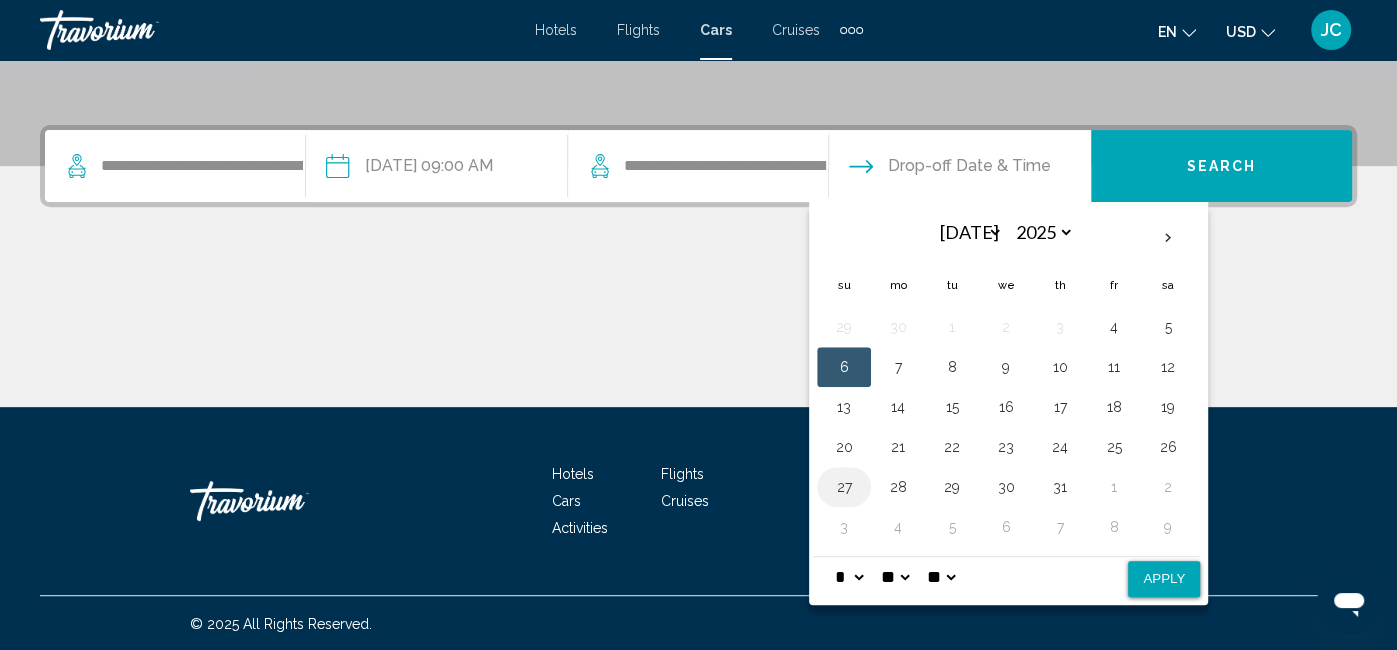 select on "*" 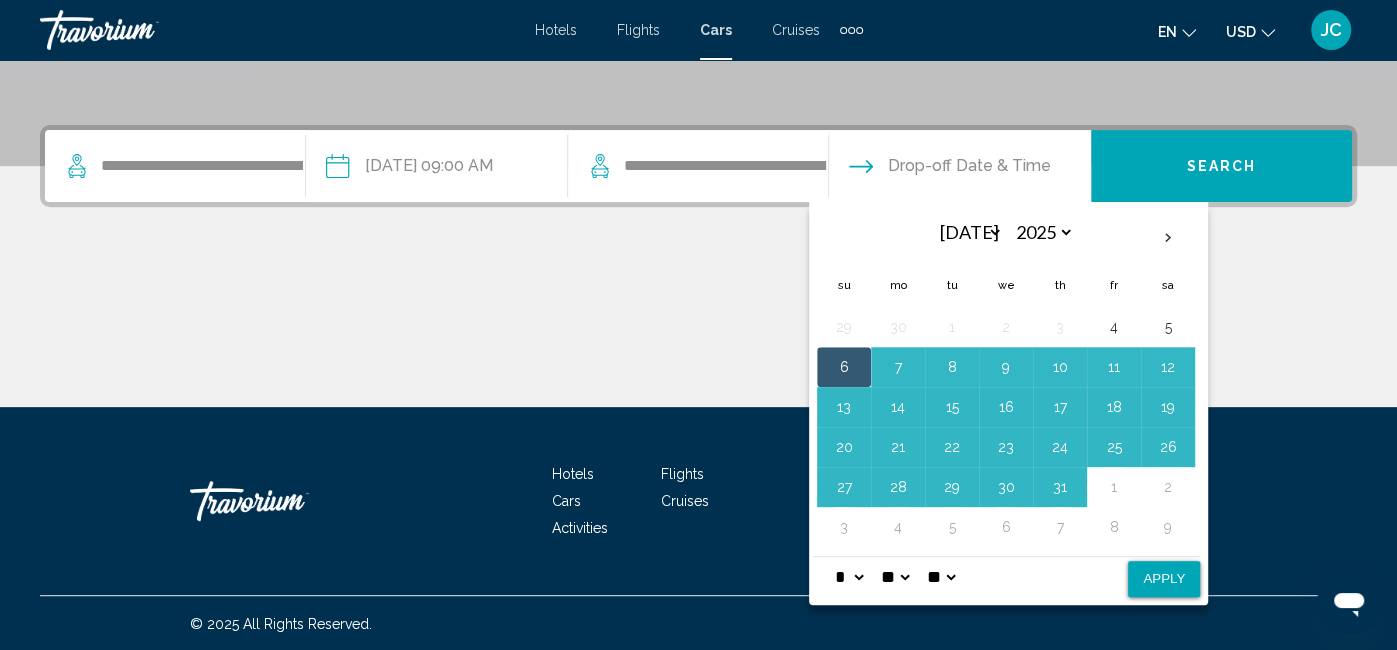 click on "** **" at bounding box center (941, 577) 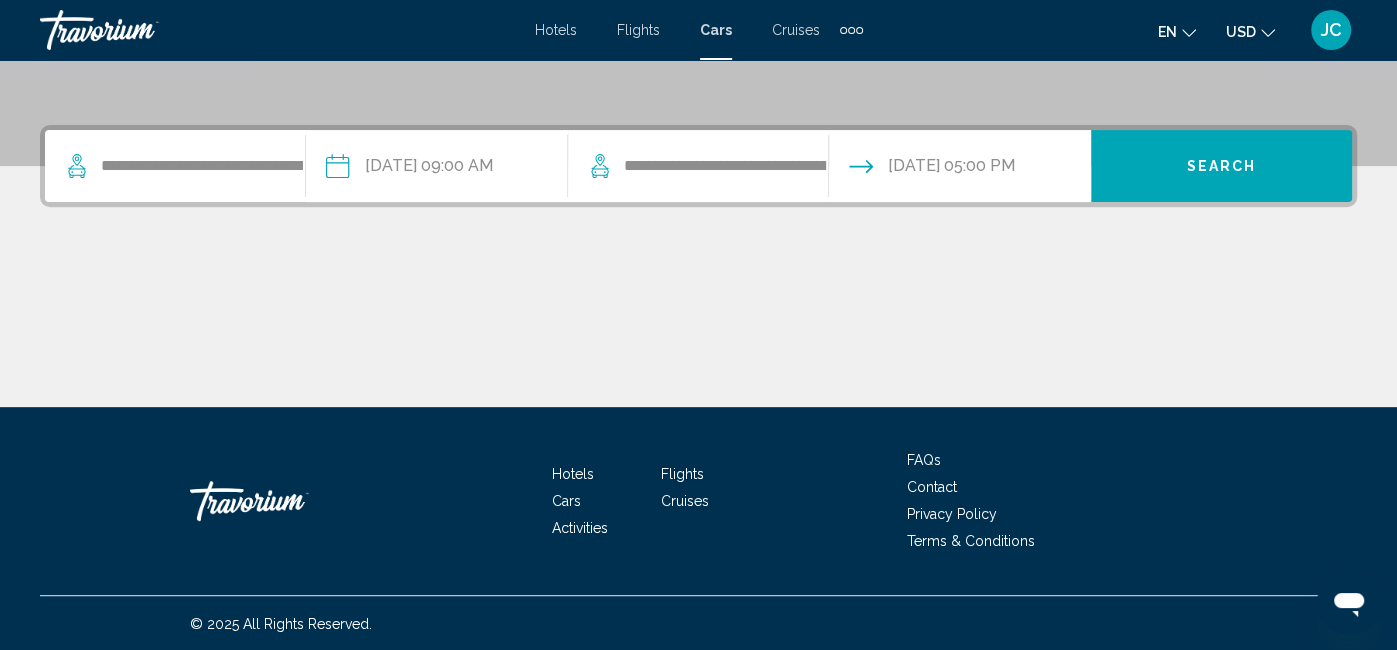 click on "Search" at bounding box center [1221, 167] 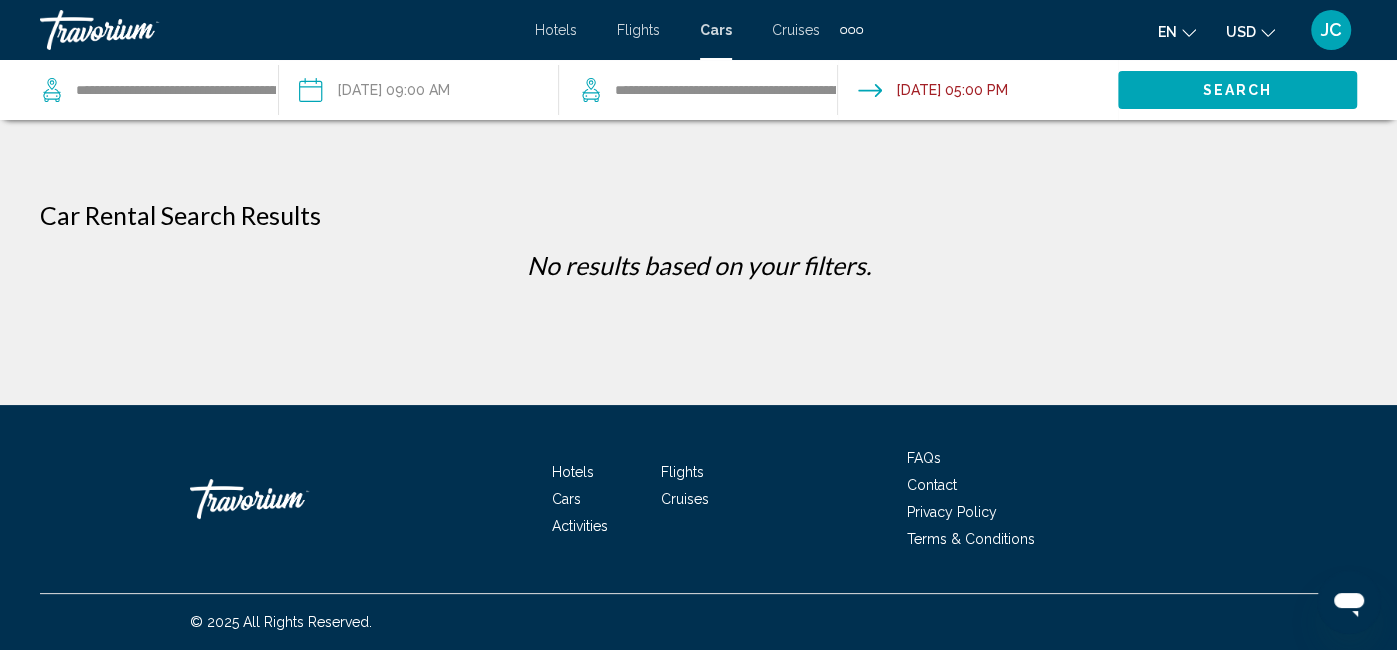 scroll, scrollTop: 0, scrollLeft: 0, axis: both 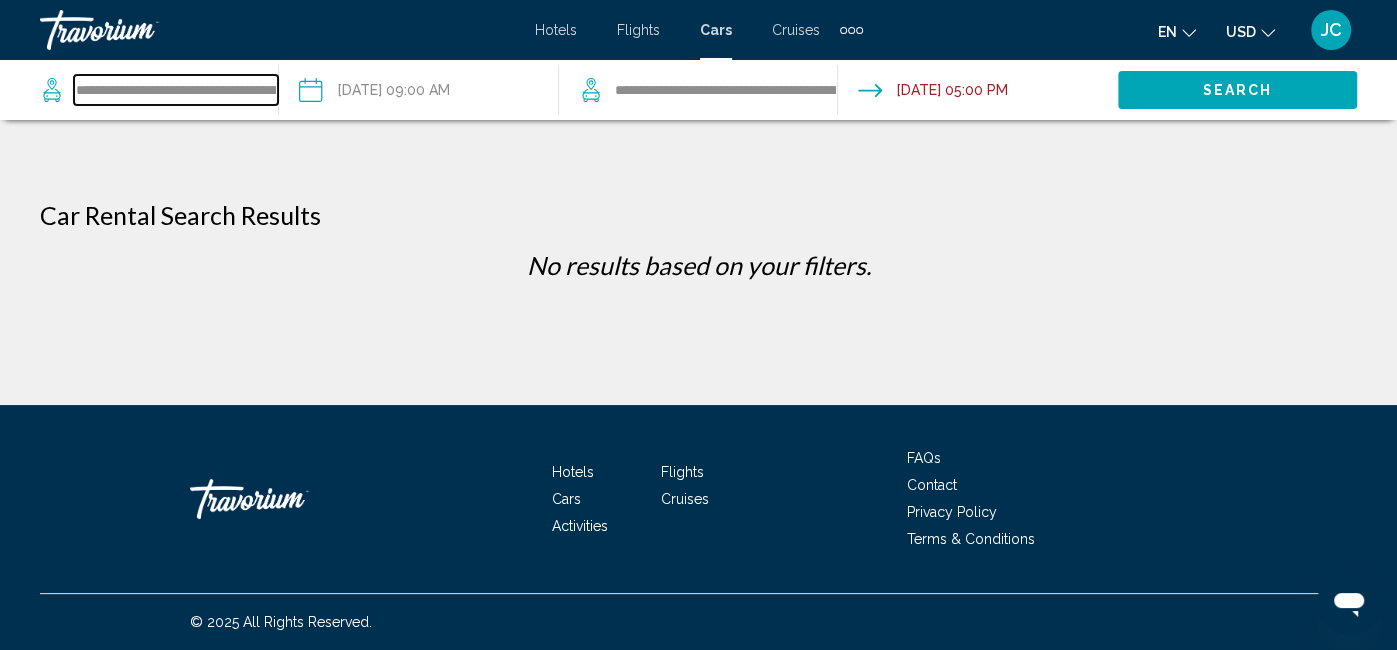 click on "**********" at bounding box center (176, 90) 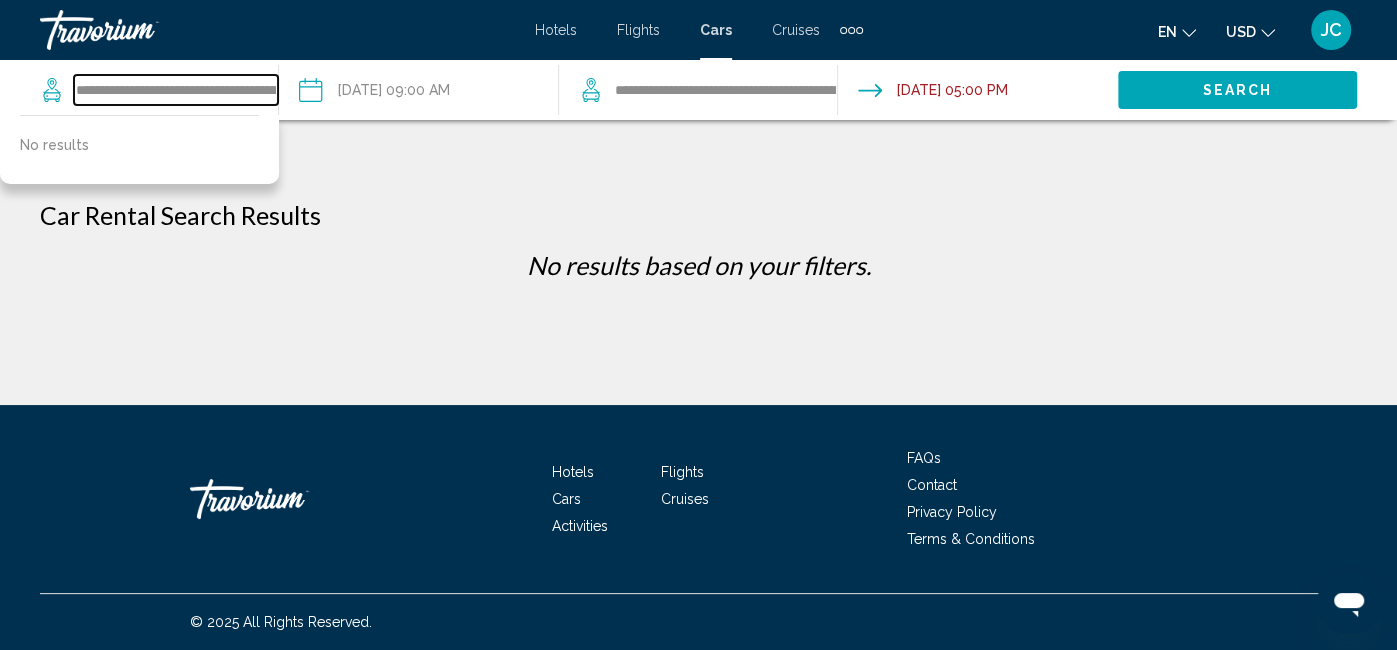 click on "**********" at bounding box center [176, 90] 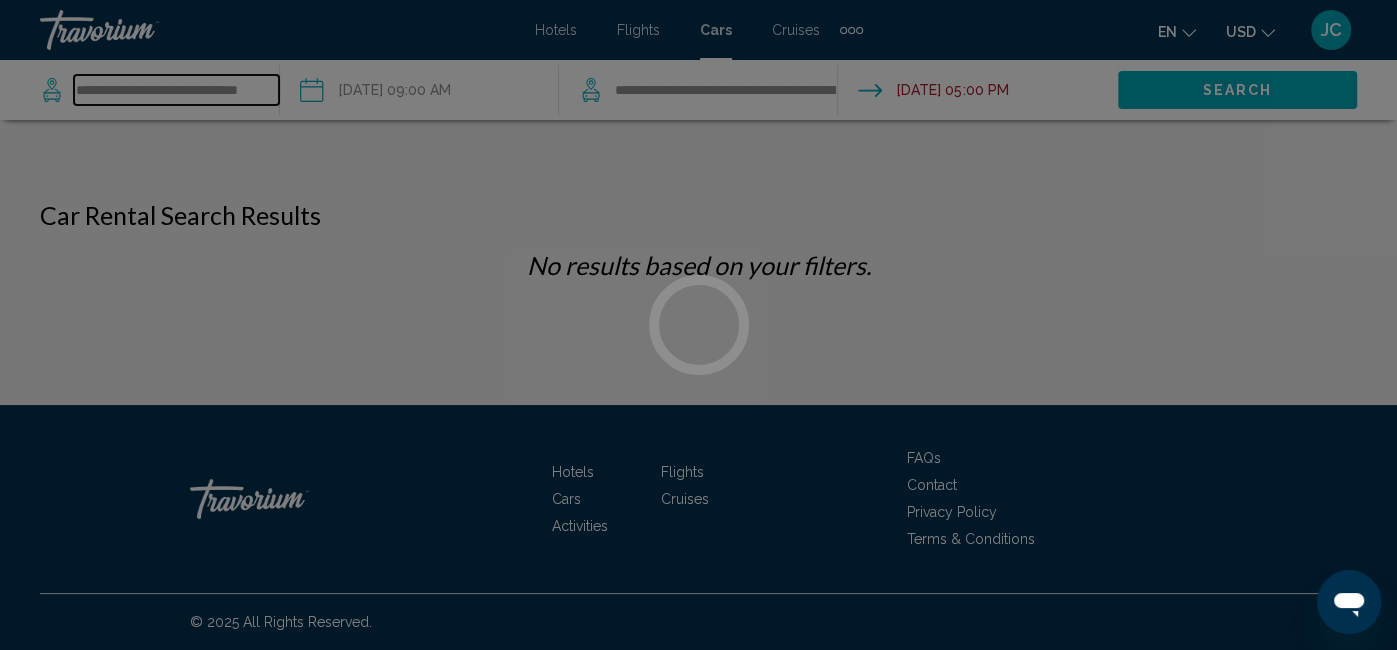 scroll, scrollTop: 0, scrollLeft: 0, axis: both 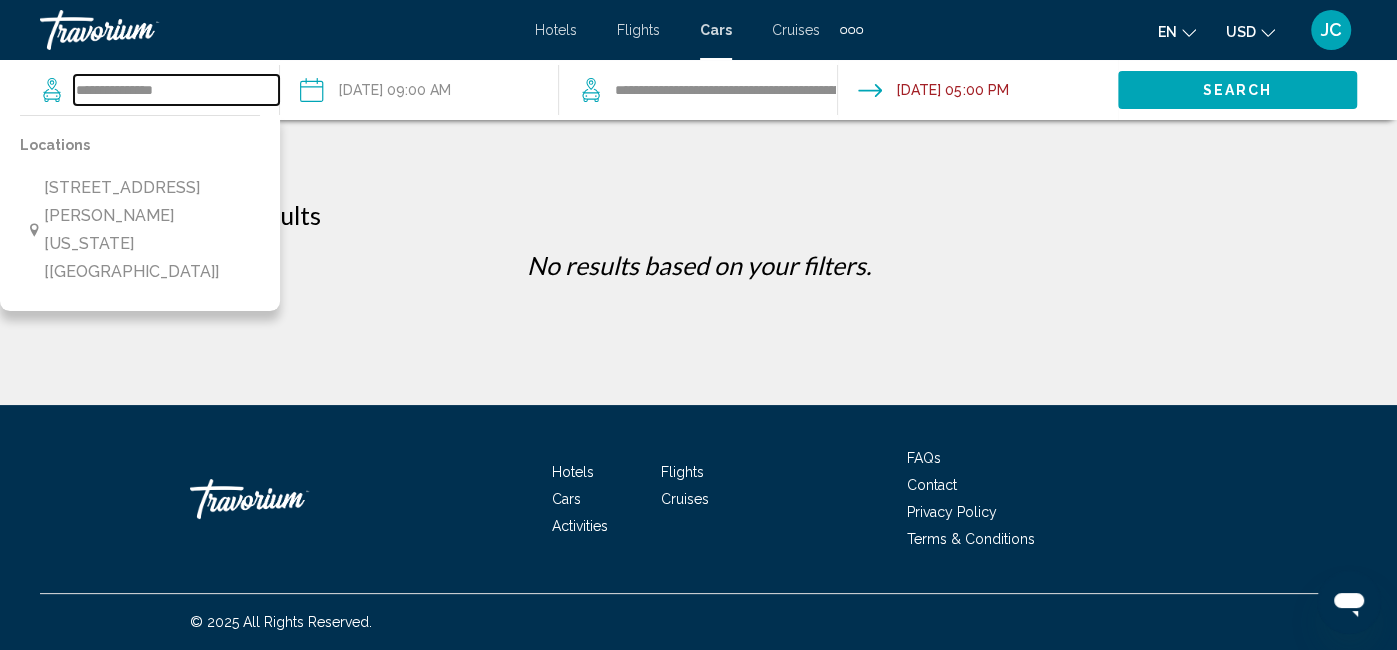click on "**********" at bounding box center [176, 90] 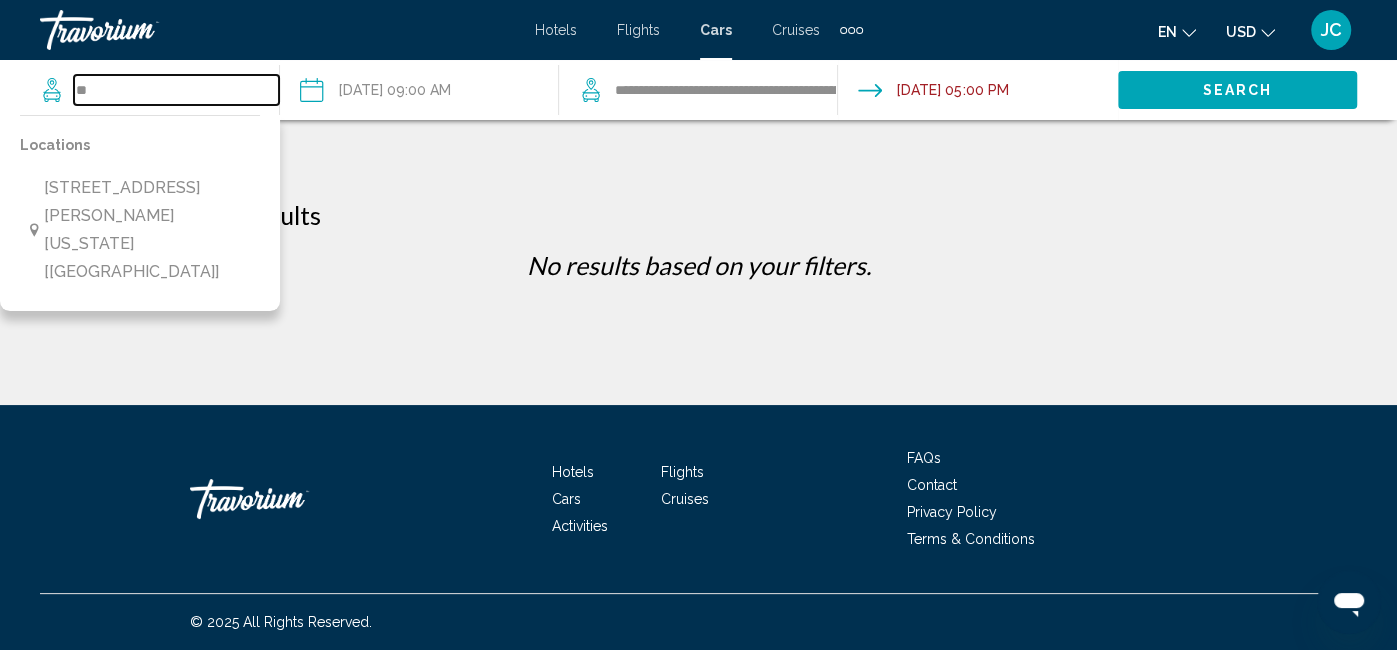 type on "*" 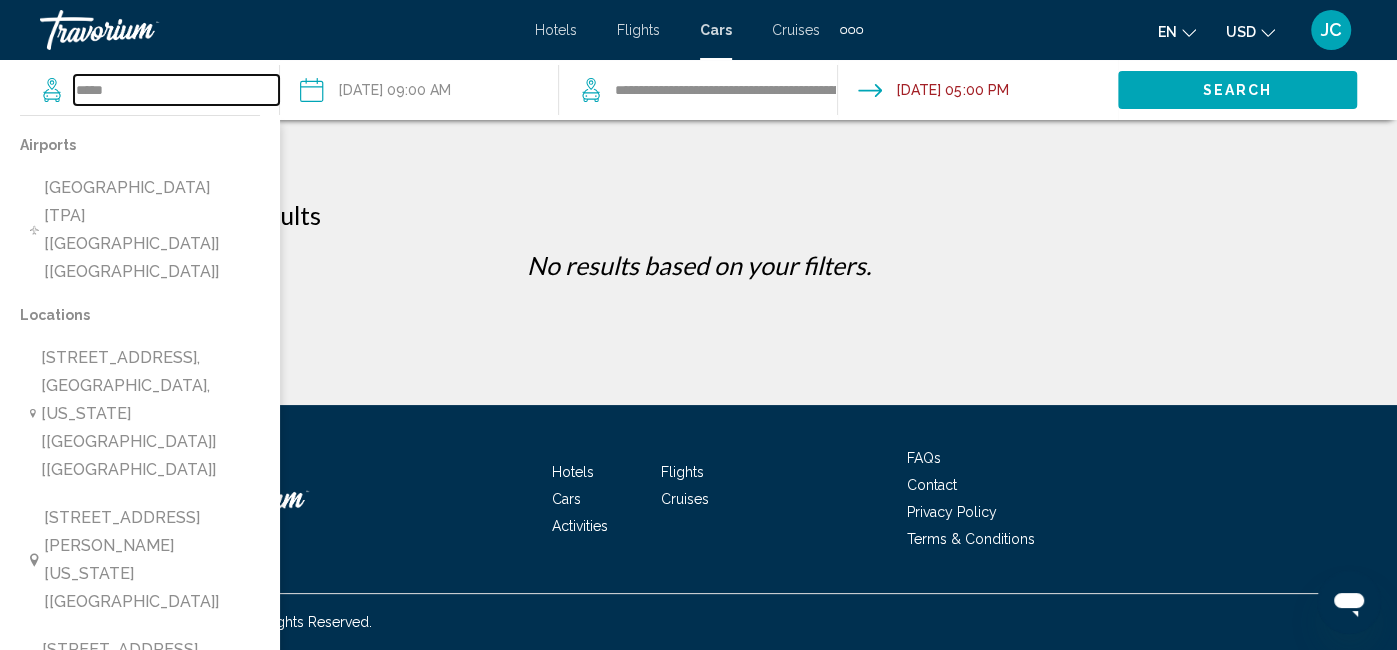 type on "*****" 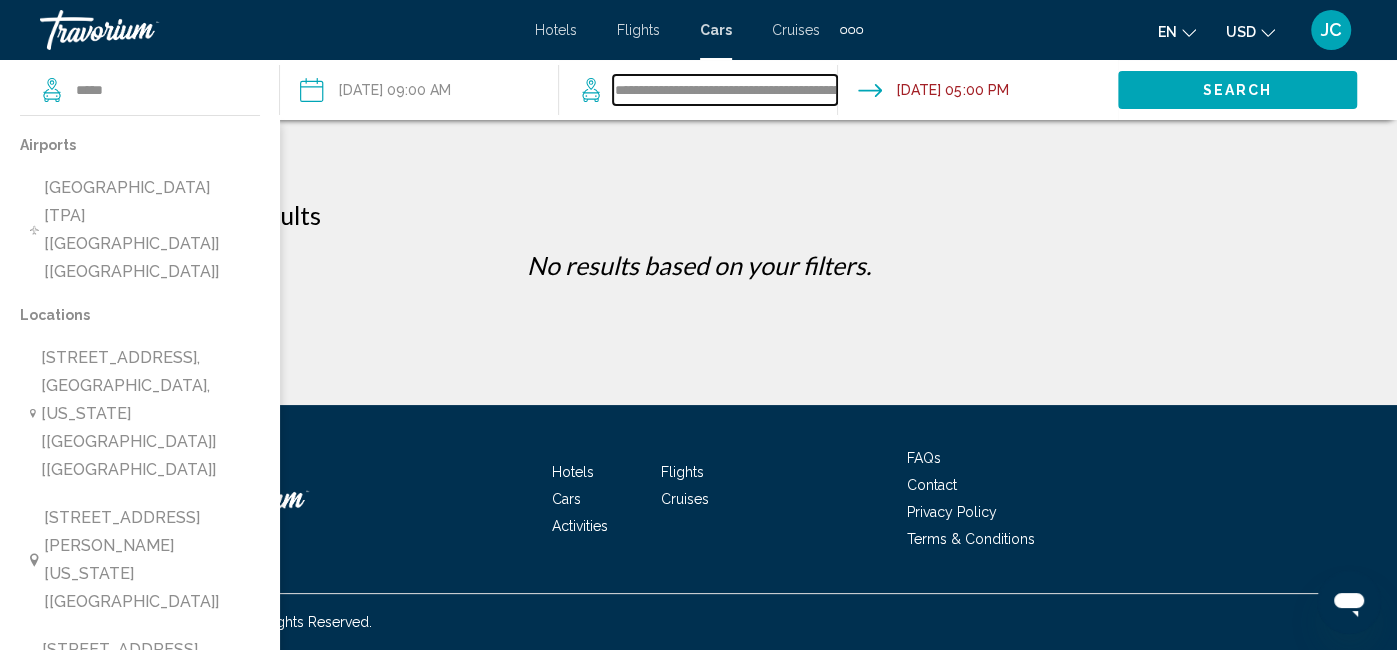 click on "**********" at bounding box center (725, 90) 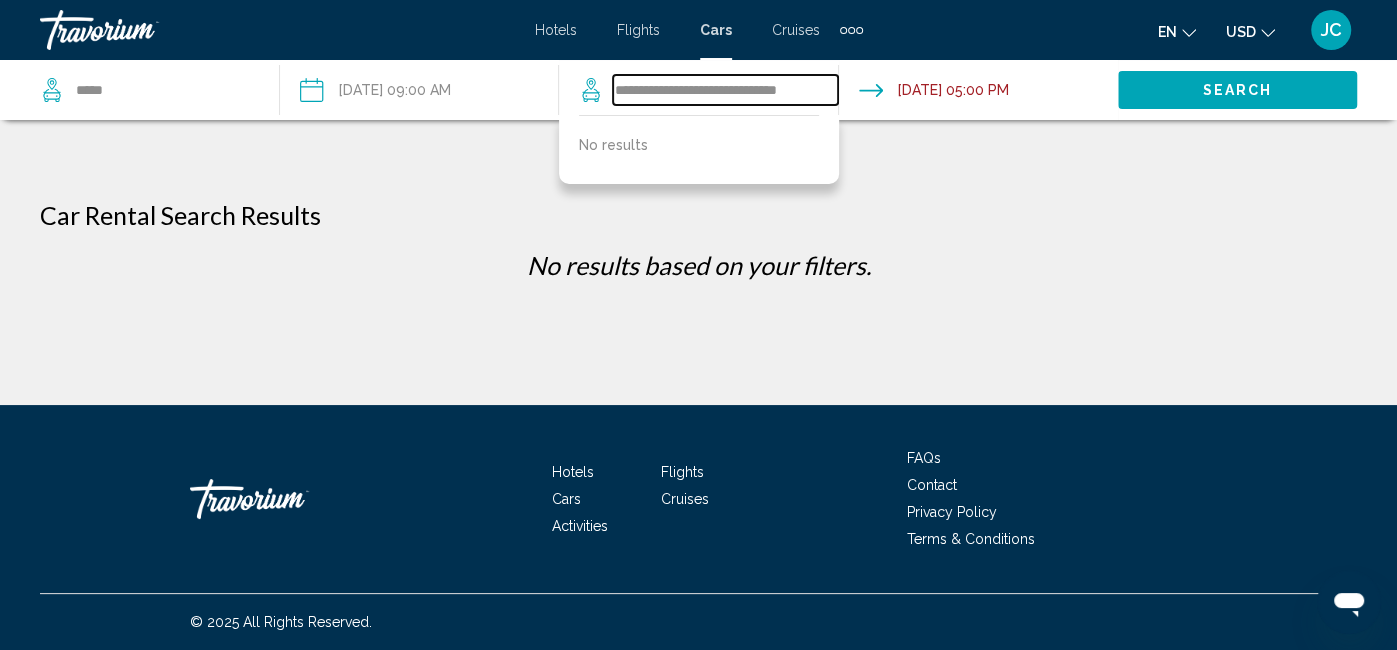scroll, scrollTop: 0, scrollLeft: 0, axis: both 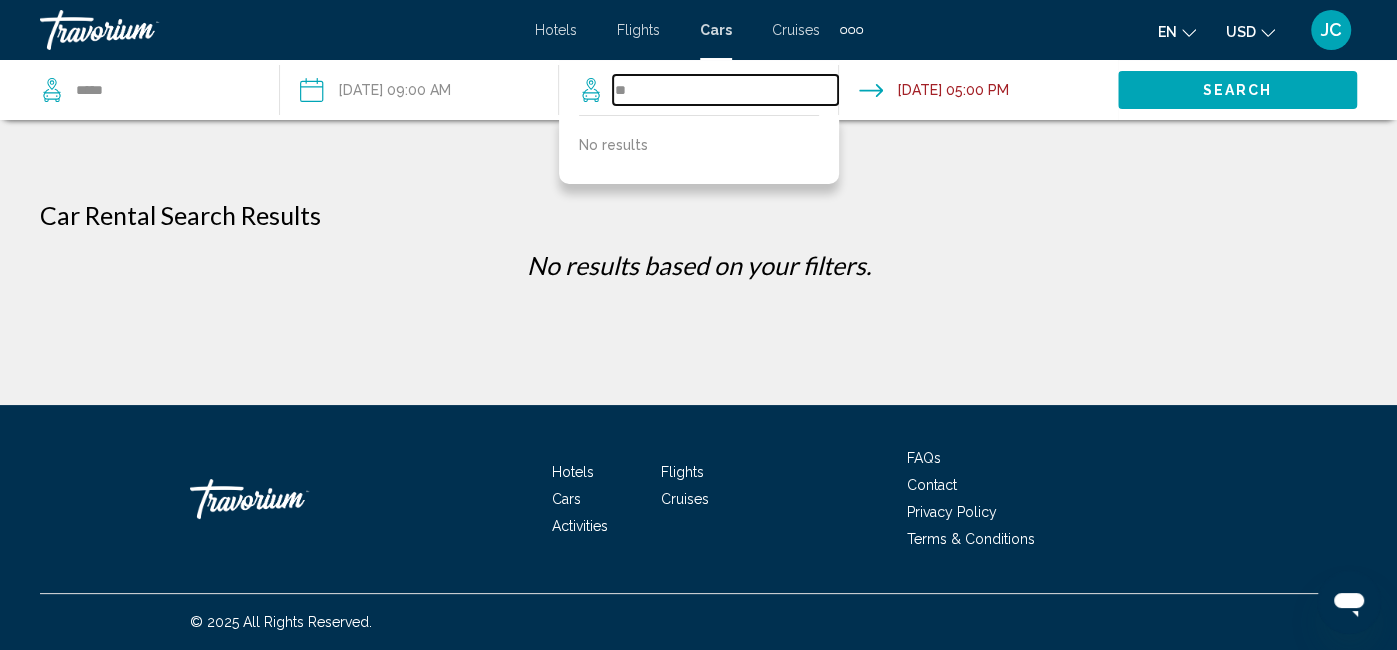 type on "*" 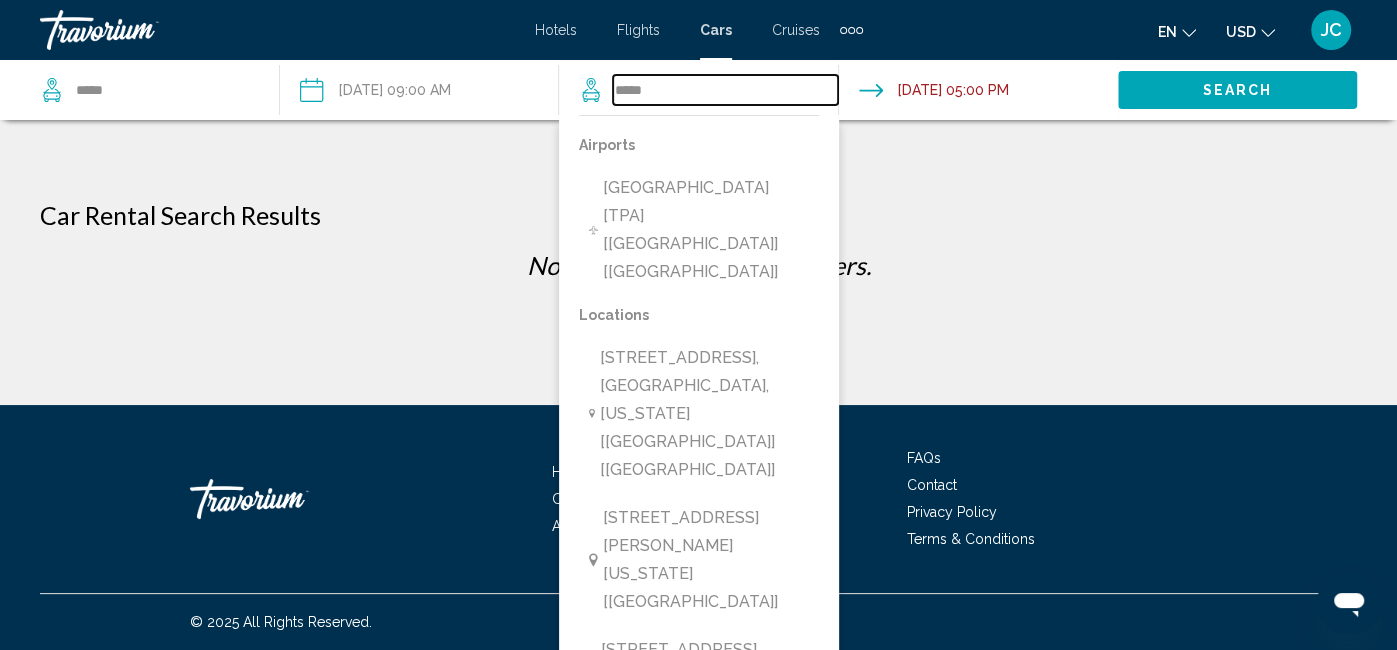 type on "*****" 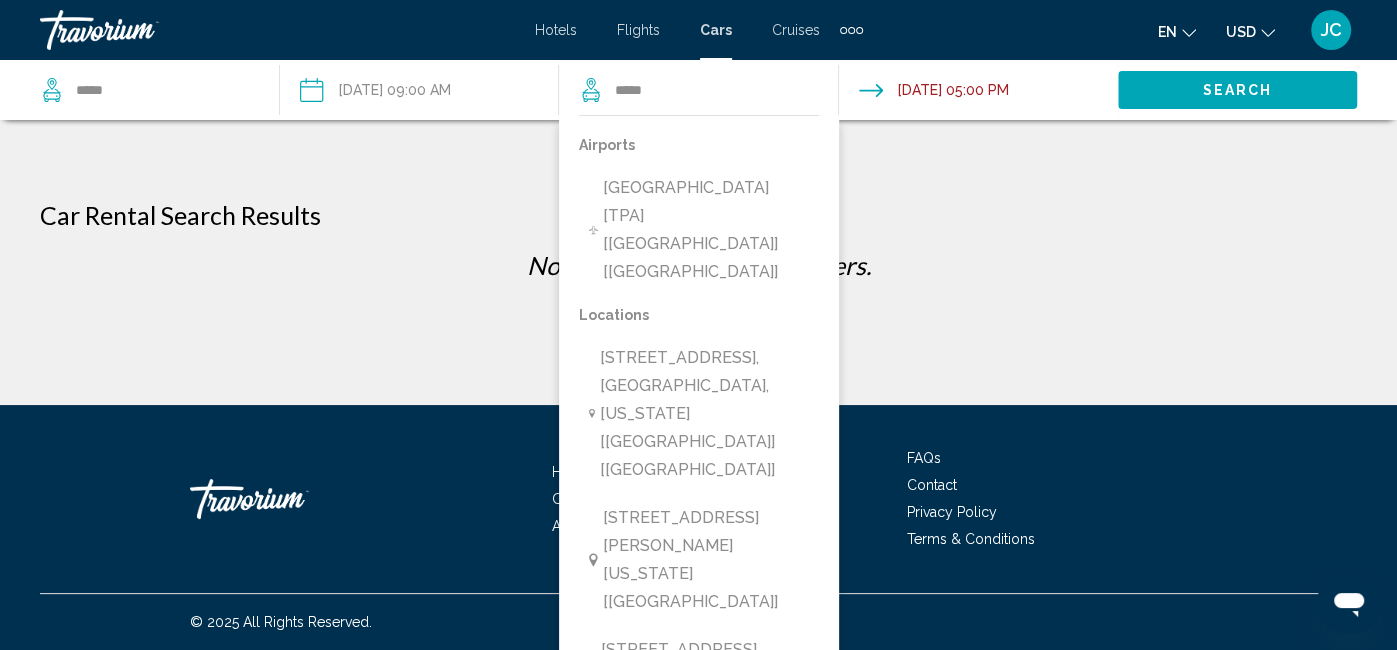click on "Search" 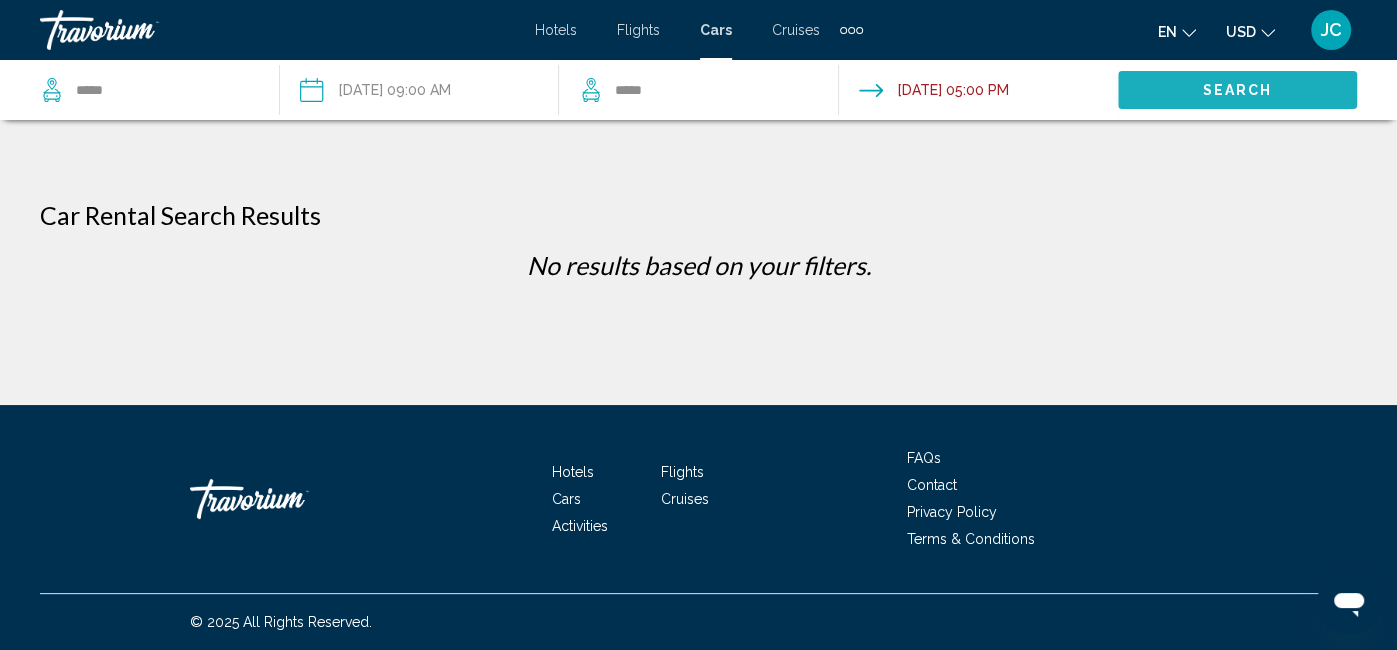 click on "Search" 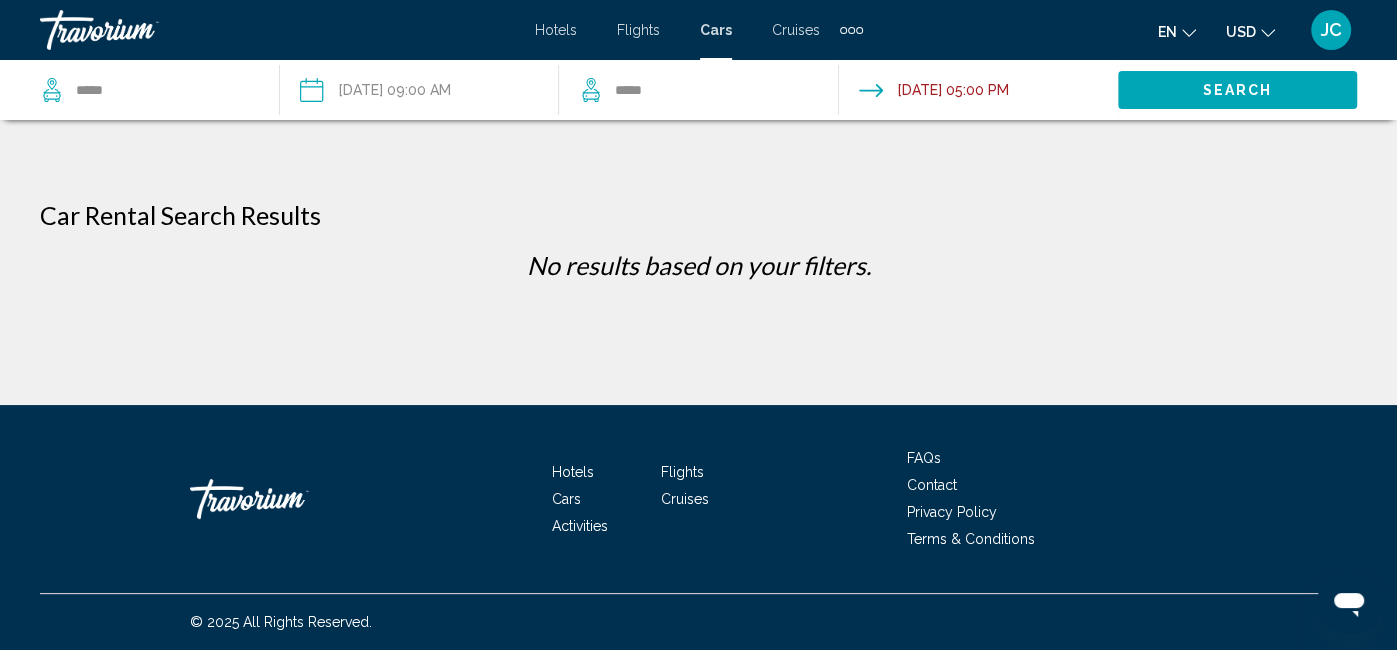 click on "Search" 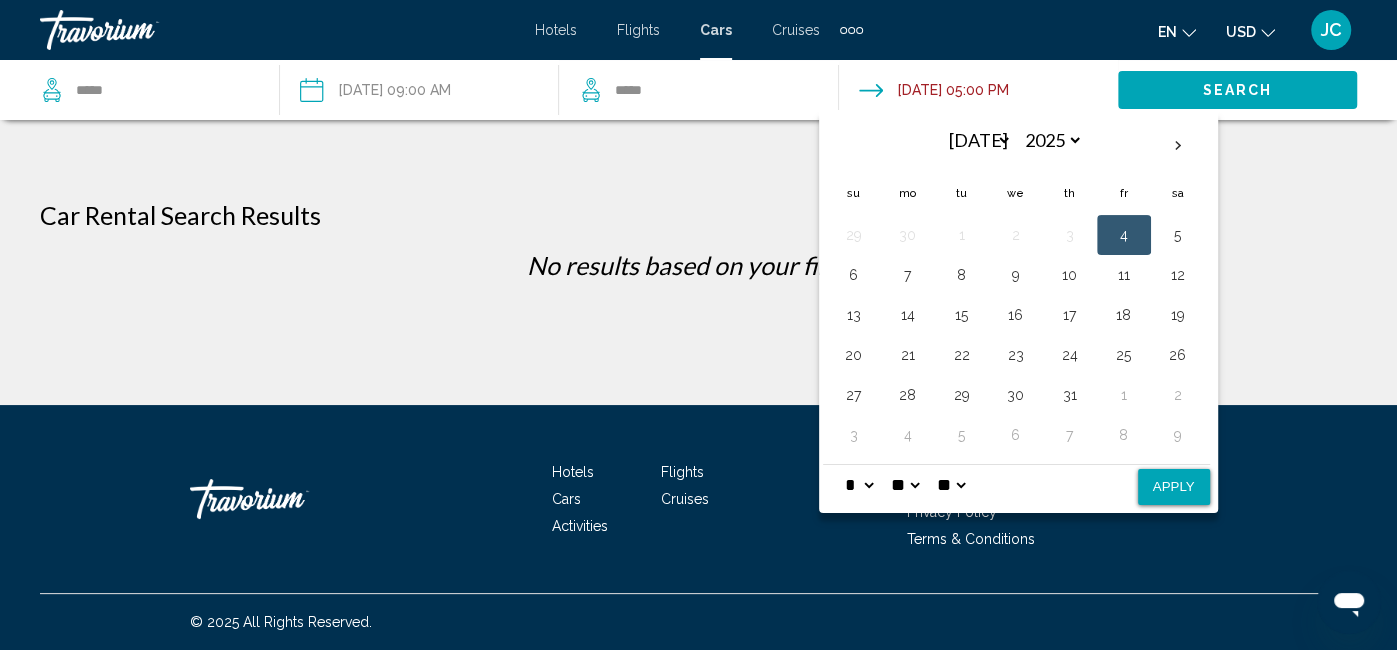 click on "* * * * * * * * * ** ** **" at bounding box center (859, 485) 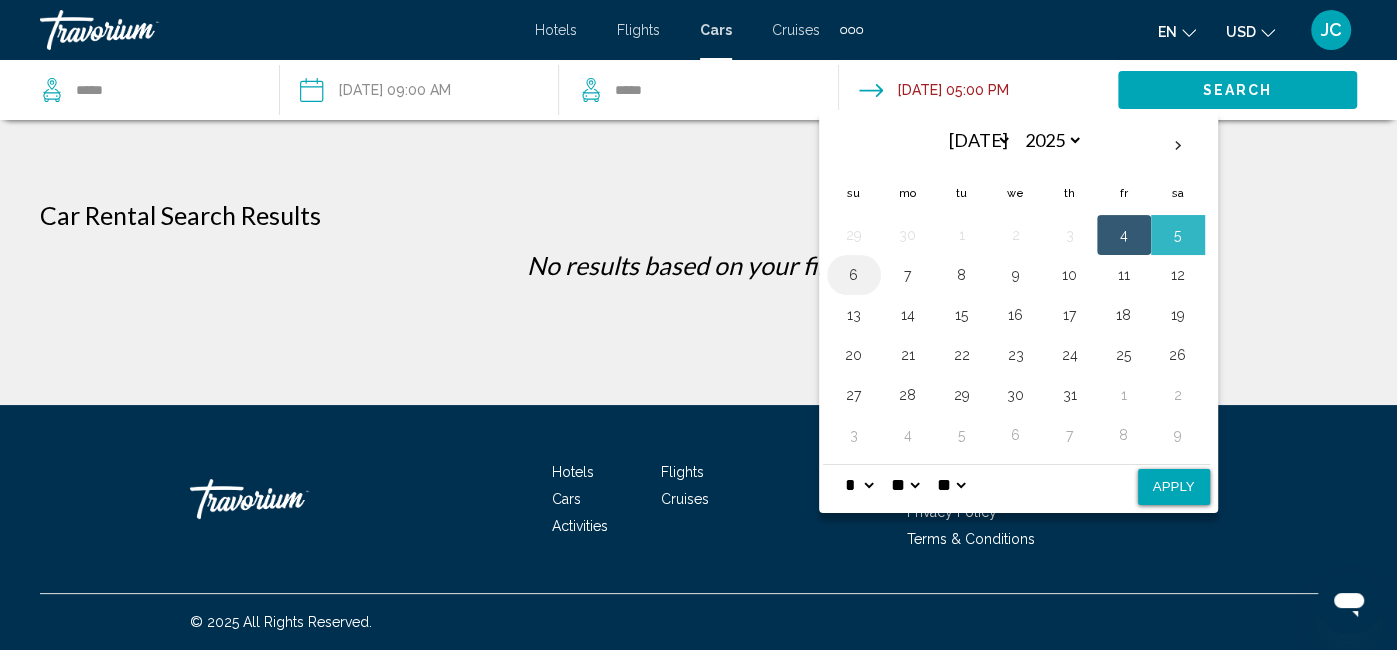 select on "*" 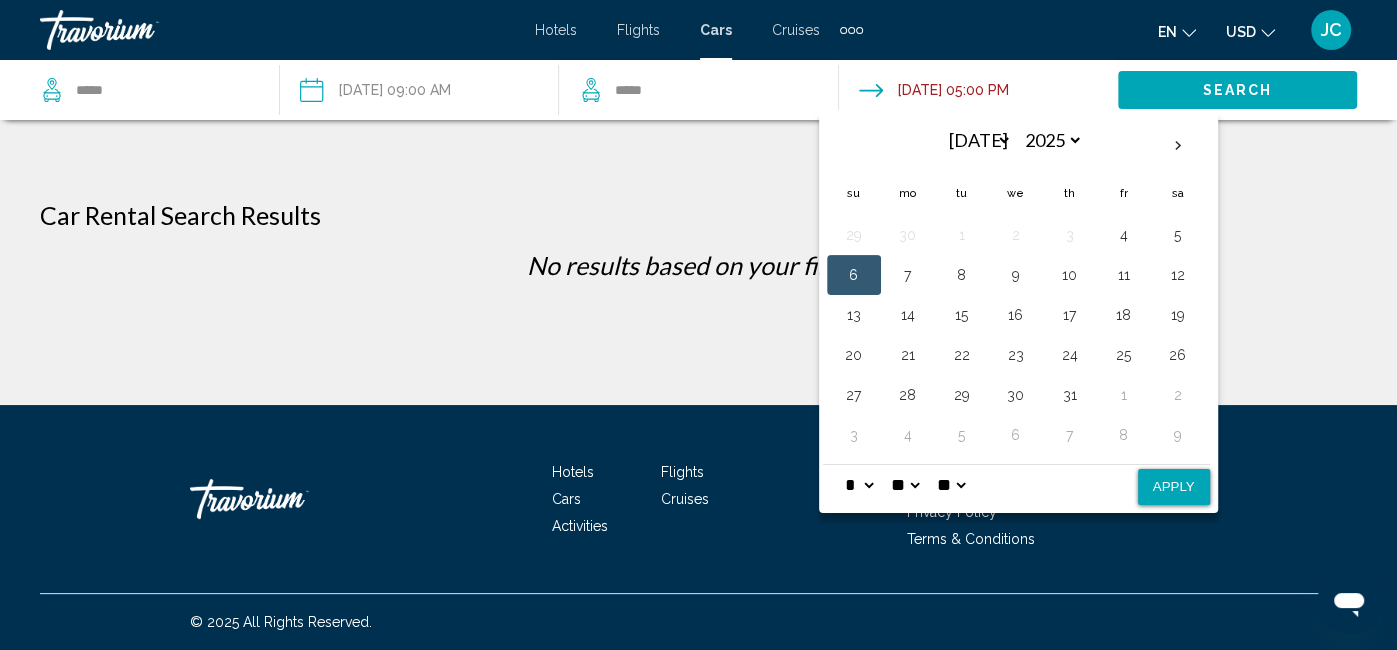 click on "Apply" at bounding box center [1174, 487] 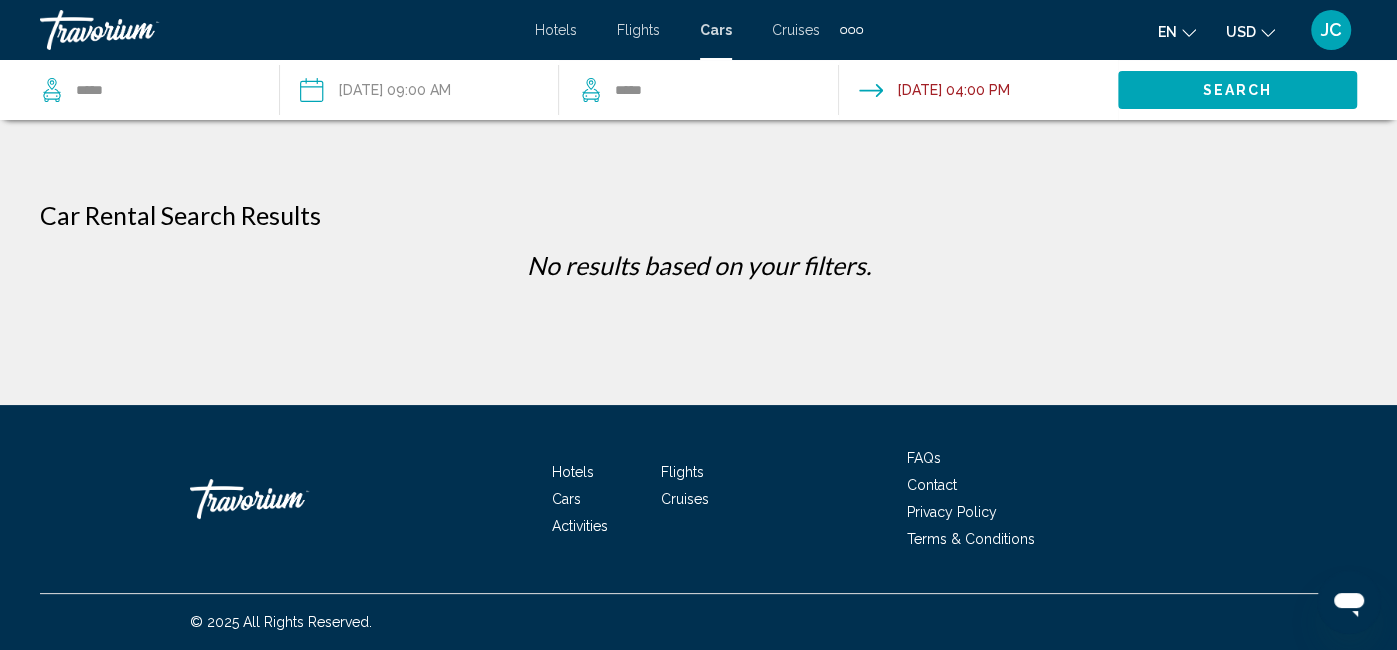 click on "Search" 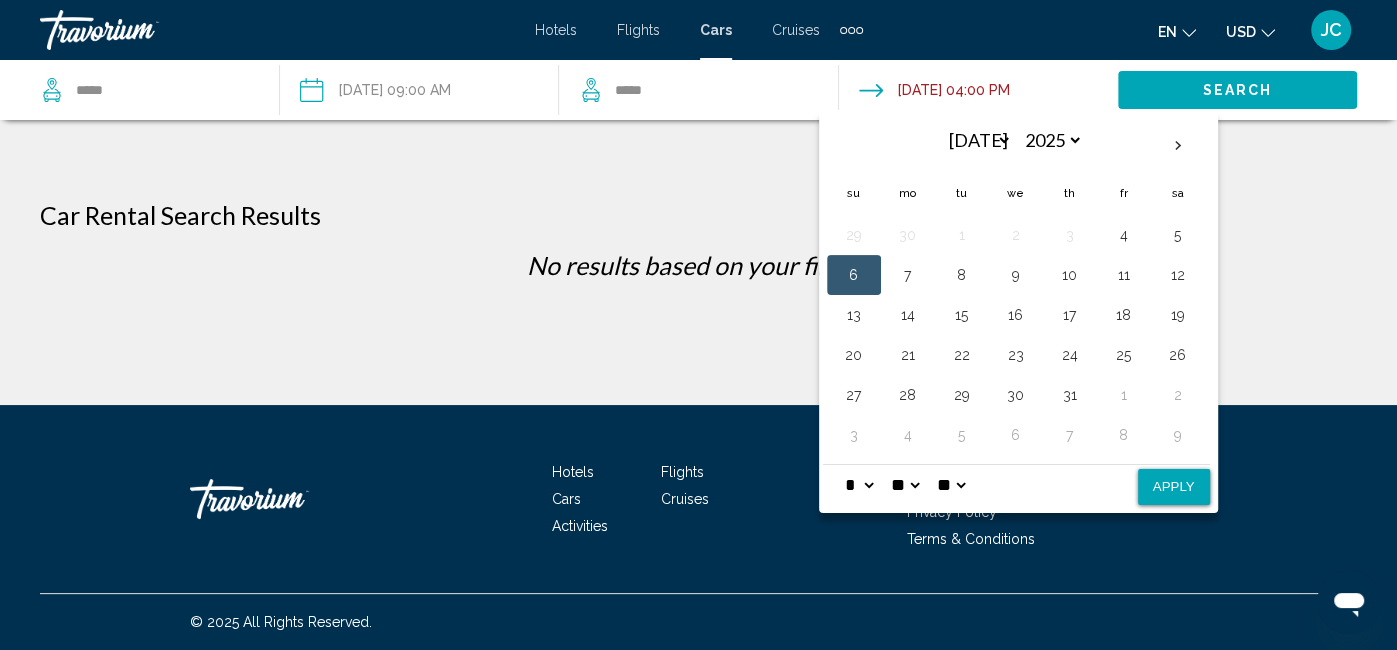 click on "Apply" at bounding box center (1174, 487) 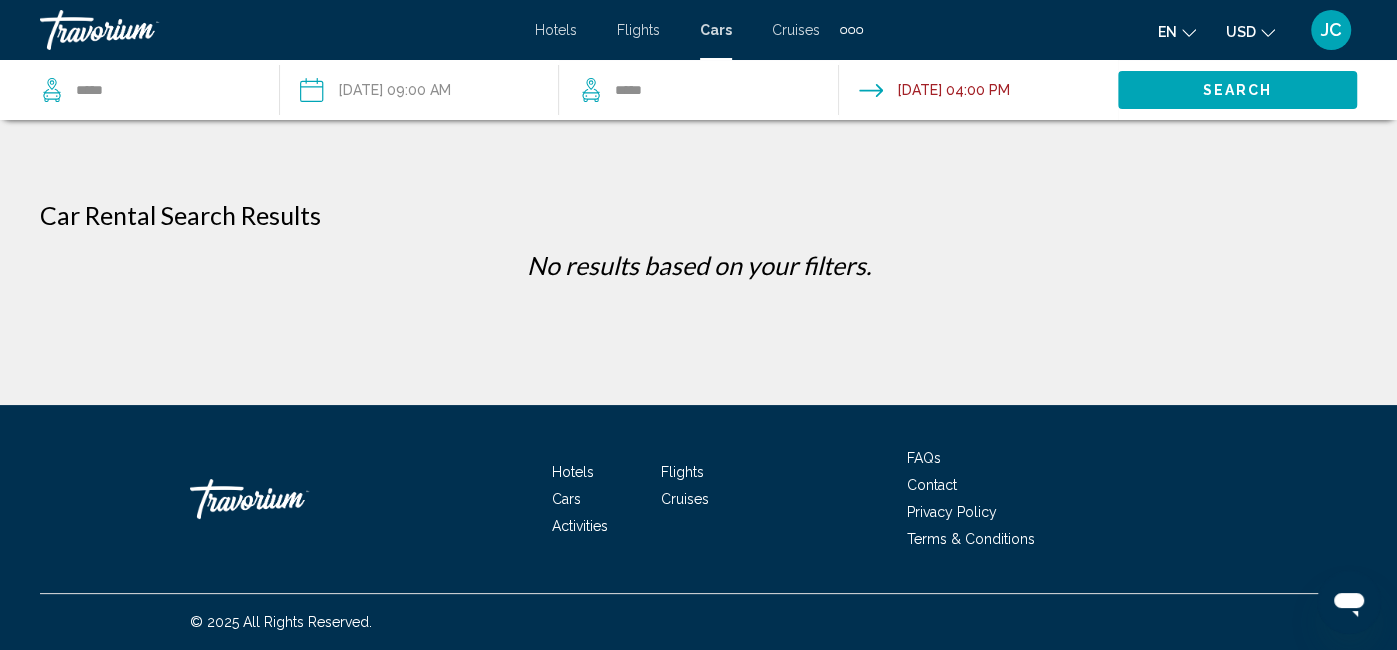 click on "**********" at bounding box center [977, 93] 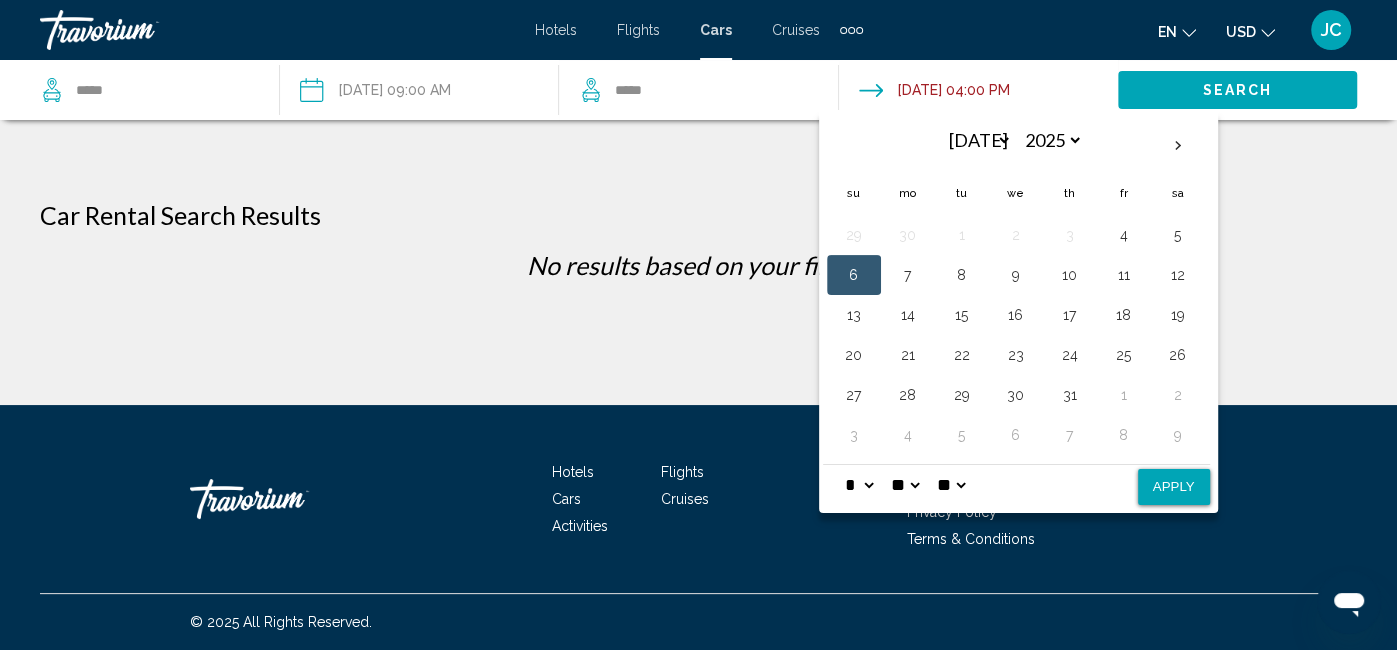 click on "6" at bounding box center (854, 275) 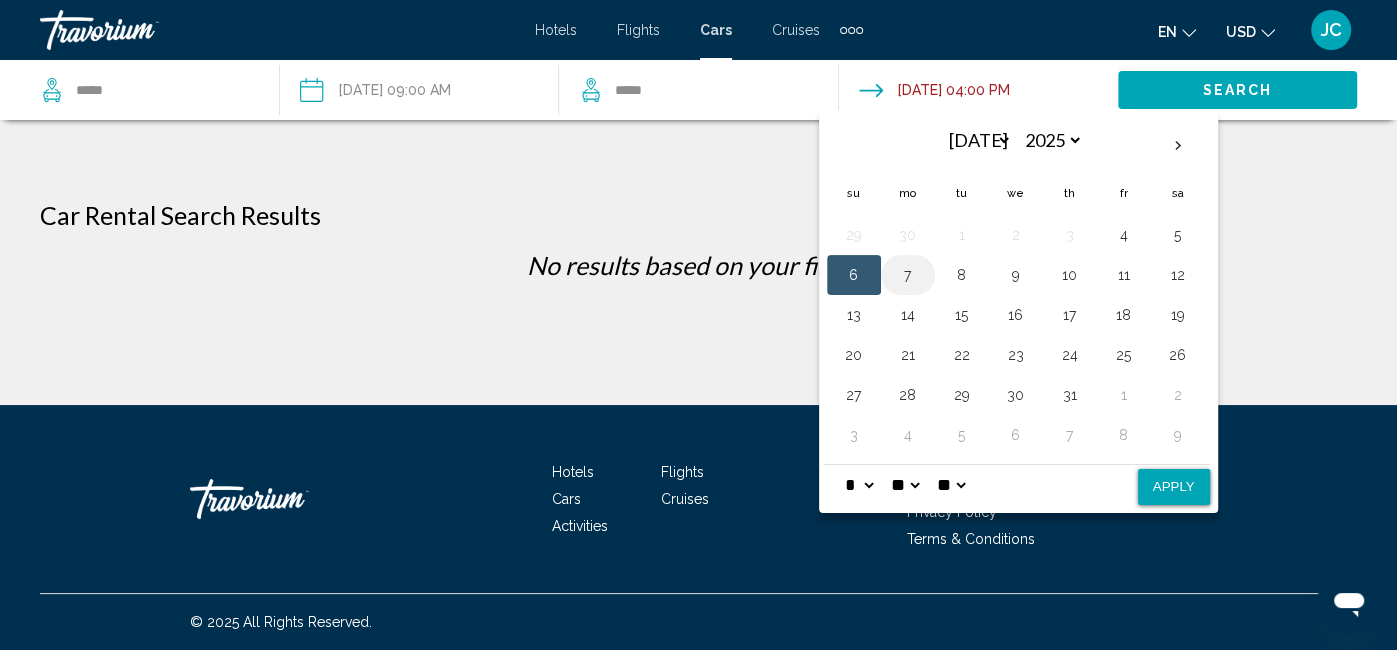 click on "7" at bounding box center [908, 275] 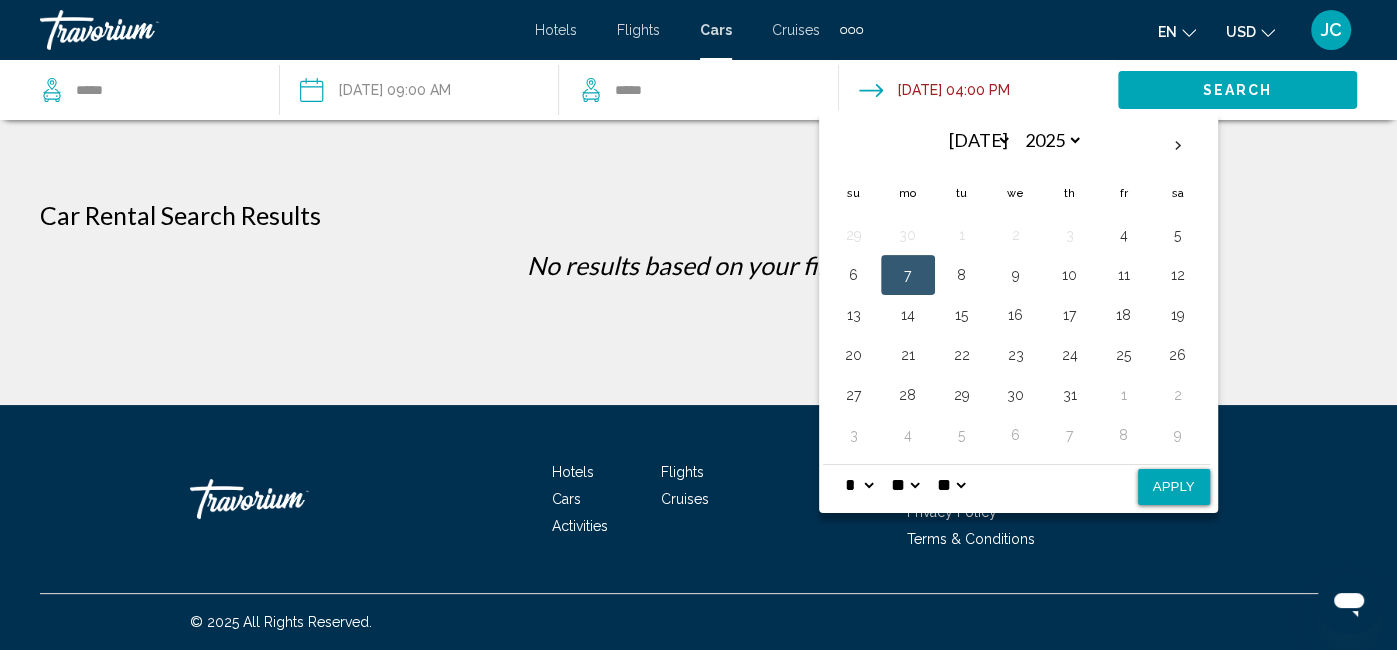 click on "Apply" at bounding box center (1174, 487) 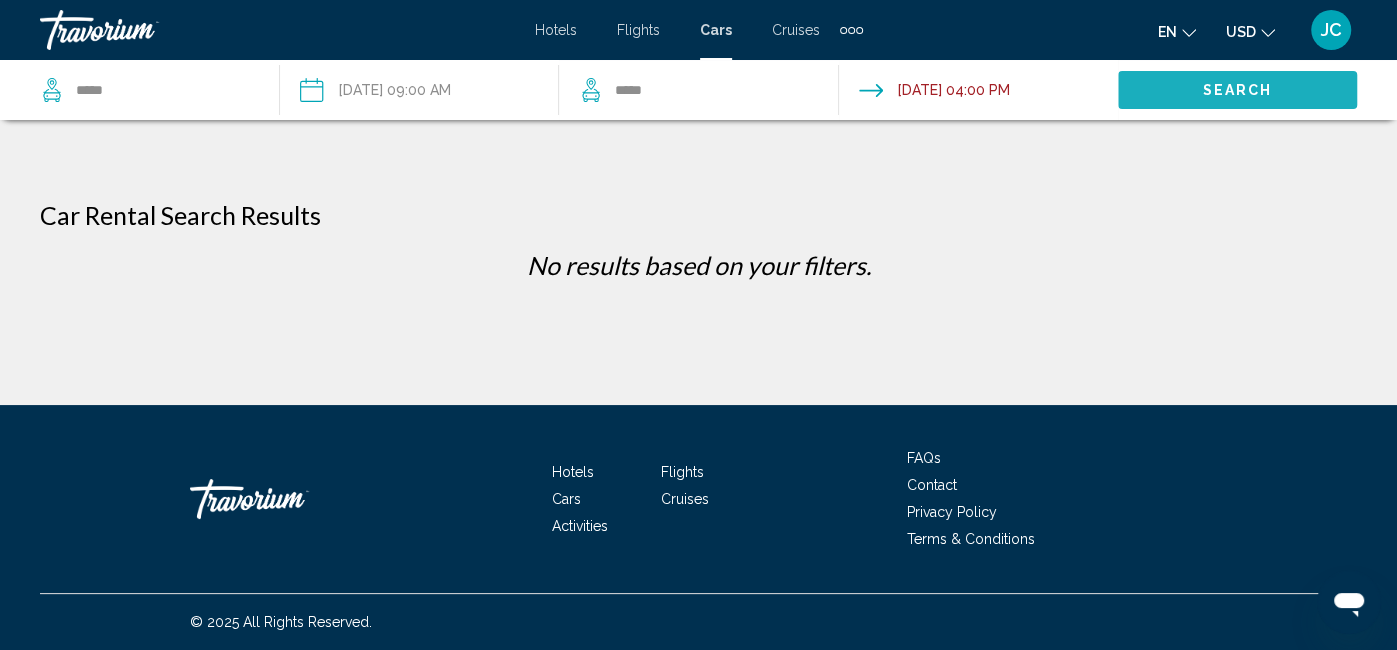 click on "Search" 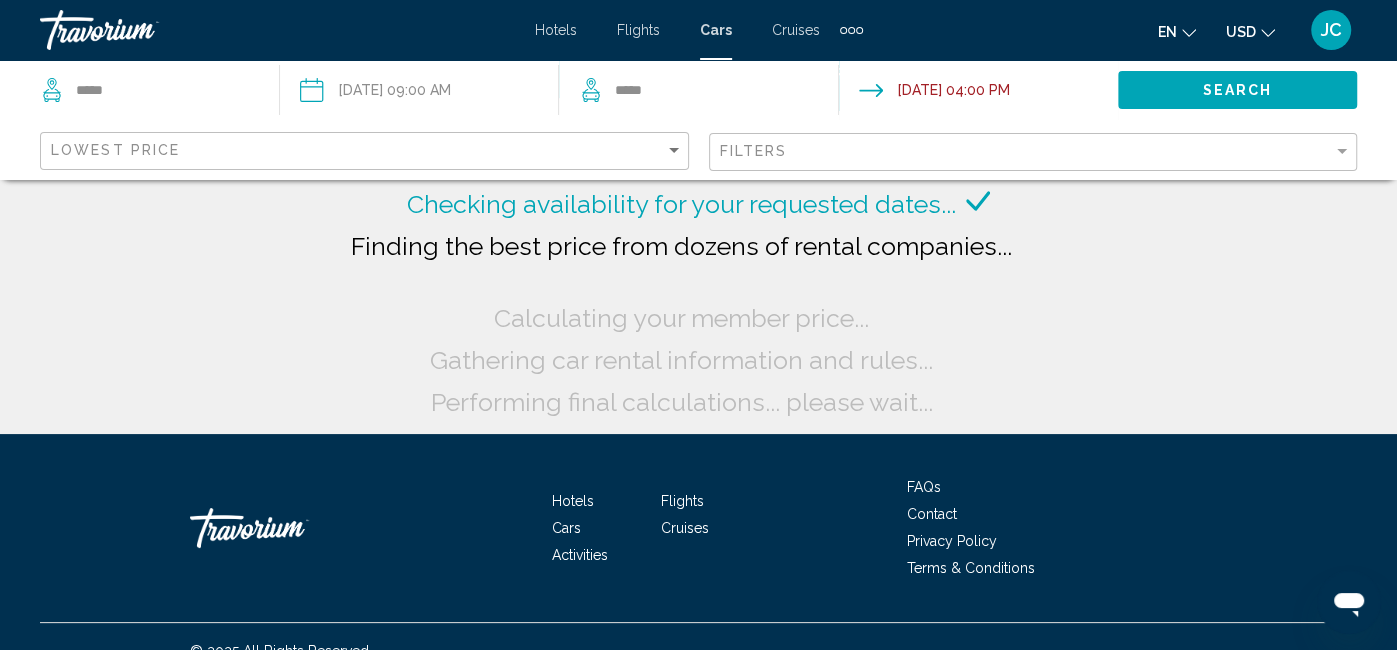 click on "Search" 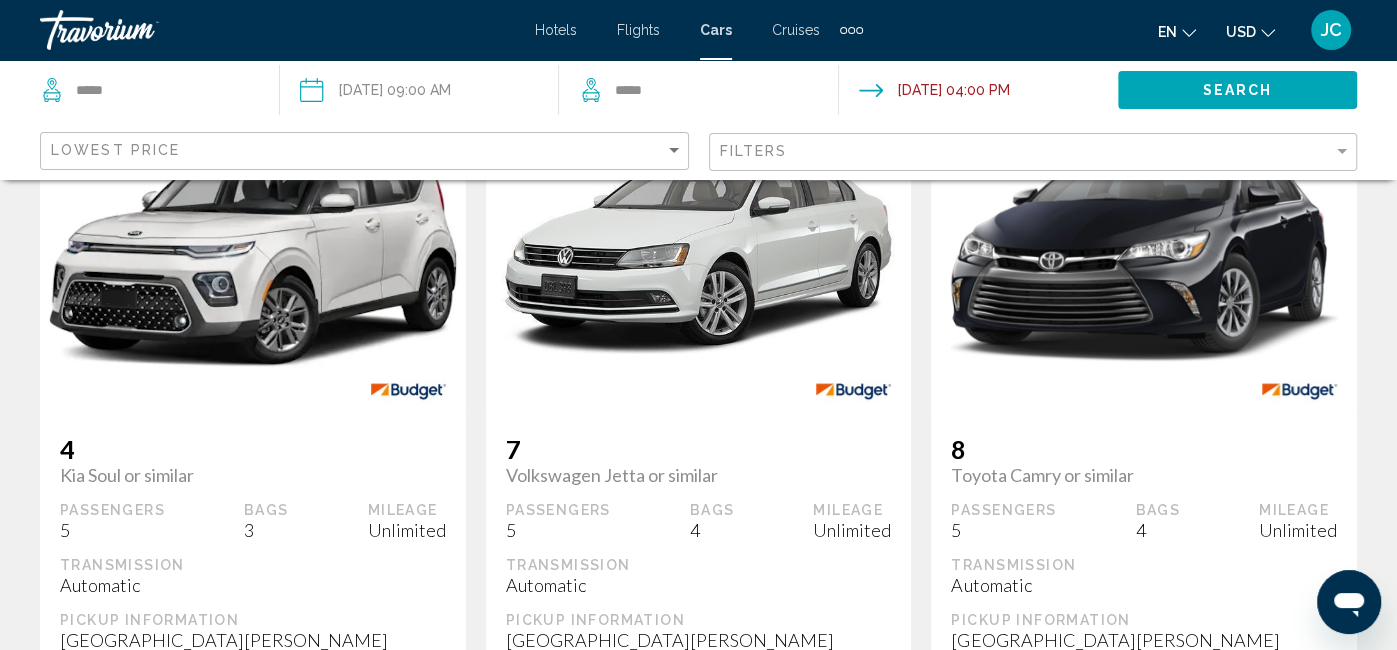 scroll, scrollTop: 0, scrollLeft: 0, axis: both 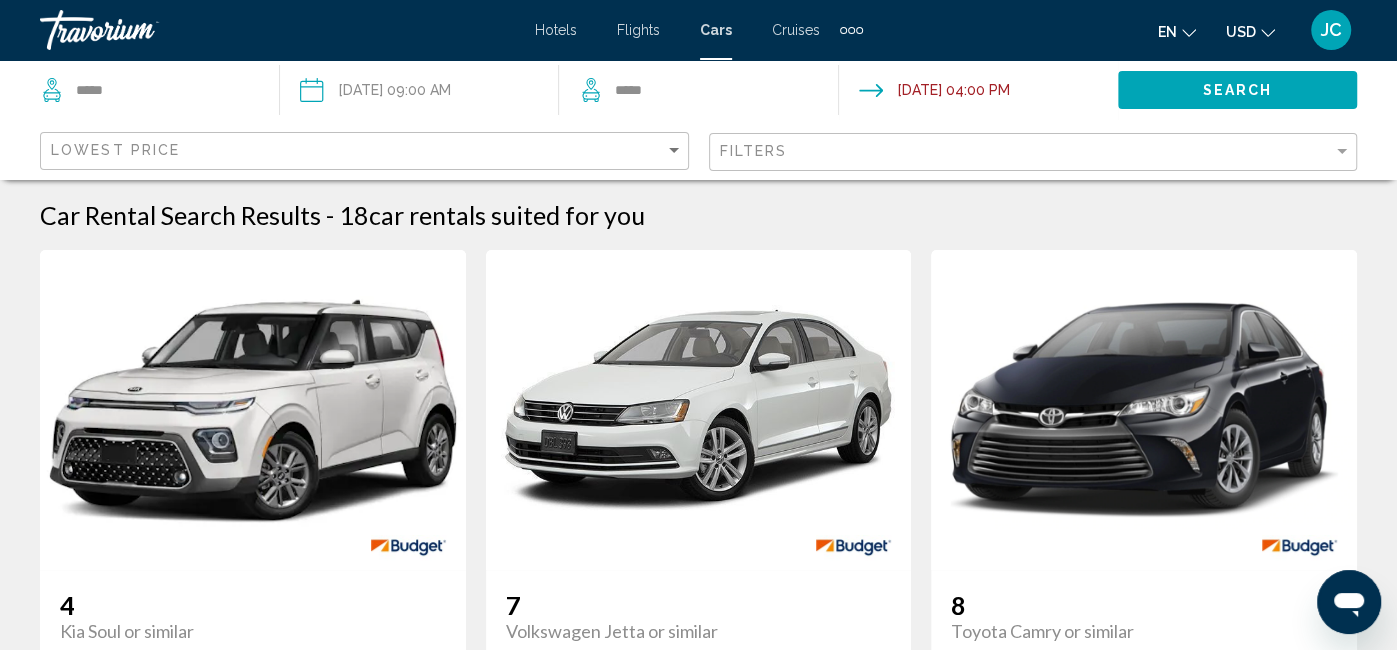 click on "**********" at bounding box center (977, 93) 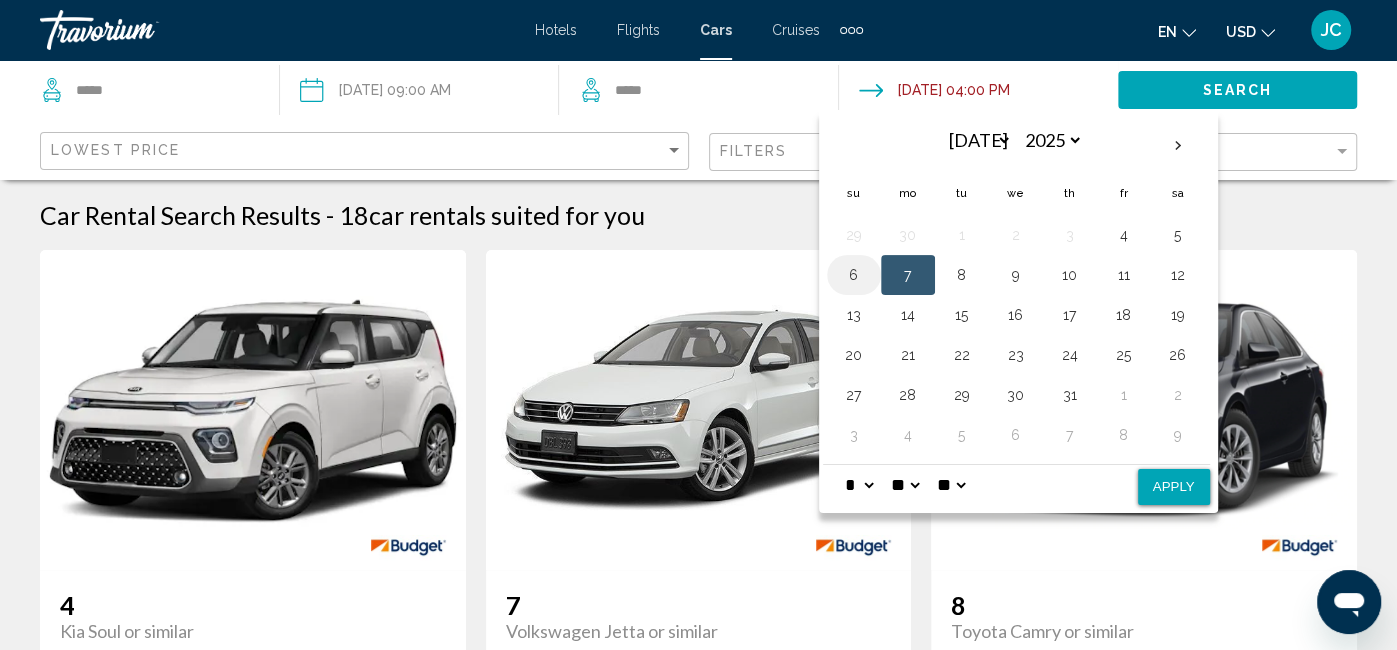 click on "6" at bounding box center [854, 275] 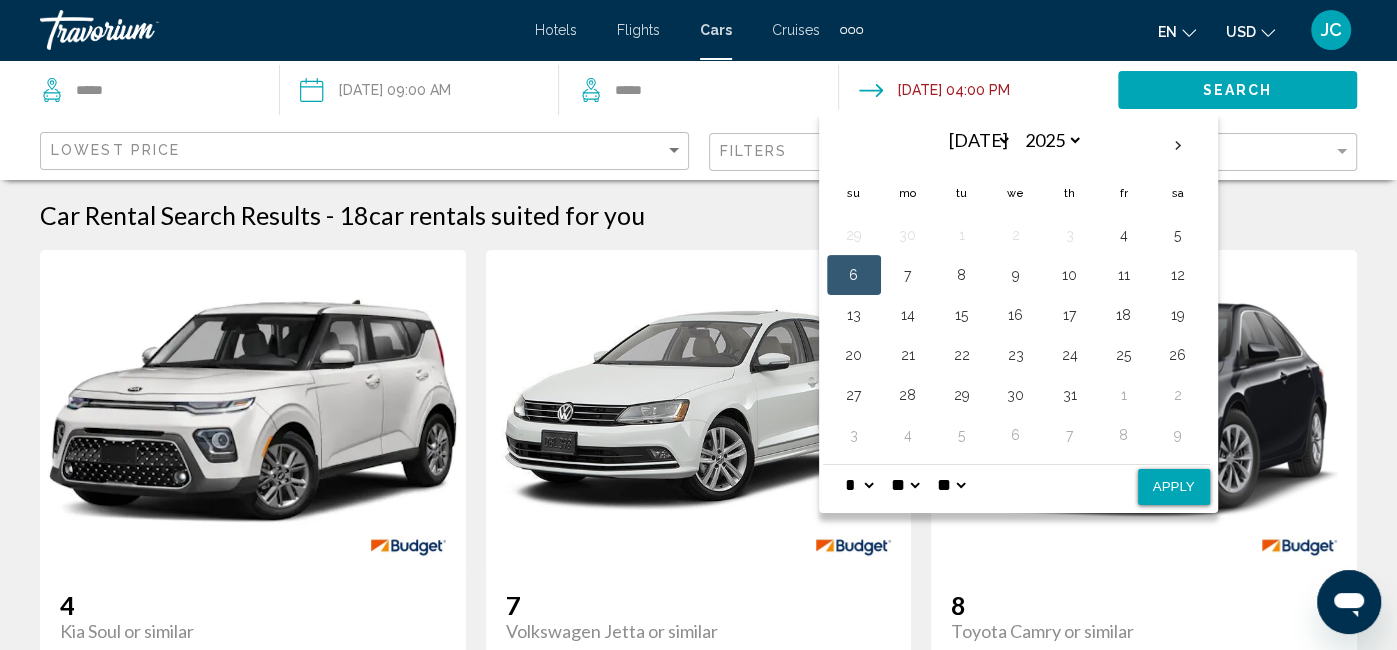 click on "Apply" at bounding box center (1174, 487) 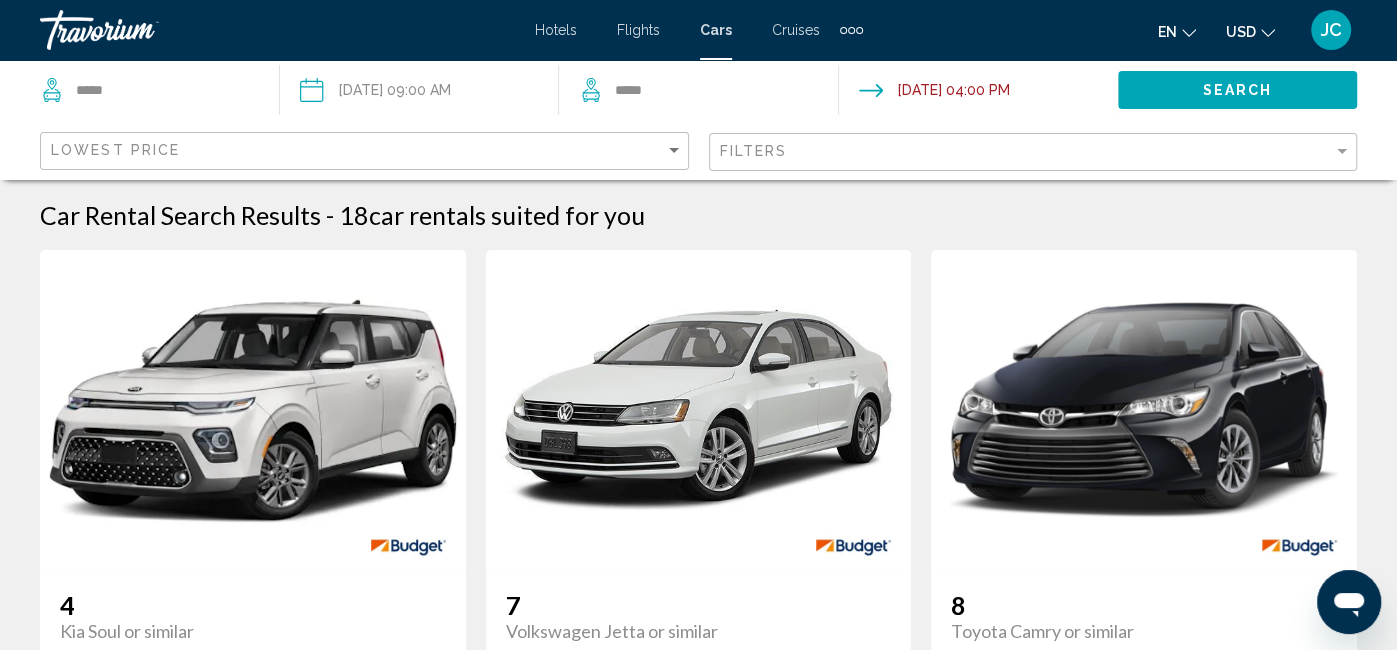 click on "Search" 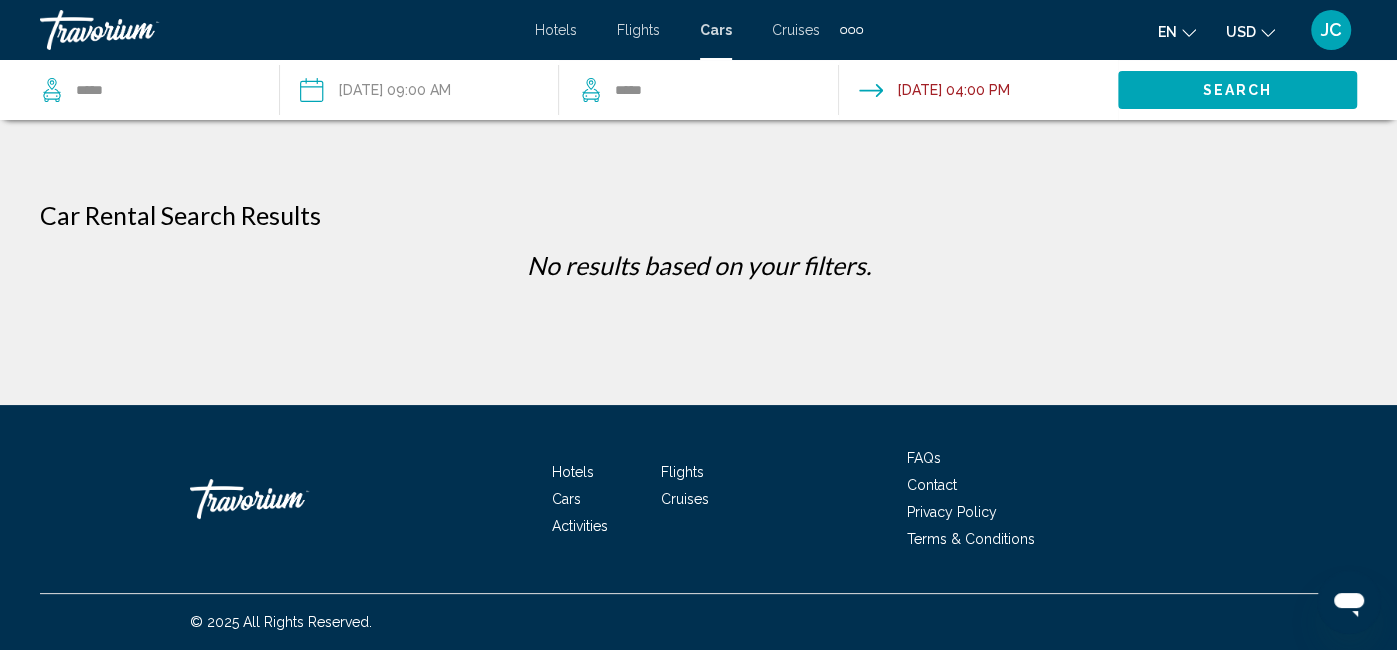 click on "**********" at bounding box center (977, 93) 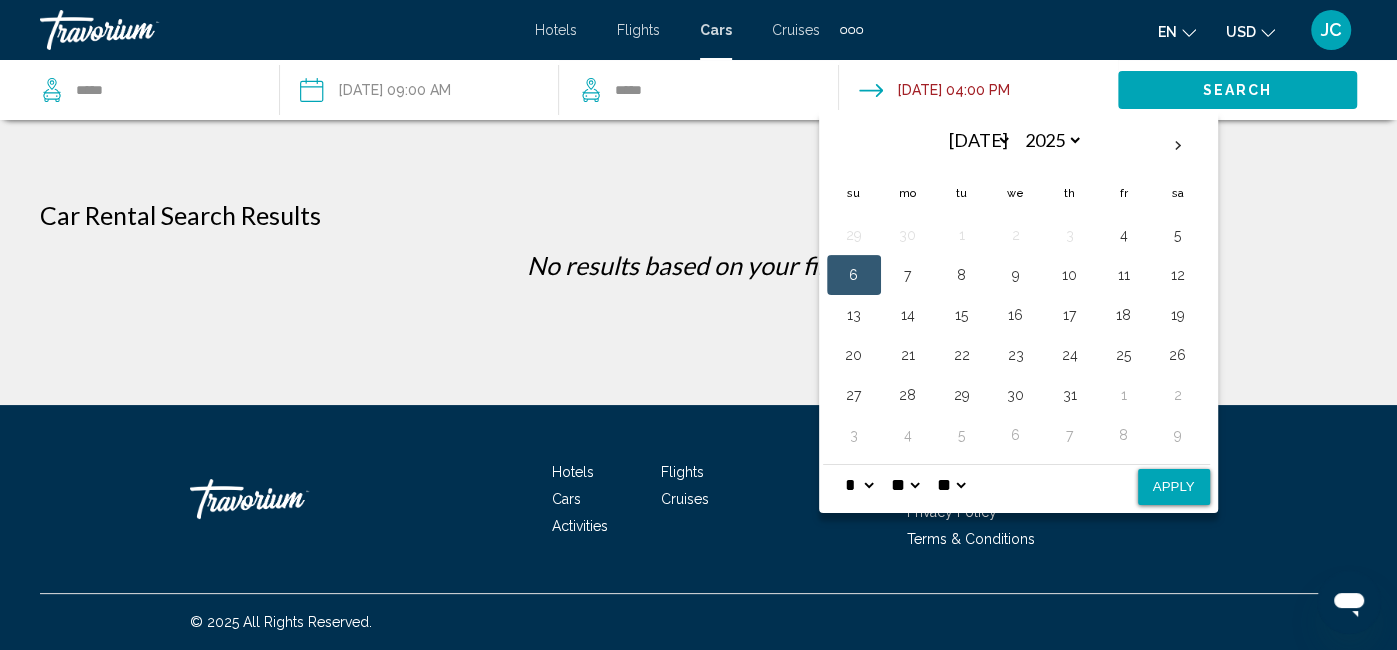 type 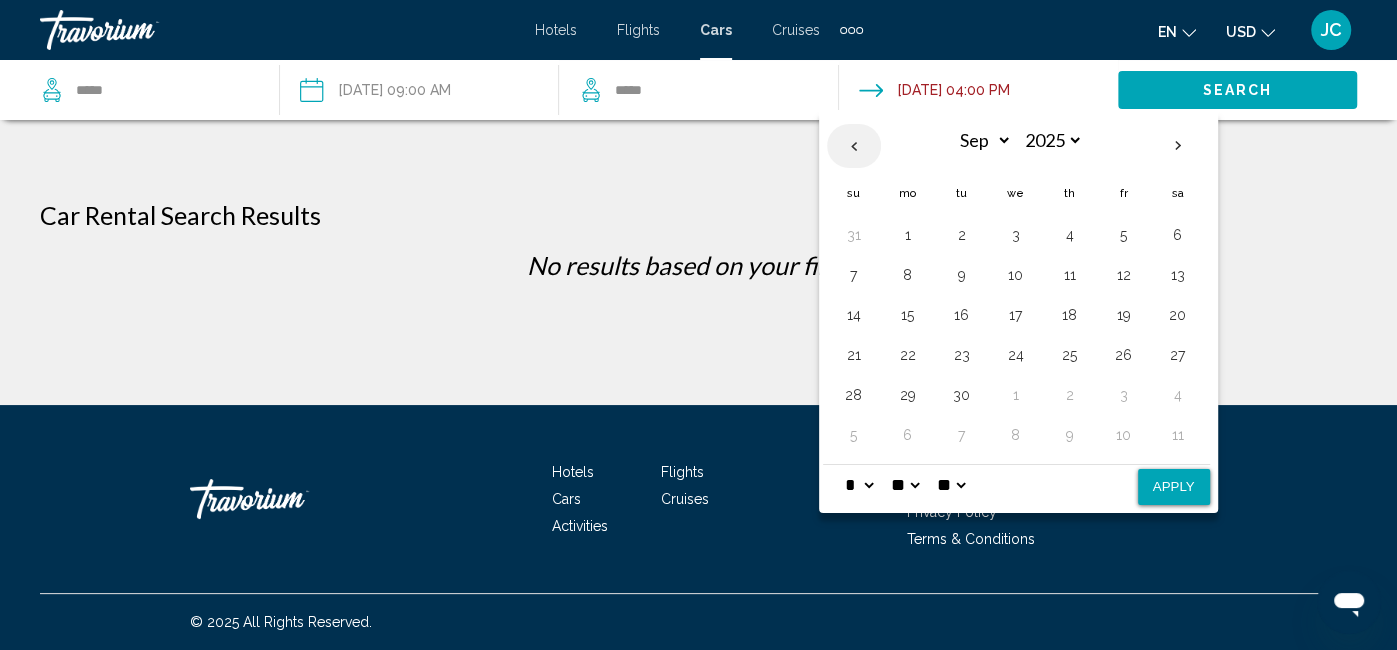 click at bounding box center [854, 146] 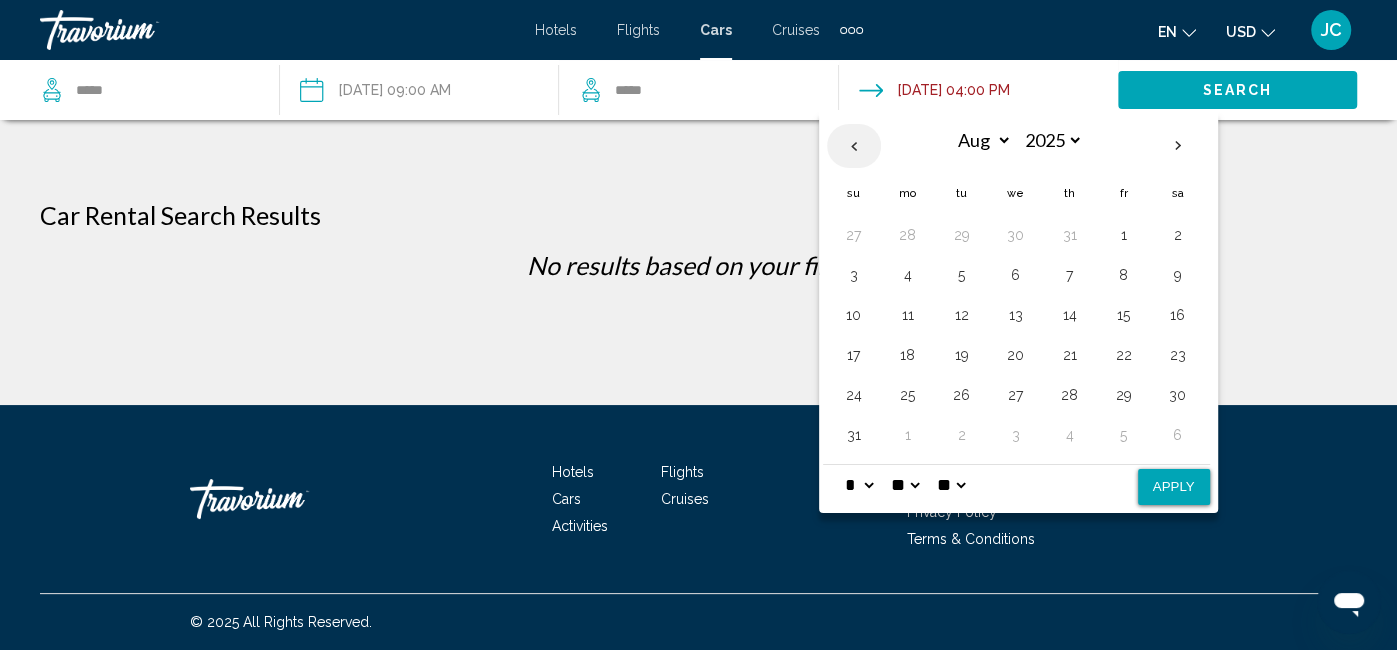 click at bounding box center [854, 146] 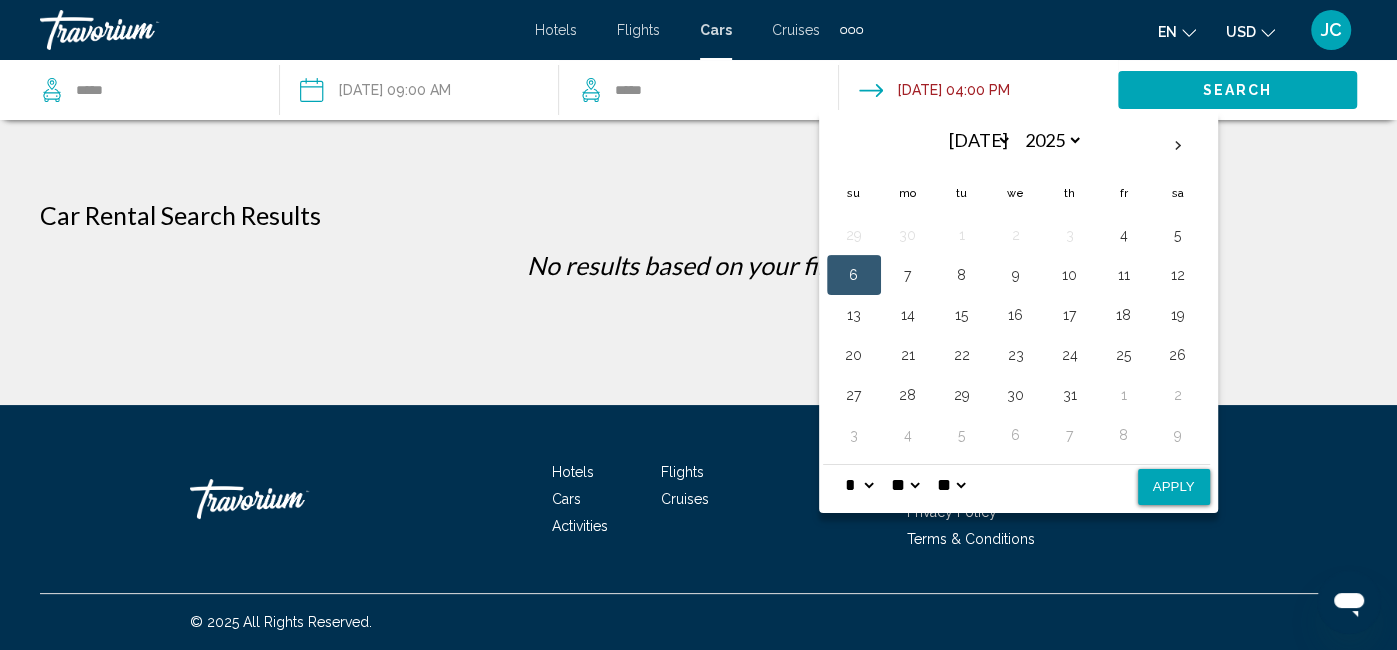 click at bounding box center (854, 147) 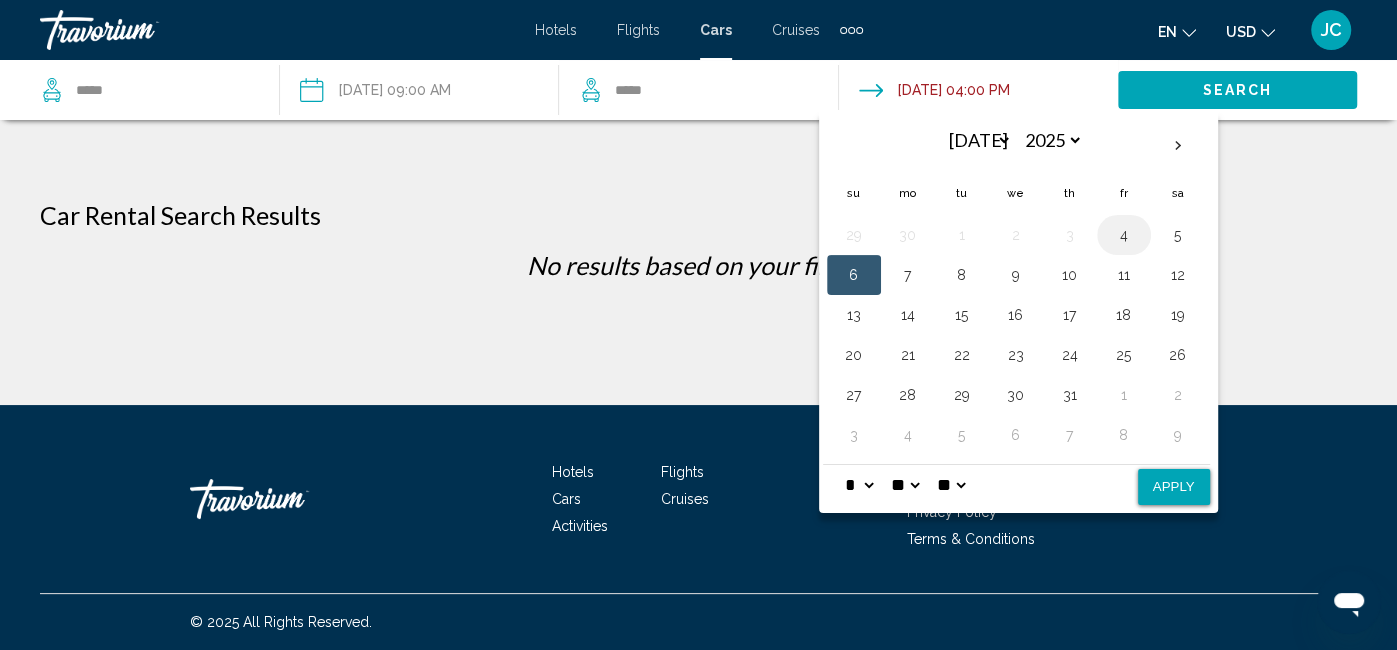 click on "4" at bounding box center [1124, 235] 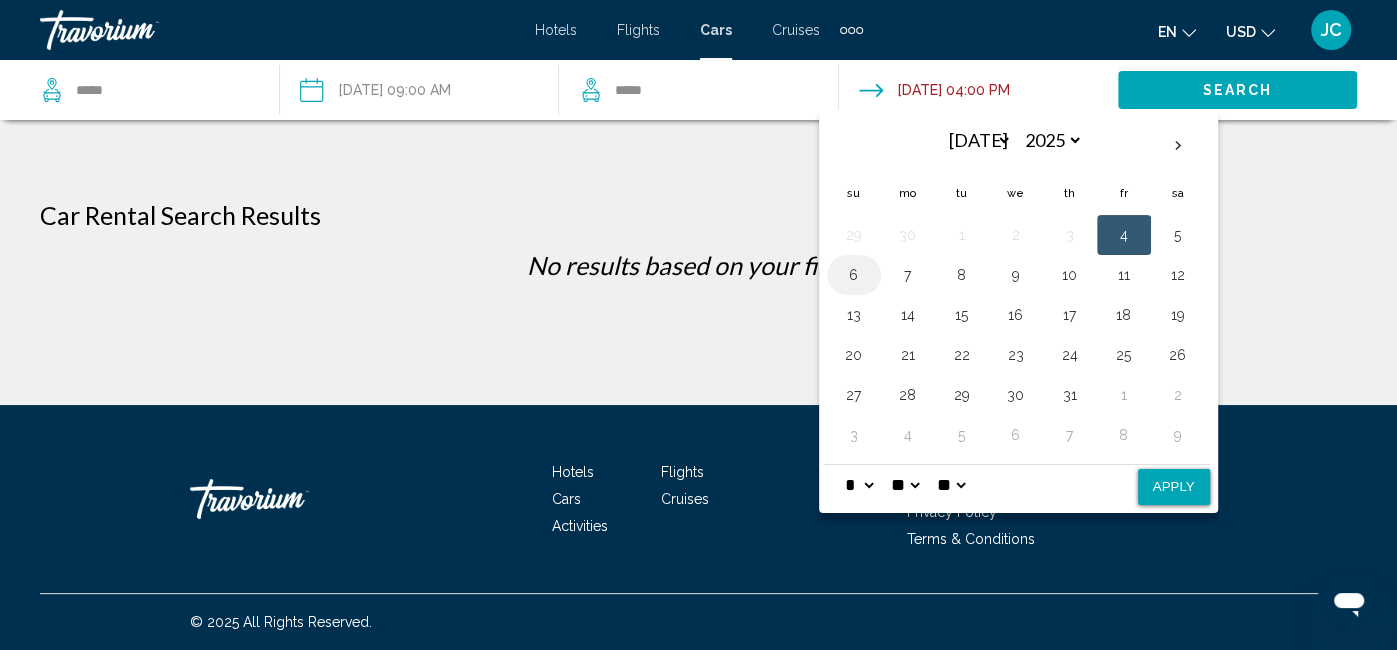 click on "6" at bounding box center [854, 275] 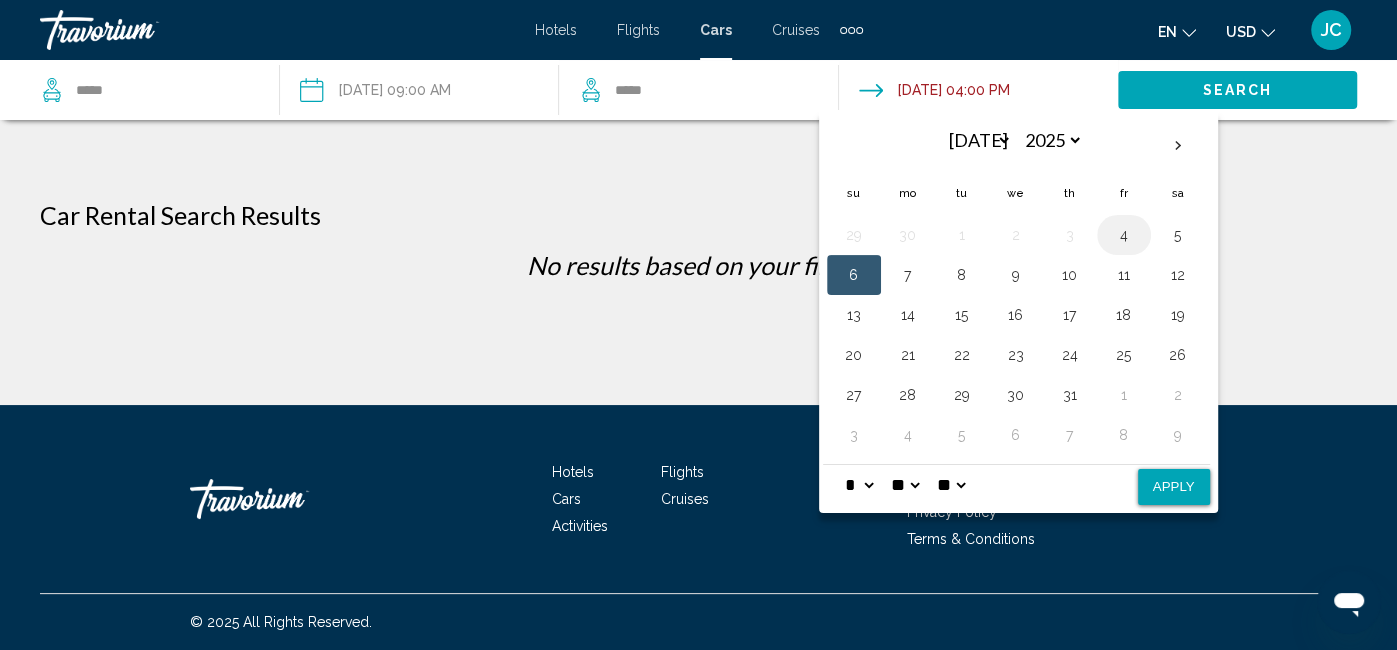 click on "4" at bounding box center [1124, 235] 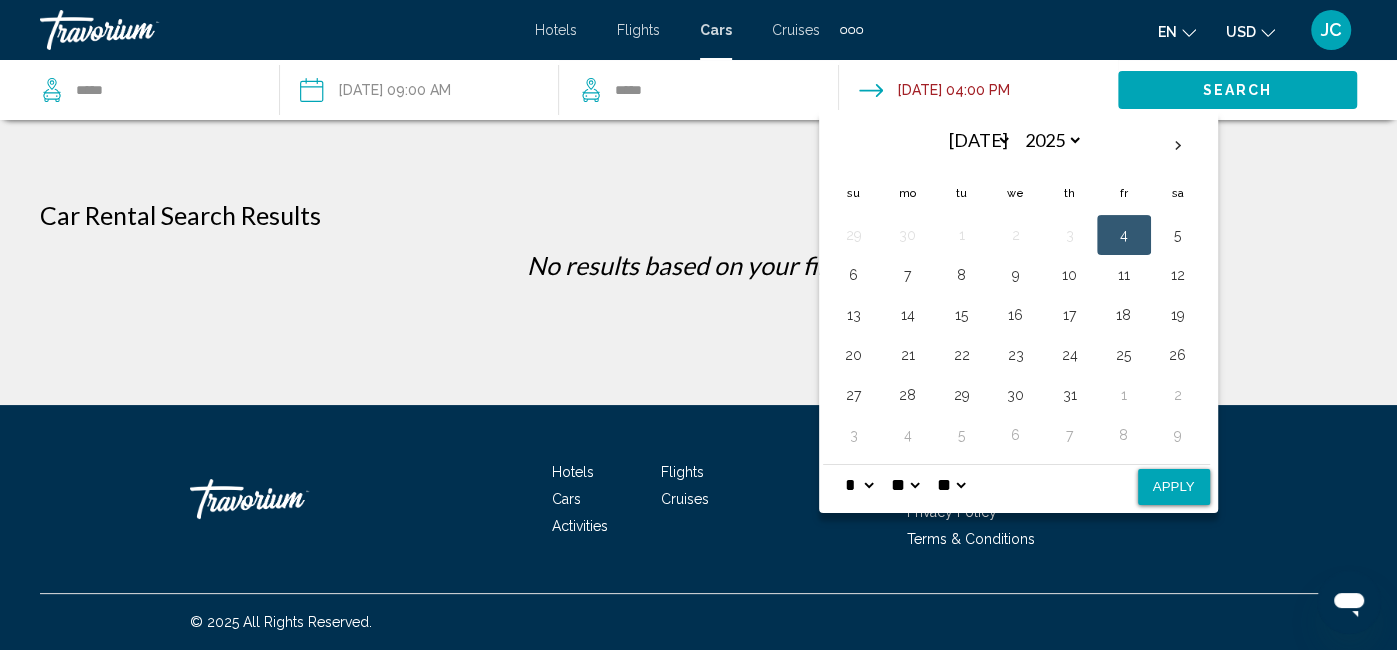 click on "Apply" at bounding box center [1174, 487] 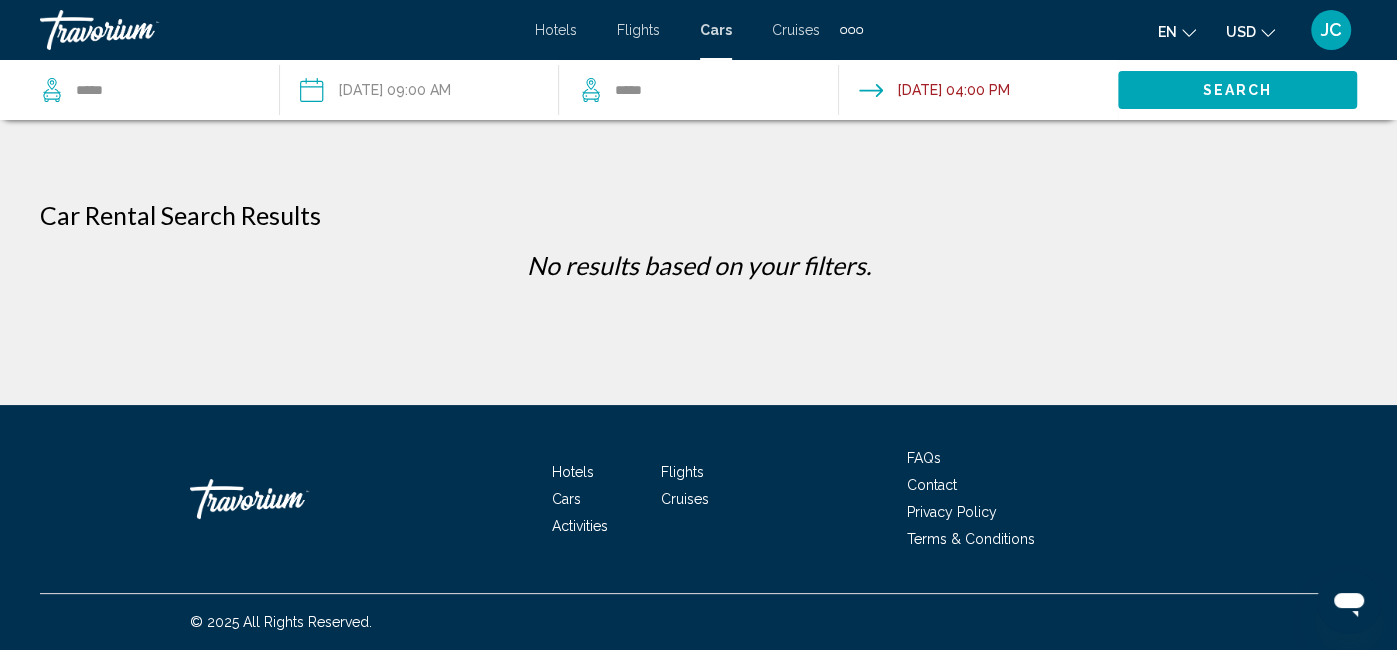 click on "**********" at bounding box center [977, 93] 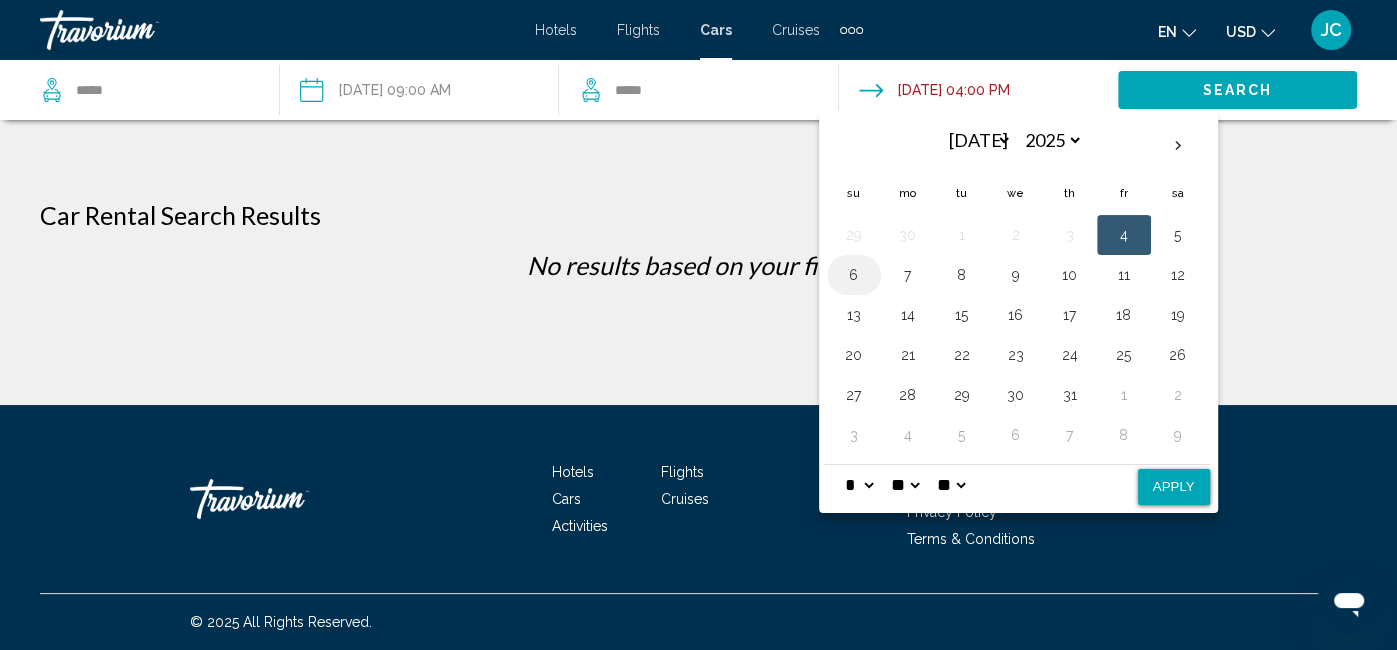 click on "6" at bounding box center [854, 275] 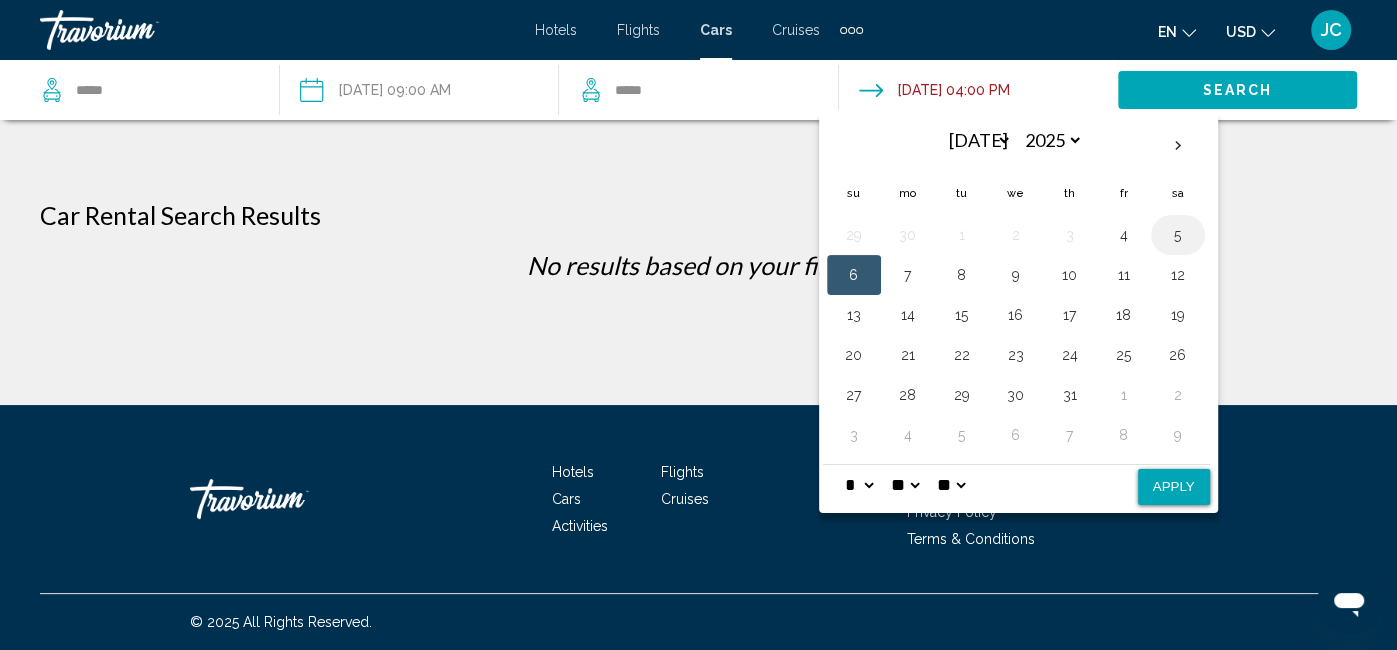 click on "5" at bounding box center [1178, 235] 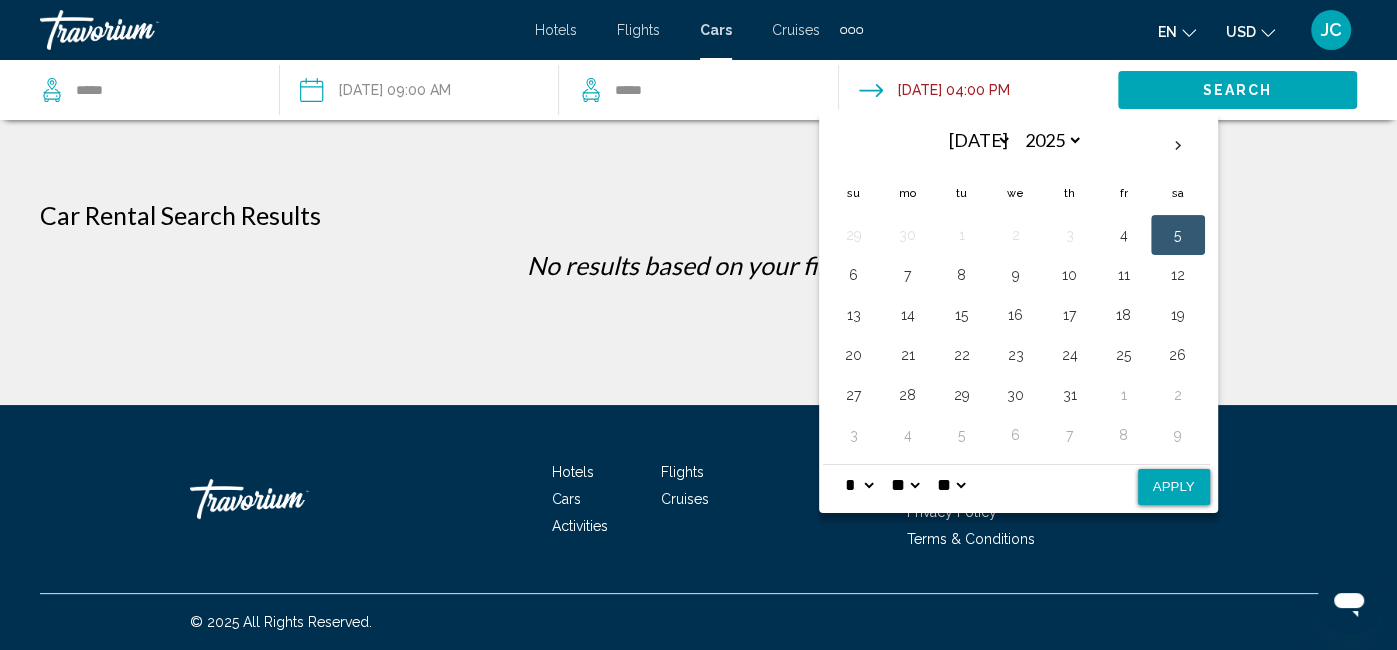 click on "Apply" at bounding box center (1174, 487) 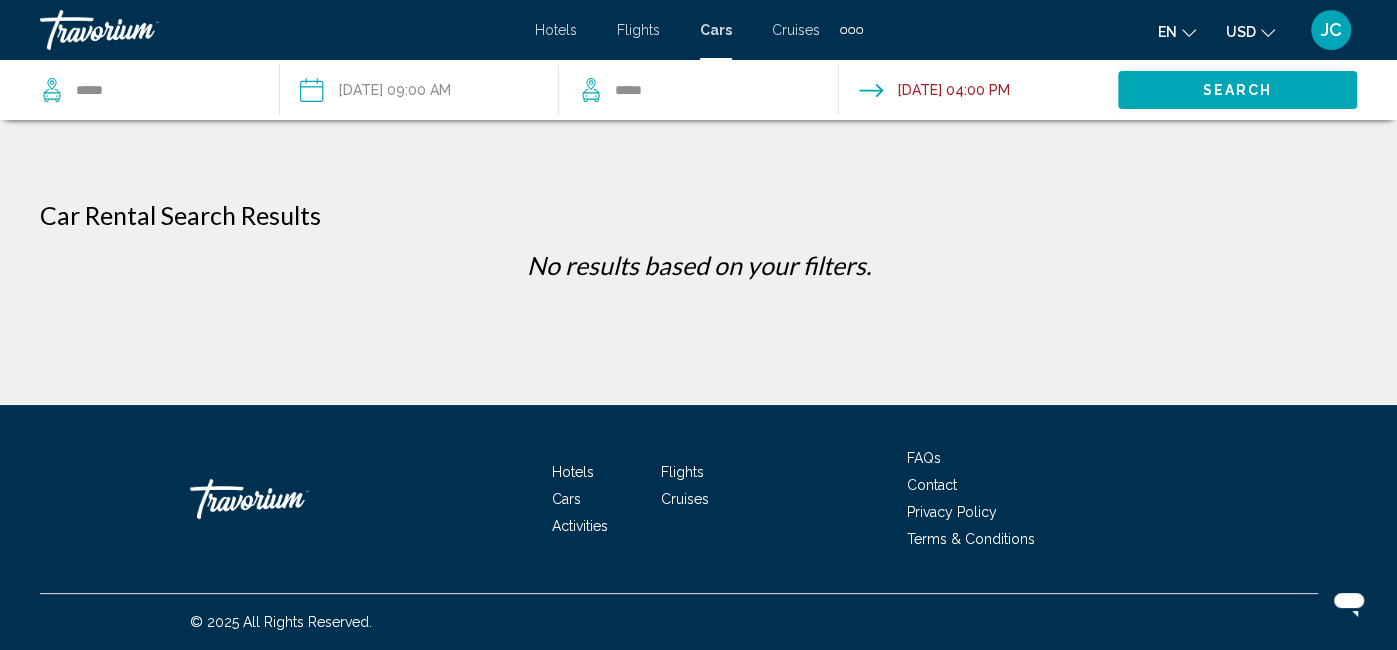click on "Search" 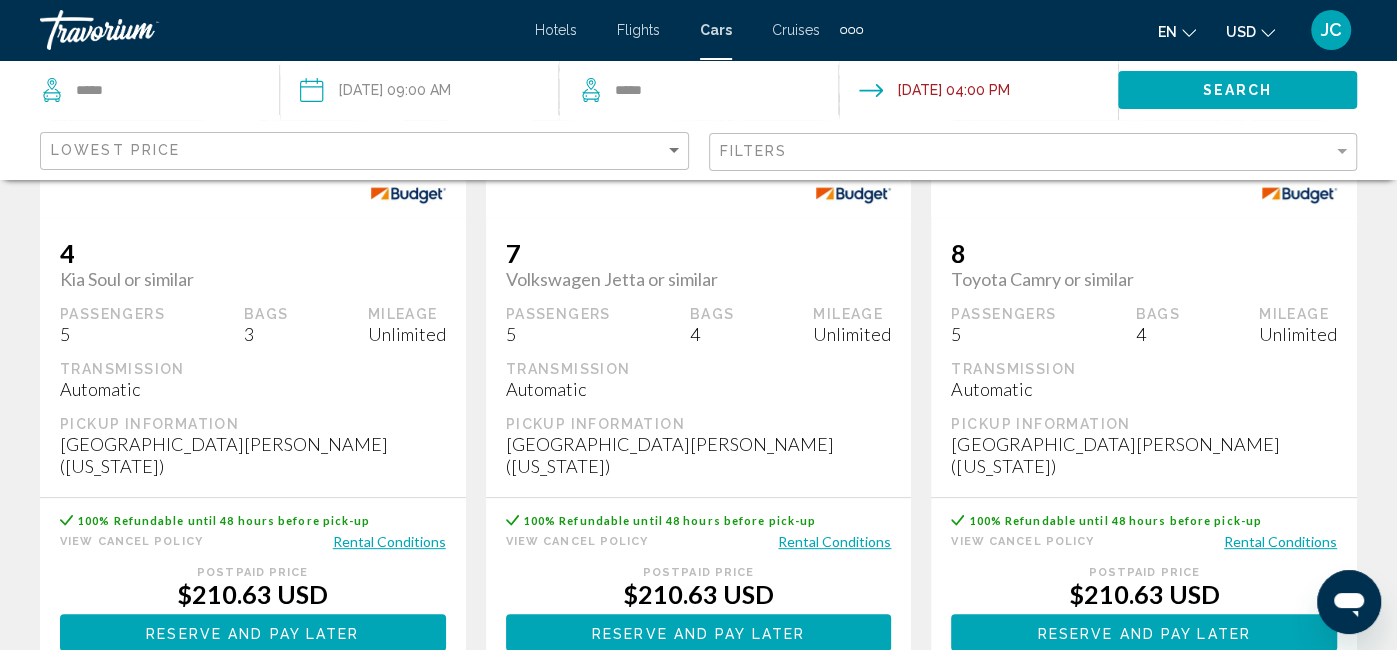 scroll, scrollTop: 0, scrollLeft: 0, axis: both 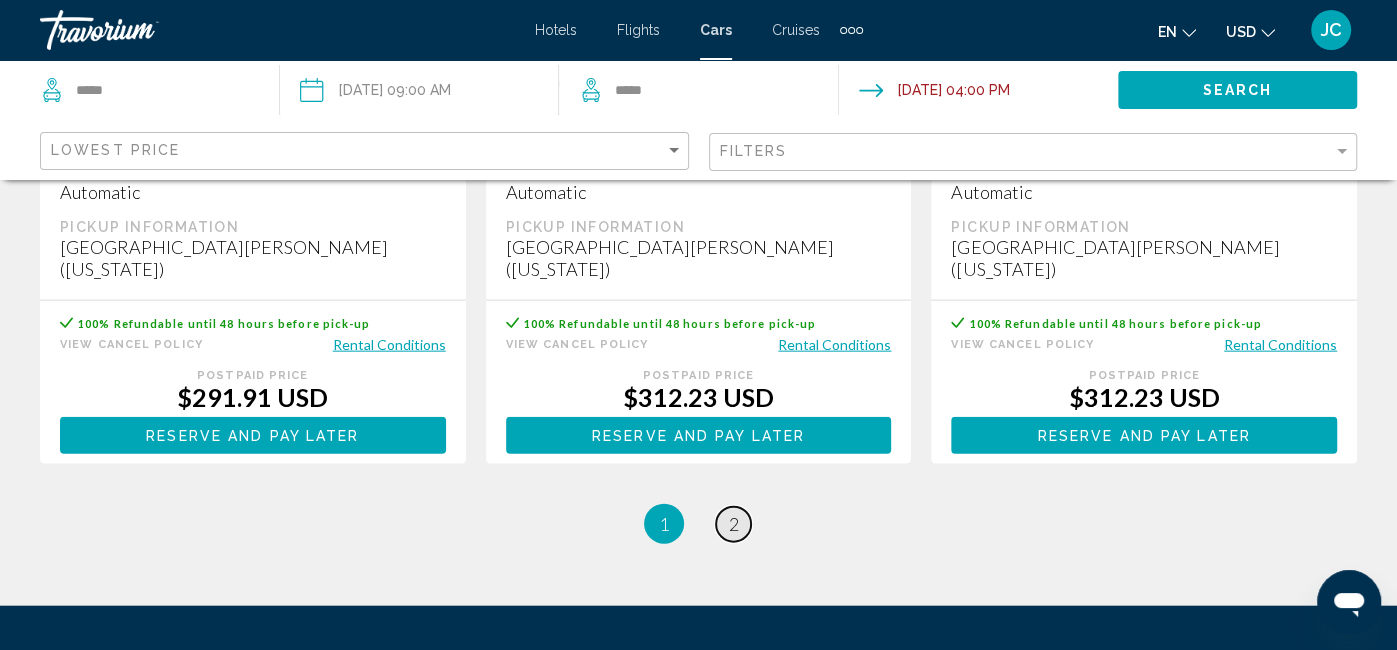 click on "page  2" at bounding box center [733, 524] 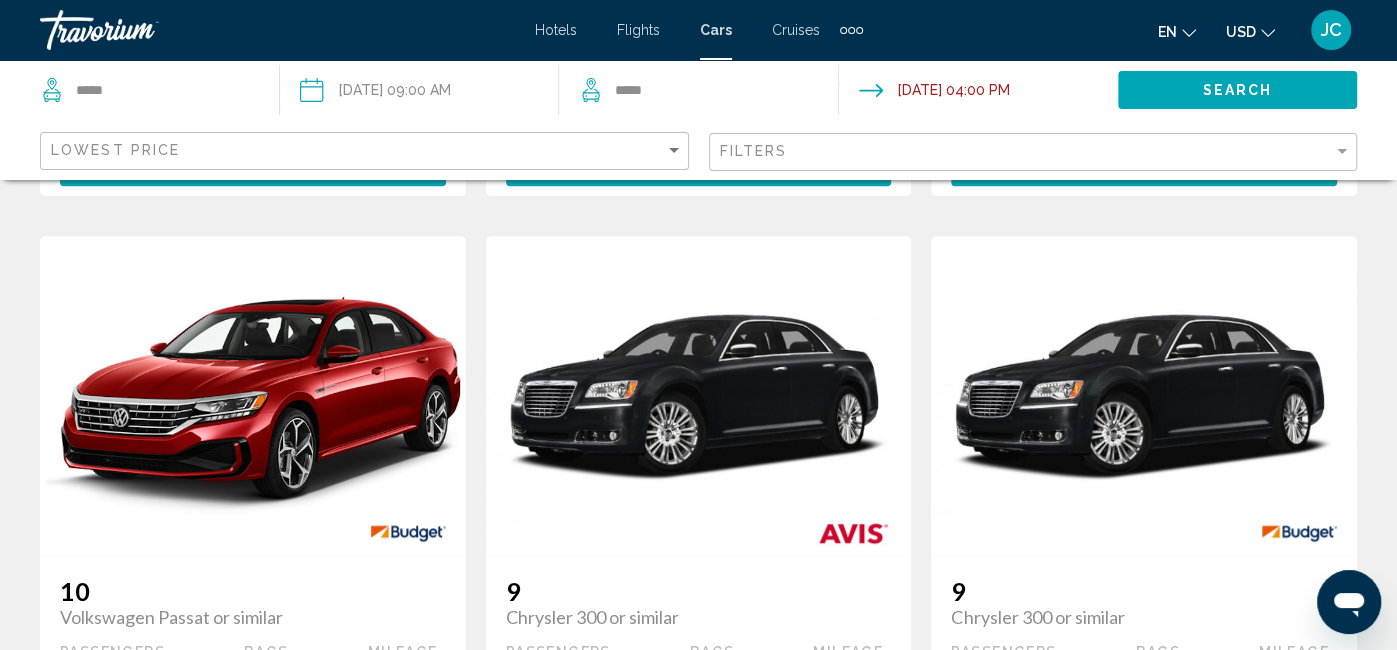 scroll, scrollTop: 812, scrollLeft: 0, axis: vertical 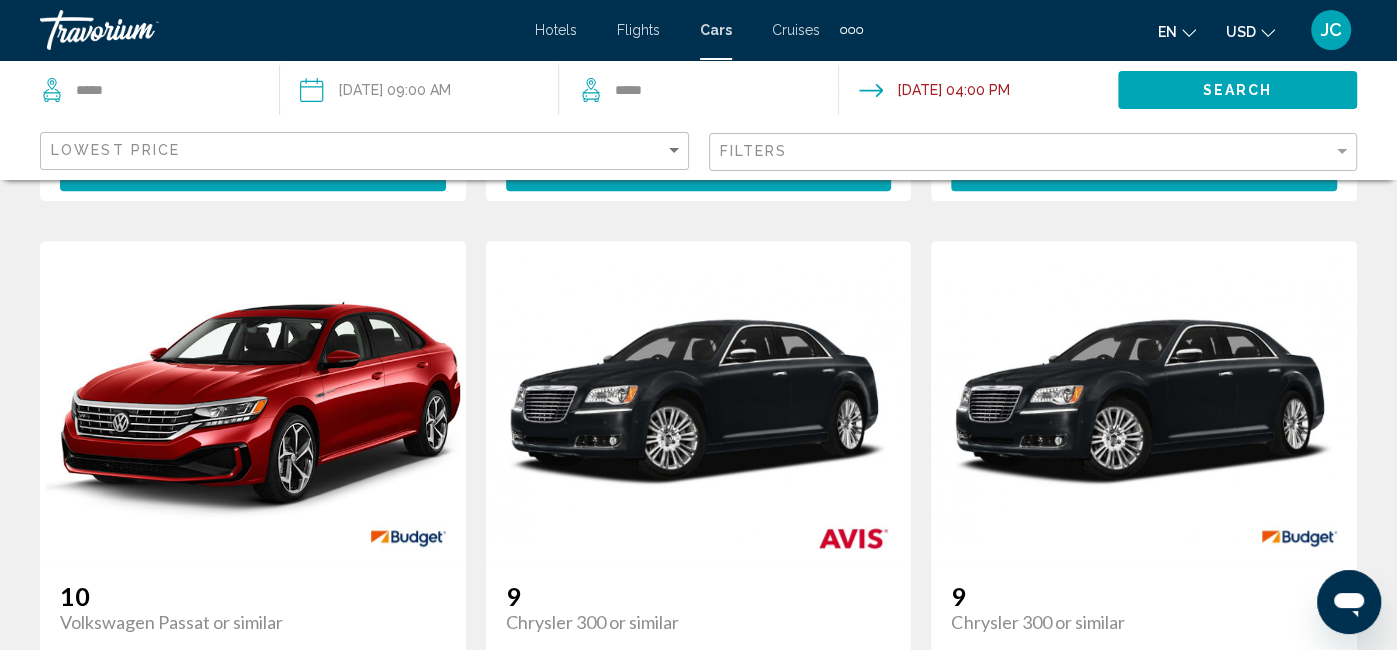 click on "Hotels" at bounding box center [556, 30] 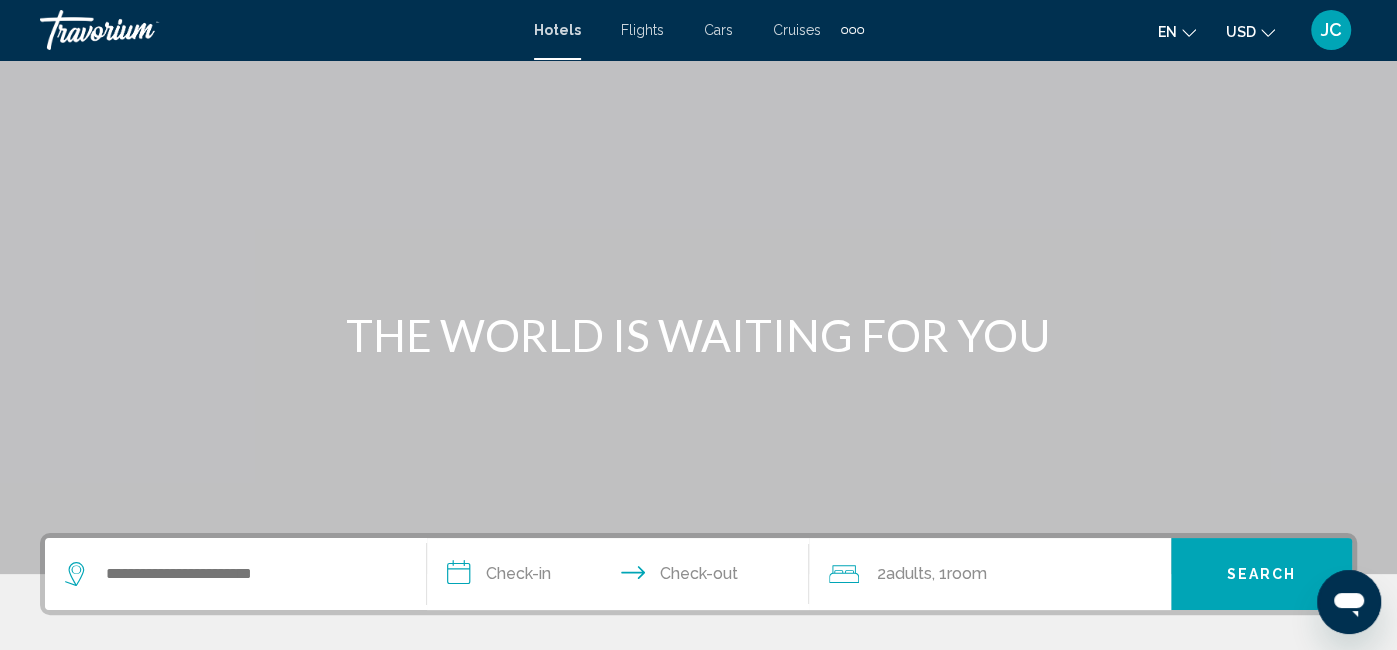 scroll, scrollTop: 0, scrollLeft: 0, axis: both 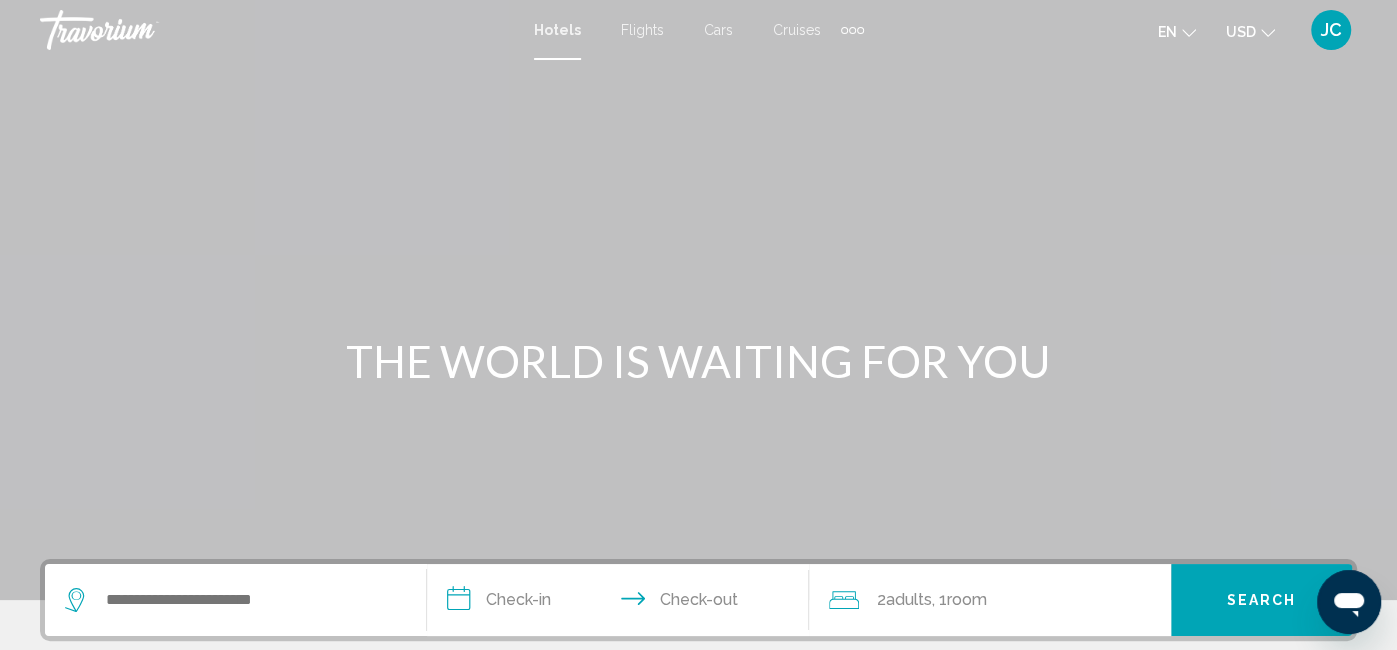 click on "Cars" at bounding box center (718, 30) 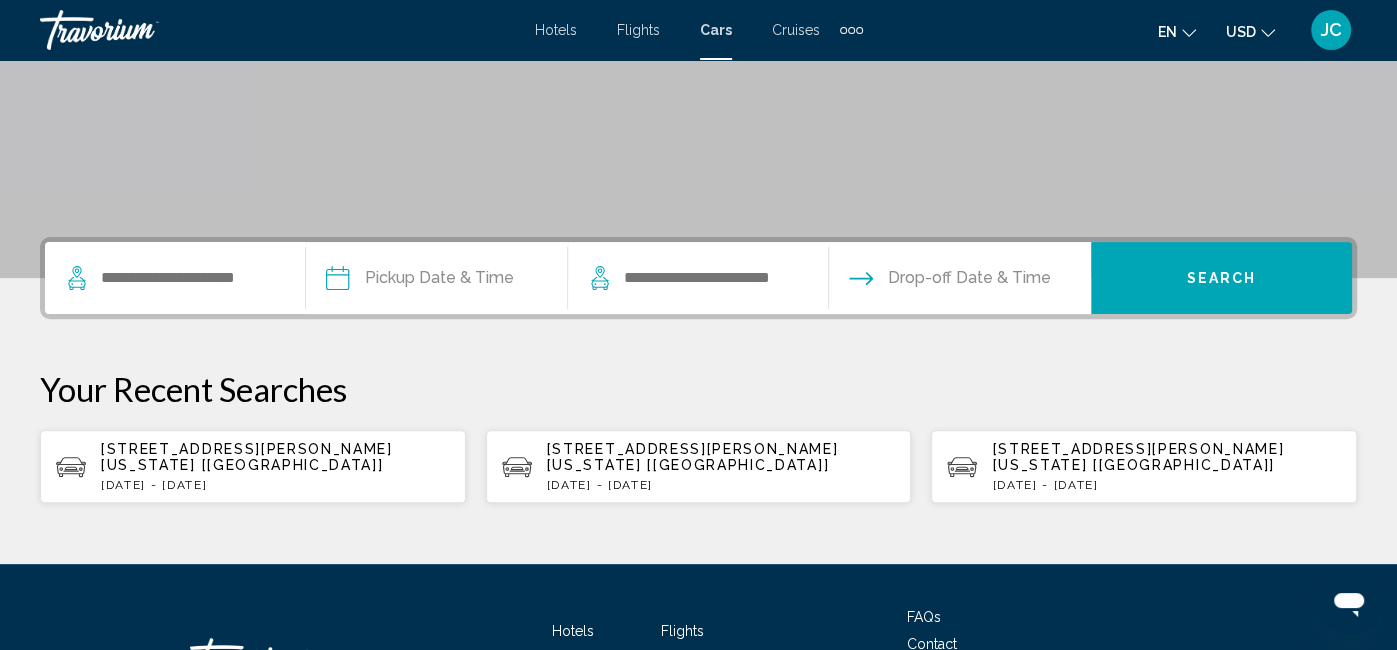 scroll, scrollTop: 324, scrollLeft: 0, axis: vertical 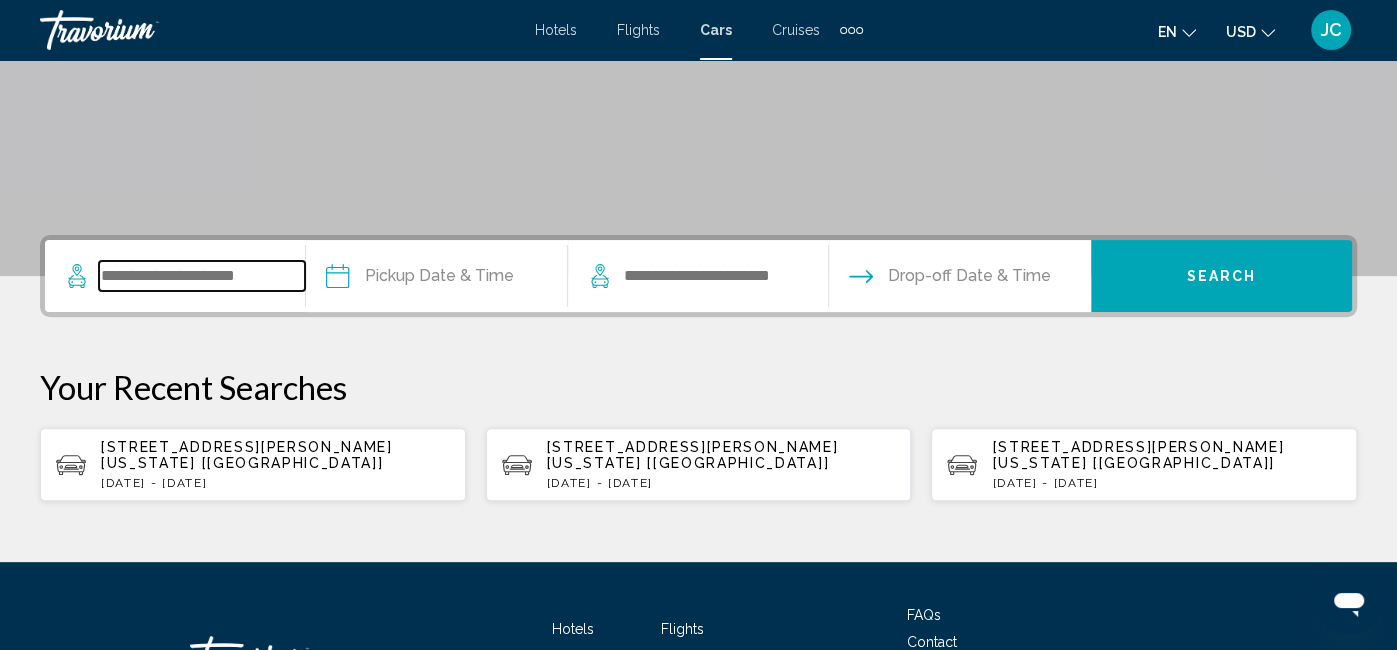 click at bounding box center (202, 276) 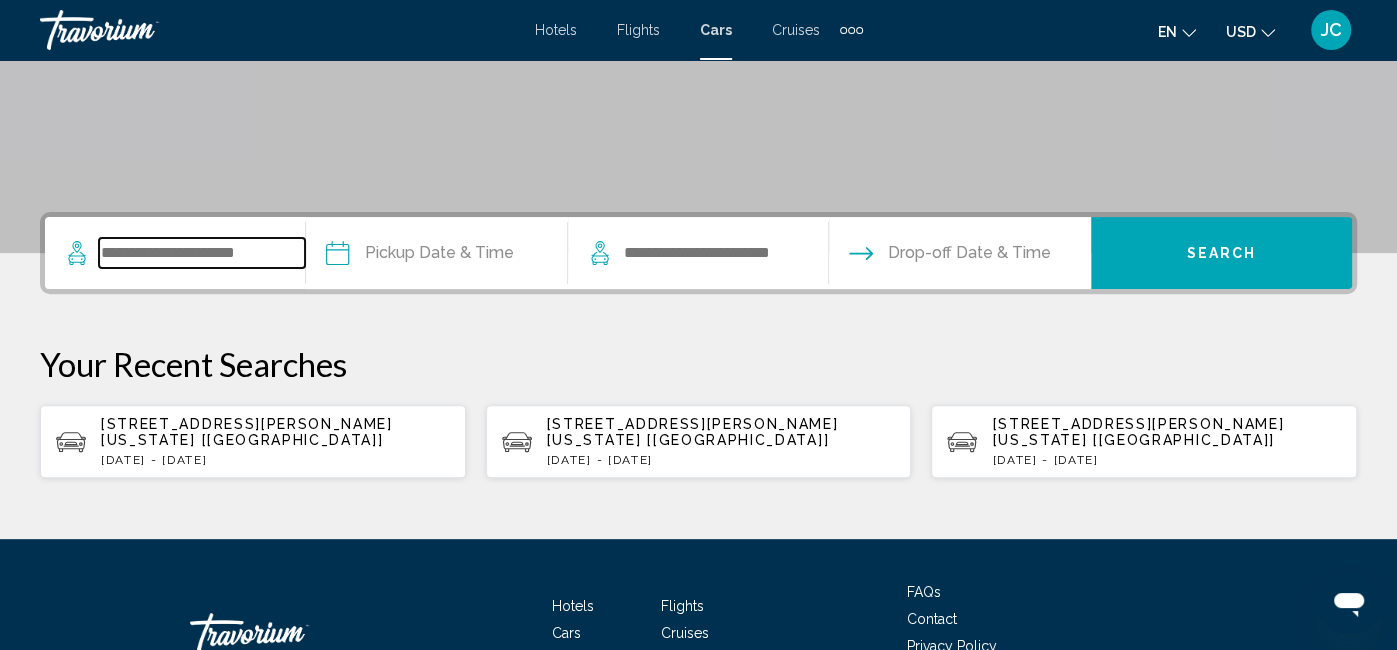 scroll, scrollTop: 479, scrollLeft: 0, axis: vertical 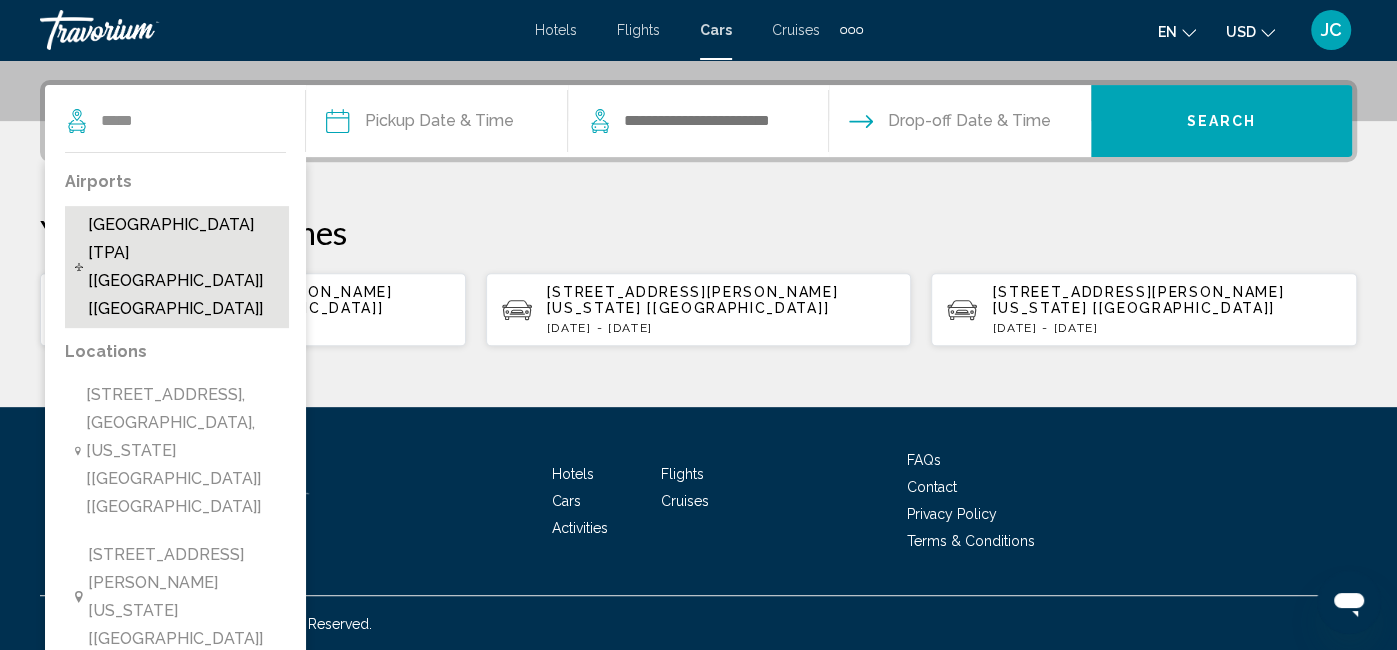 click on "Tampa - Airport [TPA] [FL] [US]" at bounding box center (183, 267) 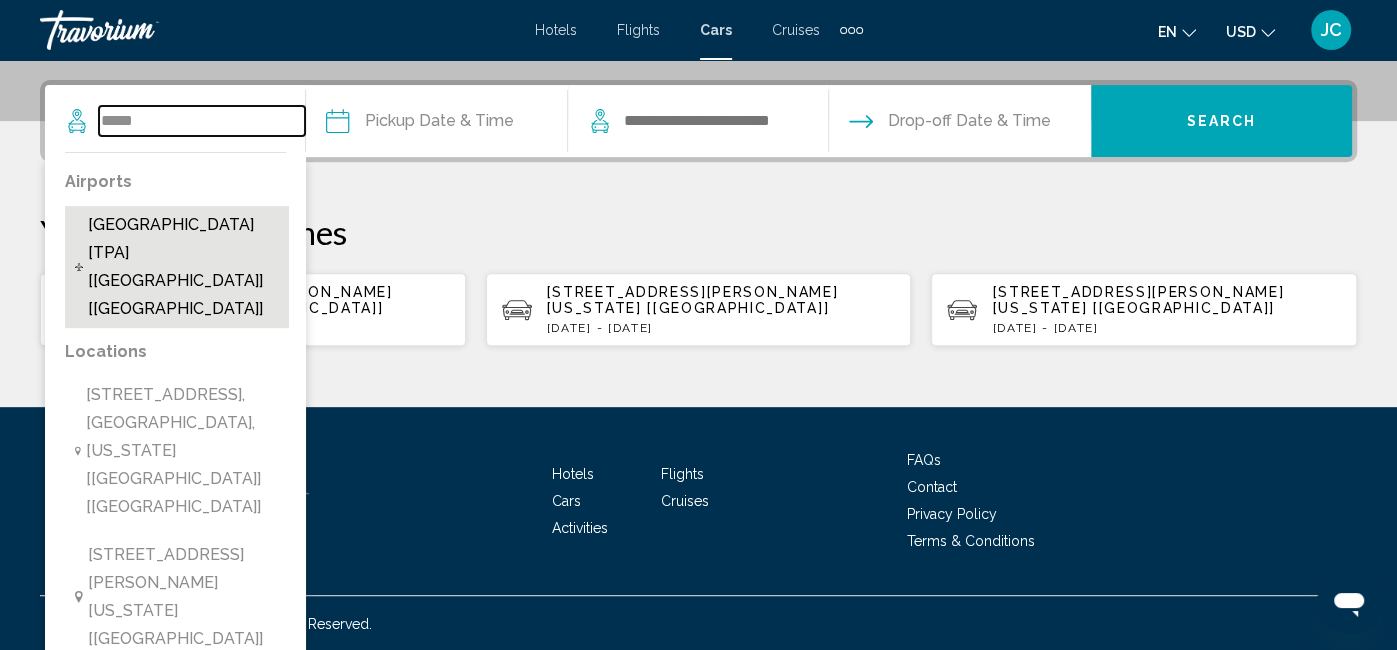 type on "**********" 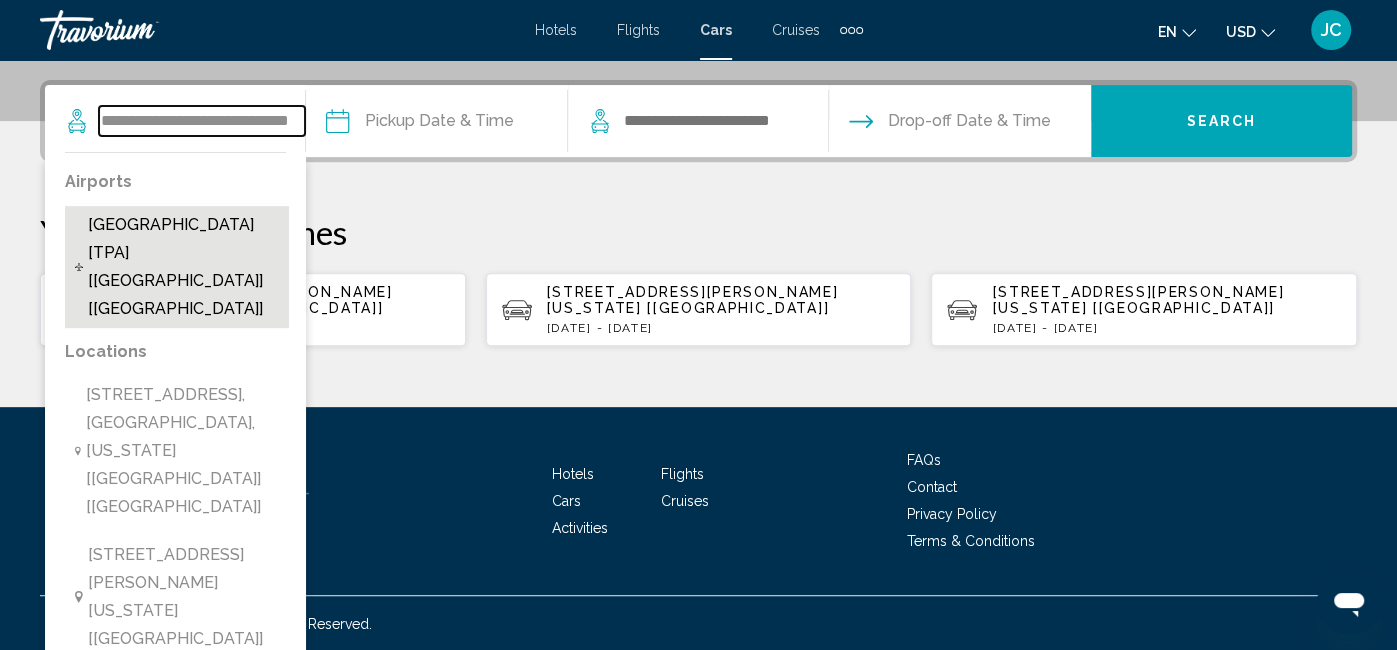 type on "**********" 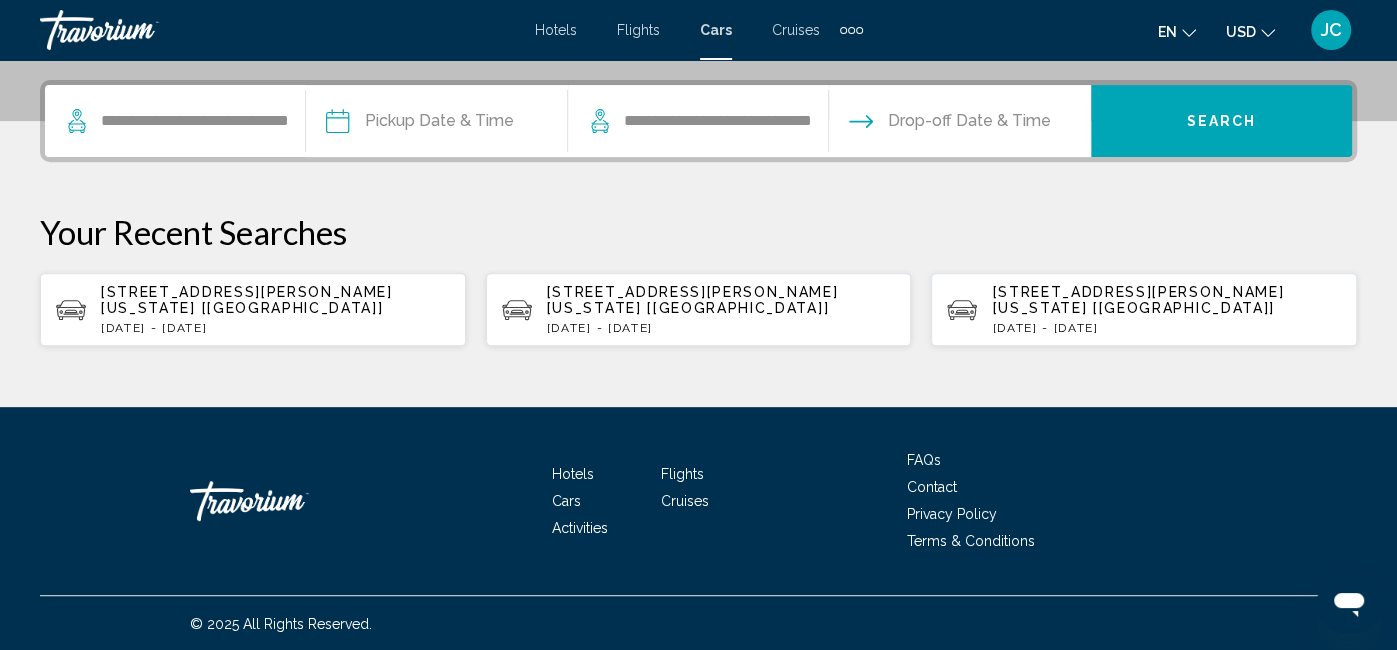 click at bounding box center (435, 124) 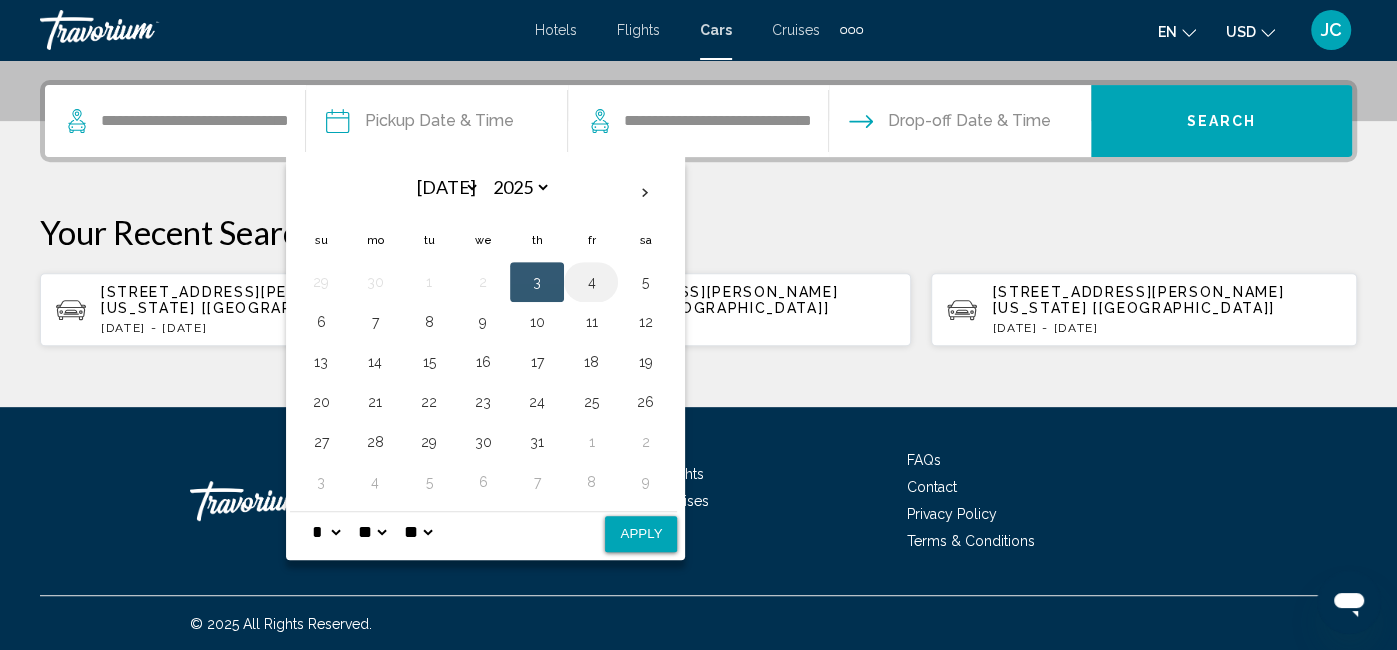 click on "4" at bounding box center (591, 282) 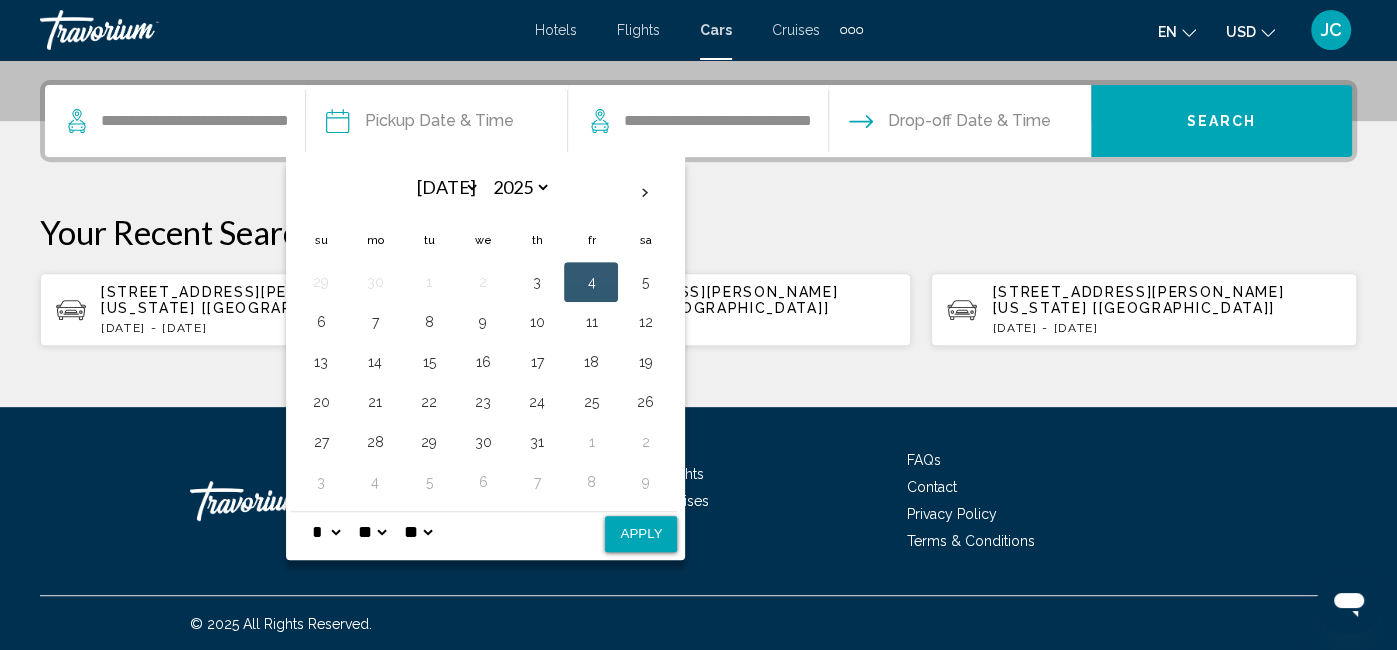 click on "4" at bounding box center (591, 282) 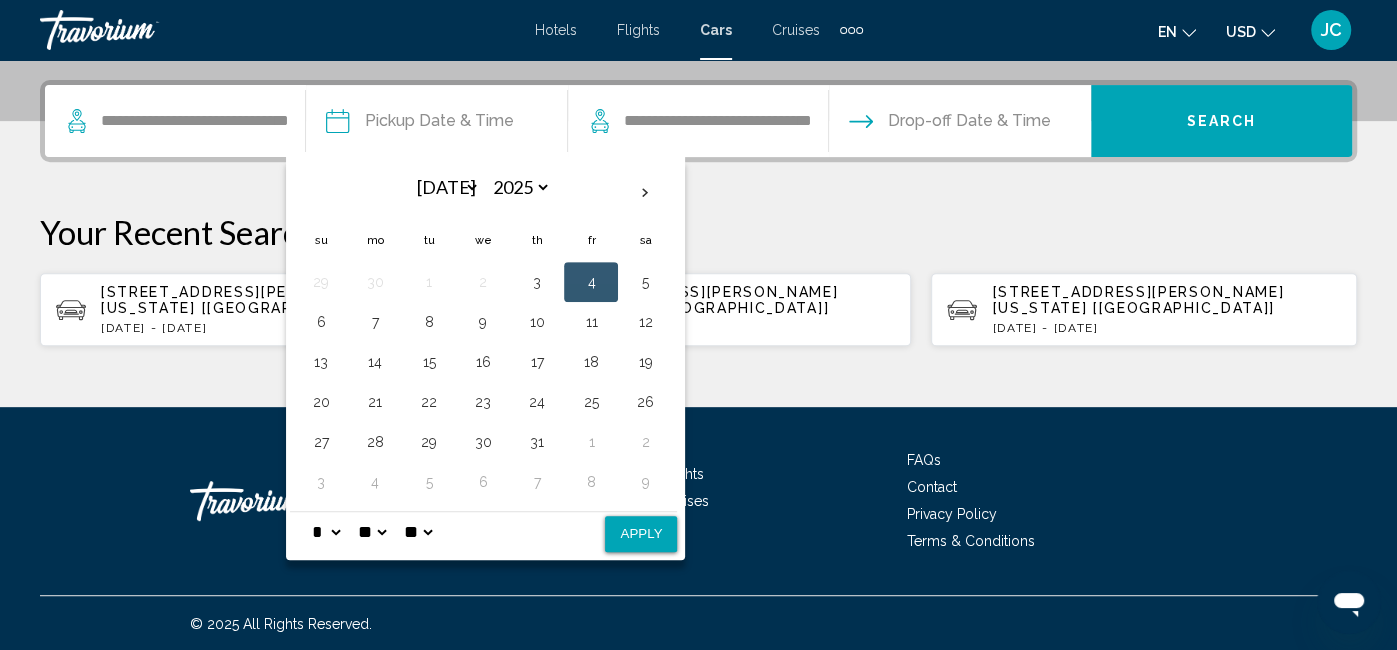 click on "Apply" at bounding box center [641, 534] 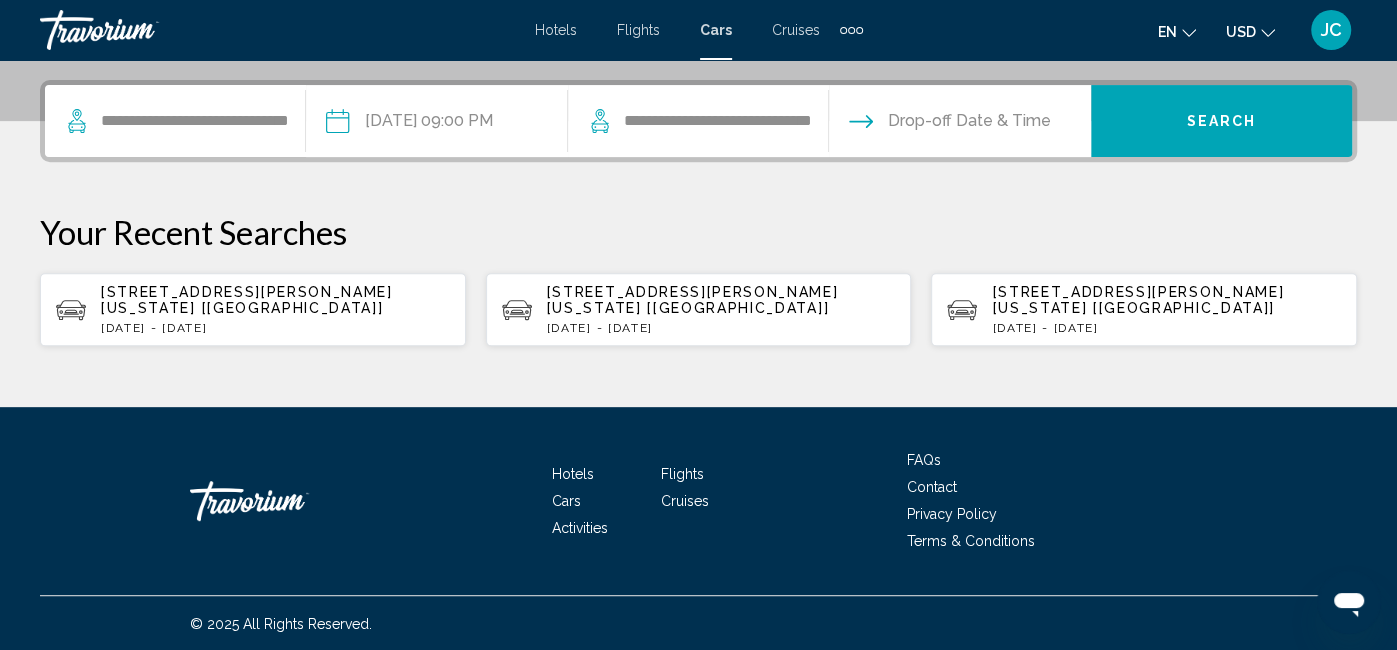 click on "**********" at bounding box center (435, 124) 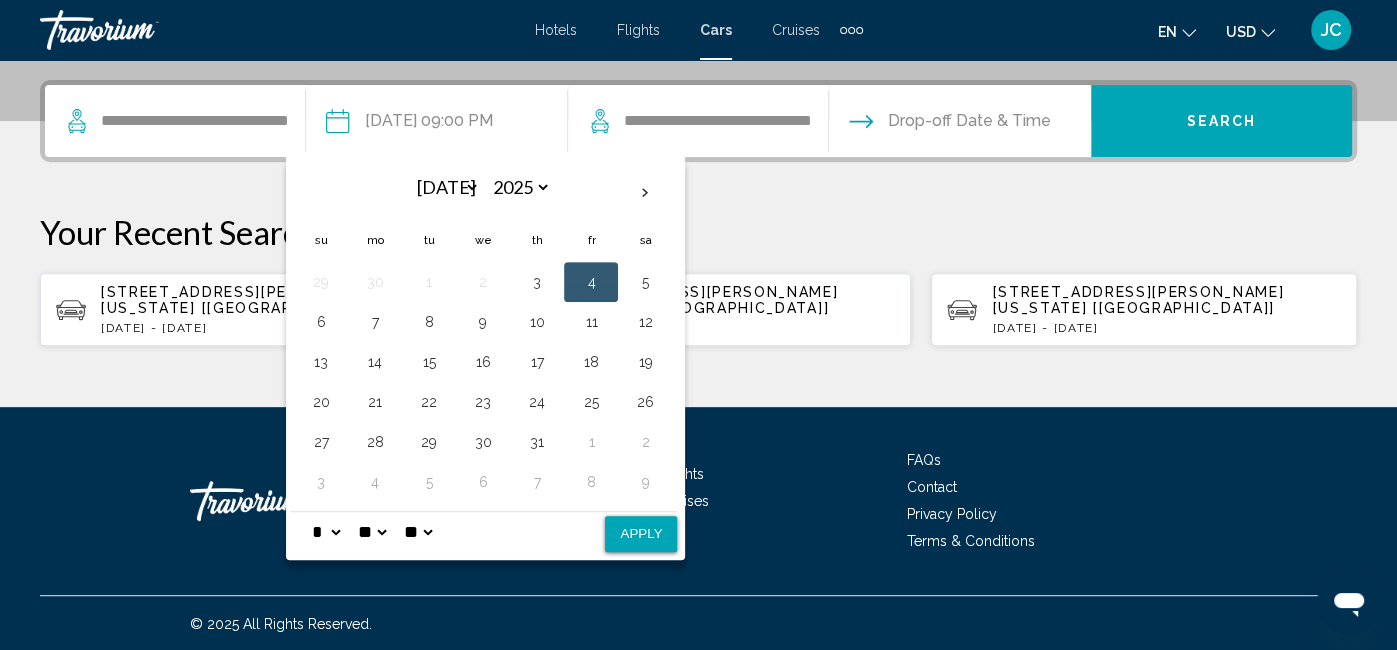 click on "** **" at bounding box center (418, 532) 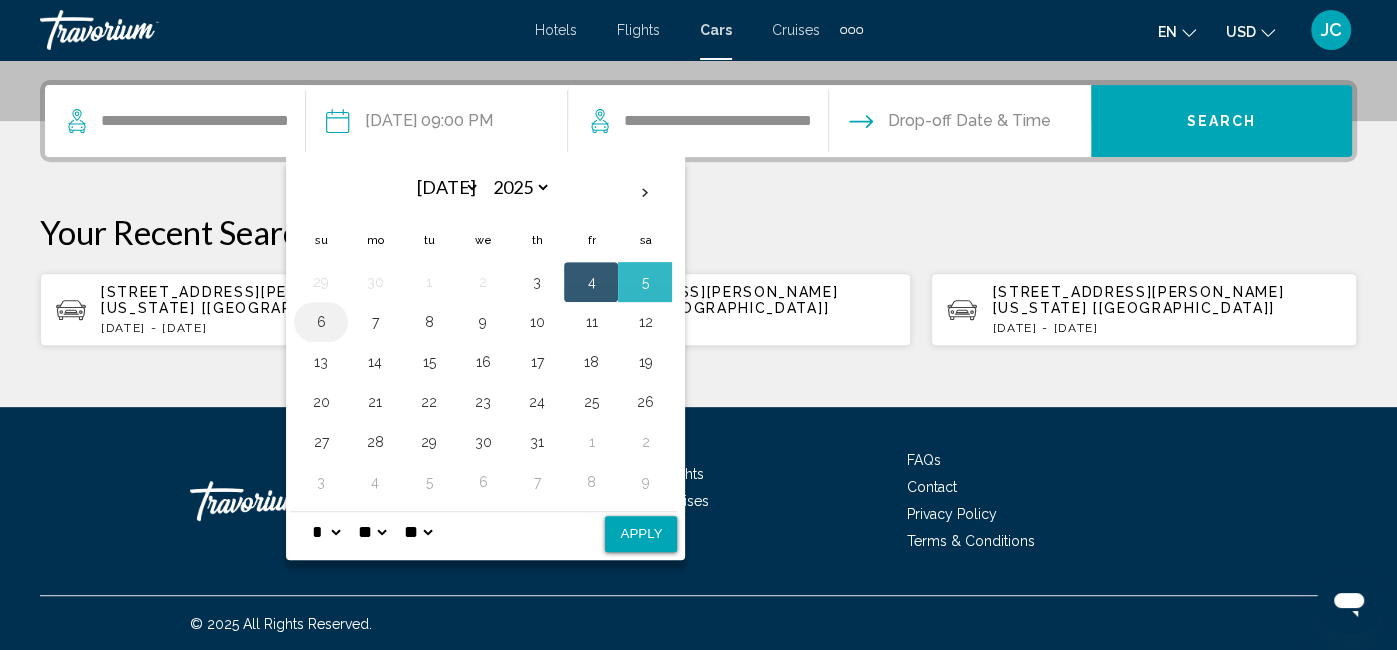click on "* * * * * * * * * ** ** **" at bounding box center [326, 532] 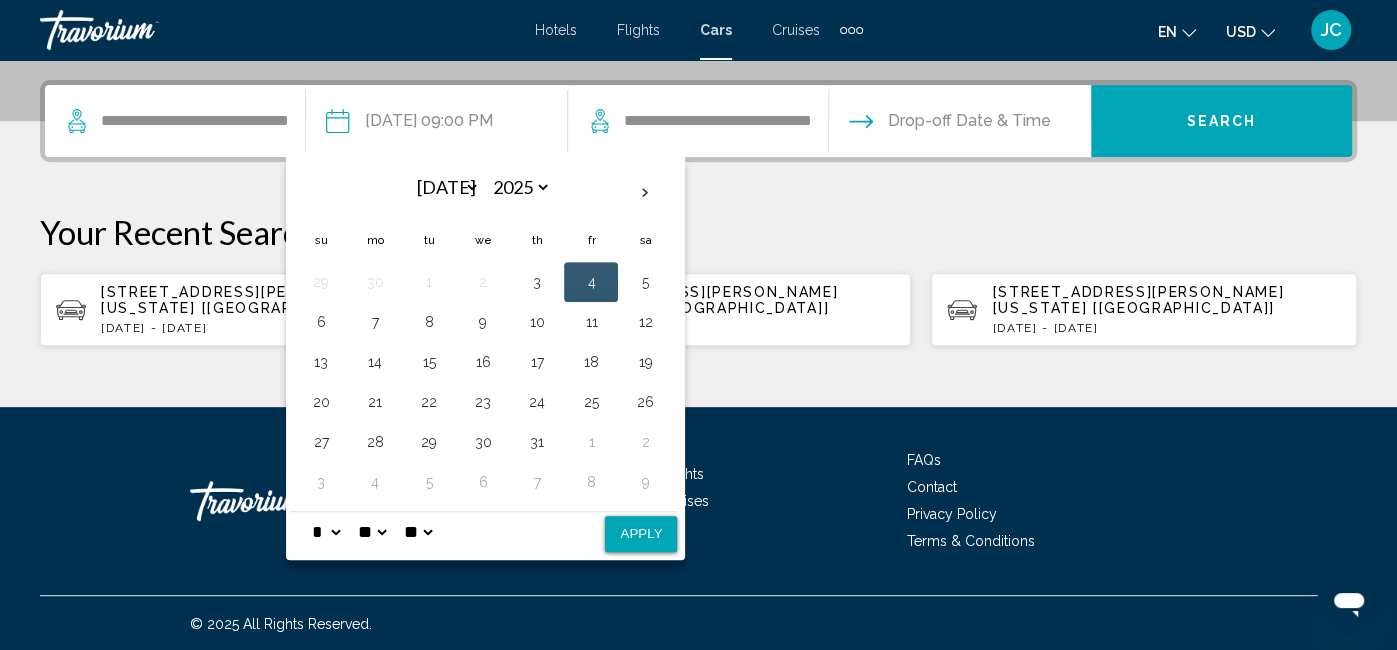 click on "* * * * * * * * * ** ** **" at bounding box center (326, 532) 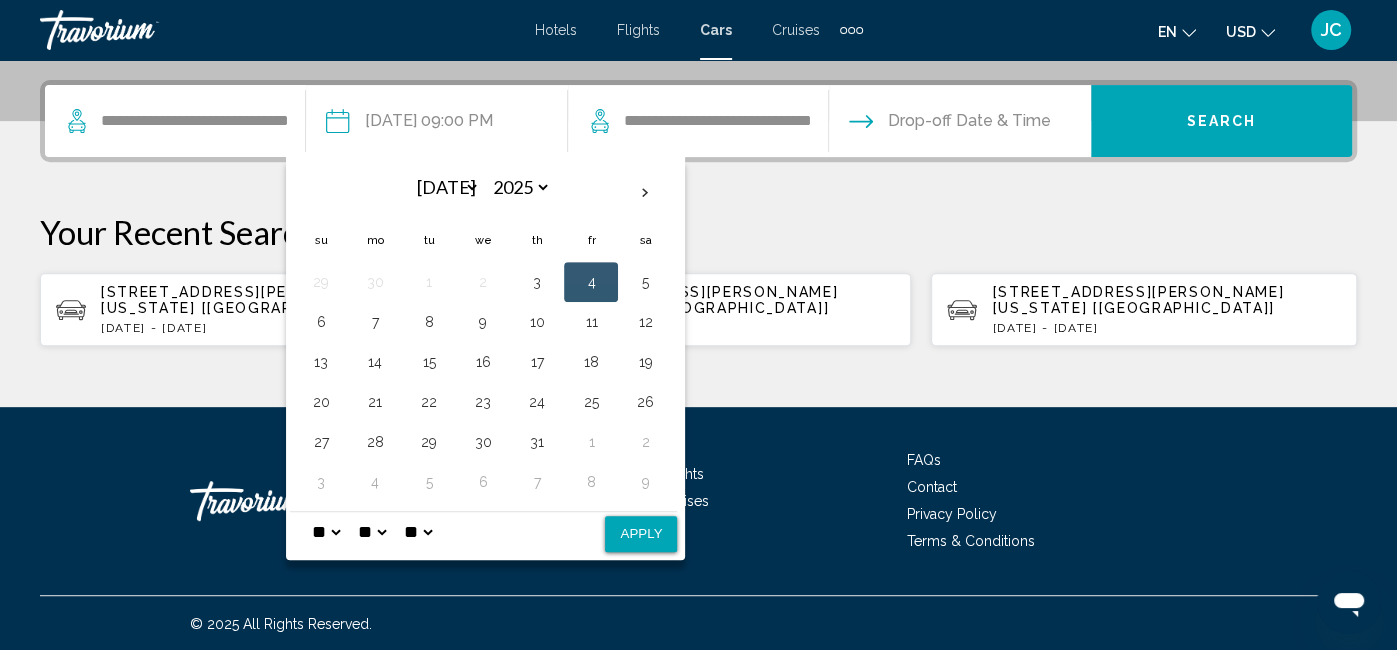 click on "* * * * * * * * * ** ** **" at bounding box center (326, 532) 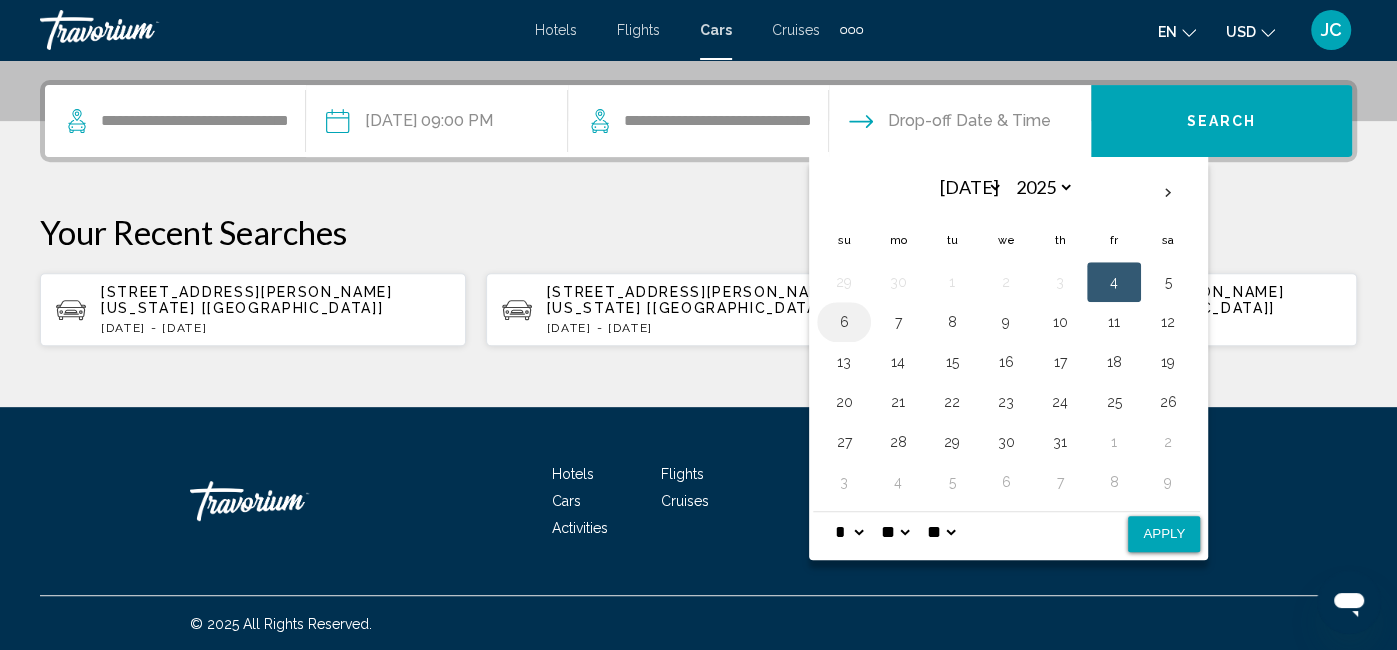 click on "6" at bounding box center (844, 322) 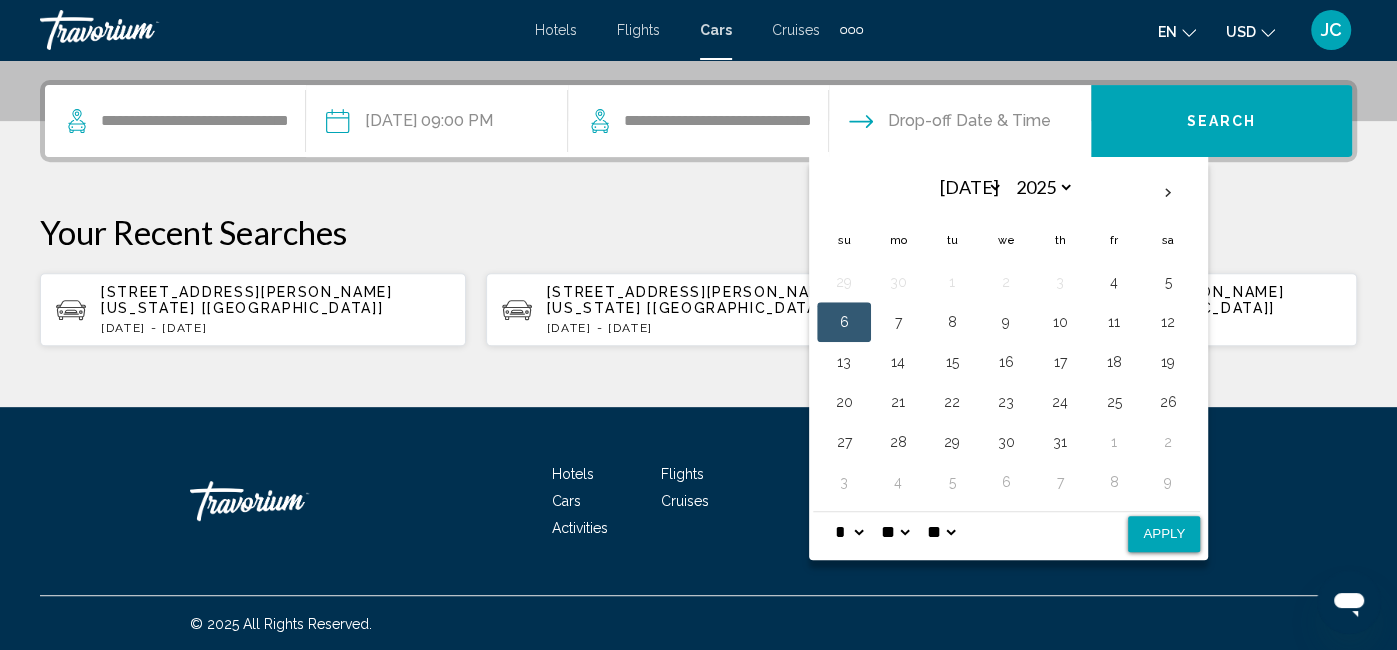 click on "Apply" at bounding box center [1164, 534] 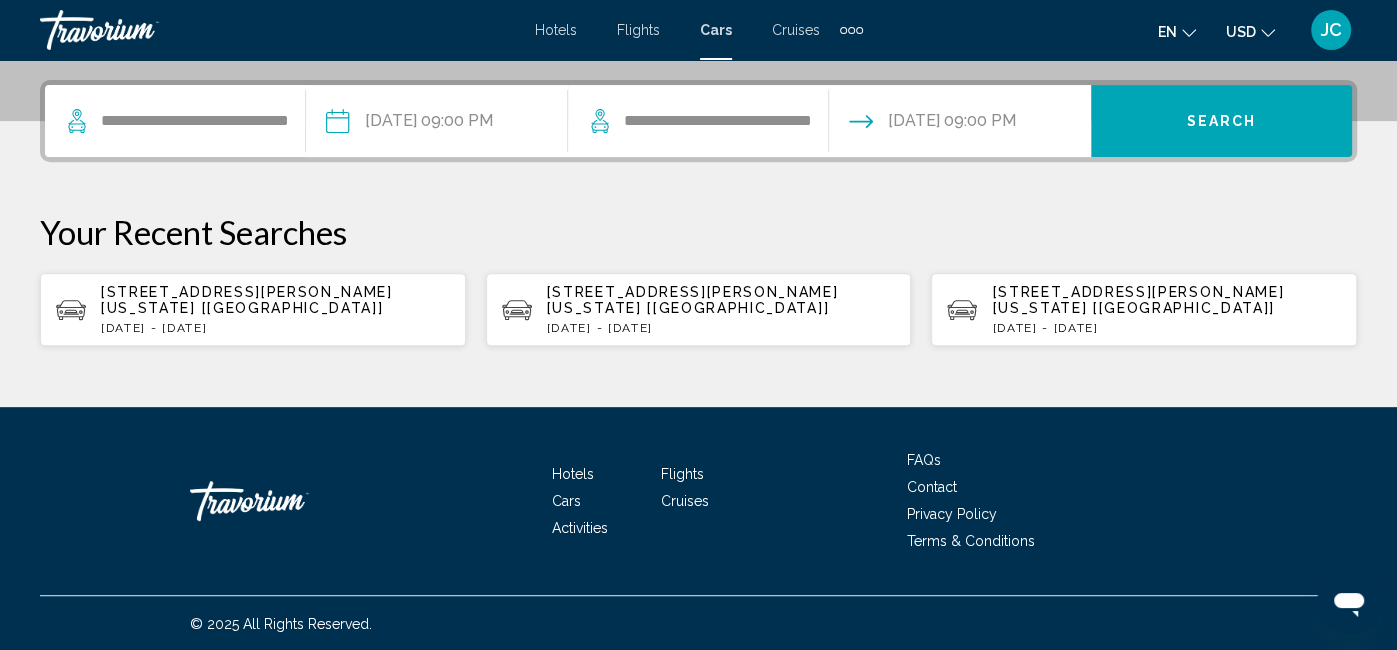 click on "Search" at bounding box center [1221, 121] 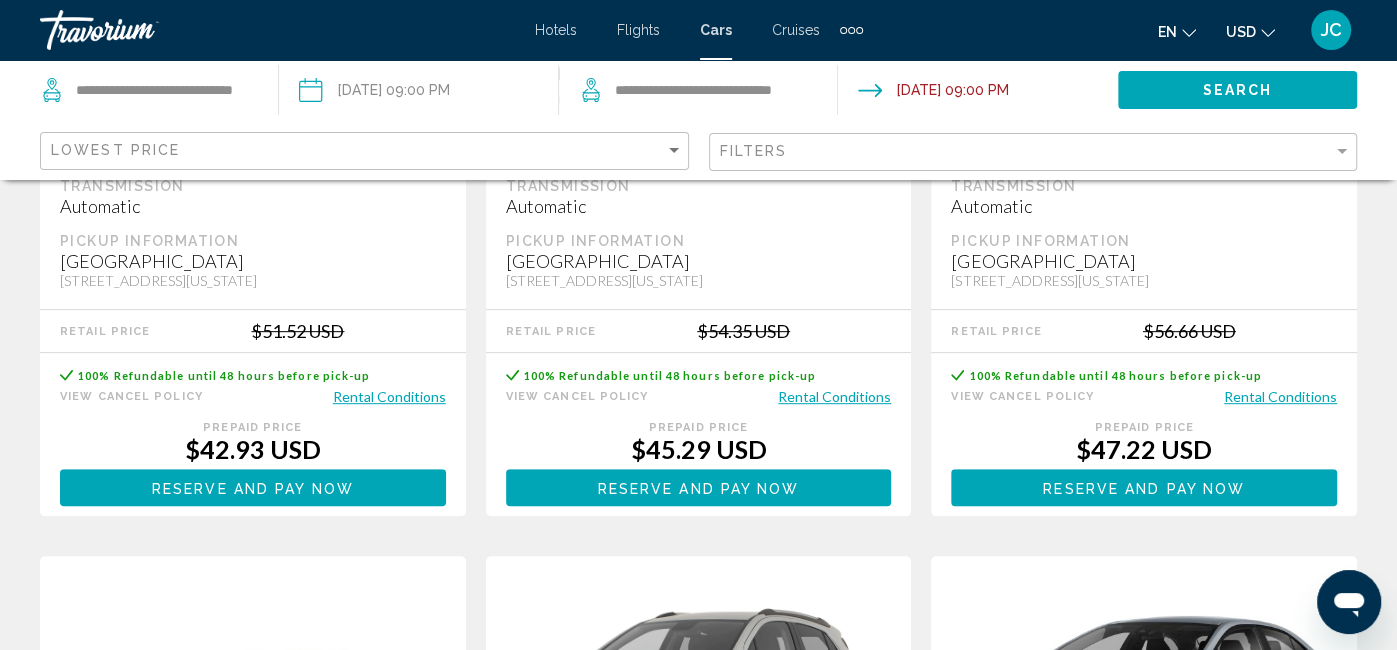 scroll, scrollTop: 538, scrollLeft: 0, axis: vertical 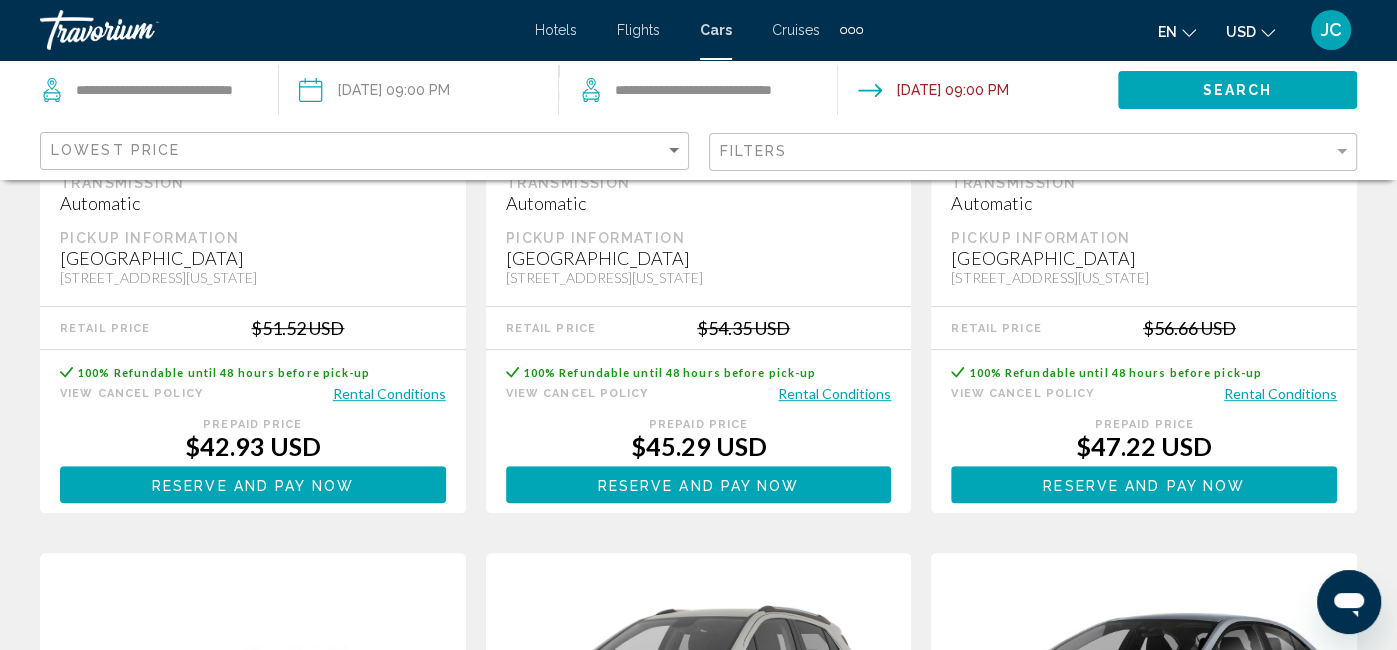 click on "Reserve and pay now" at bounding box center (253, 485) 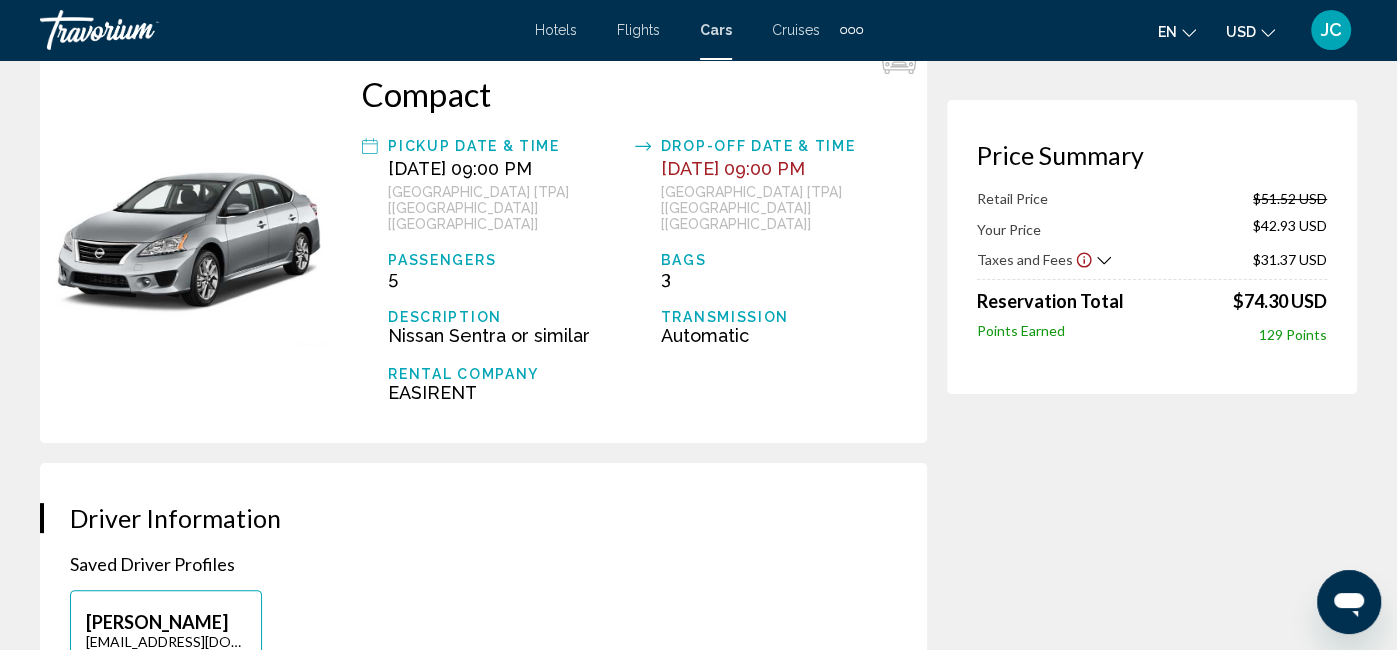 scroll, scrollTop: 113, scrollLeft: 0, axis: vertical 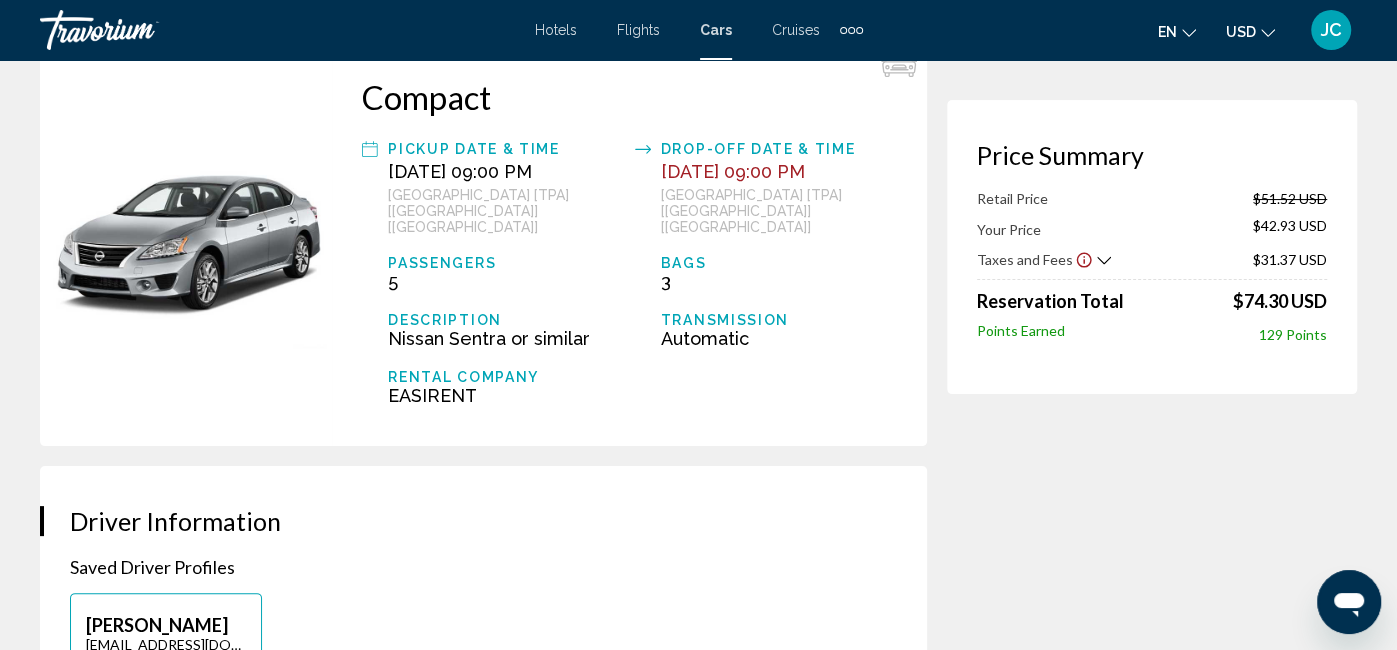 click on "Tampa - Airport [TPA] [FL] [US]" at bounding box center [506, 211] 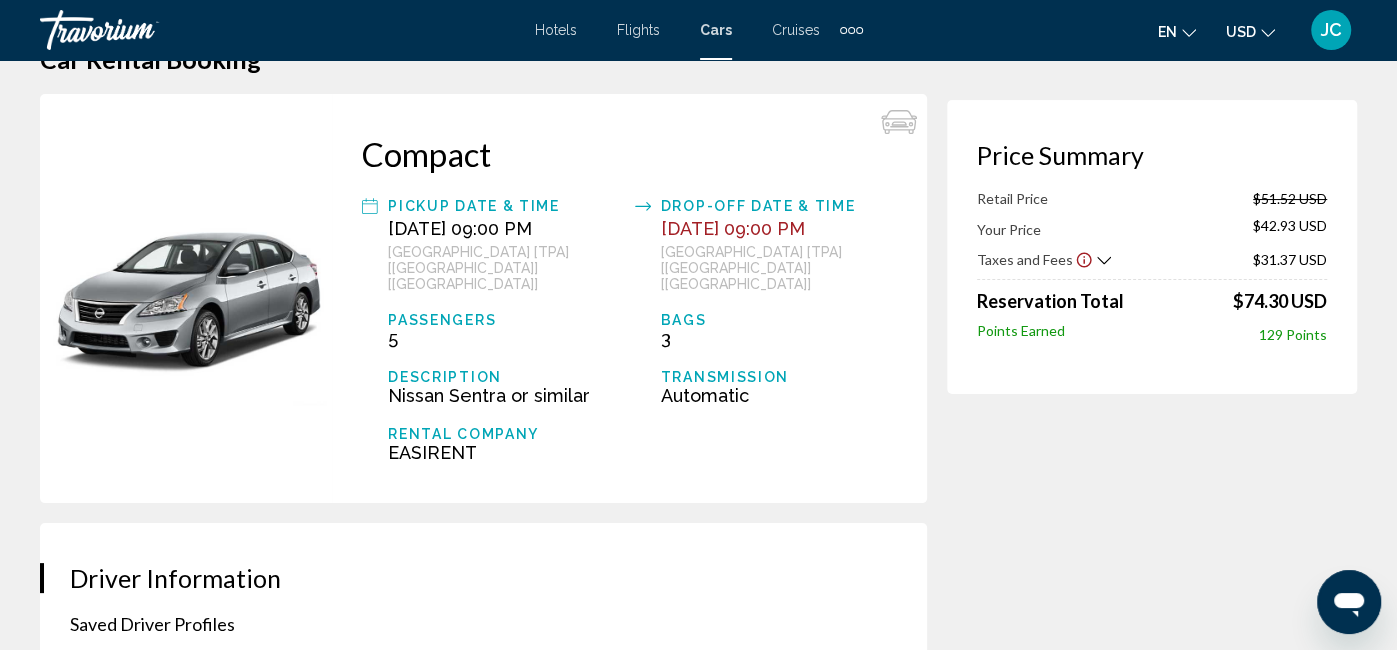 scroll, scrollTop: 0, scrollLeft: 0, axis: both 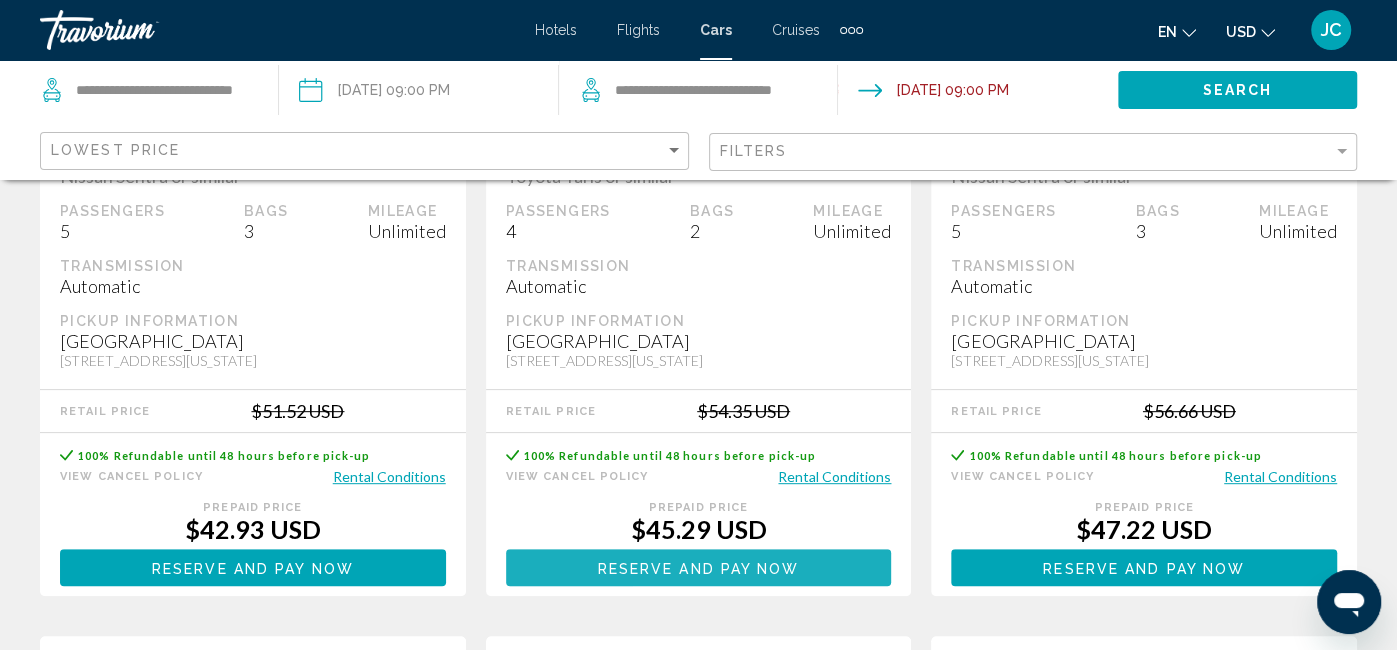 click on "Reserve and pay now Reserve and pay later" at bounding box center [699, 567] 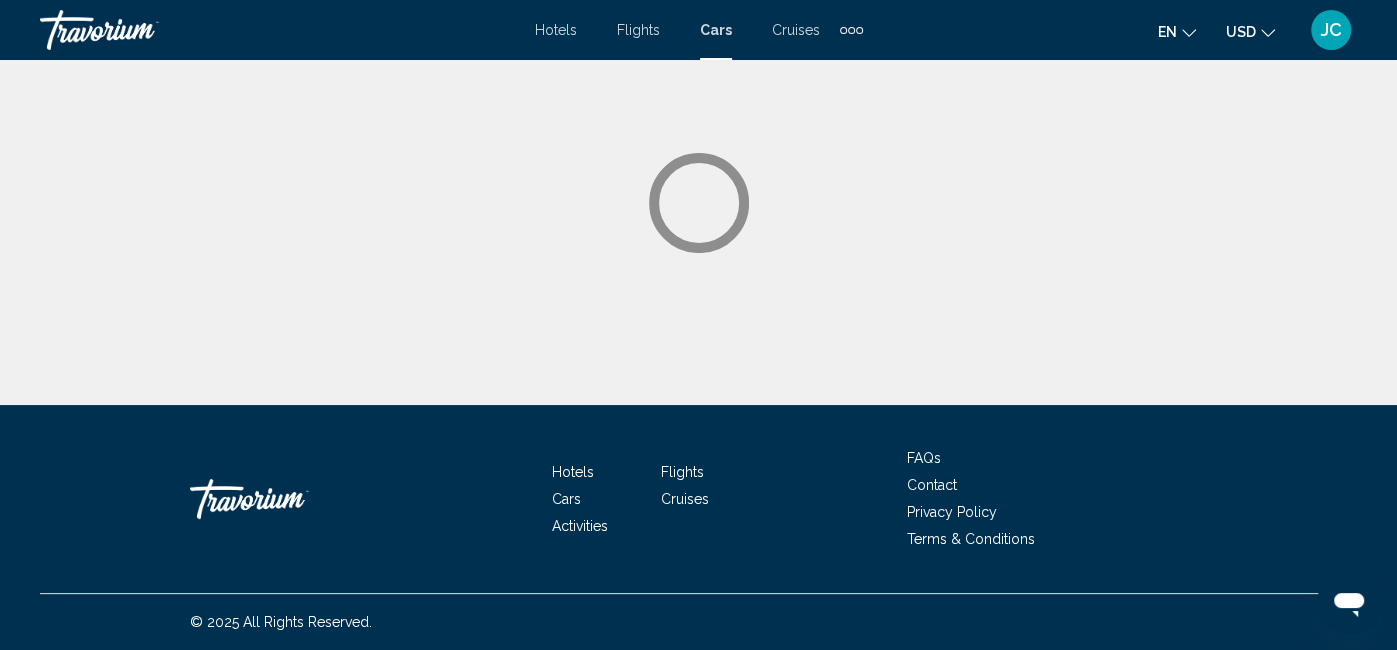 scroll, scrollTop: 0, scrollLeft: 0, axis: both 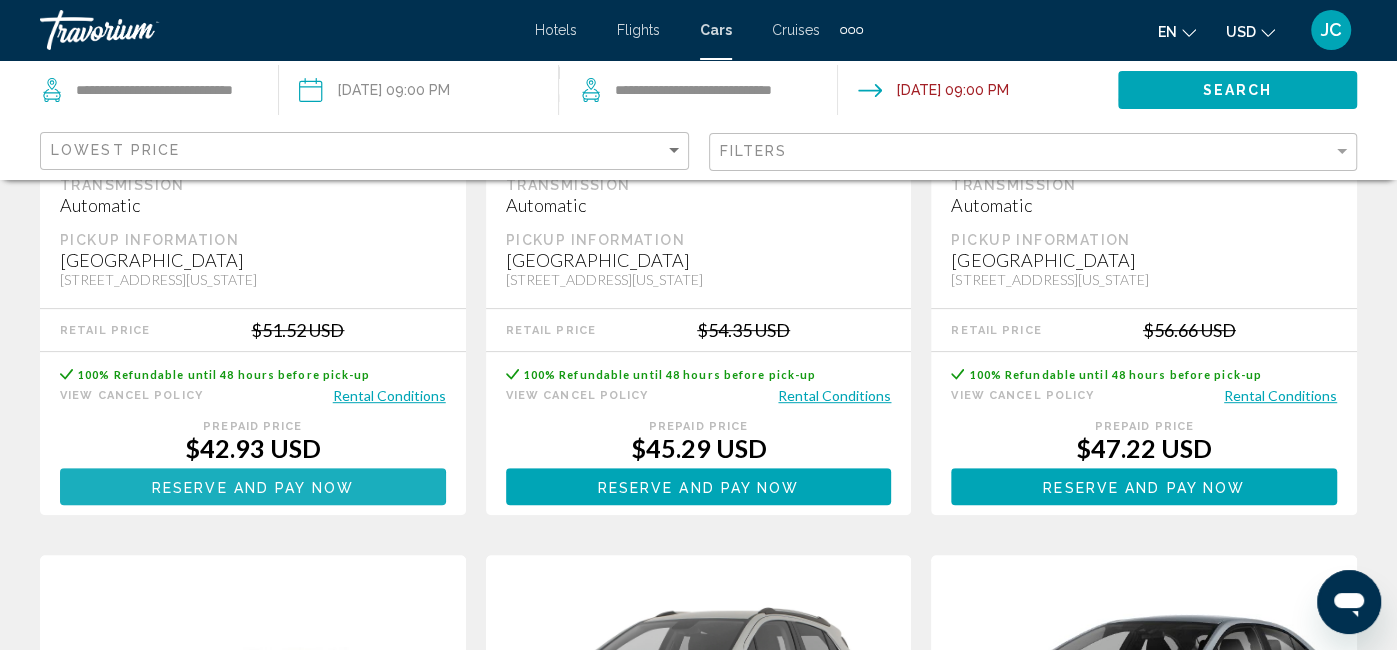 click on "Reserve and pay now" at bounding box center [253, 487] 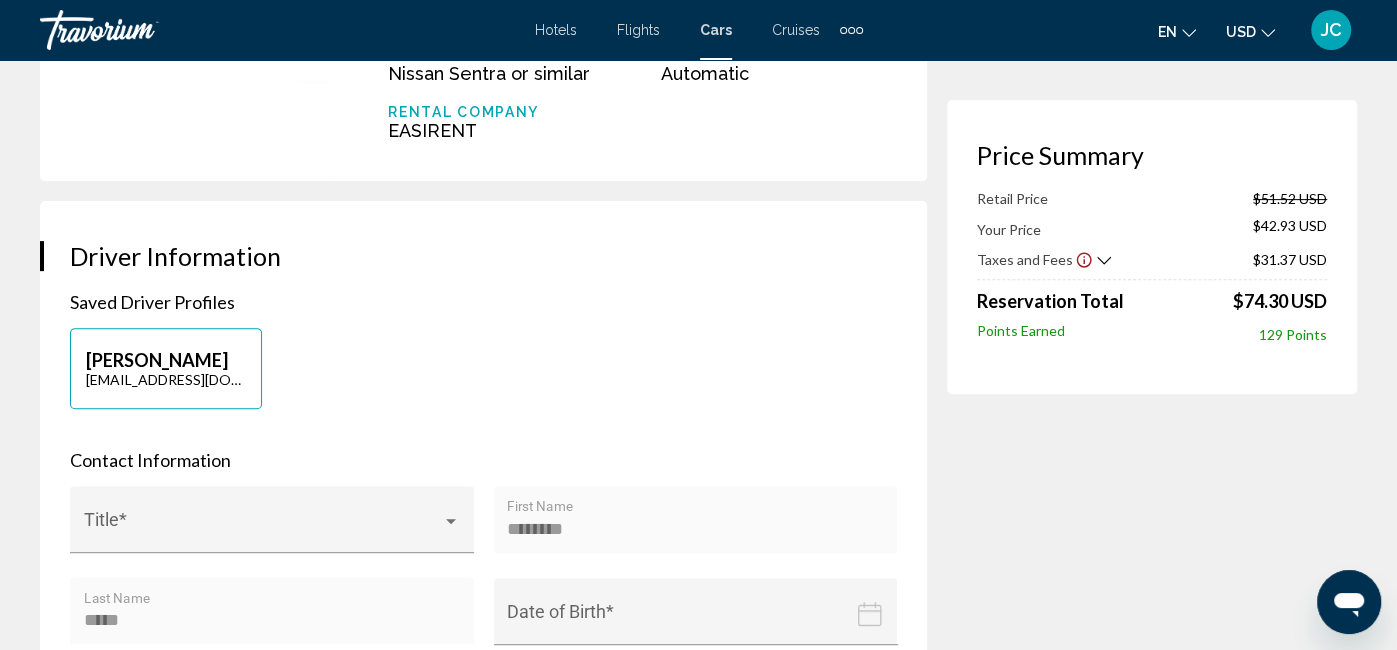 scroll, scrollTop: 0, scrollLeft: 0, axis: both 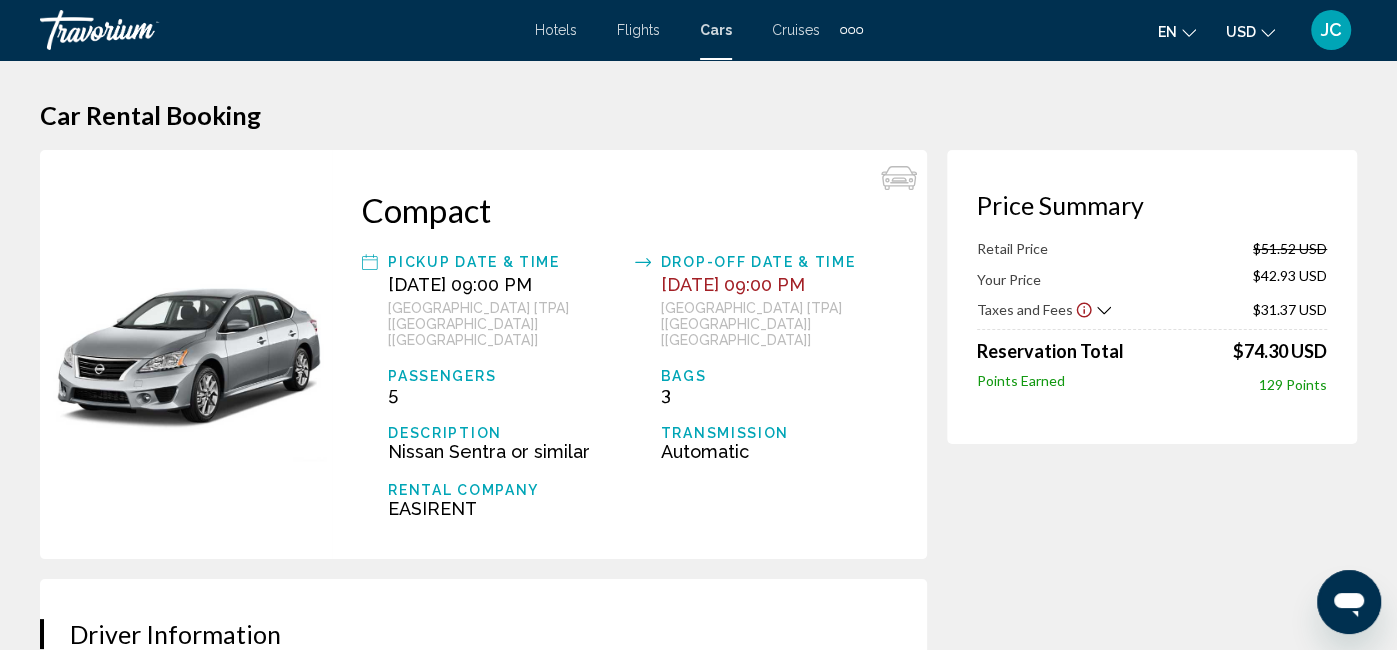 click on "Pickup Date & Time" at bounding box center [506, 262] 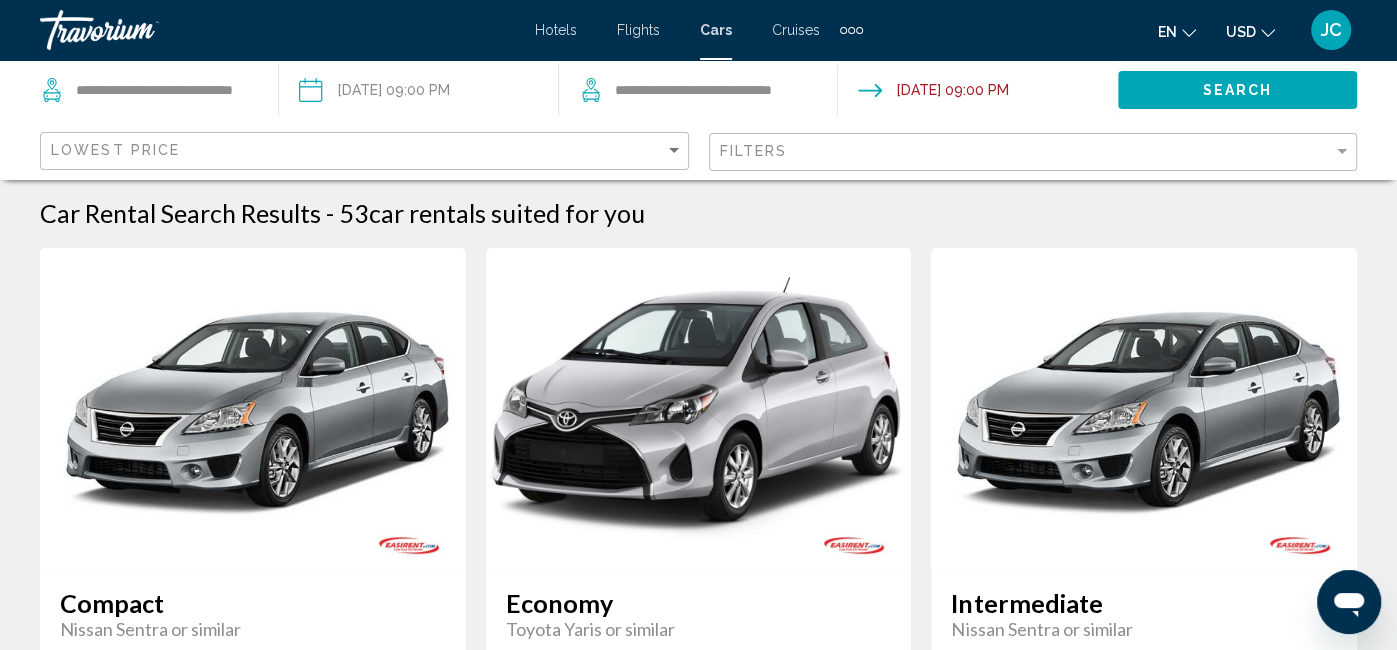 scroll, scrollTop: 0, scrollLeft: 0, axis: both 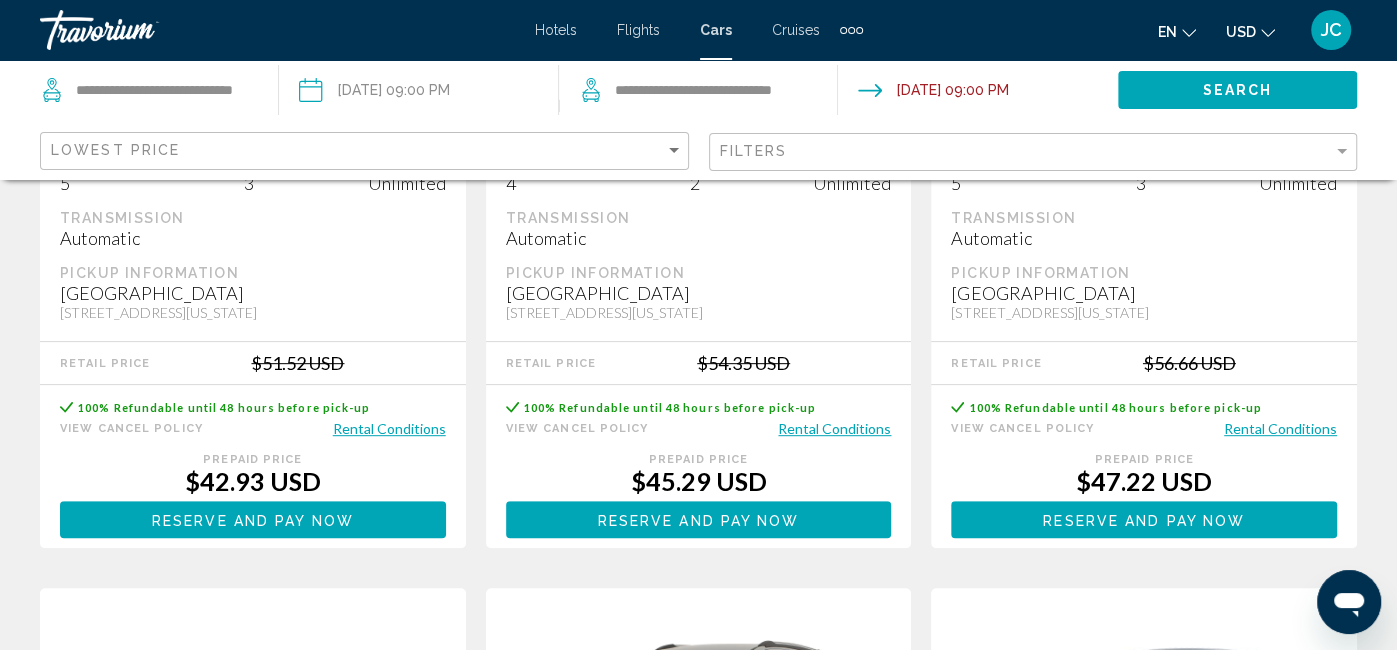 click on "Reserve and pay now Reserve and pay later" at bounding box center [253, 519] 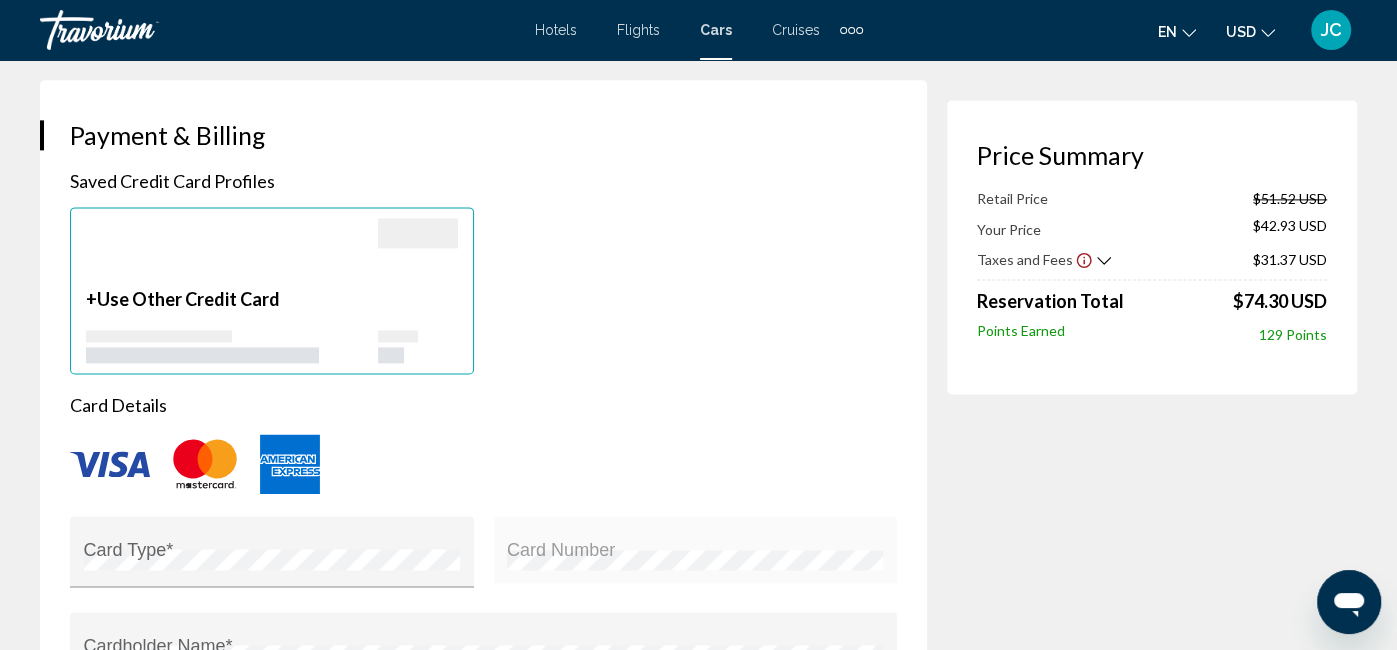 scroll, scrollTop: 1806, scrollLeft: 0, axis: vertical 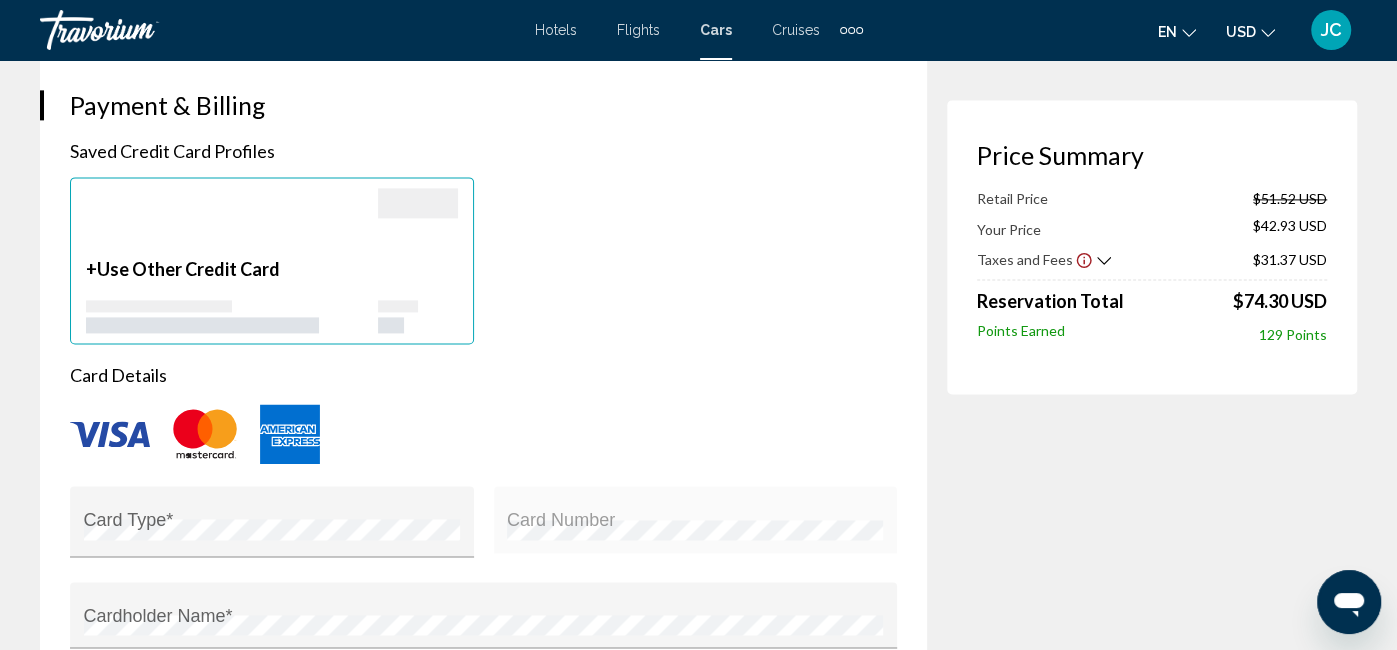 click at bounding box center (205, 434) 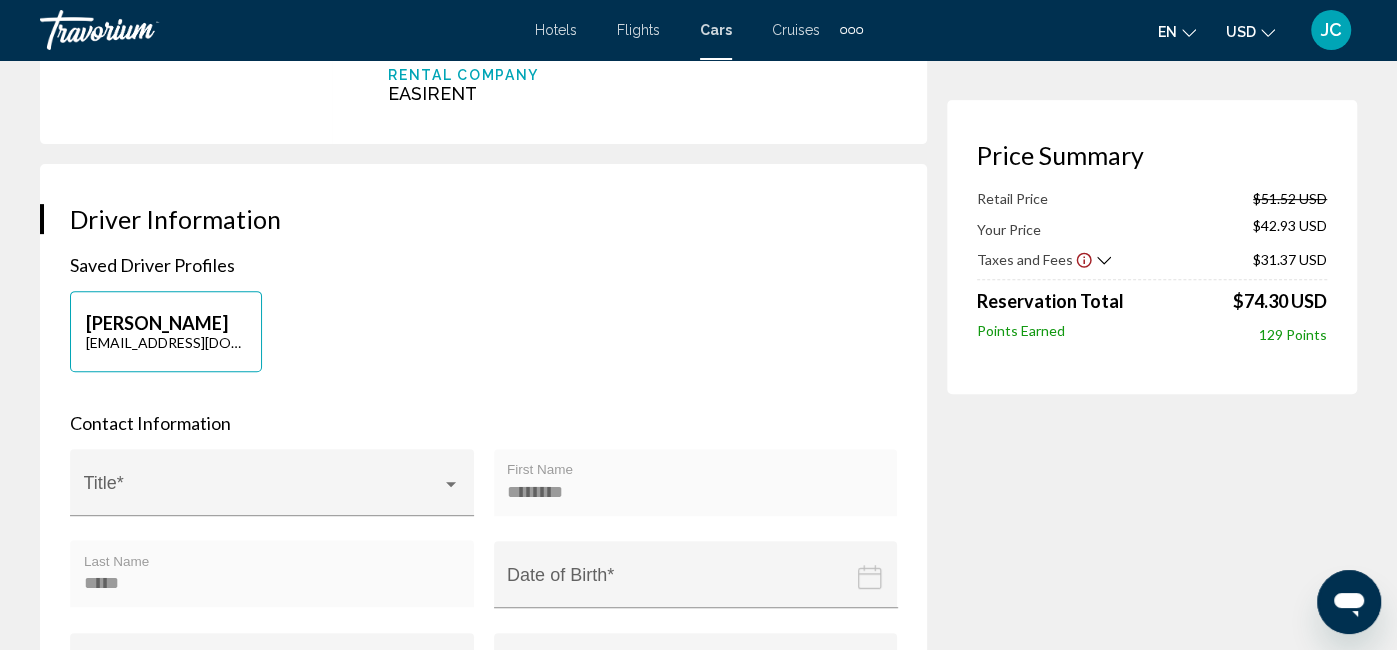 scroll, scrollTop: 0, scrollLeft: 0, axis: both 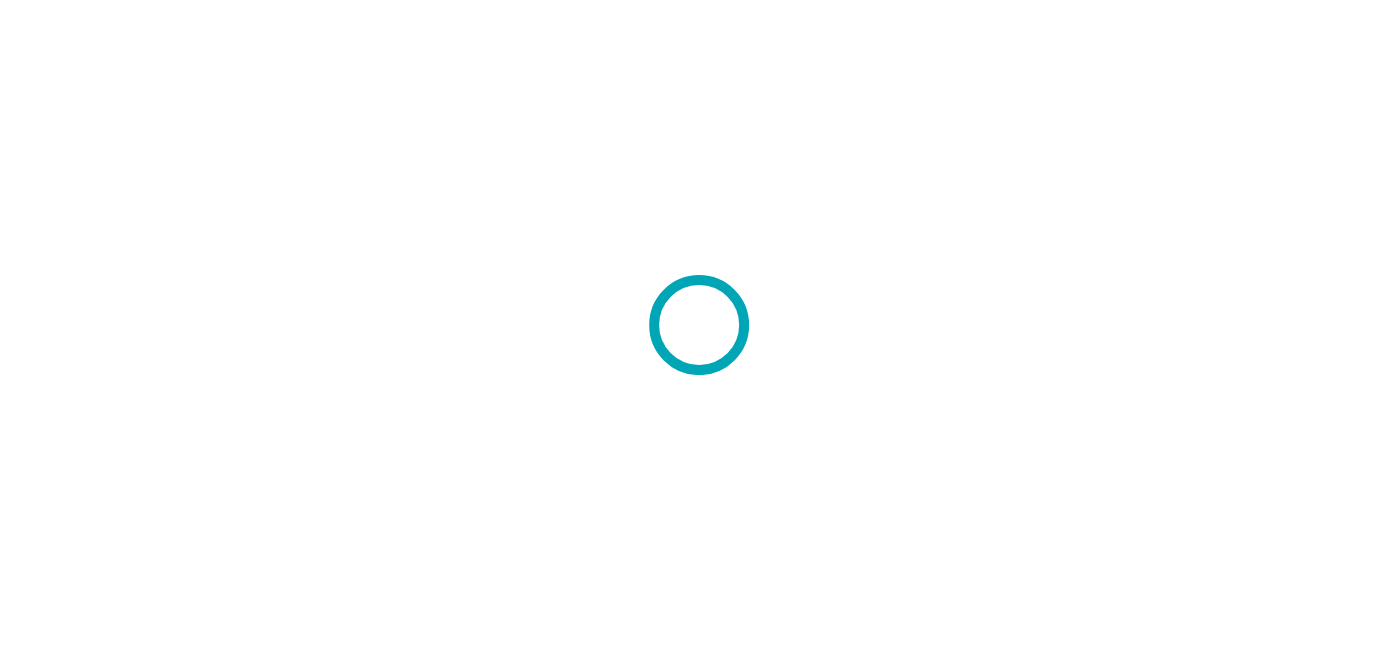 click 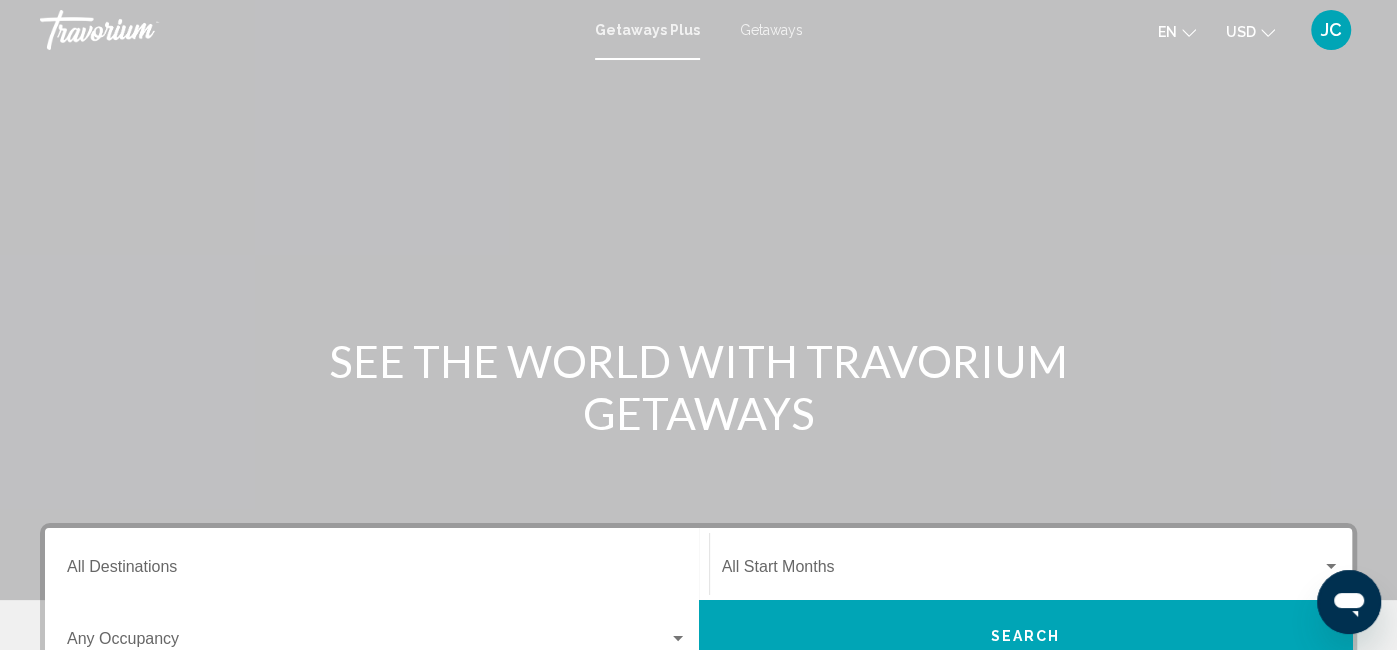 scroll, scrollTop: 0, scrollLeft: 0, axis: both 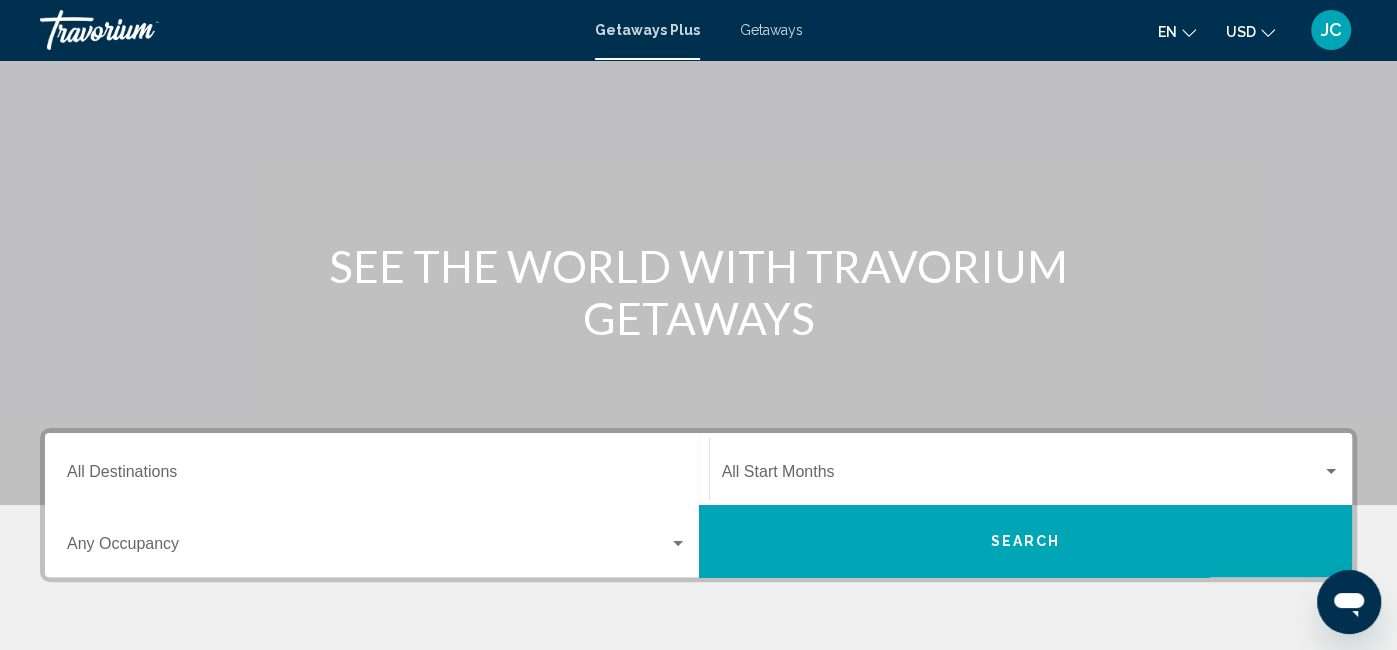 click on "Destination All Destinations" at bounding box center (377, 476) 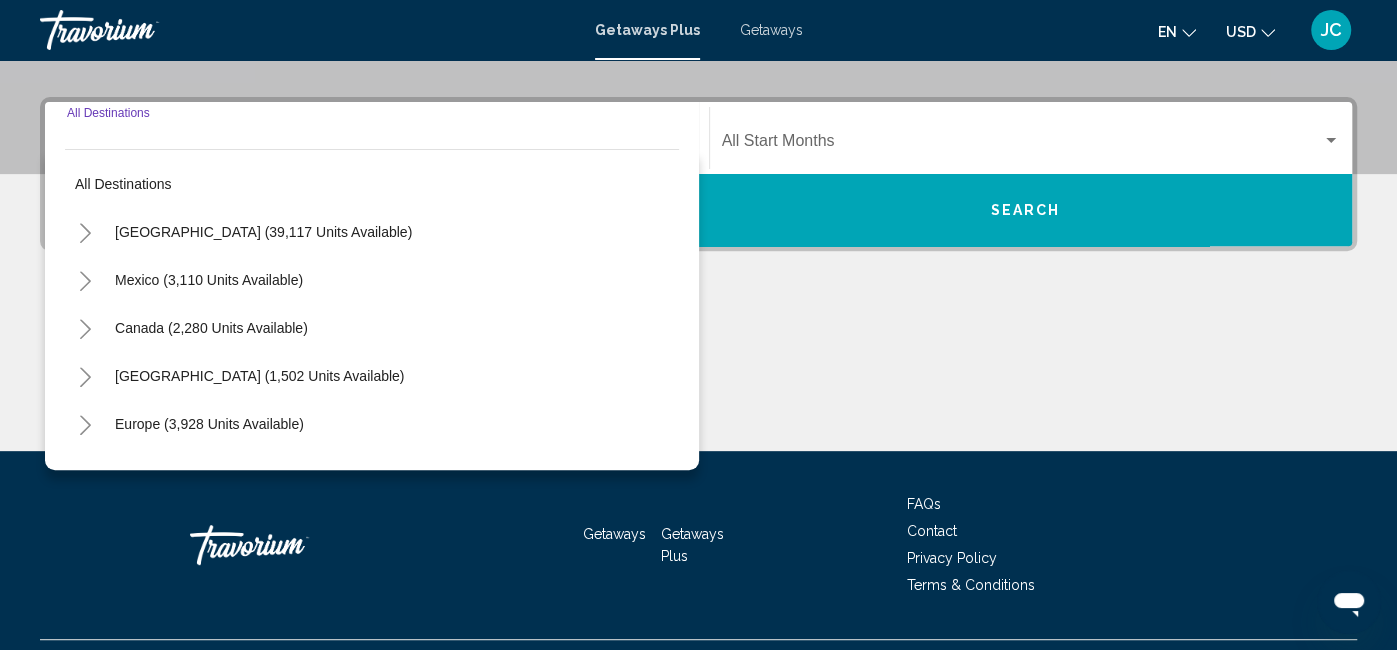 scroll, scrollTop: 457, scrollLeft: 0, axis: vertical 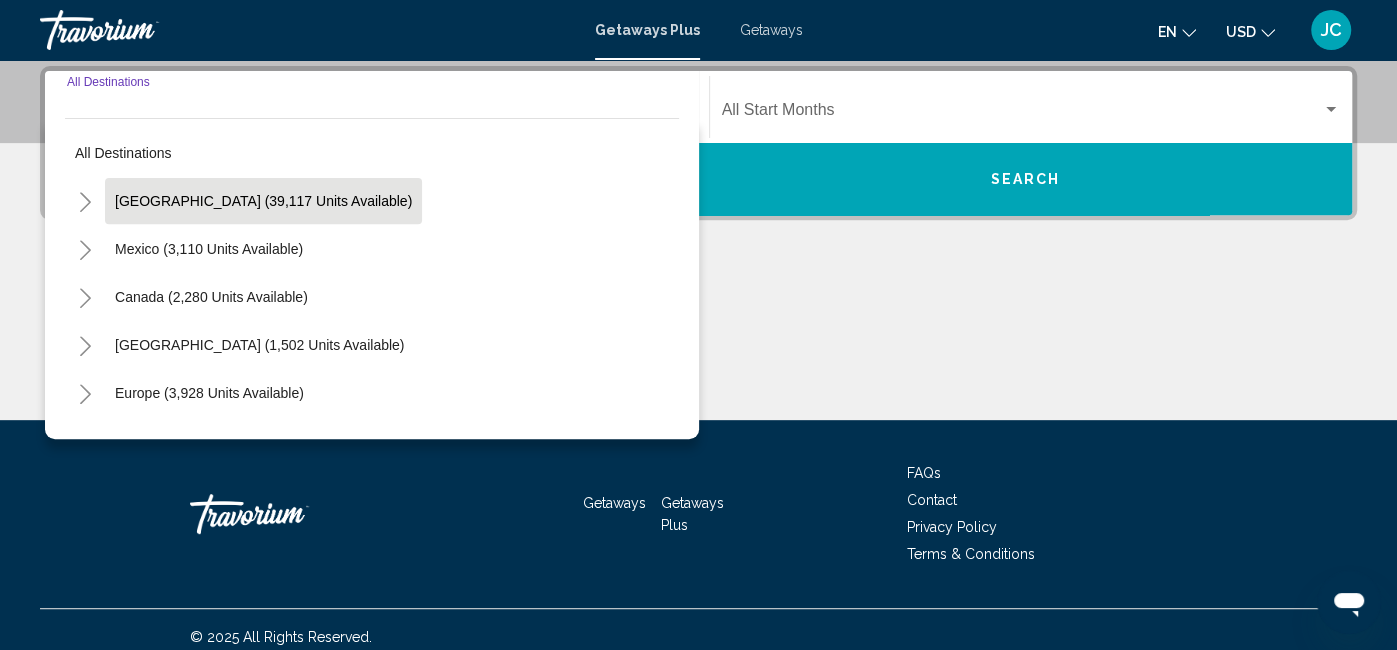 click on "United States (39,117 units available)" at bounding box center [209, 249] 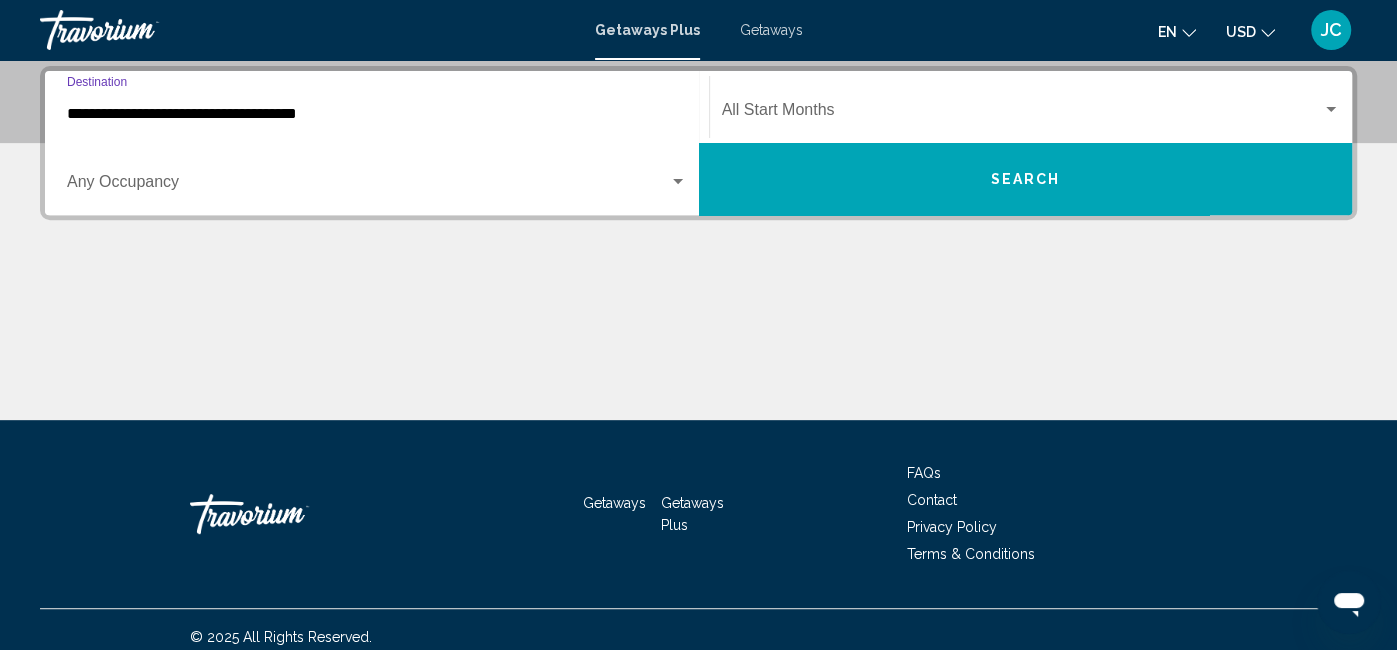 click at bounding box center (368, 186) 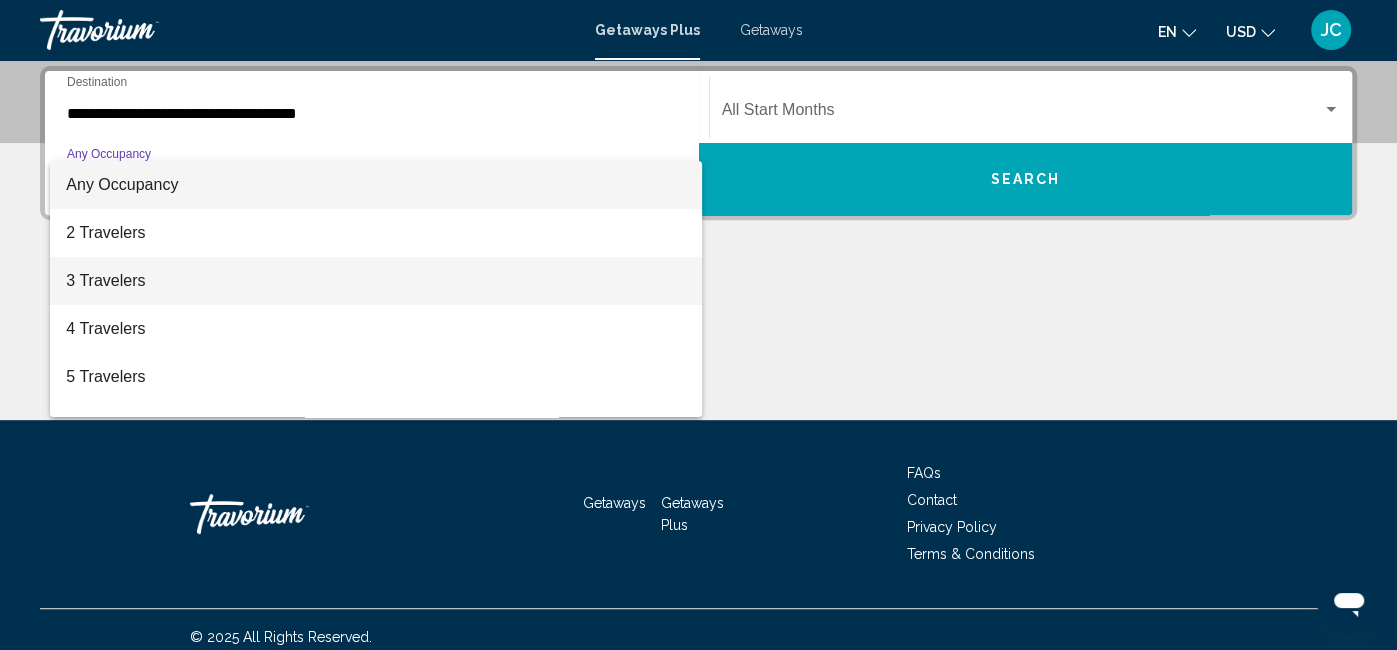 click on "3 Travelers" at bounding box center [376, 281] 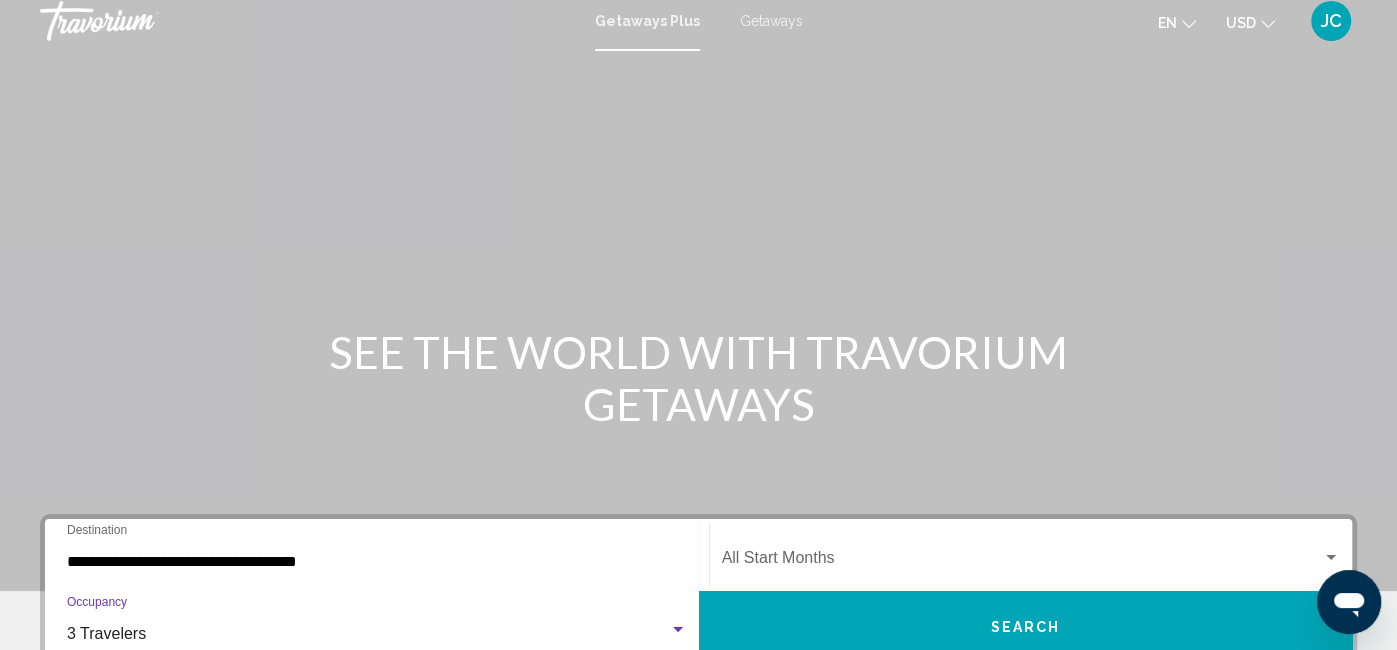 scroll, scrollTop: 0, scrollLeft: 0, axis: both 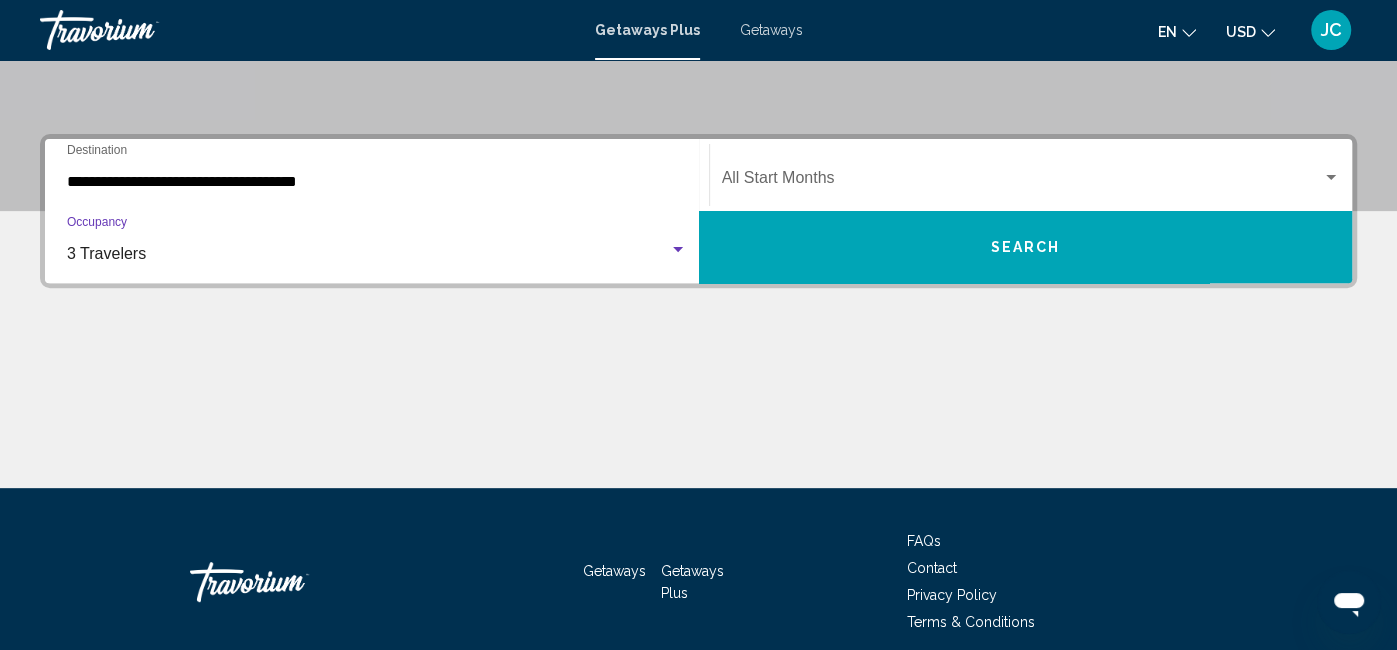 click at bounding box center (1022, 182) 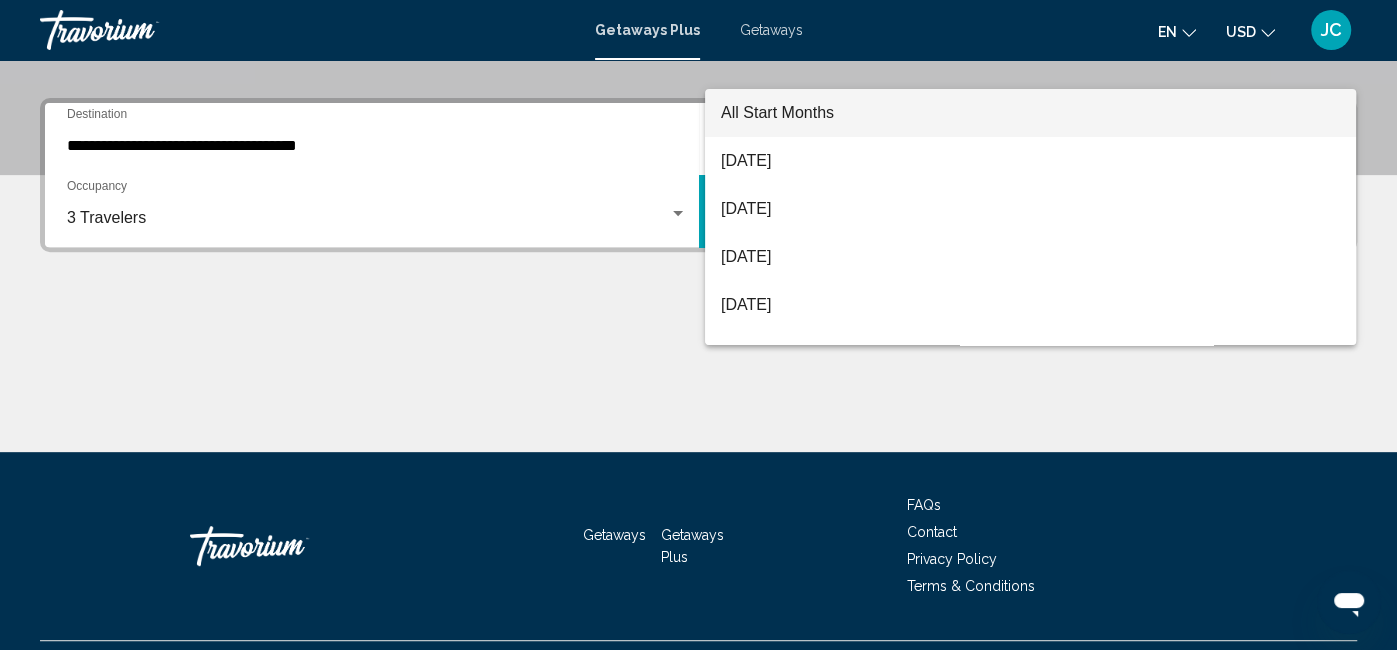 scroll, scrollTop: 457, scrollLeft: 0, axis: vertical 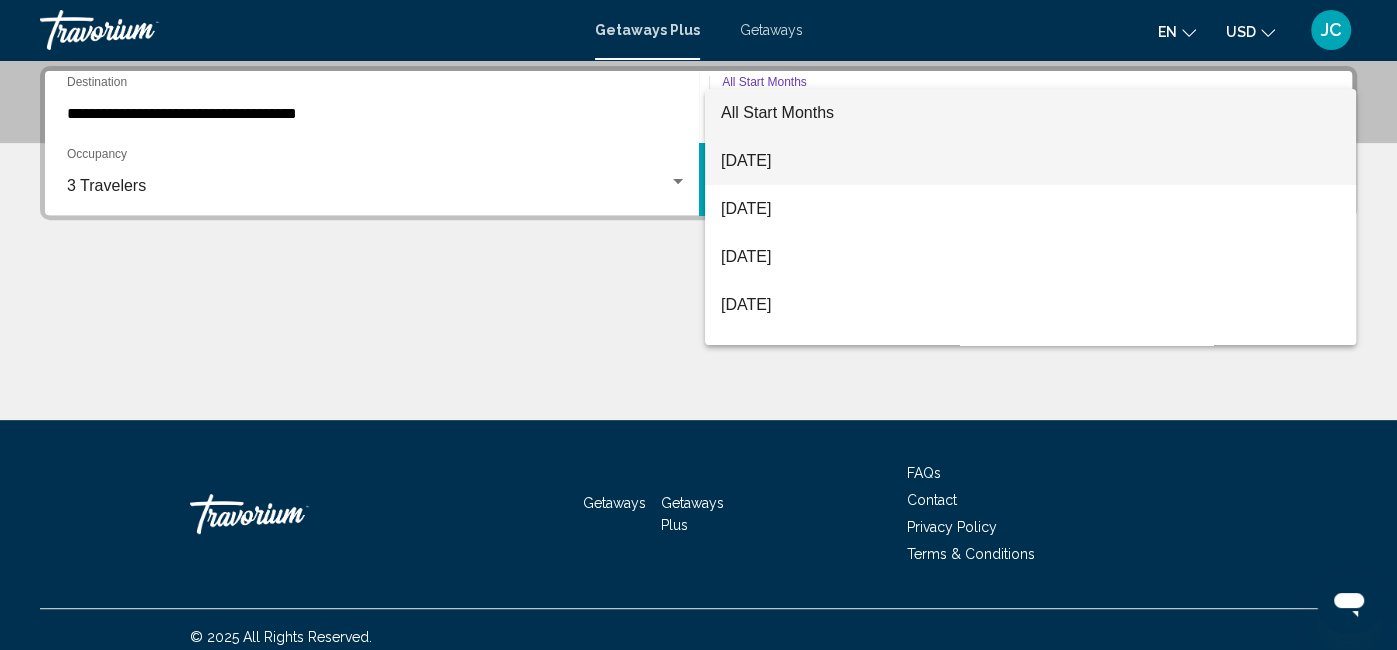 click on "[DATE]" at bounding box center [1030, 161] 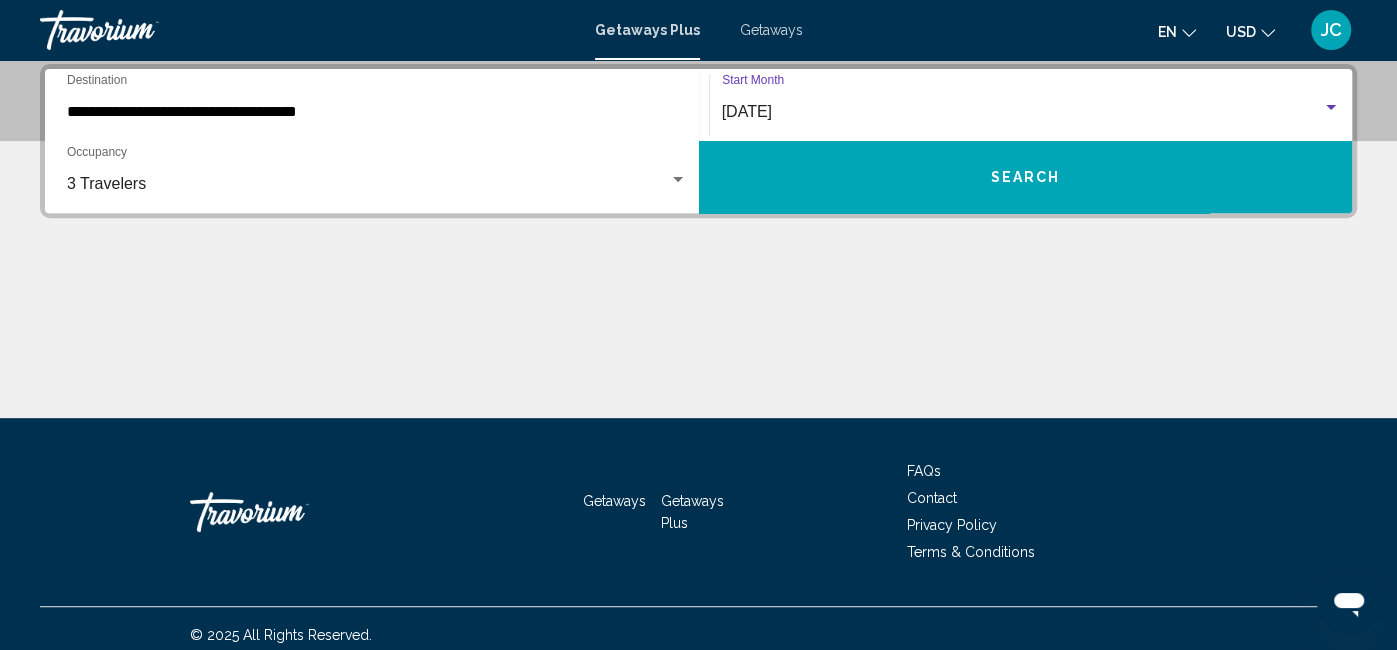 click at bounding box center [678, 179] 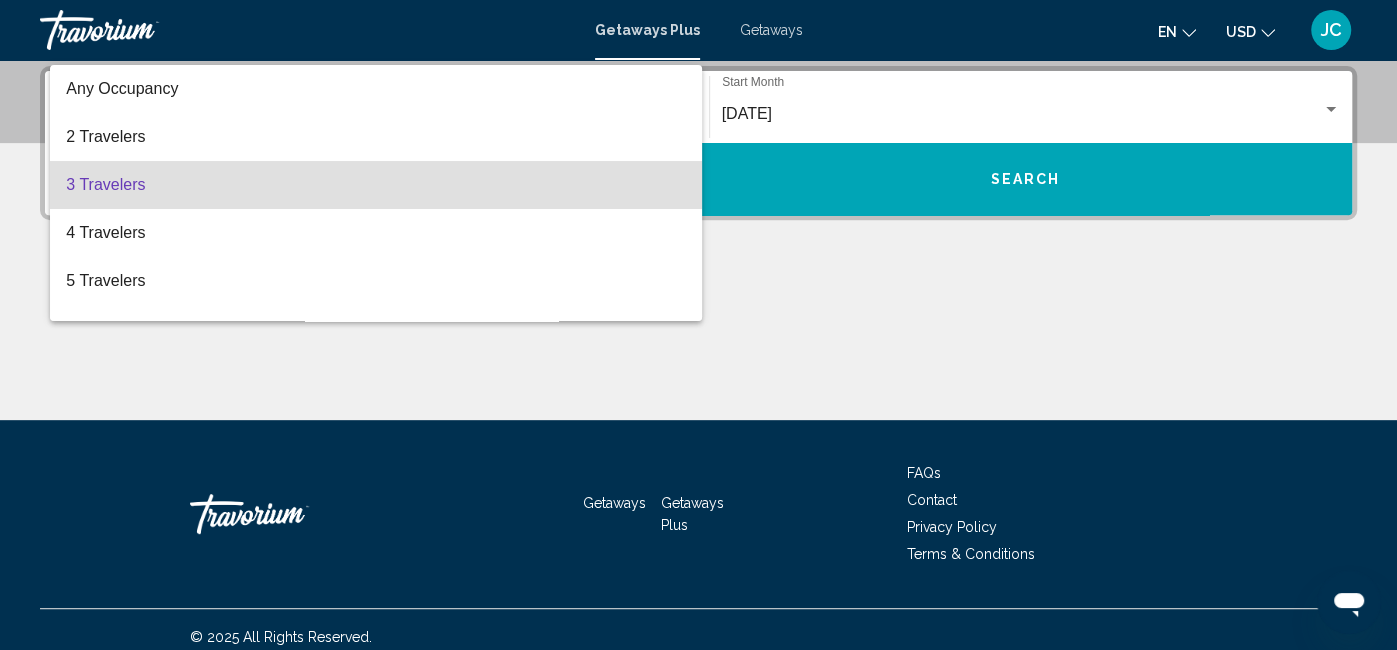 click on "3 Travelers" at bounding box center [376, 185] 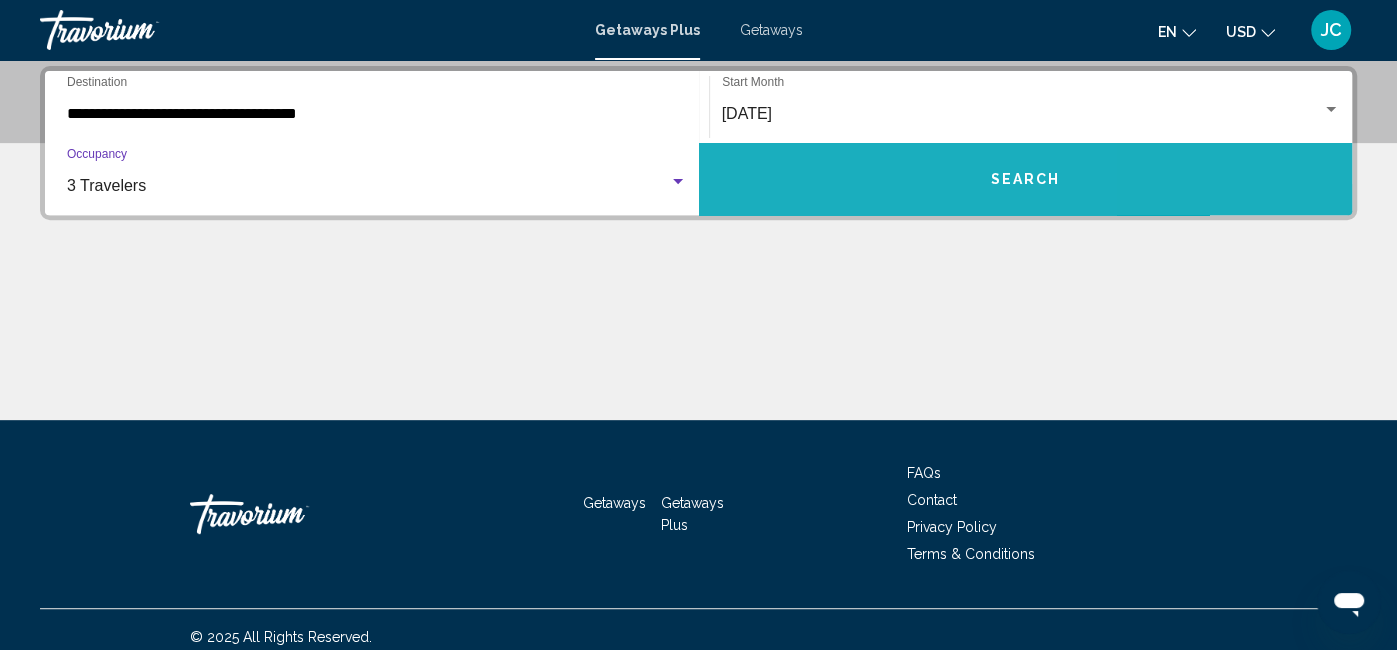 click on "Search" at bounding box center [1026, 179] 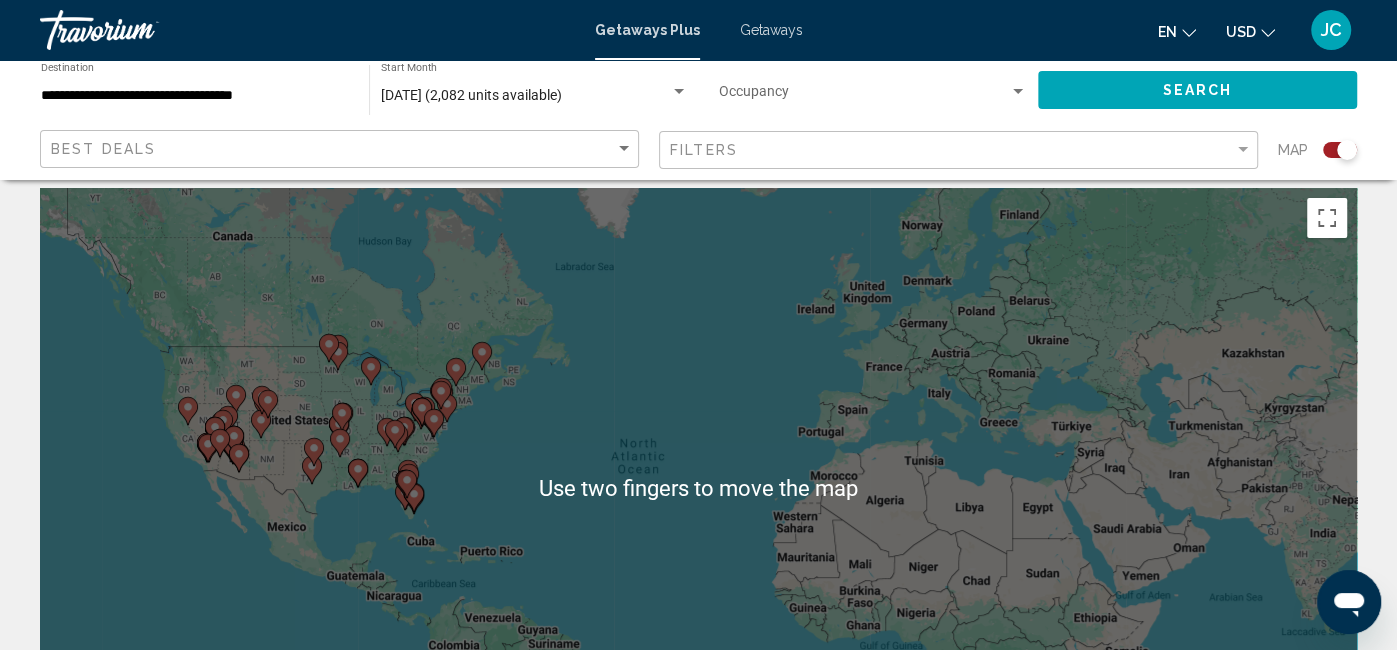 scroll, scrollTop: 0, scrollLeft: 0, axis: both 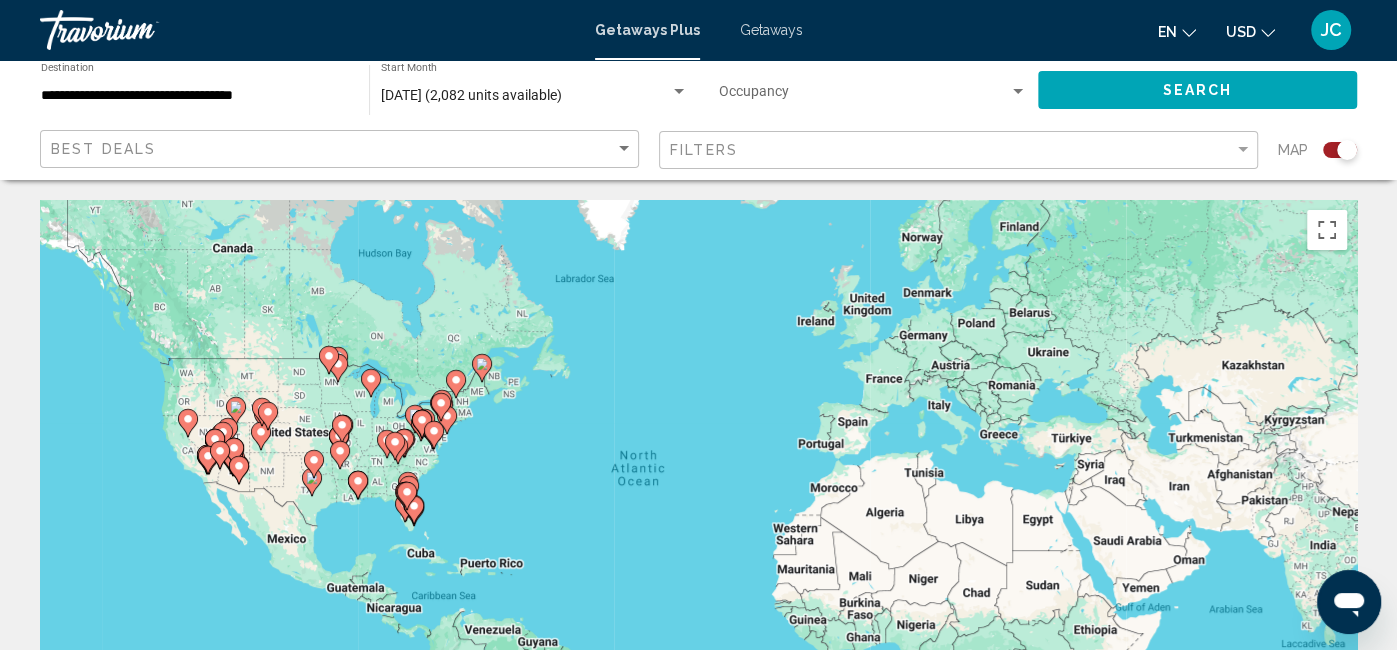 click on "**********" at bounding box center (195, 96) 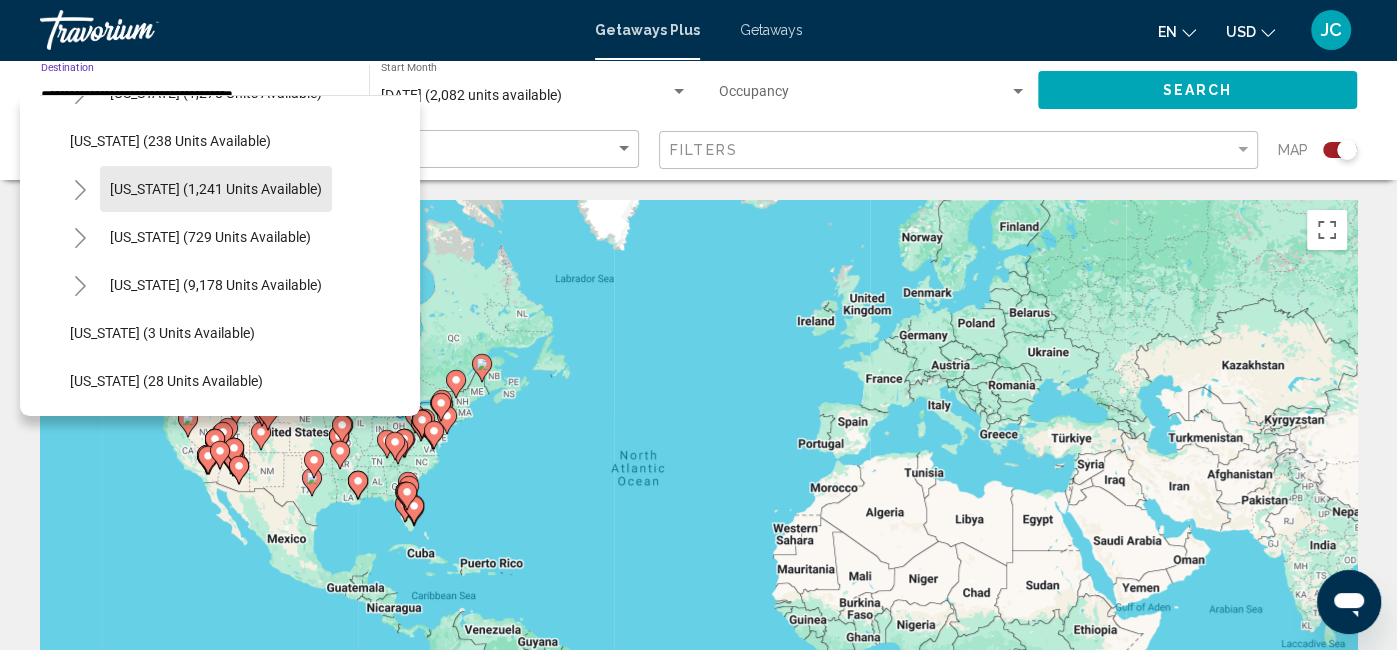scroll, scrollTop: 135, scrollLeft: 0, axis: vertical 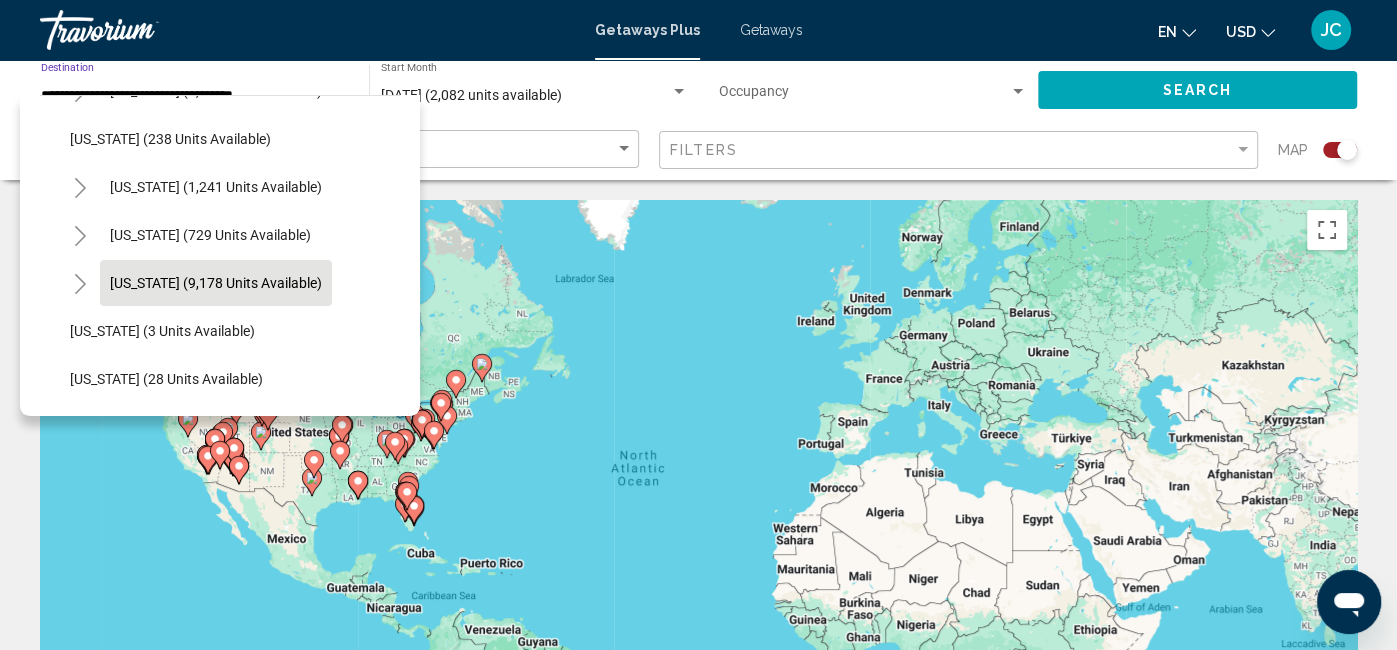 click on "Florida (9,178 units available)" 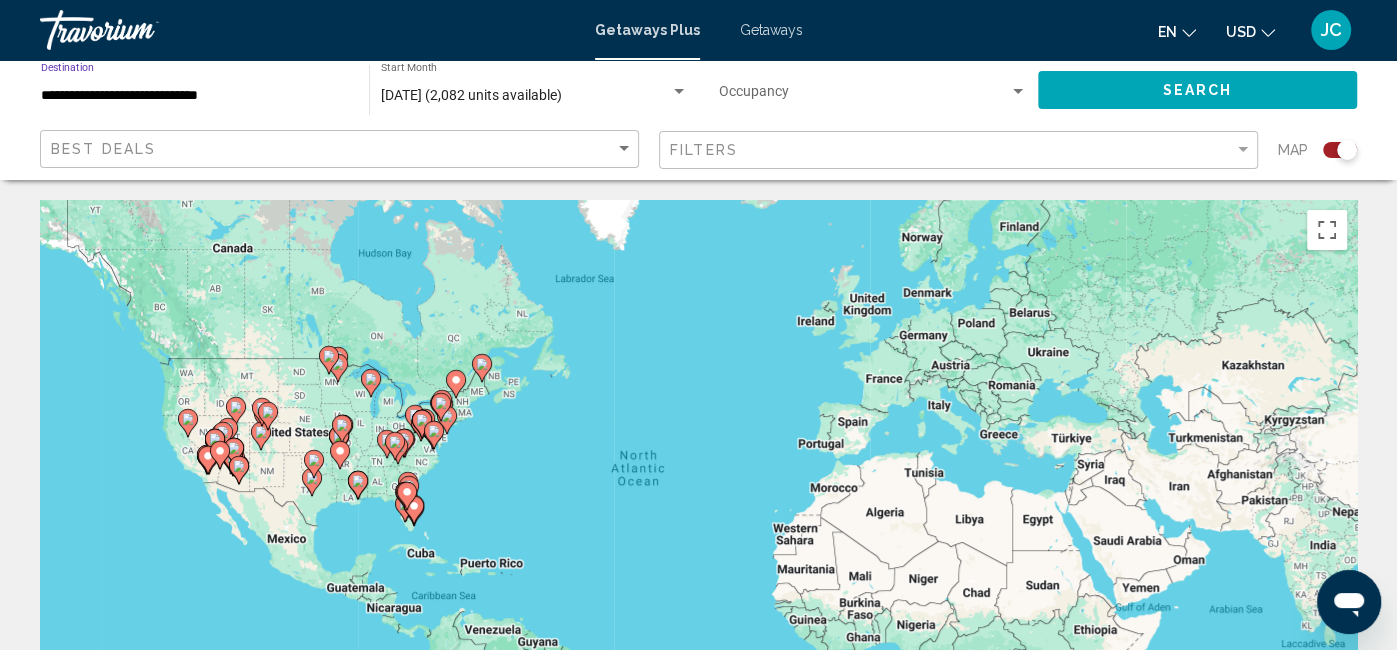 click on "Search" 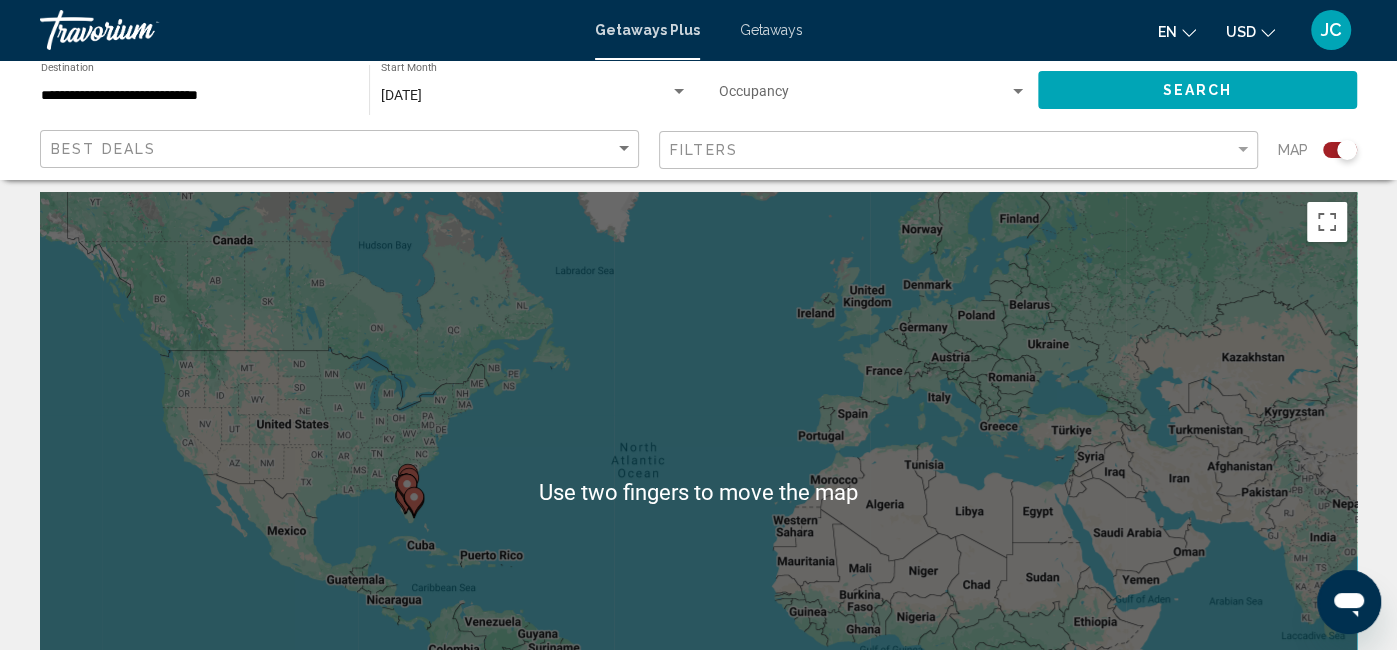 scroll, scrollTop: 0, scrollLeft: 0, axis: both 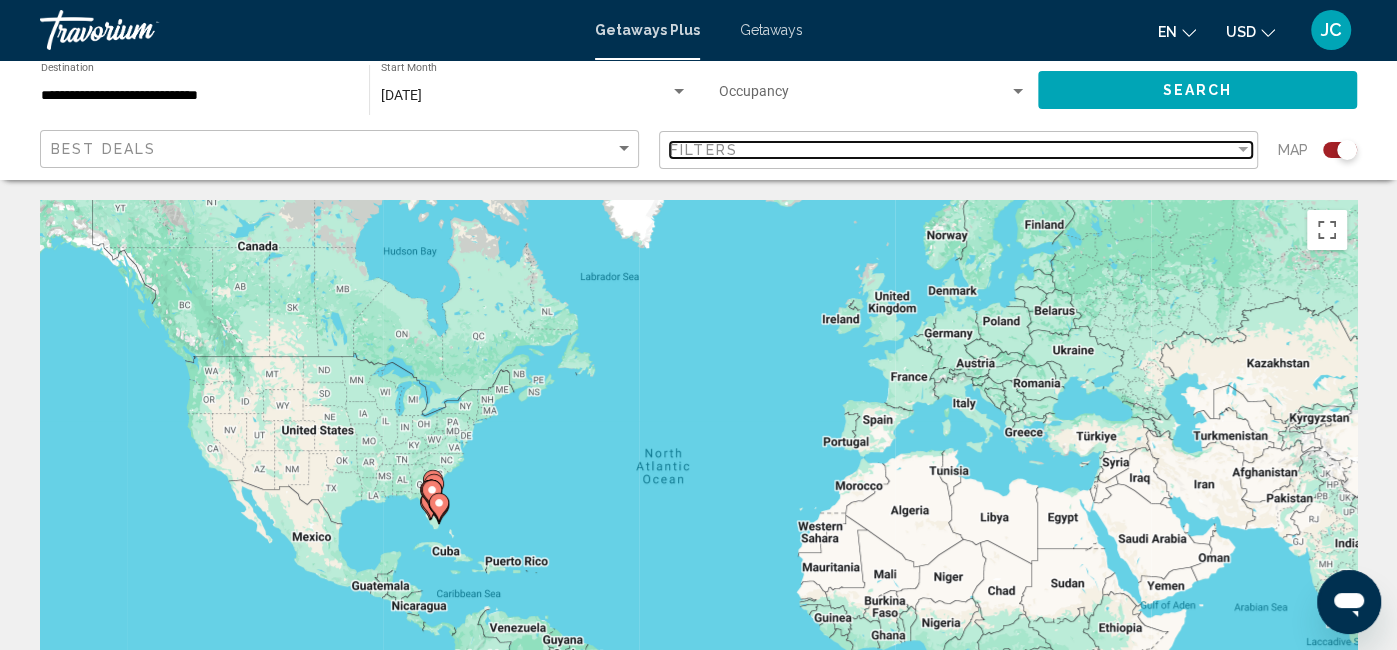 click on "Filters" at bounding box center (704, 150) 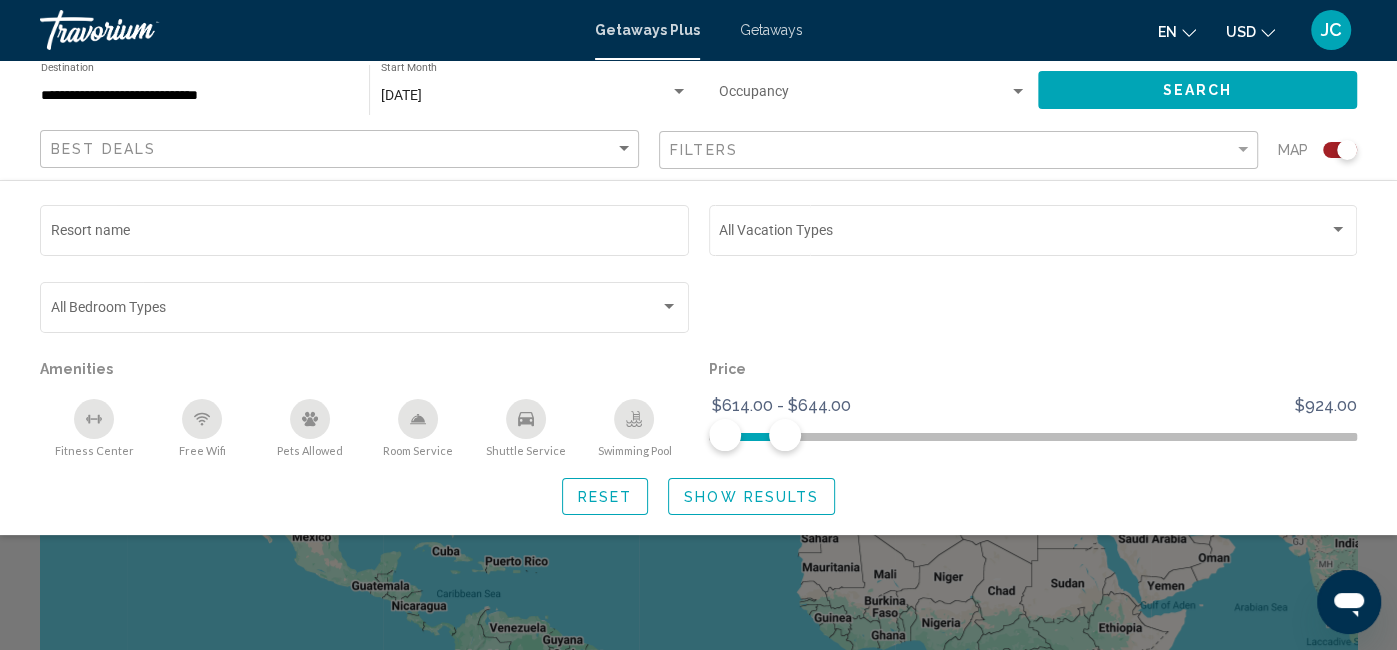 click on "Show Results" 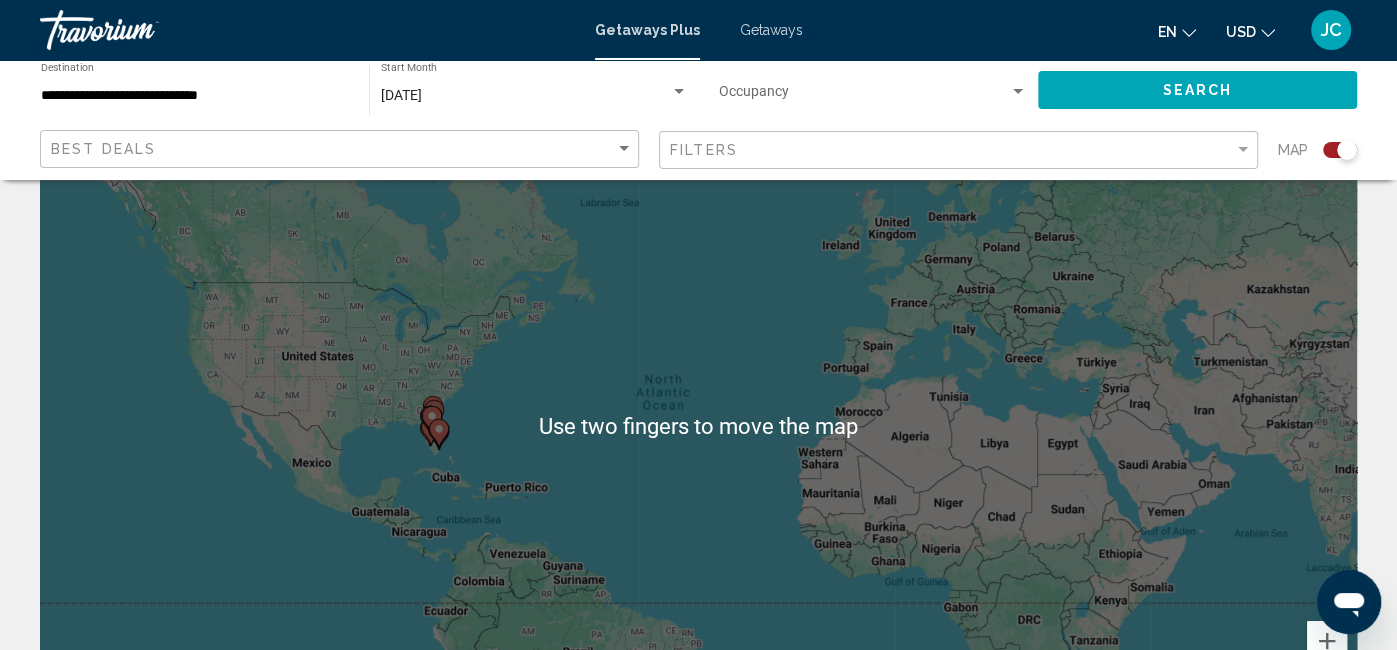 scroll, scrollTop: 76, scrollLeft: 0, axis: vertical 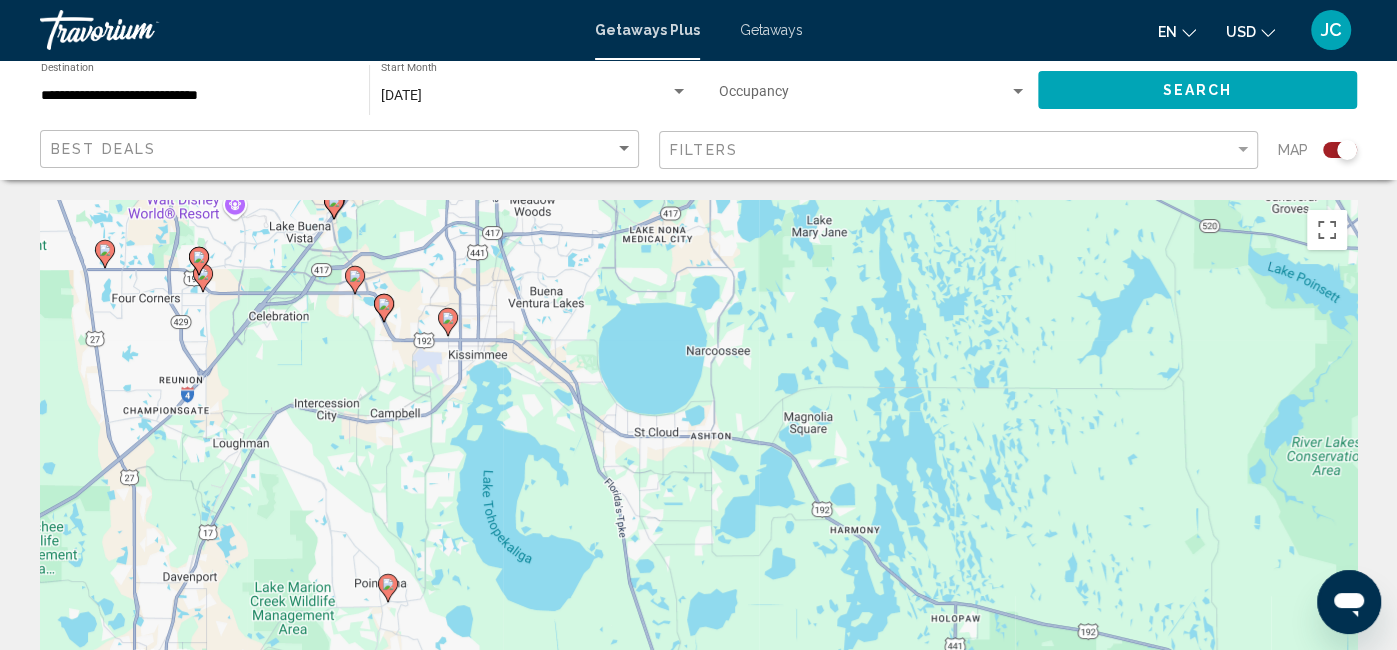 click on "**********" at bounding box center (195, 96) 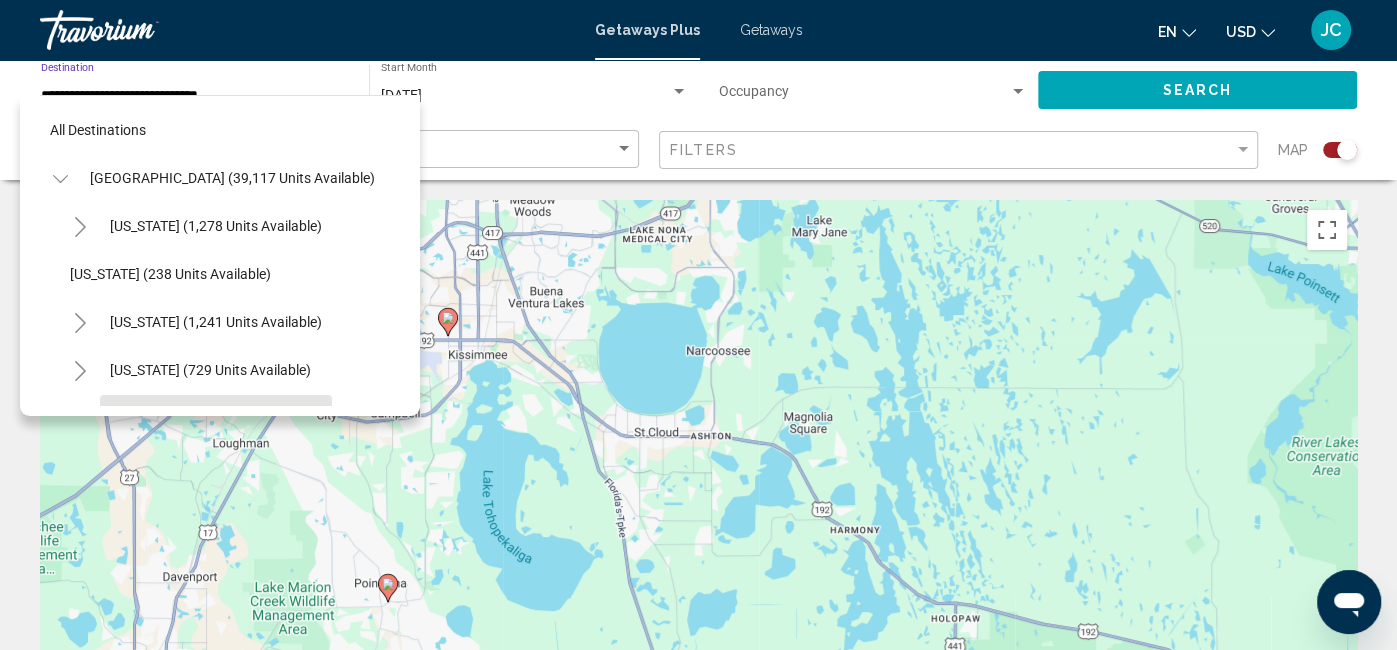 scroll, scrollTop: 167, scrollLeft: 0, axis: vertical 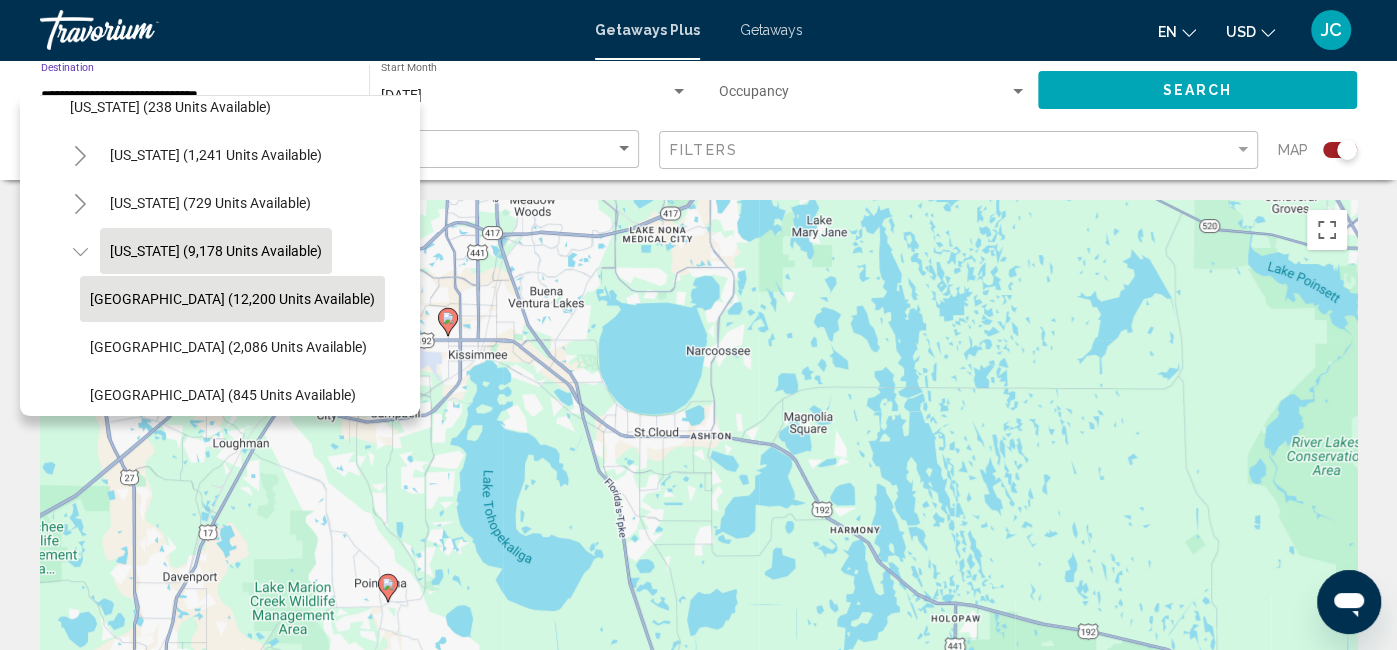 click on "Orlando & Disney Area (12,200 units available)" 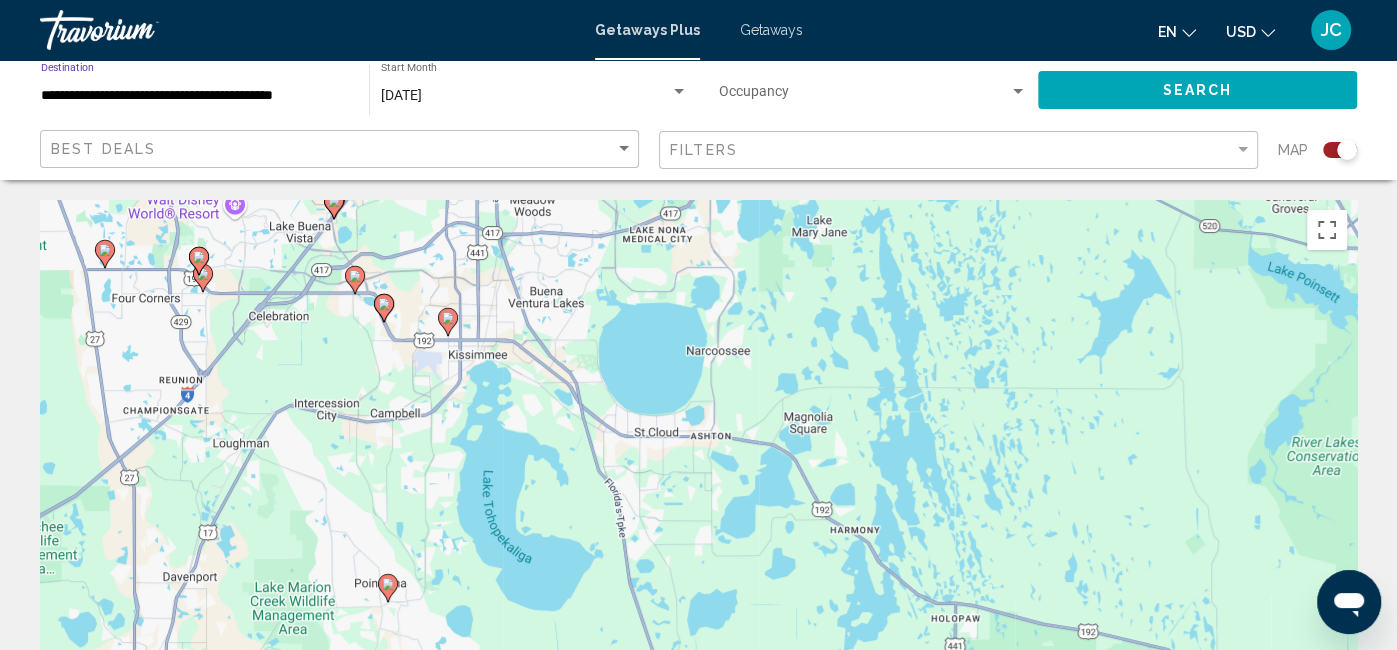 click on "Search" 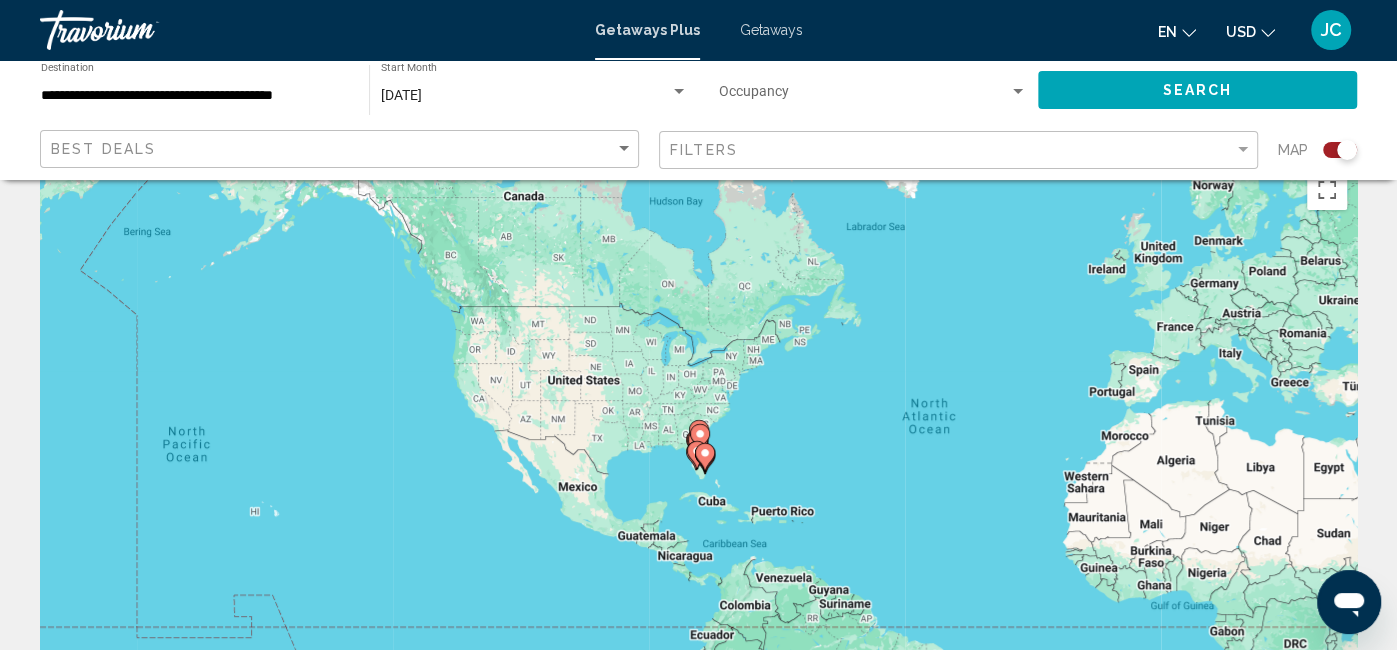 scroll, scrollTop: 0, scrollLeft: 0, axis: both 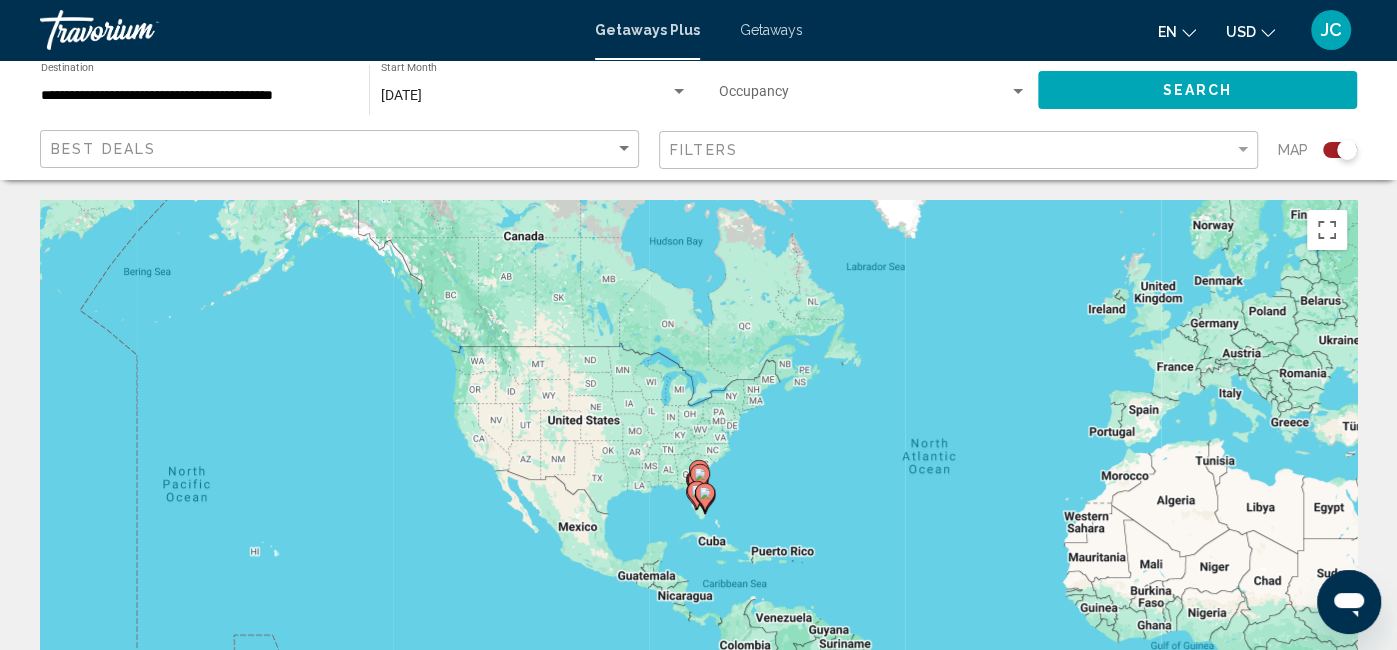 click at bounding box center [864, 96] 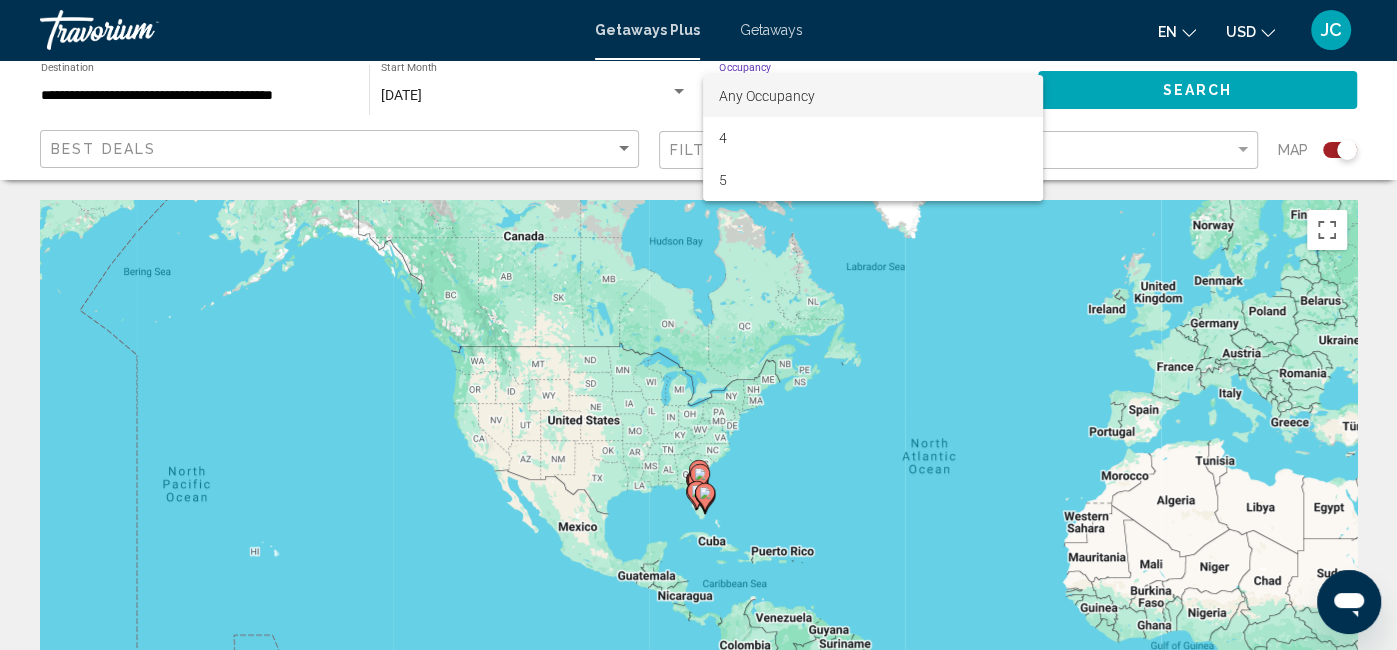 click on "Any Occupancy" at bounding box center [767, 96] 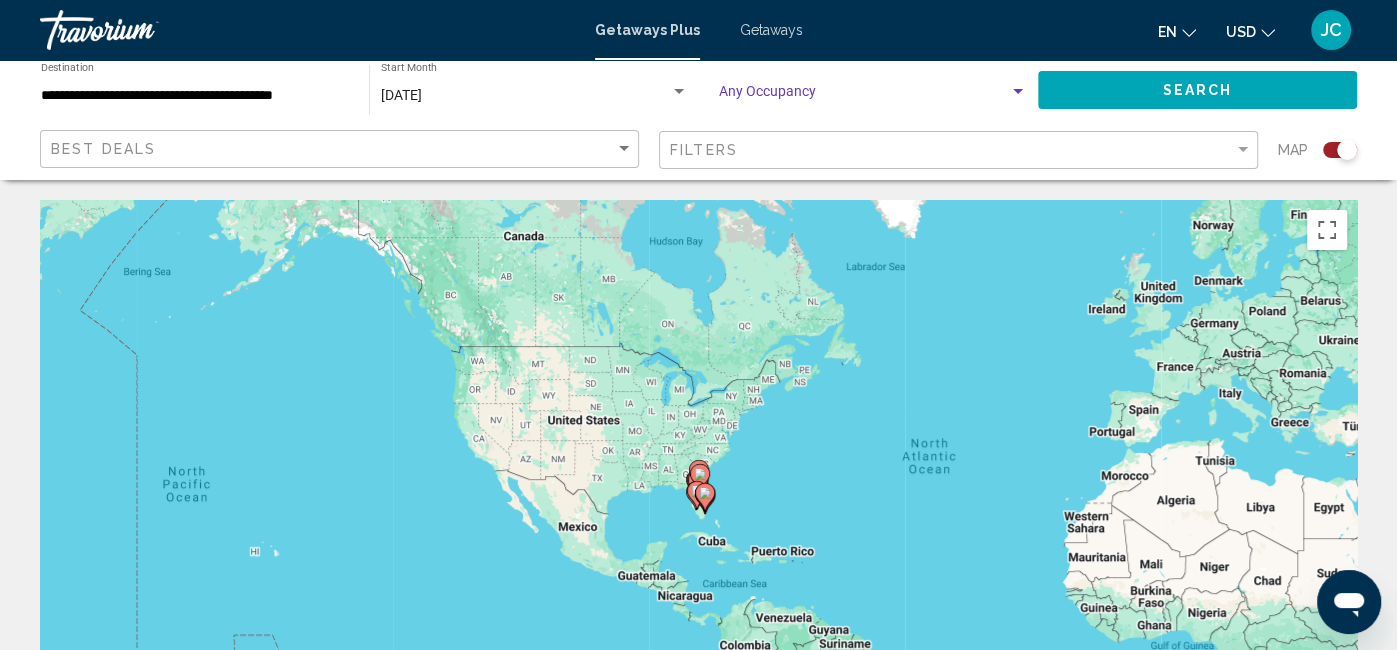 click on "Search" 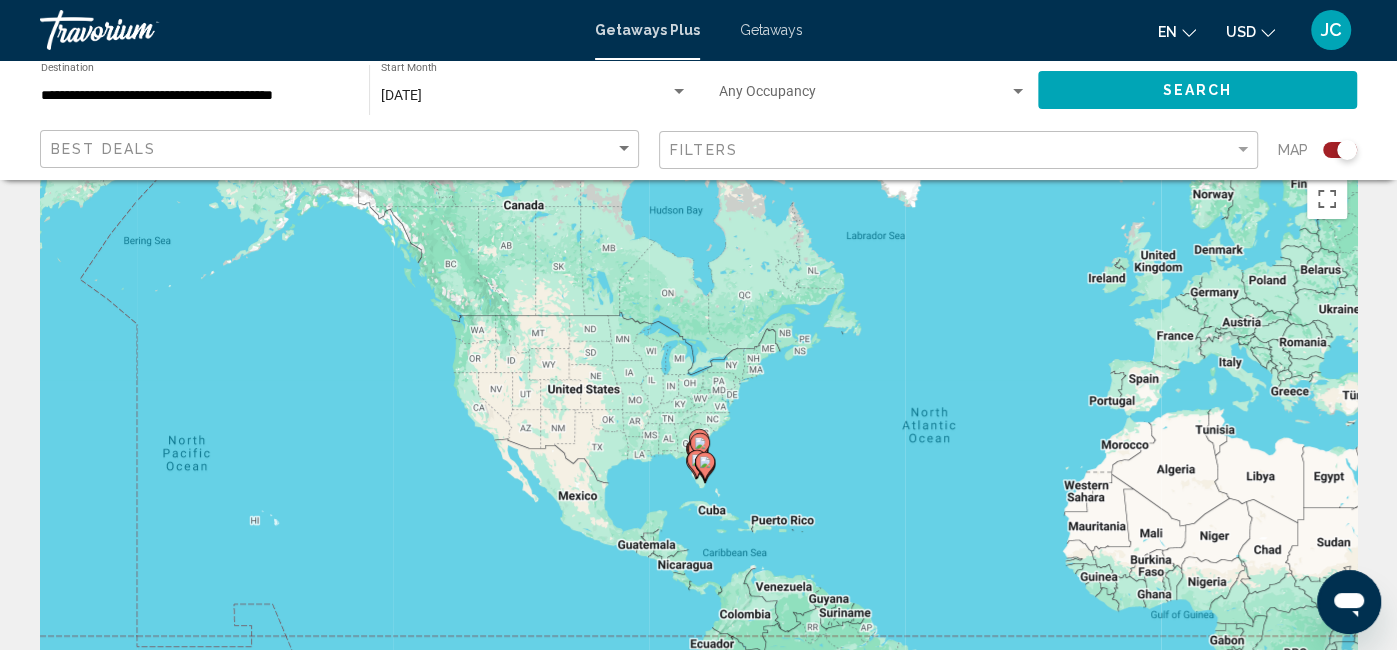 scroll, scrollTop: 32, scrollLeft: 0, axis: vertical 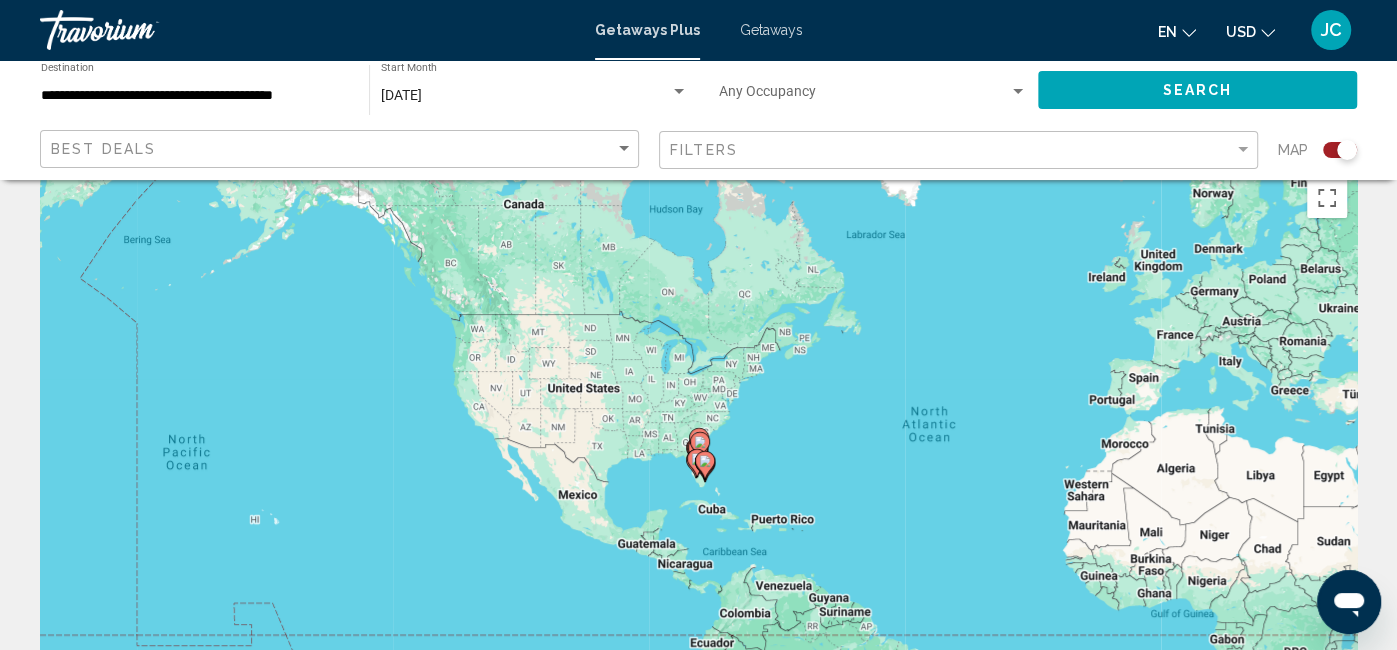 click on "July 2025" at bounding box center (401, 95) 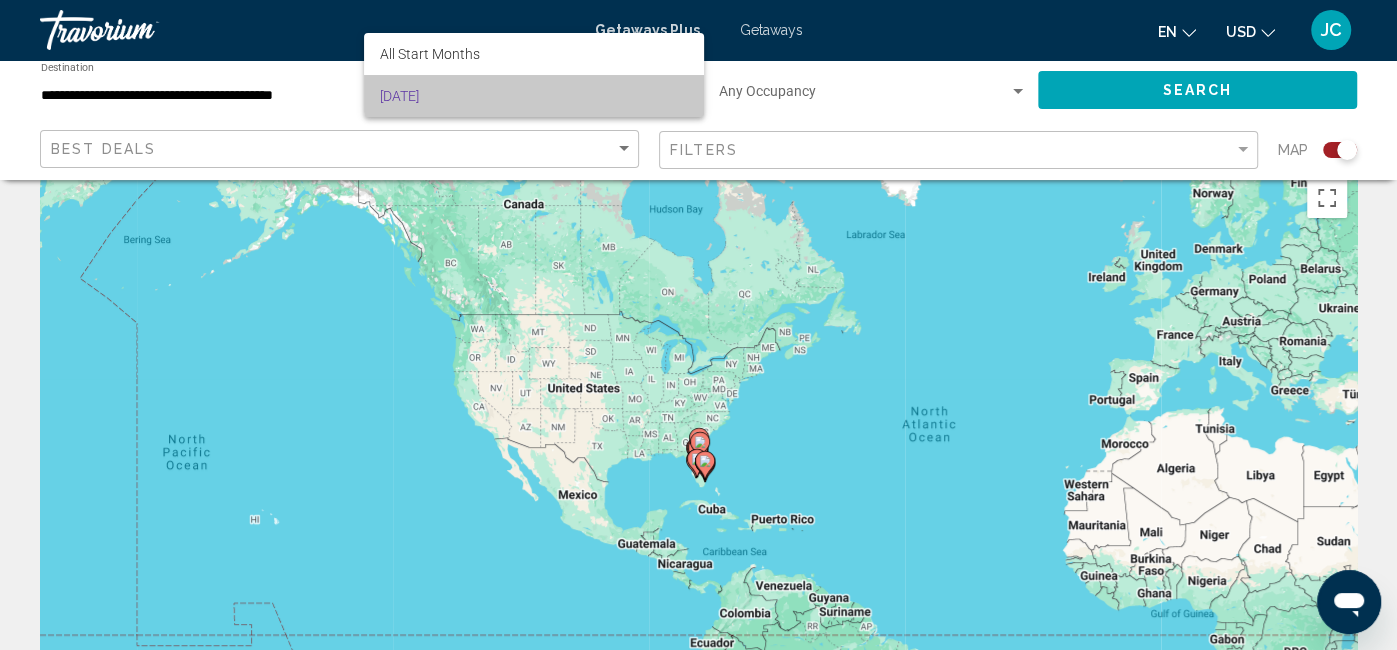 click on "July 2025" at bounding box center [533, 96] 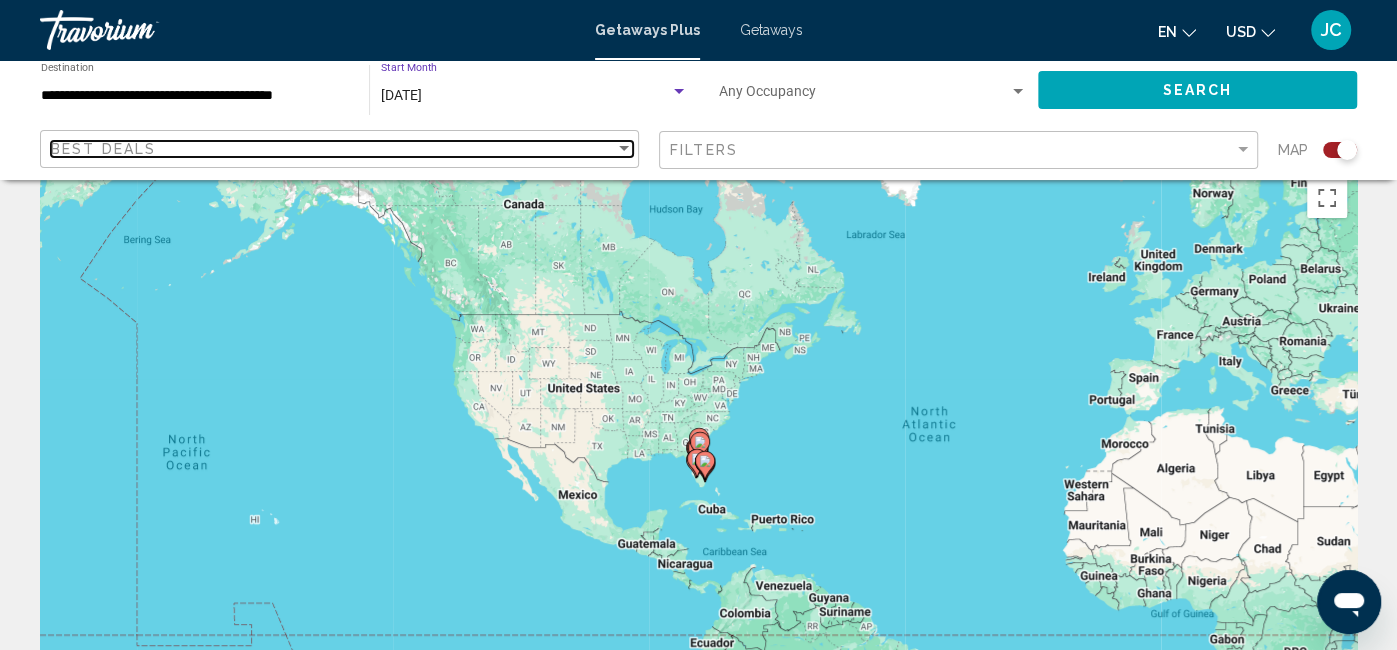 click at bounding box center (624, 149) 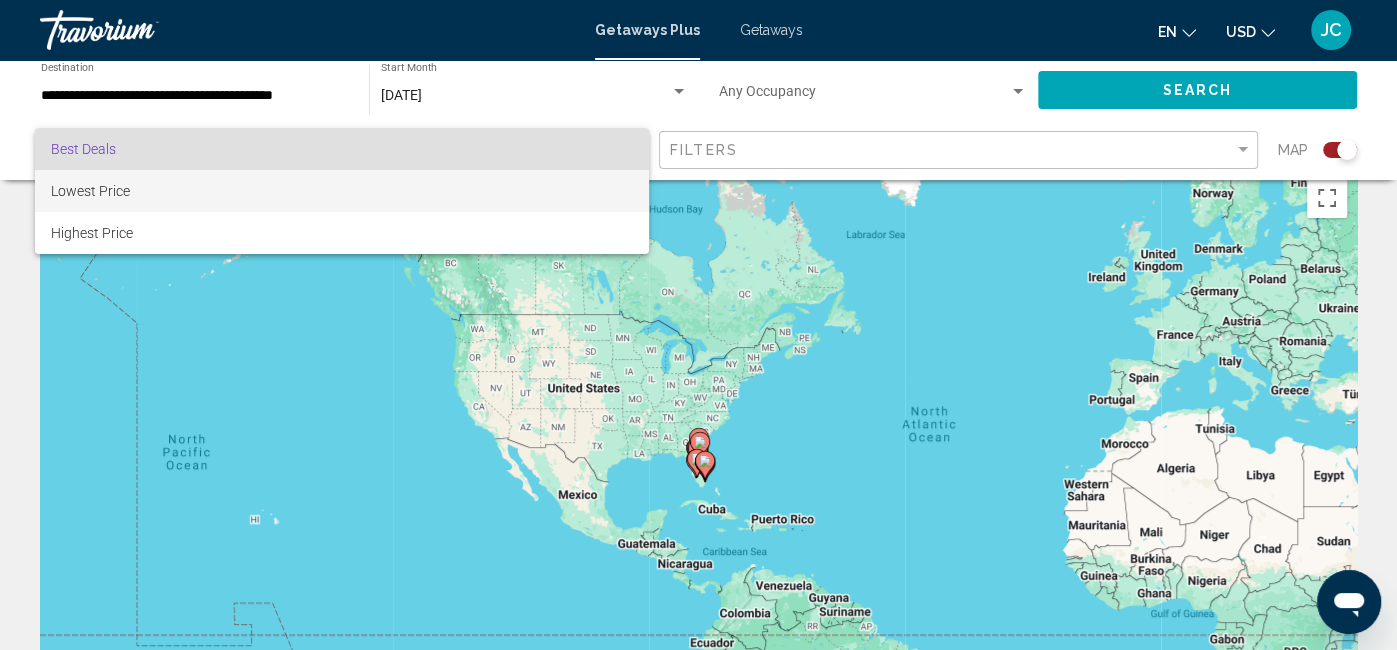 click on "Lowest Price" at bounding box center [342, 191] 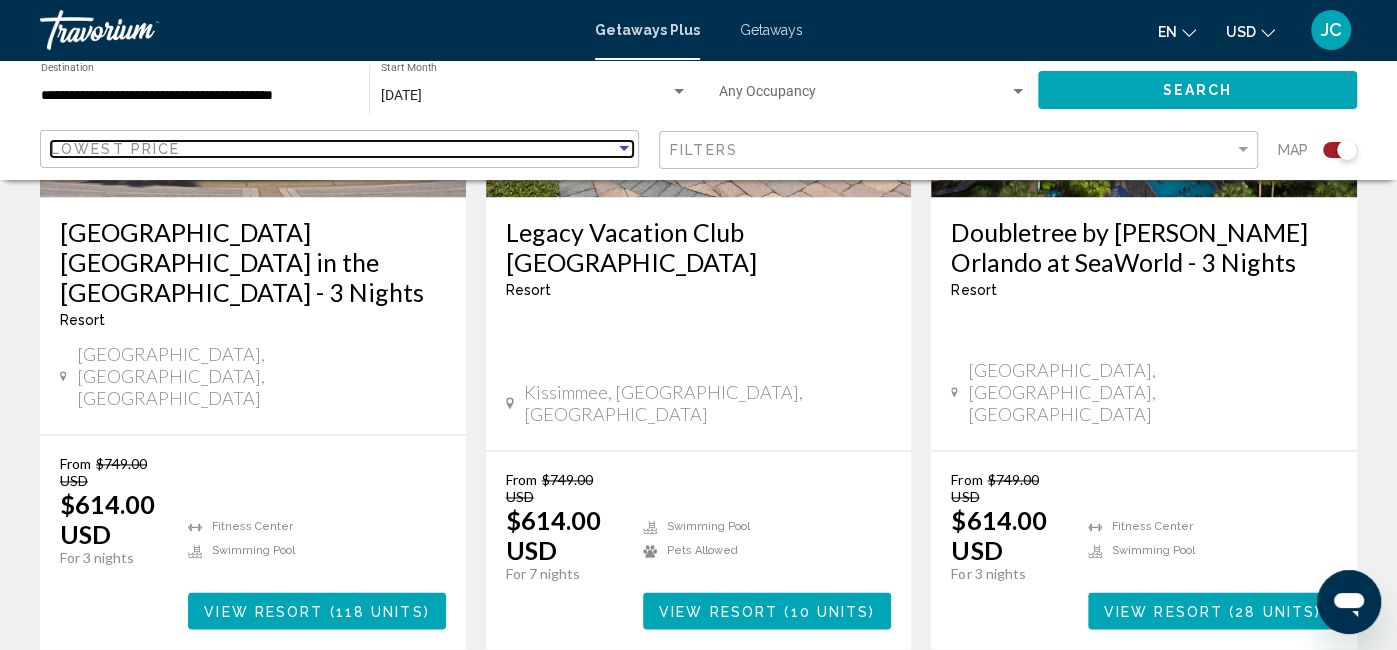 scroll, scrollTop: 1857, scrollLeft: 0, axis: vertical 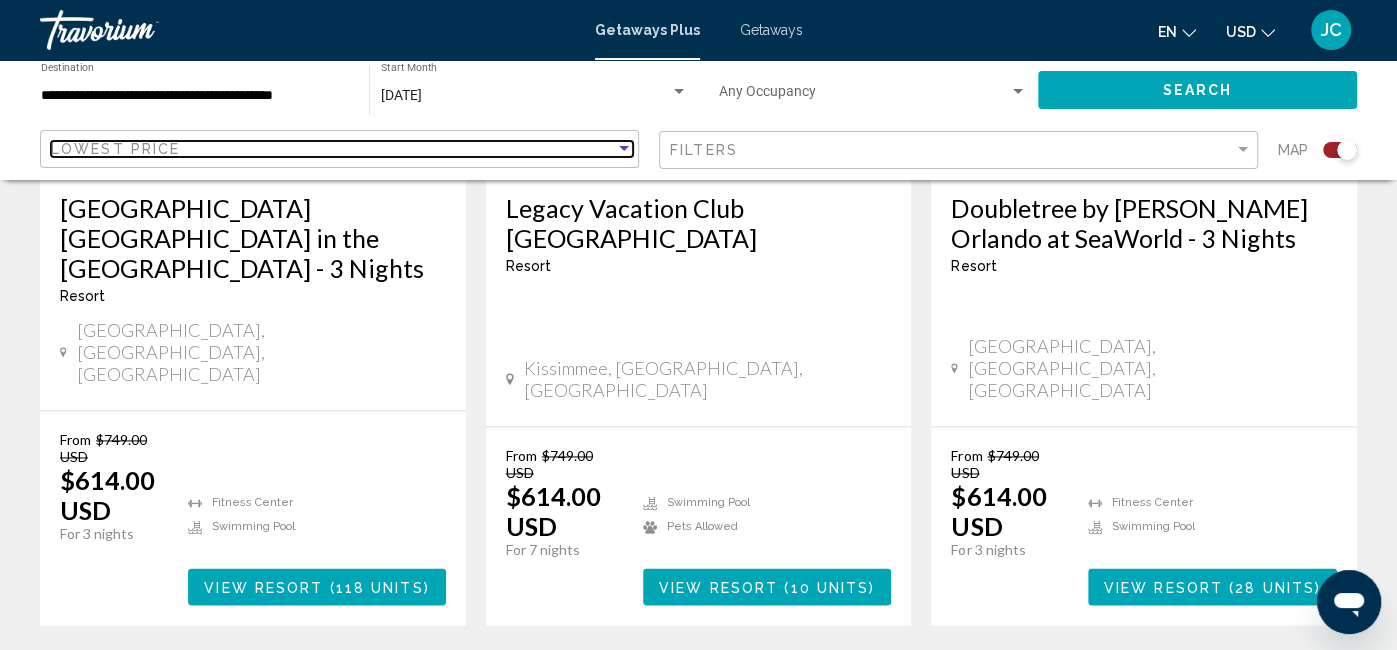 click on "Lowest Price" at bounding box center (333, 149) 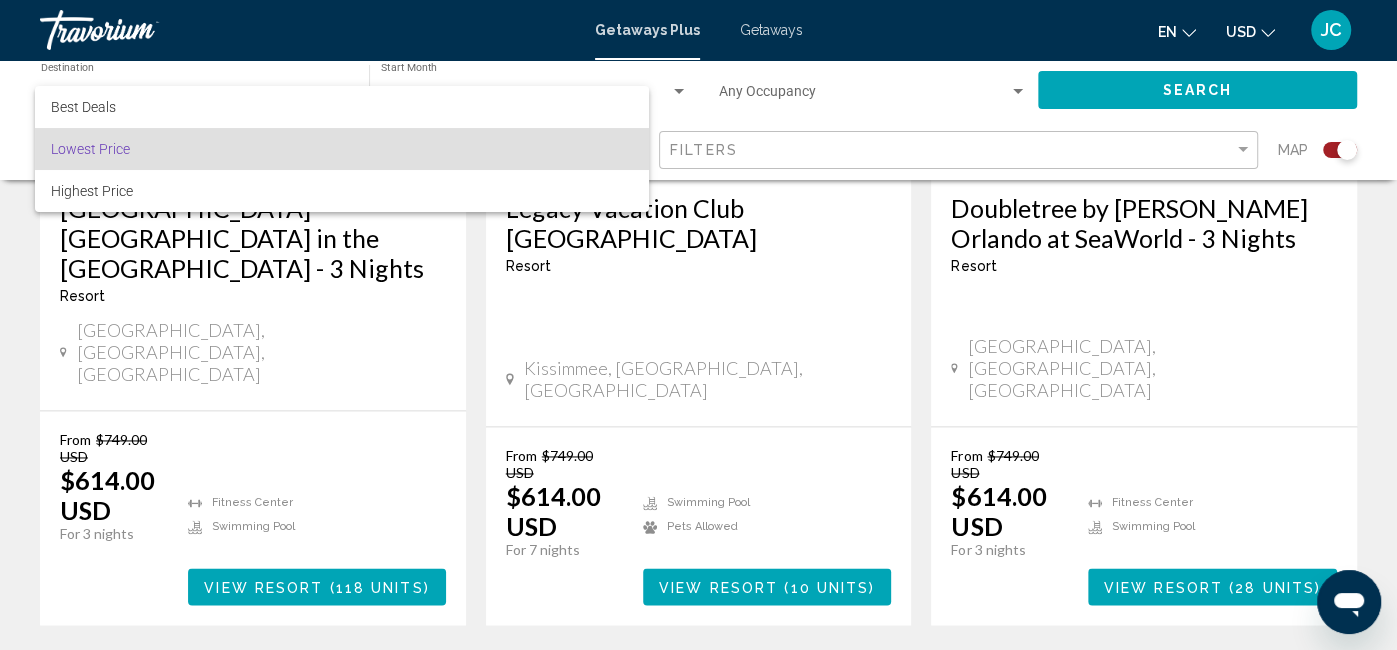 click on "Lowest Price" at bounding box center [342, 149] 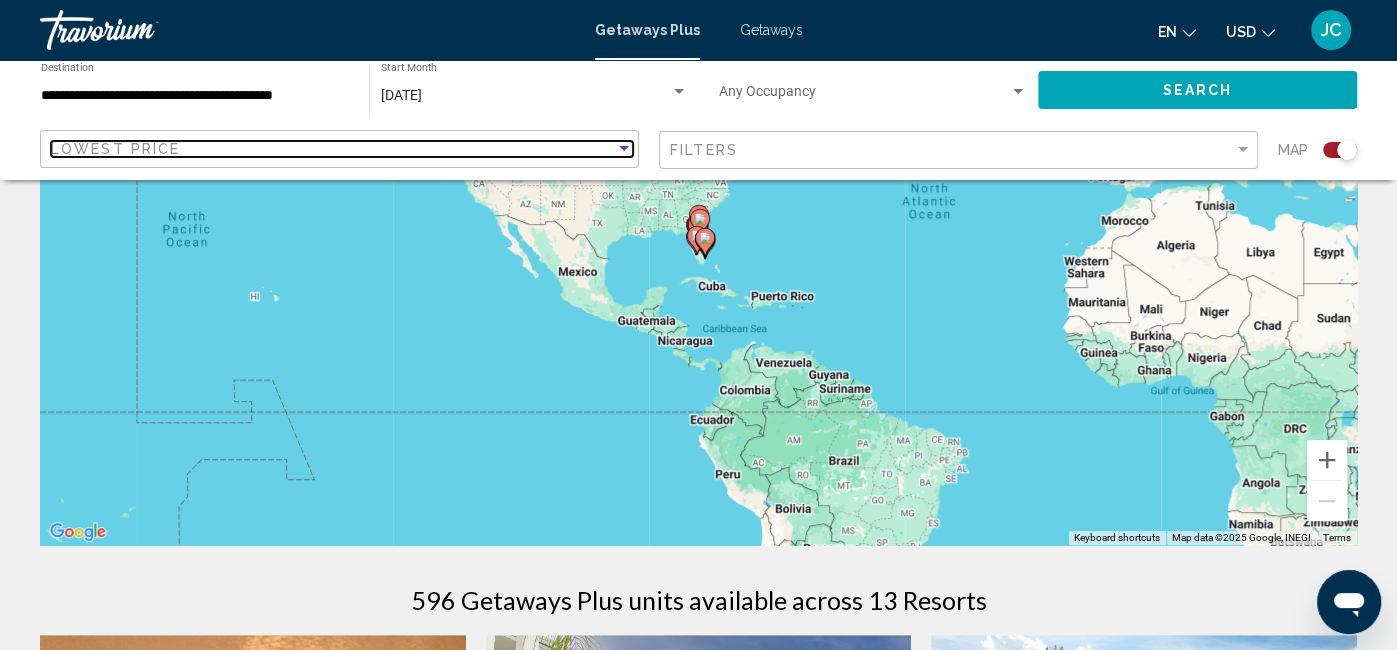scroll, scrollTop: 0, scrollLeft: 0, axis: both 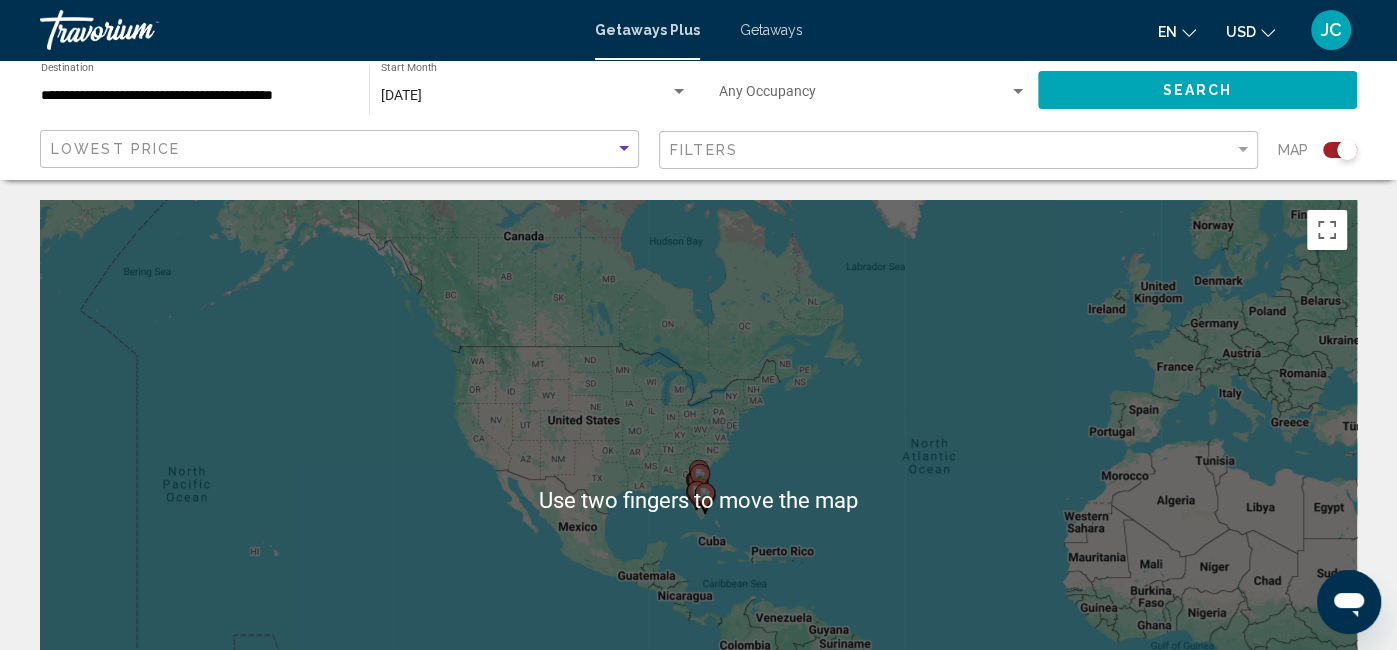 click on "Getaways" at bounding box center (771, 30) 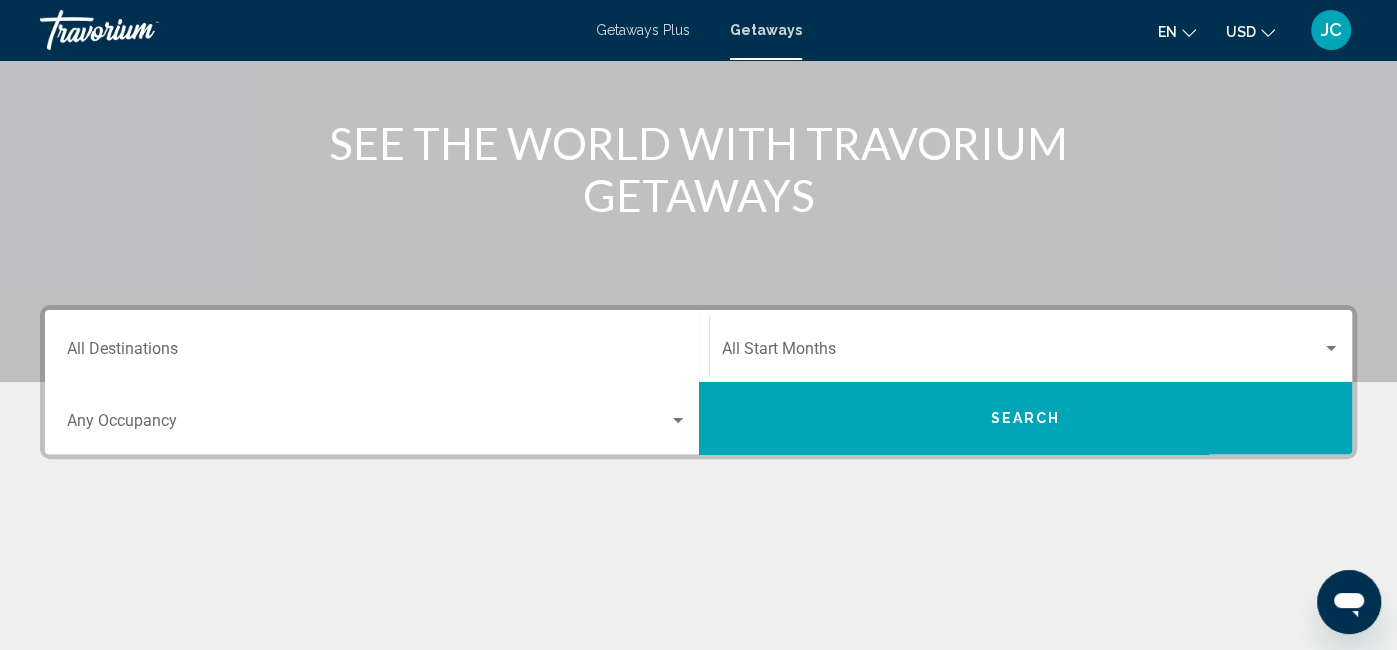 scroll, scrollTop: 205, scrollLeft: 0, axis: vertical 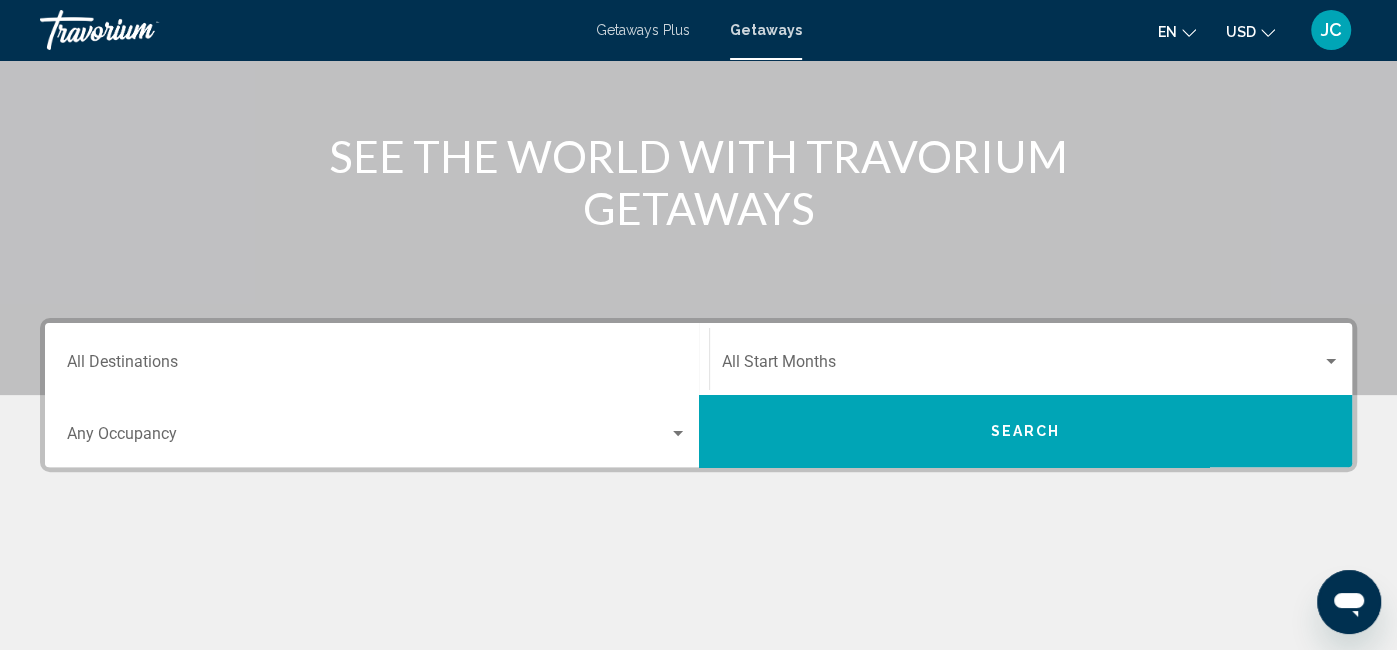 click on "Destination All Destinations" at bounding box center [377, 366] 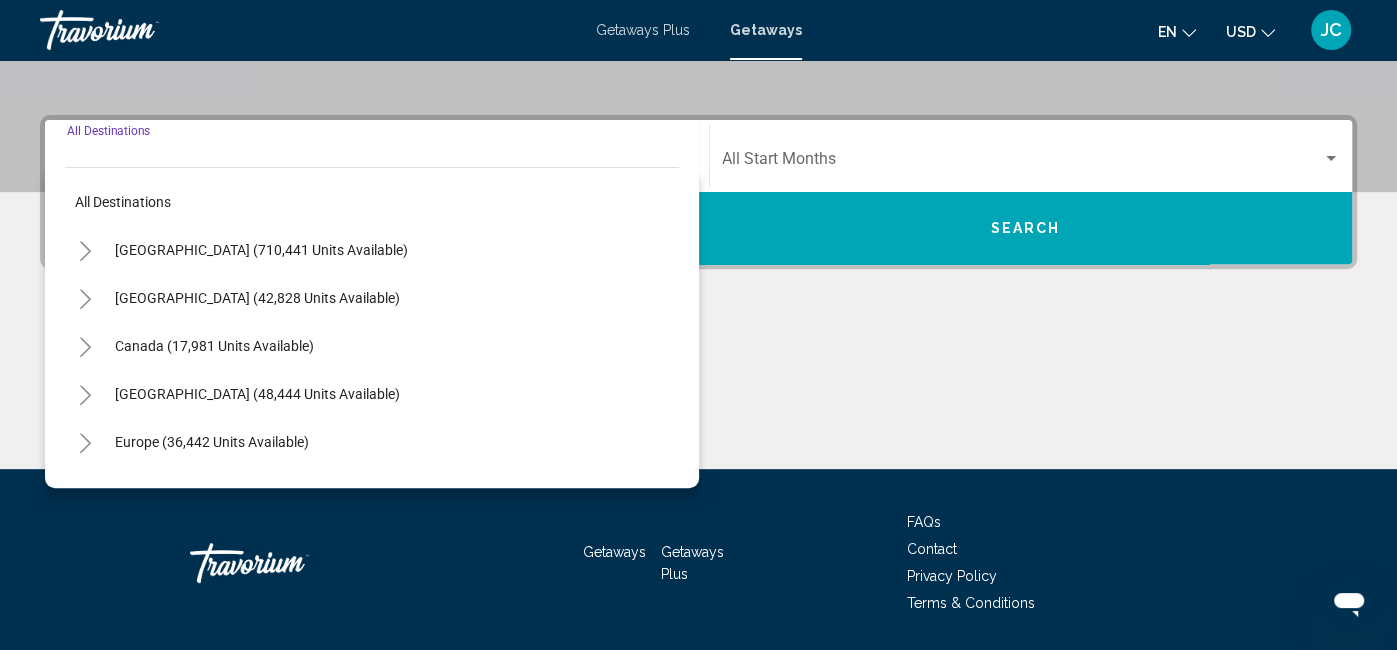 scroll, scrollTop: 457, scrollLeft: 0, axis: vertical 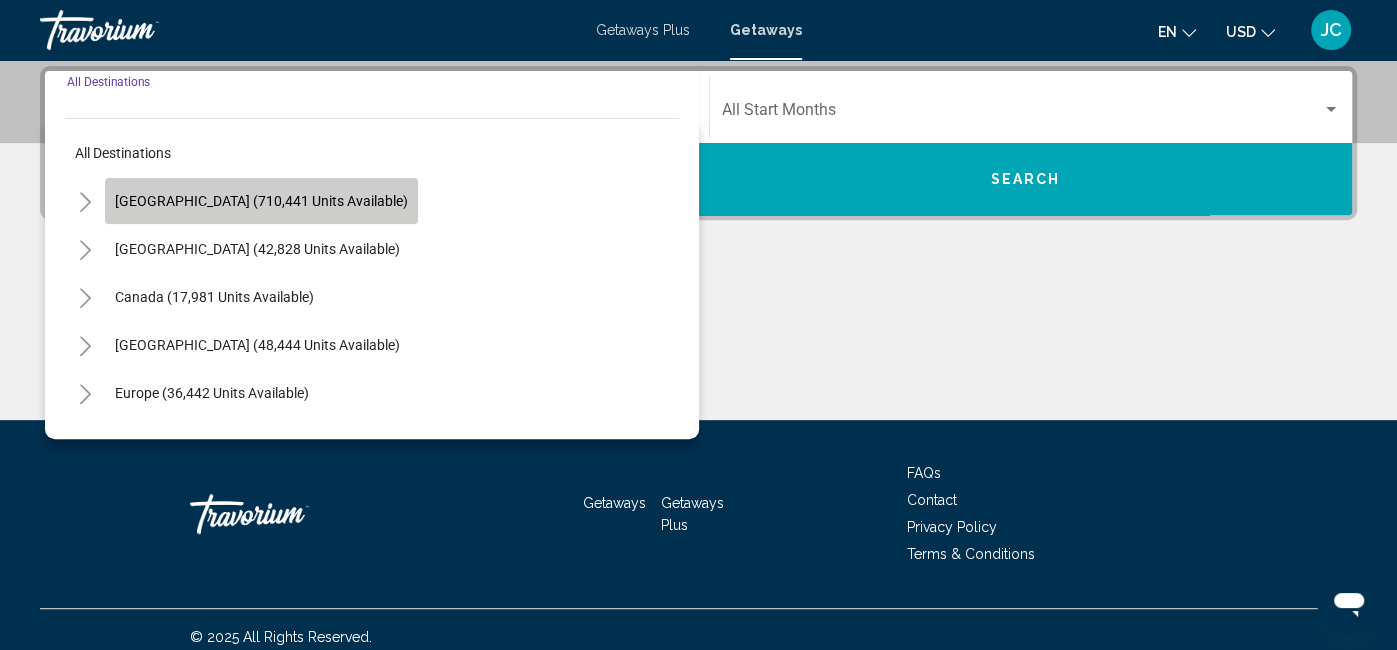 click on "[GEOGRAPHIC_DATA] (710,441 units available)" at bounding box center [257, 249] 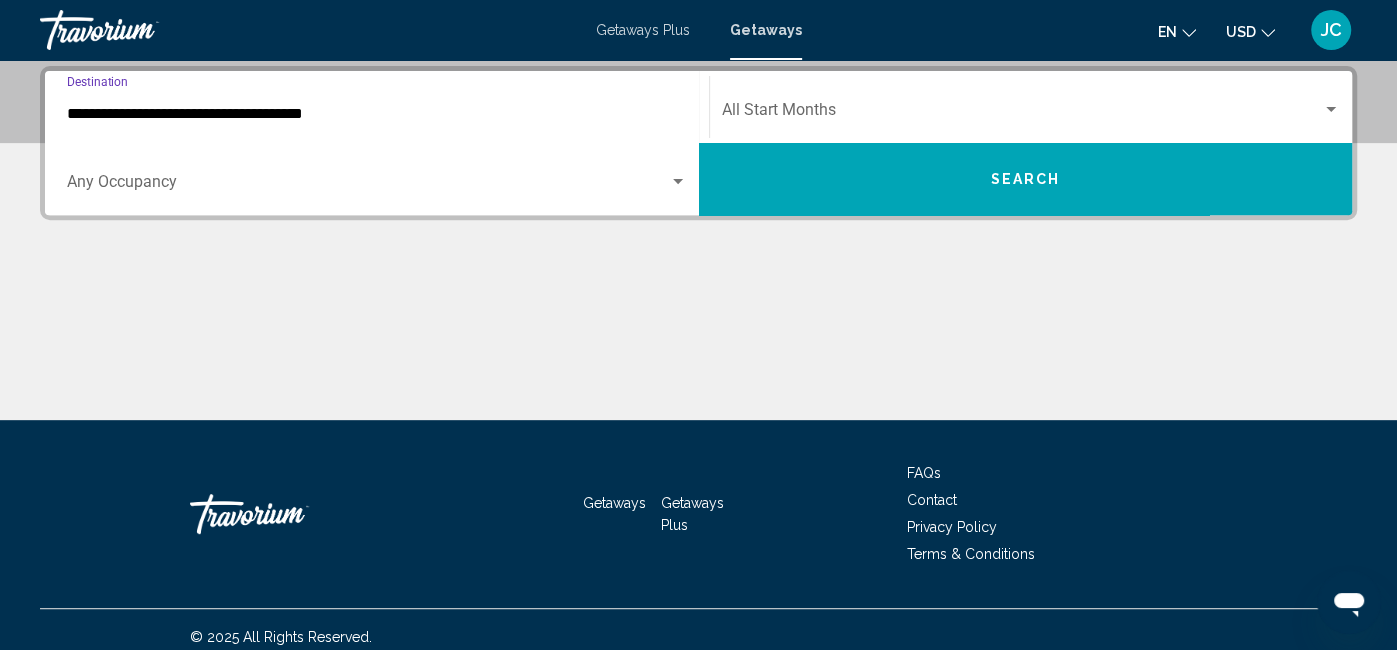 click at bounding box center (368, 186) 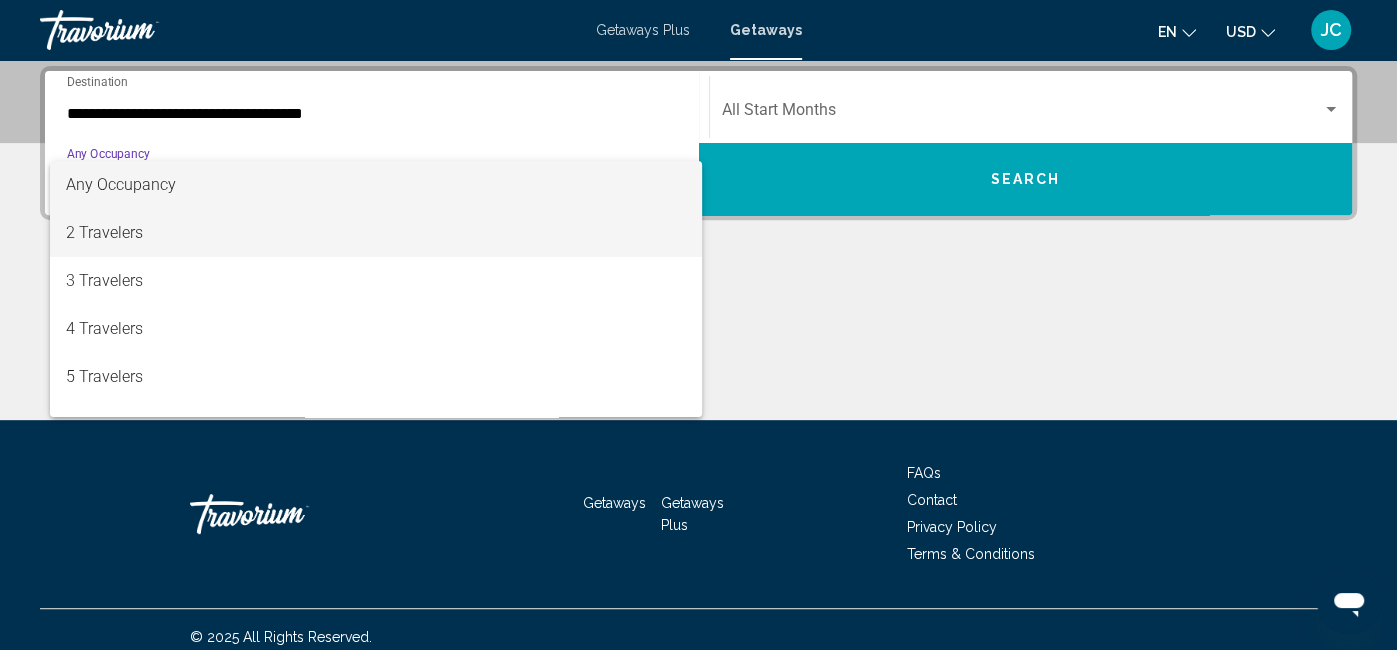 click on "2 Travelers" at bounding box center [376, 233] 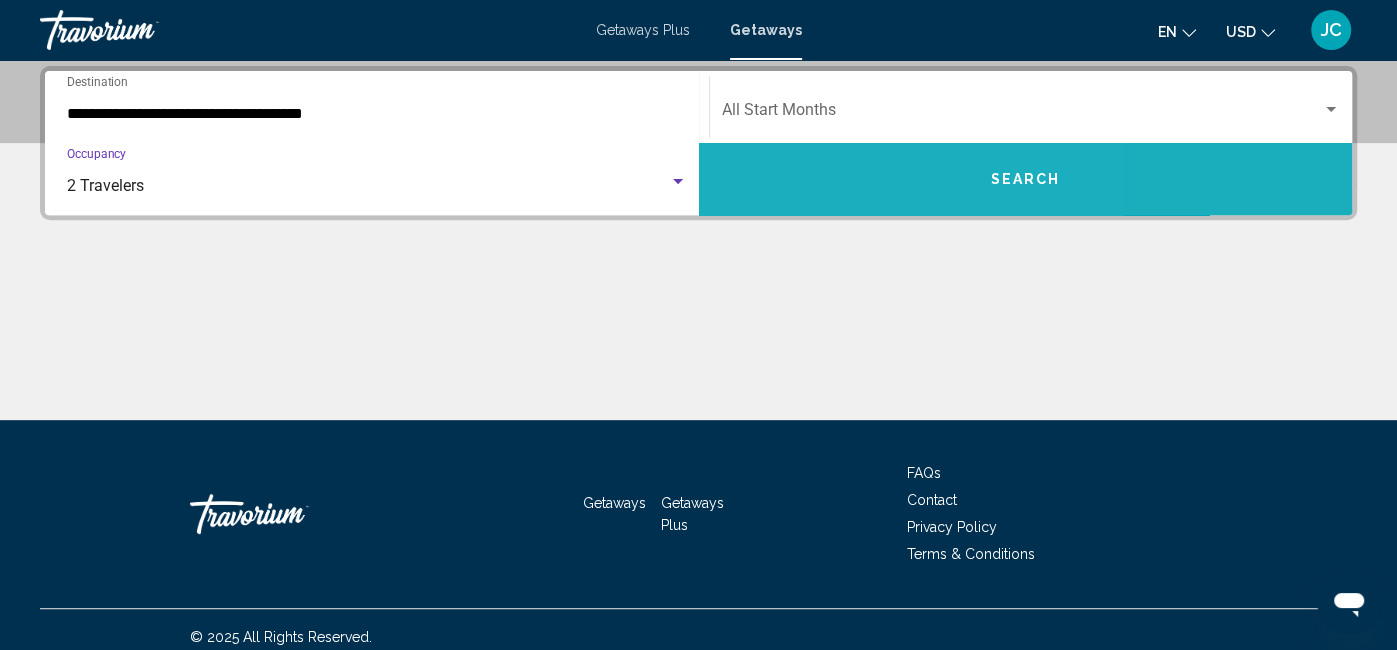 click on "Search" at bounding box center (1026, 179) 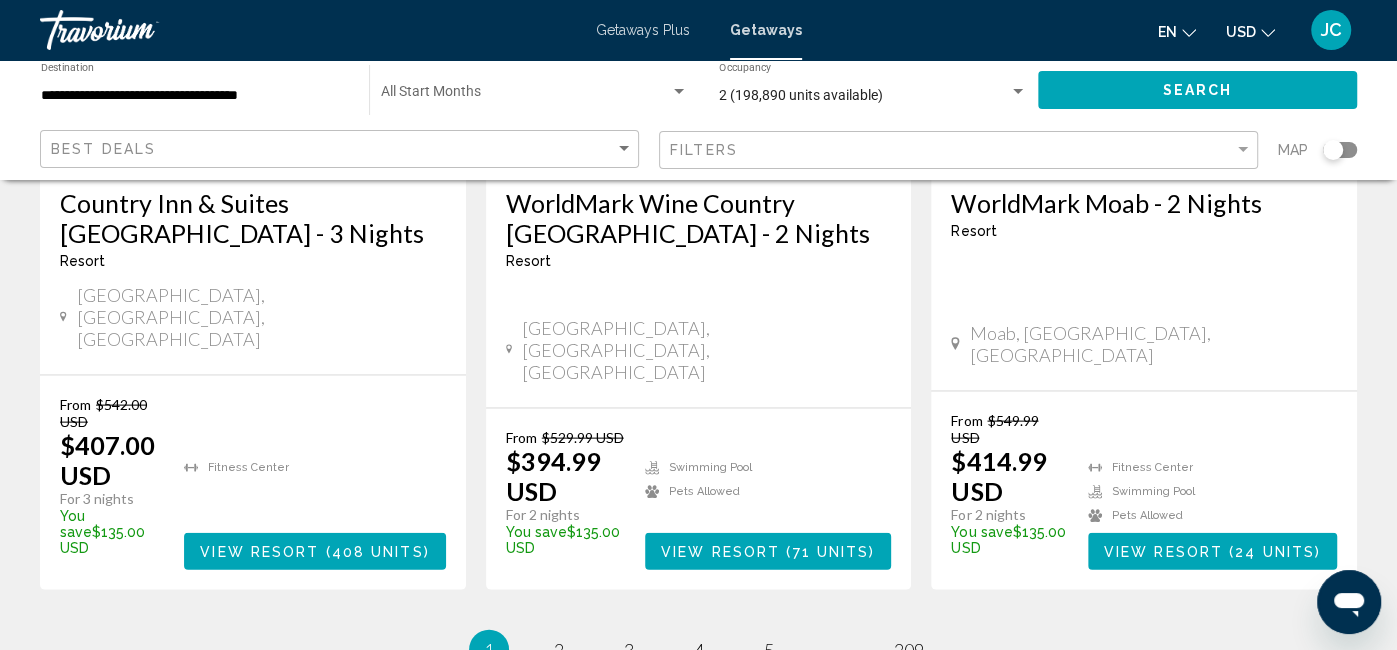 scroll, scrollTop: 2762, scrollLeft: 0, axis: vertical 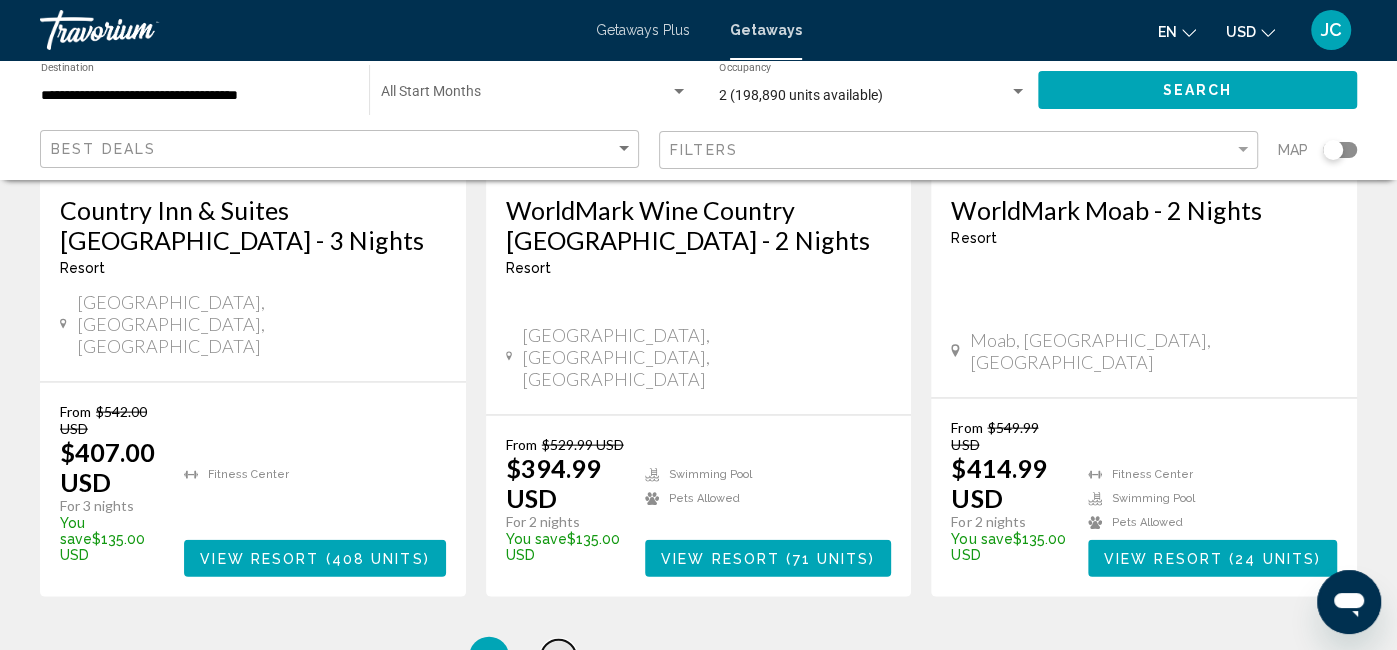 click on "2" at bounding box center (559, 657) 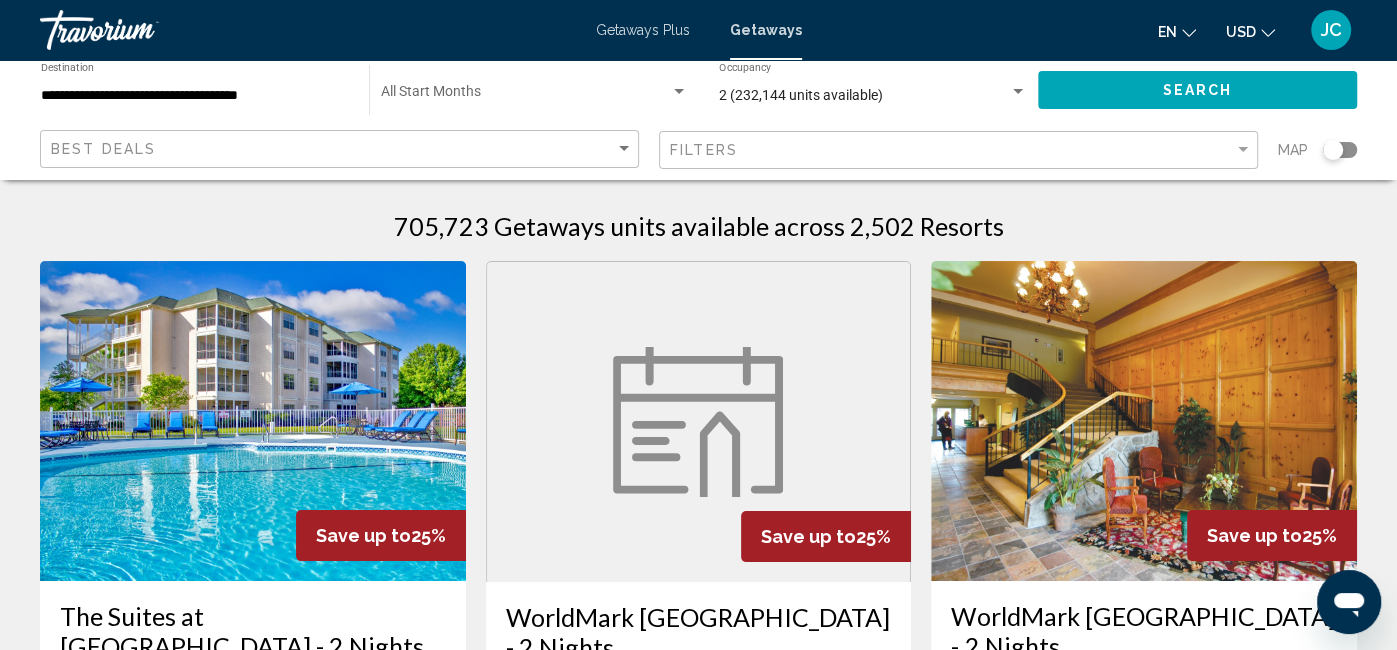 scroll, scrollTop: 0, scrollLeft: 0, axis: both 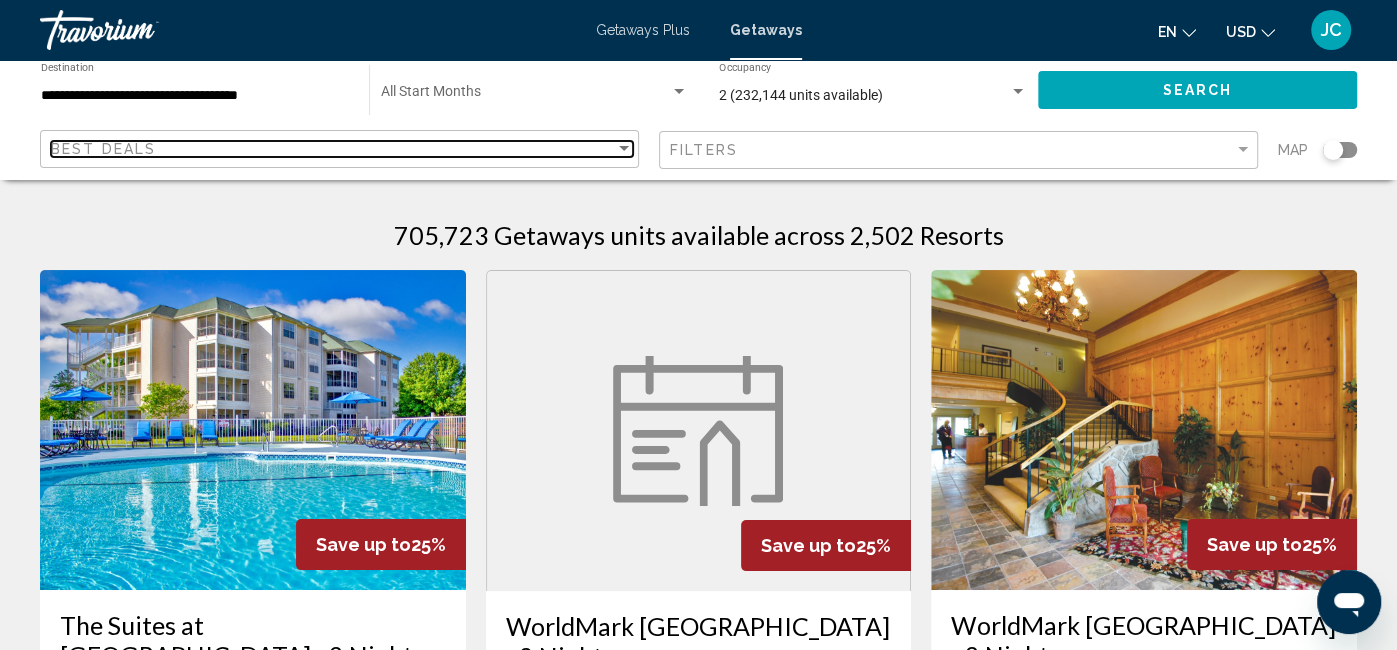 click at bounding box center [624, 149] 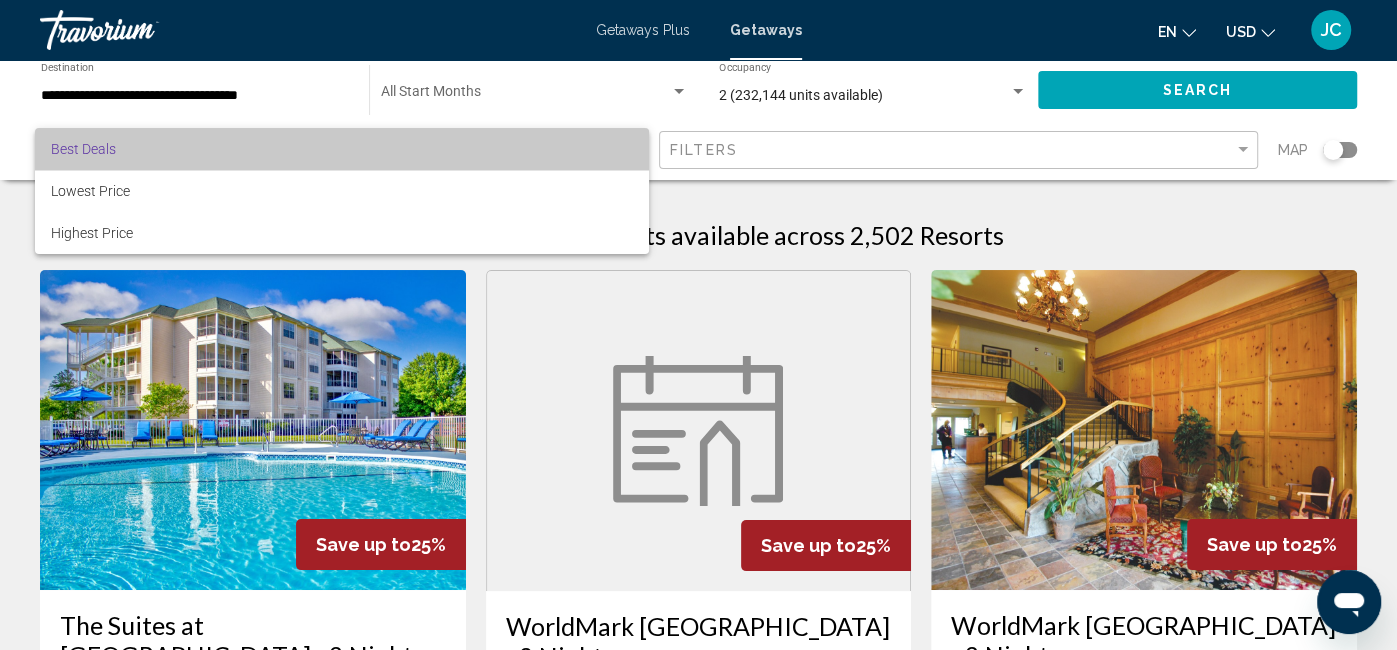 click on "Best Deals" at bounding box center (342, 149) 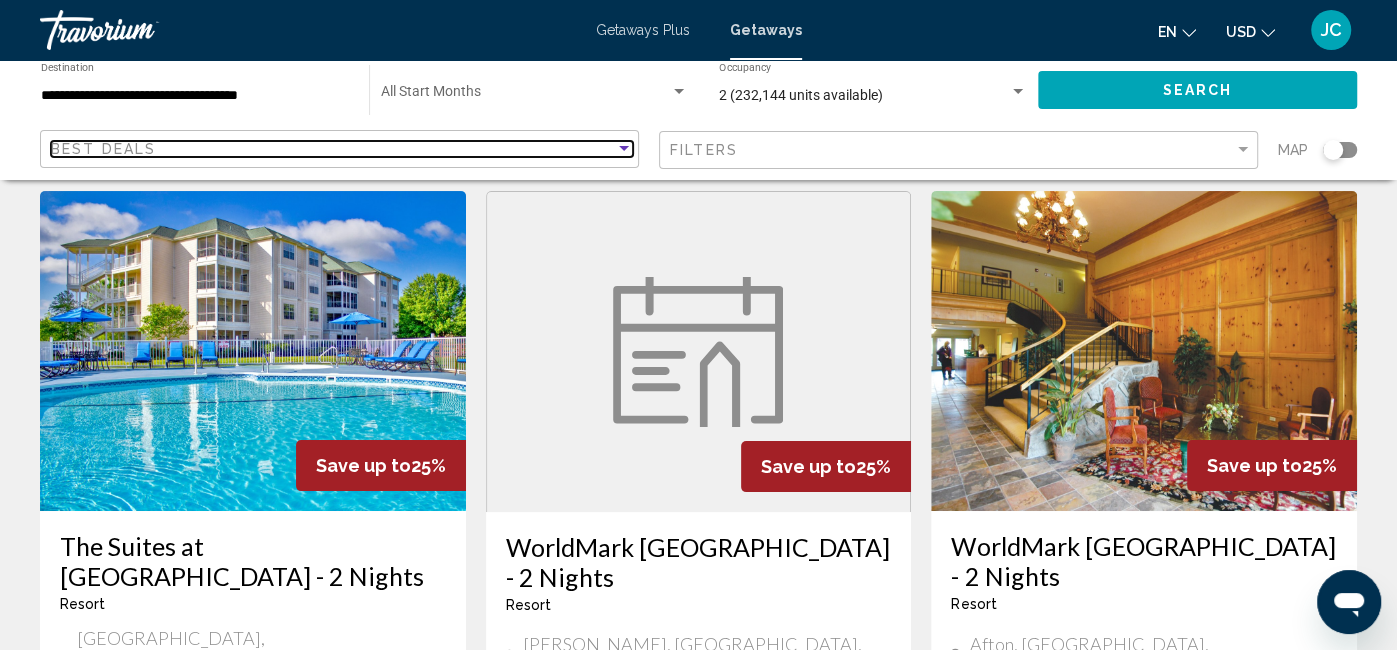 scroll, scrollTop: 0, scrollLeft: 0, axis: both 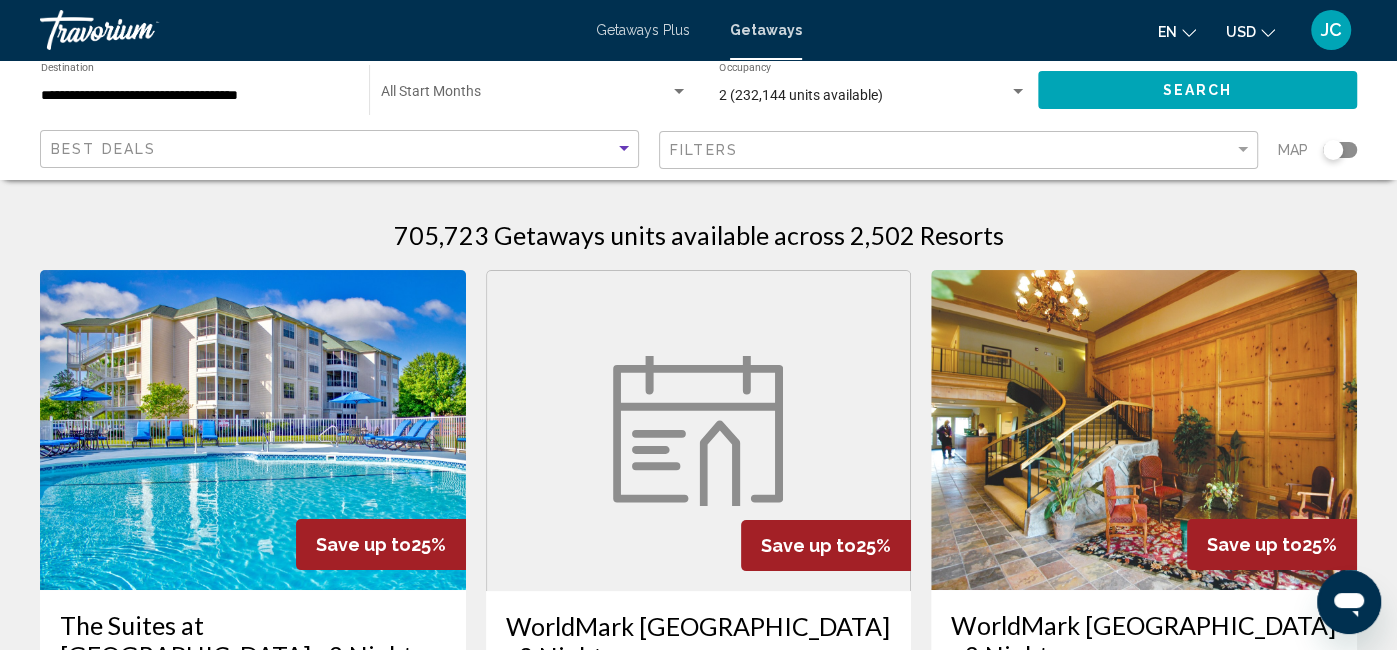 click on "2 (232,144 units available)" at bounding box center [801, 95] 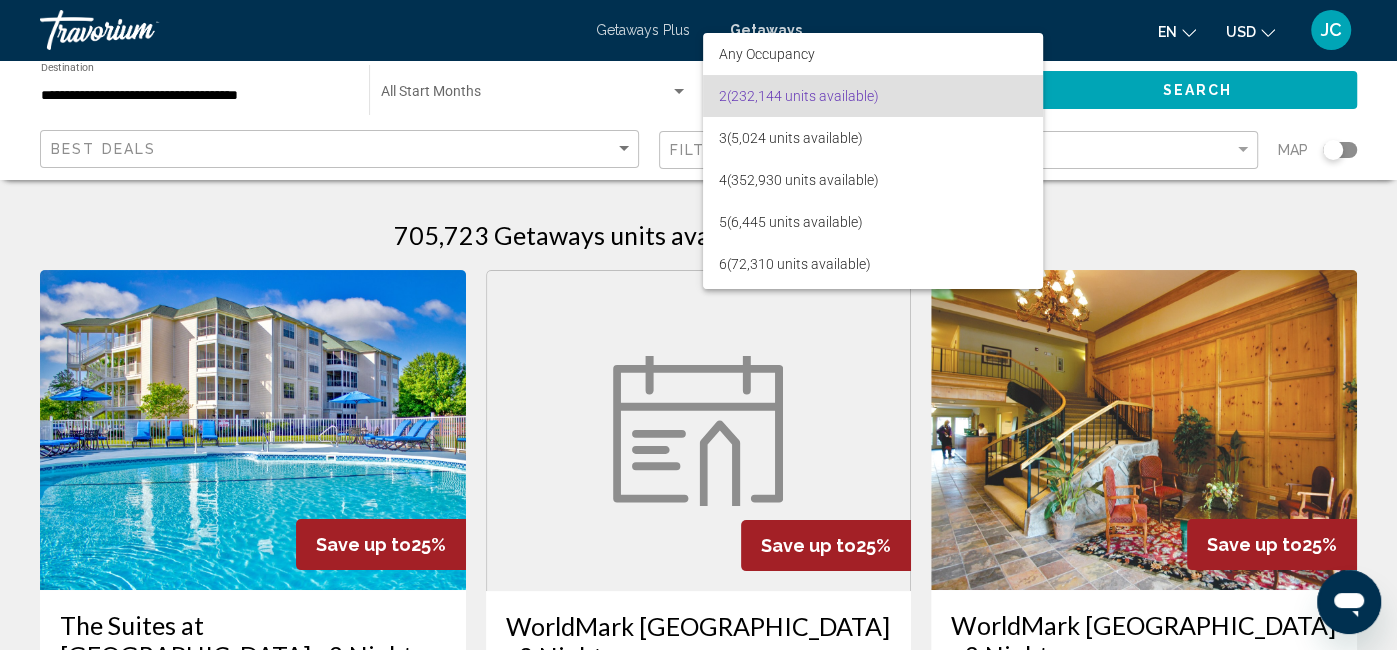 click on "2  (232,144 units available)" at bounding box center [873, 96] 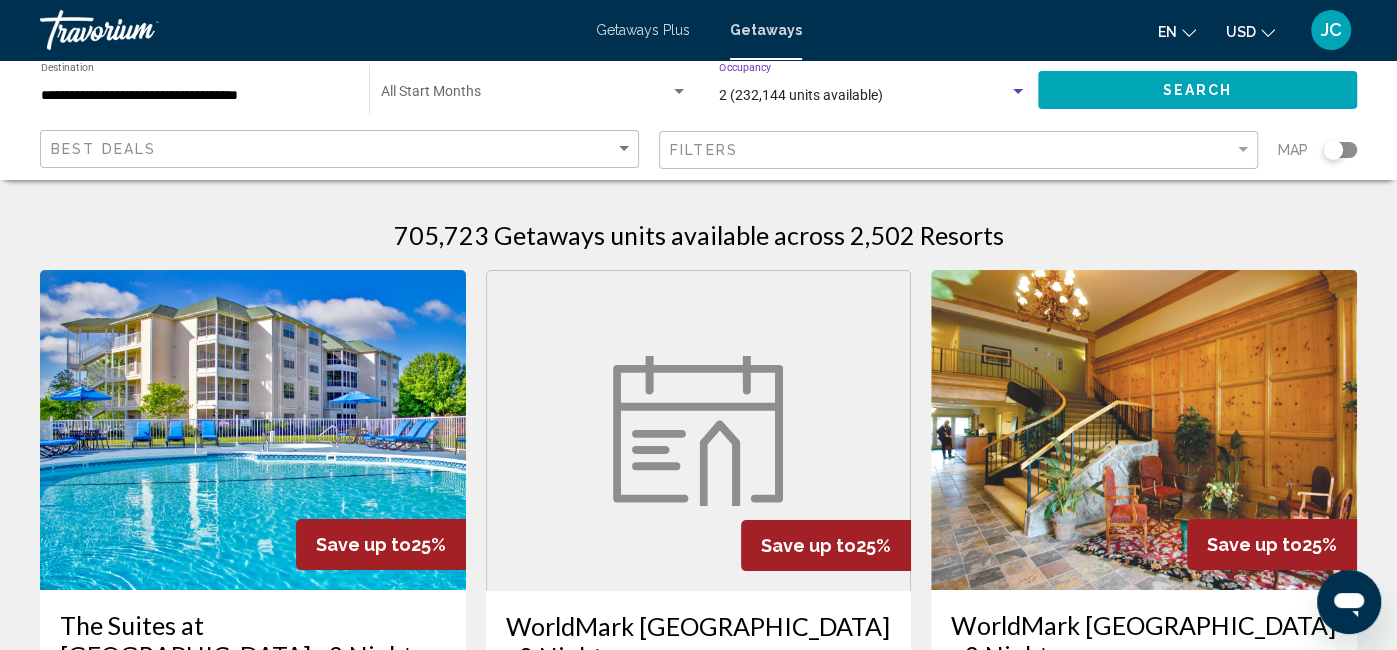 click at bounding box center [525, 96] 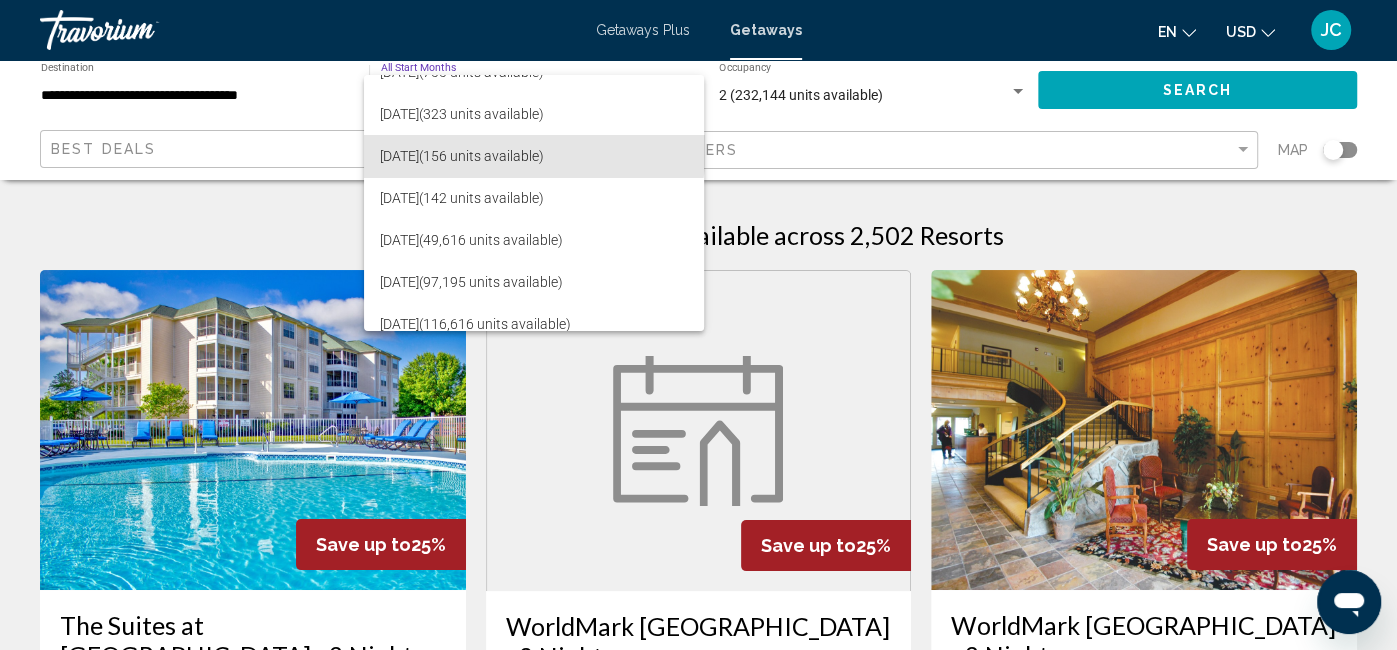 scroll, scrollTop: 151, scrollLeft: 0, axis: vertical 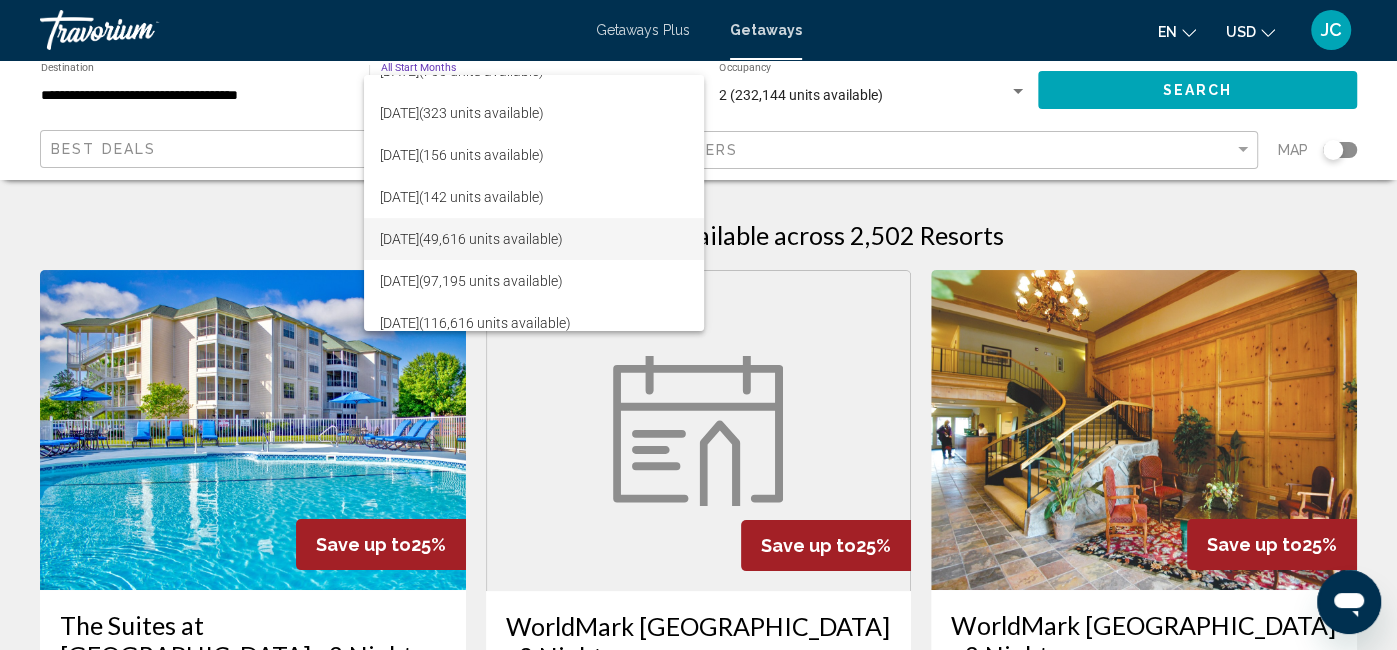 click on "July 2025  (49,616 units available)" at bounding box center (533, 239) 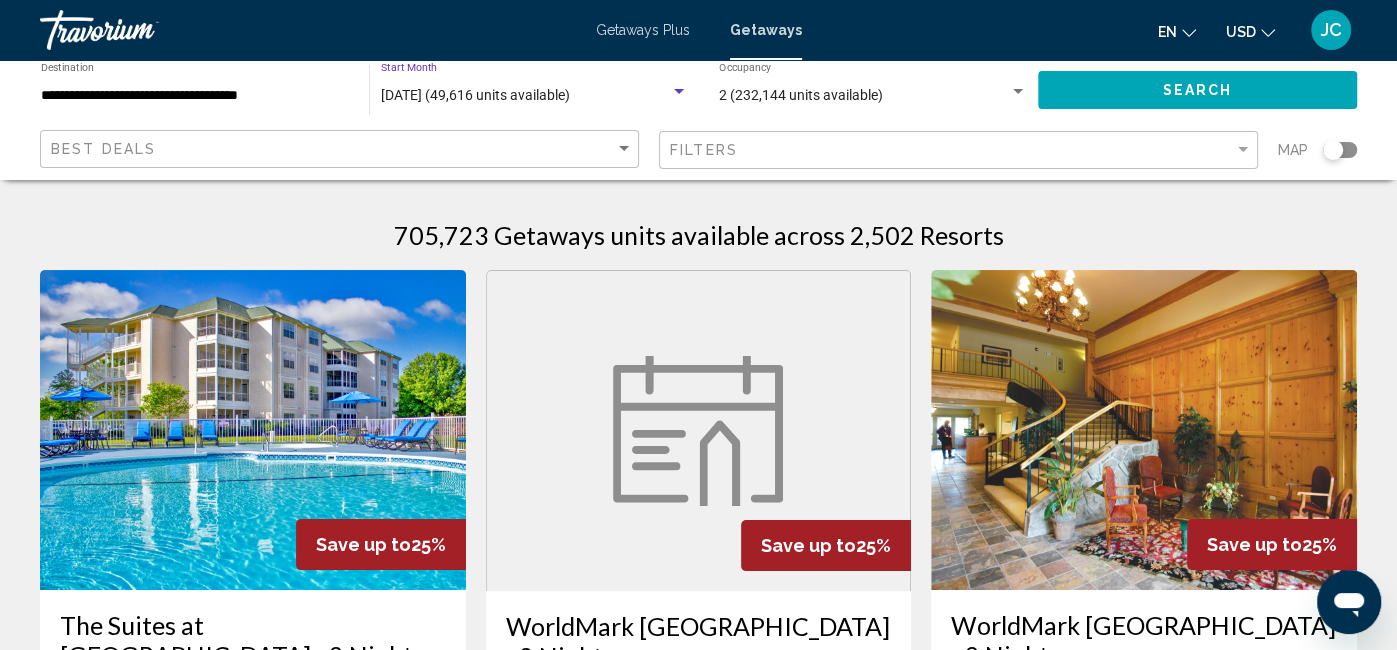click on "**********" at bounding box center [195, 96] 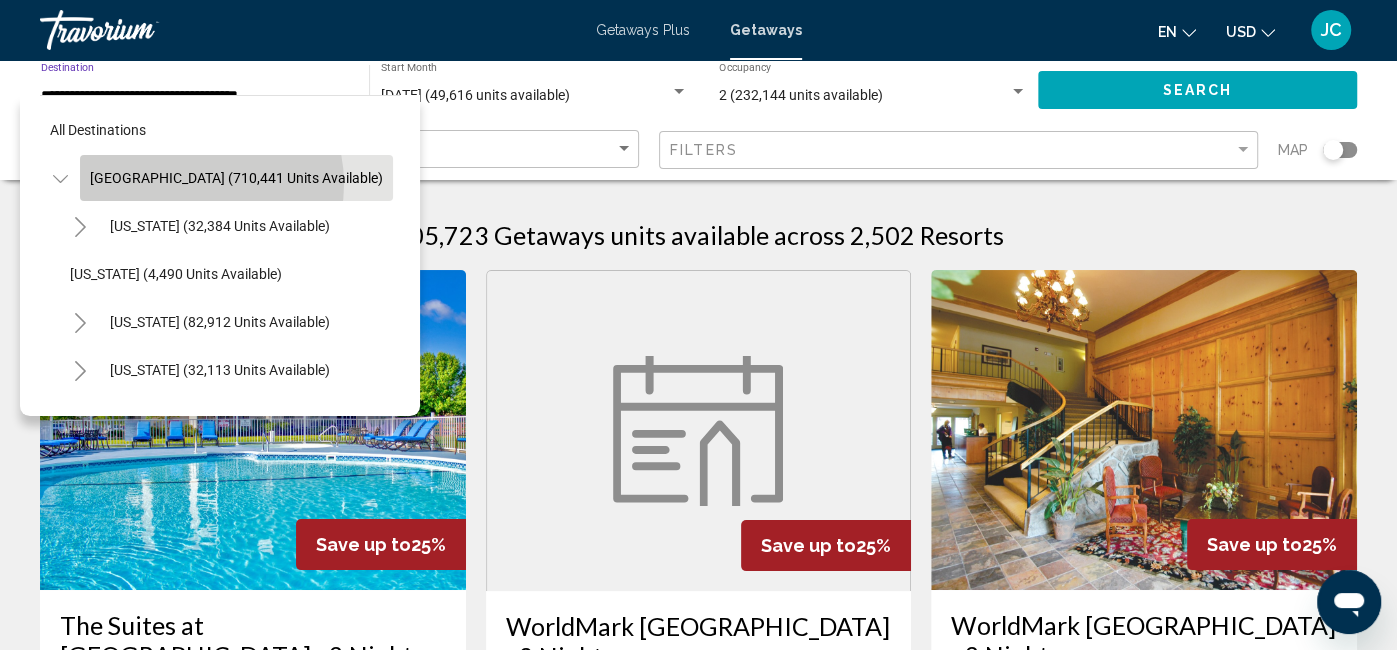 click on "[GEOGRAPHIC_DATA] (710,441 units available)" 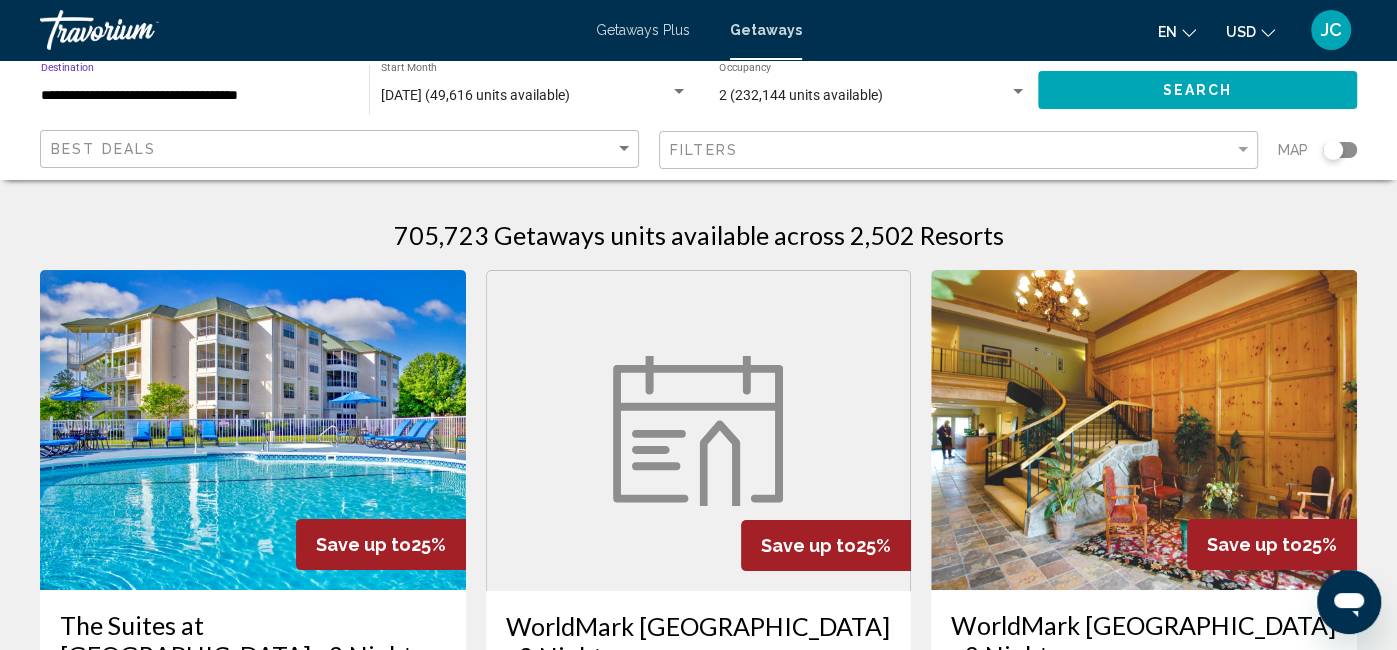 click on "**********" at bounding box center (195, 96) 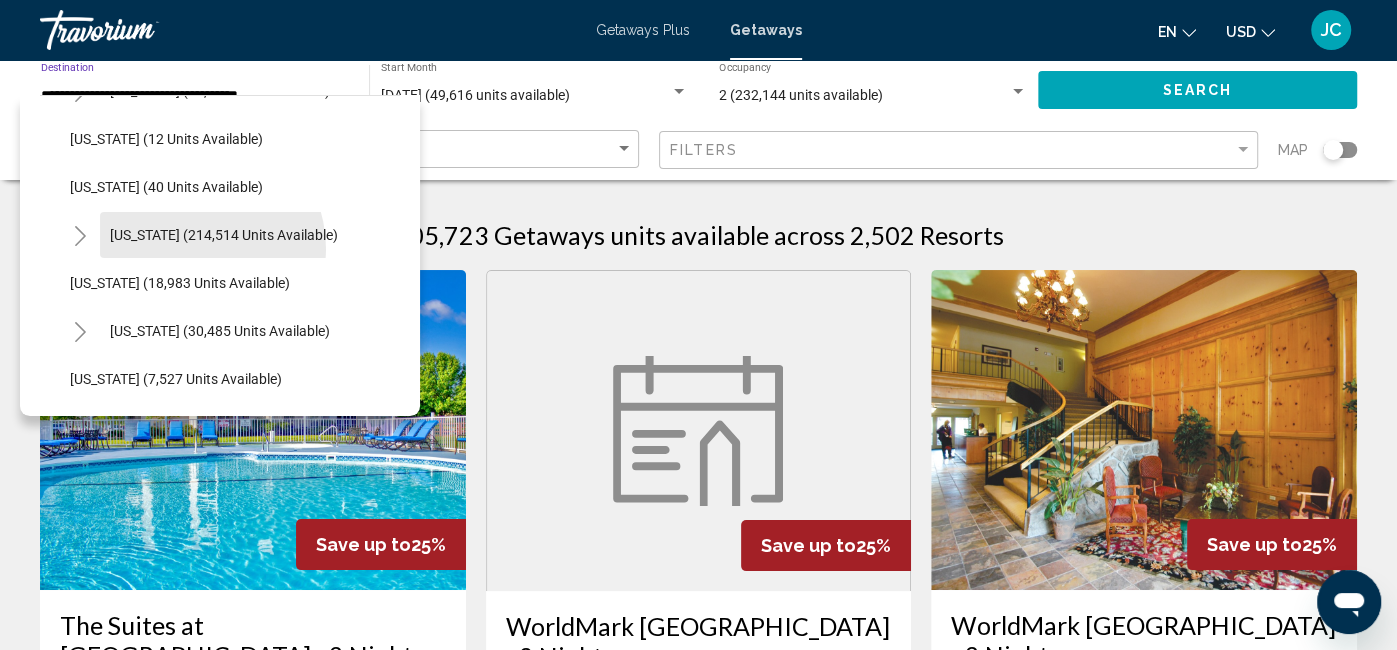 scroll, scrollTop: 281, scrollLeft: 0, axis: vertical 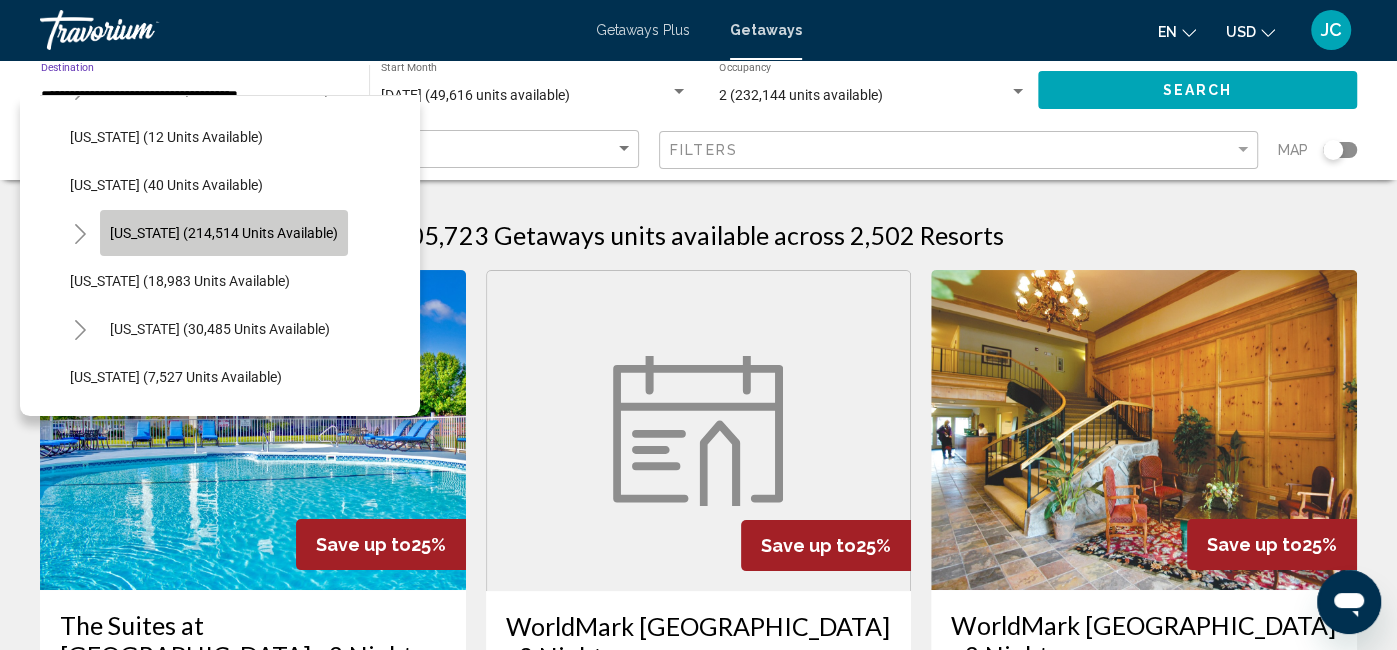 click on "Florida (214,514 units available)" 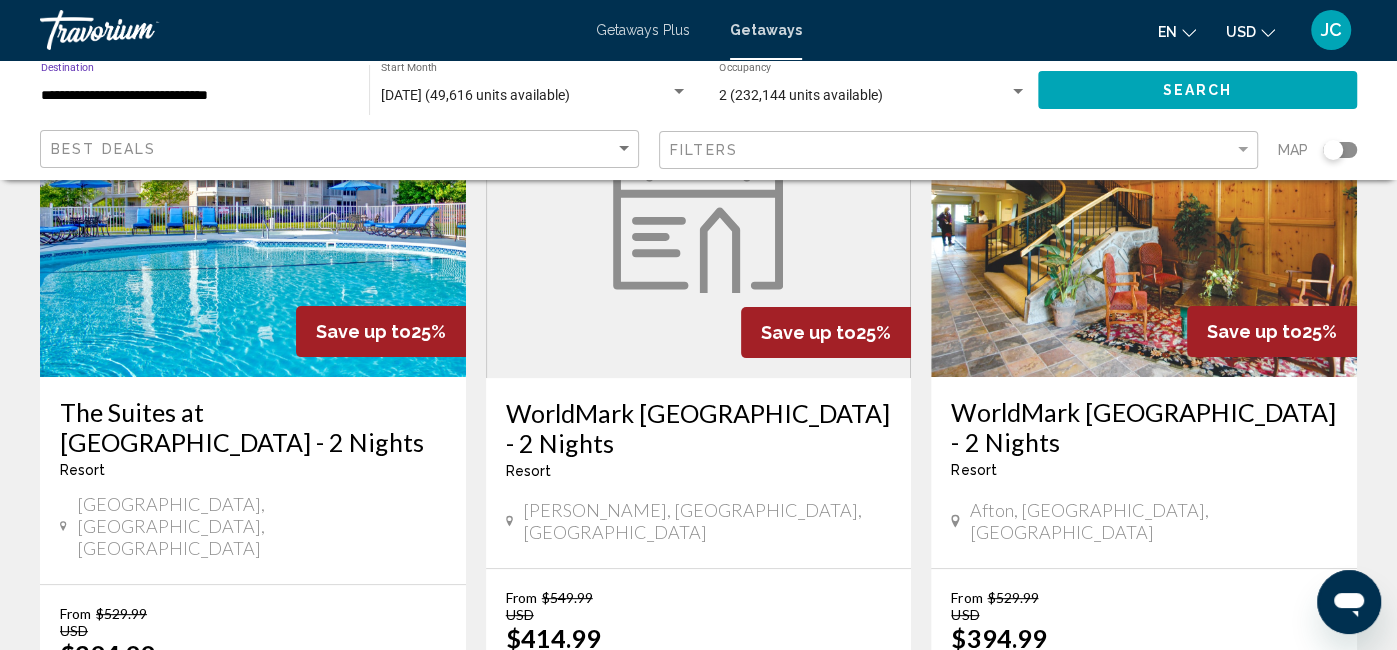 scroll, scrollTop: 0, scrollLeft: 0, axis: both 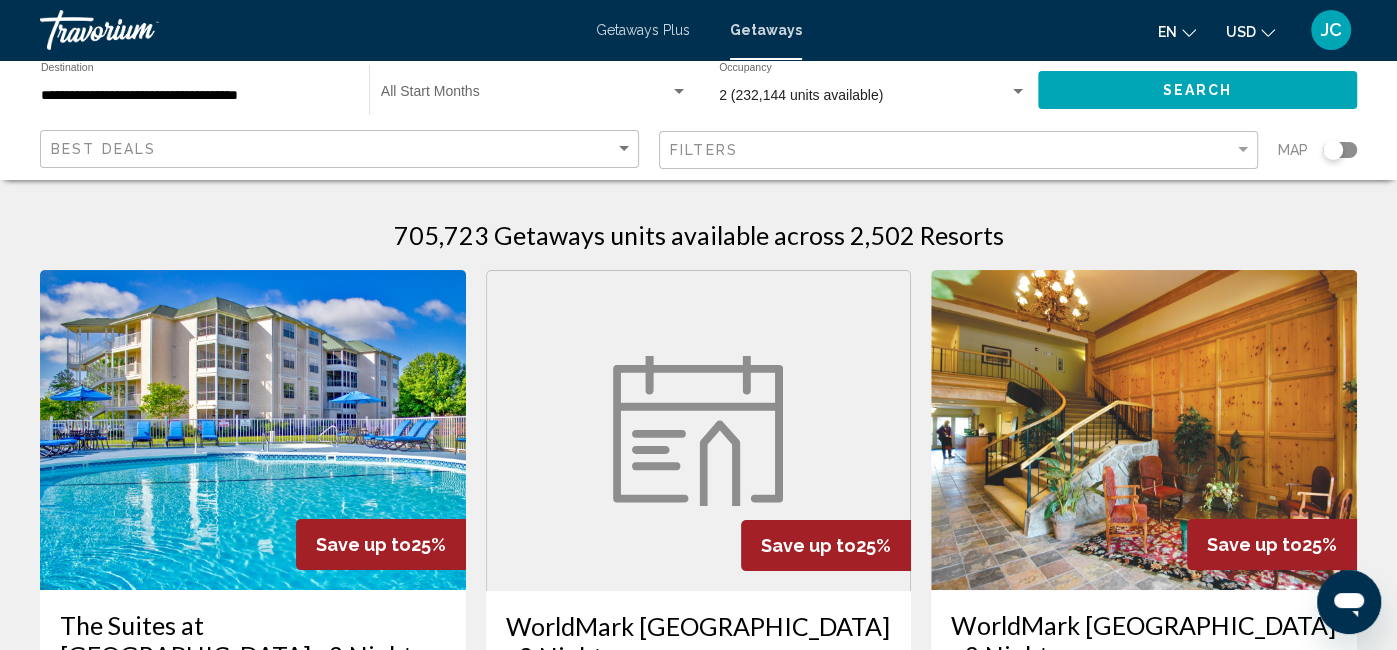 click 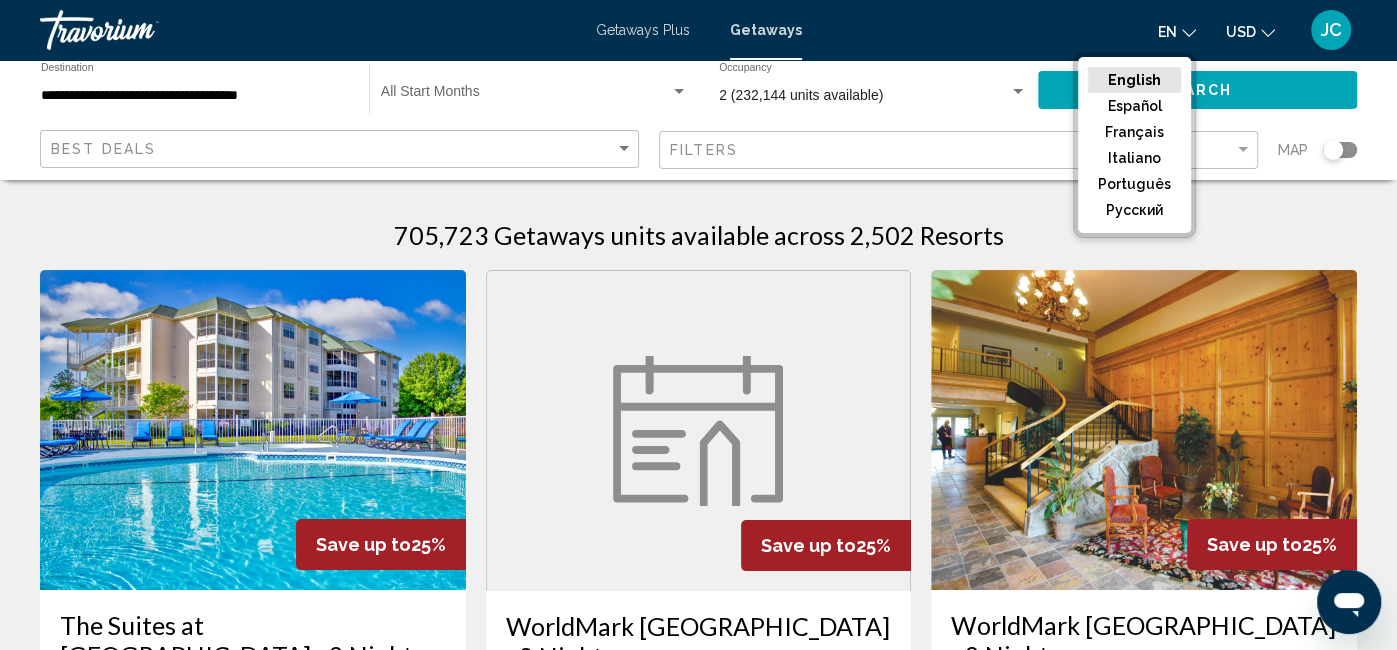 click on "USD" 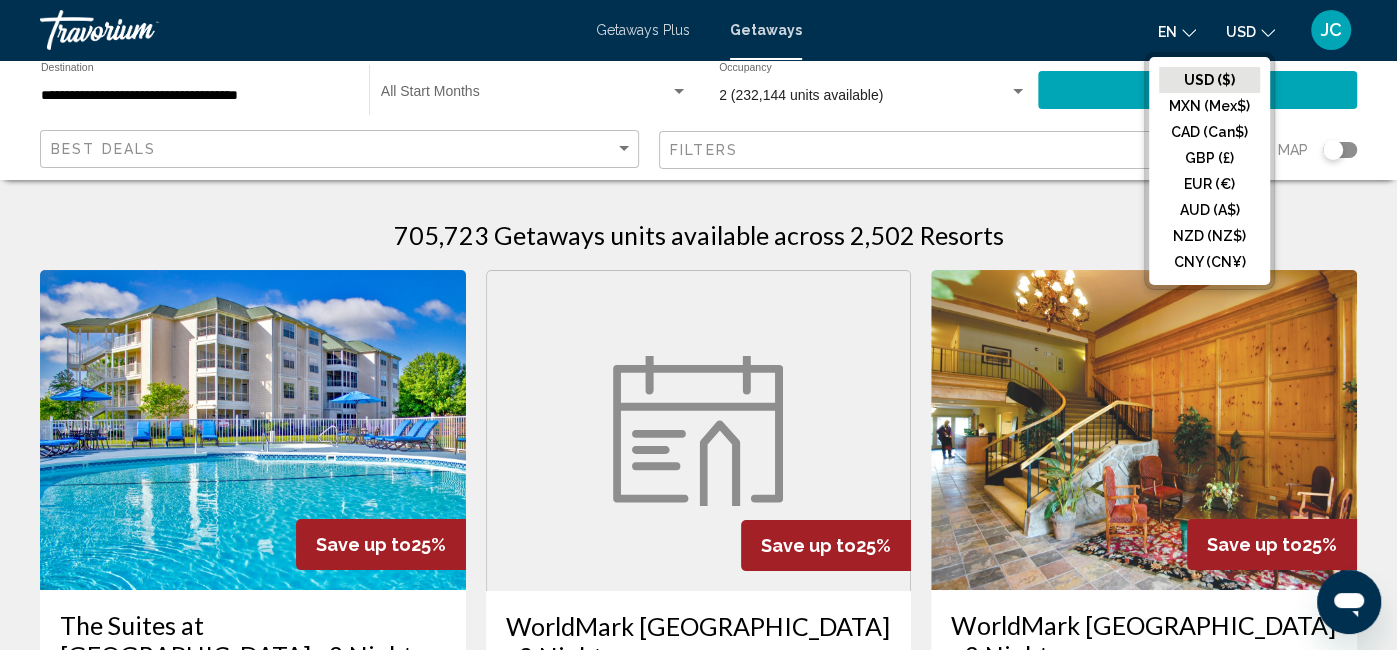 click 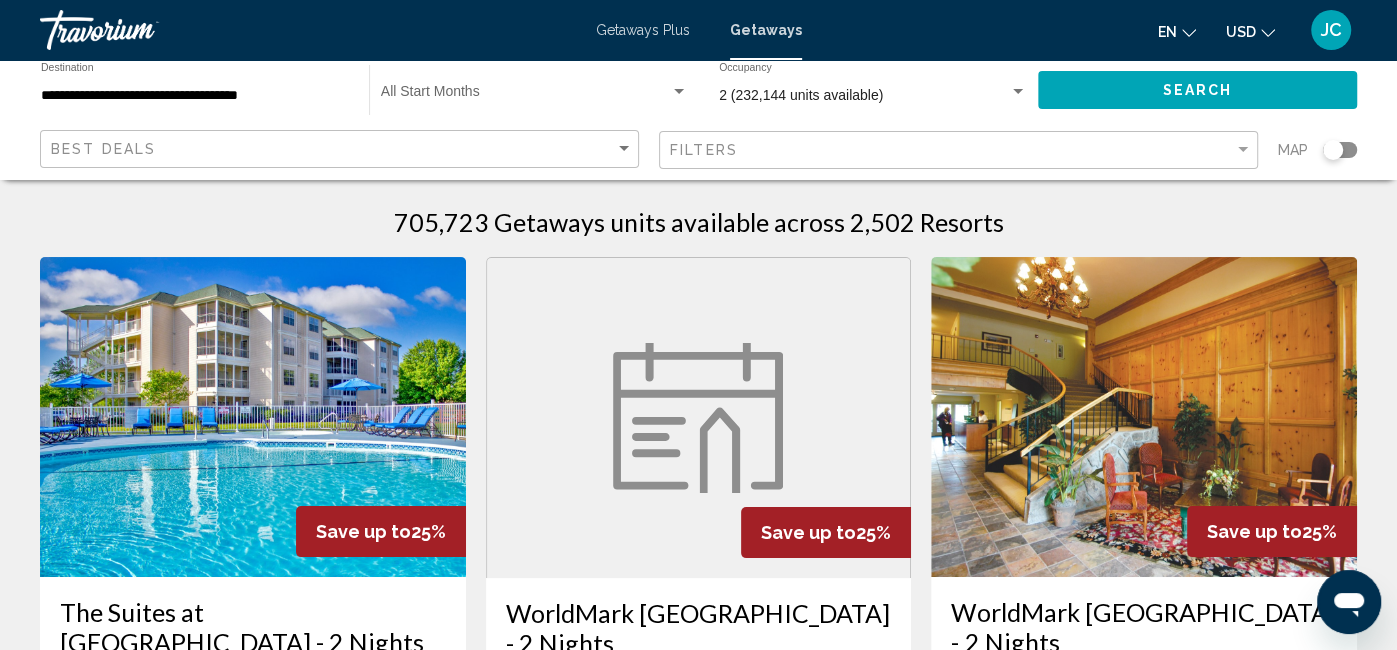 scroll, scrollTop: 16, scrollLeft: 0, axis: vertical 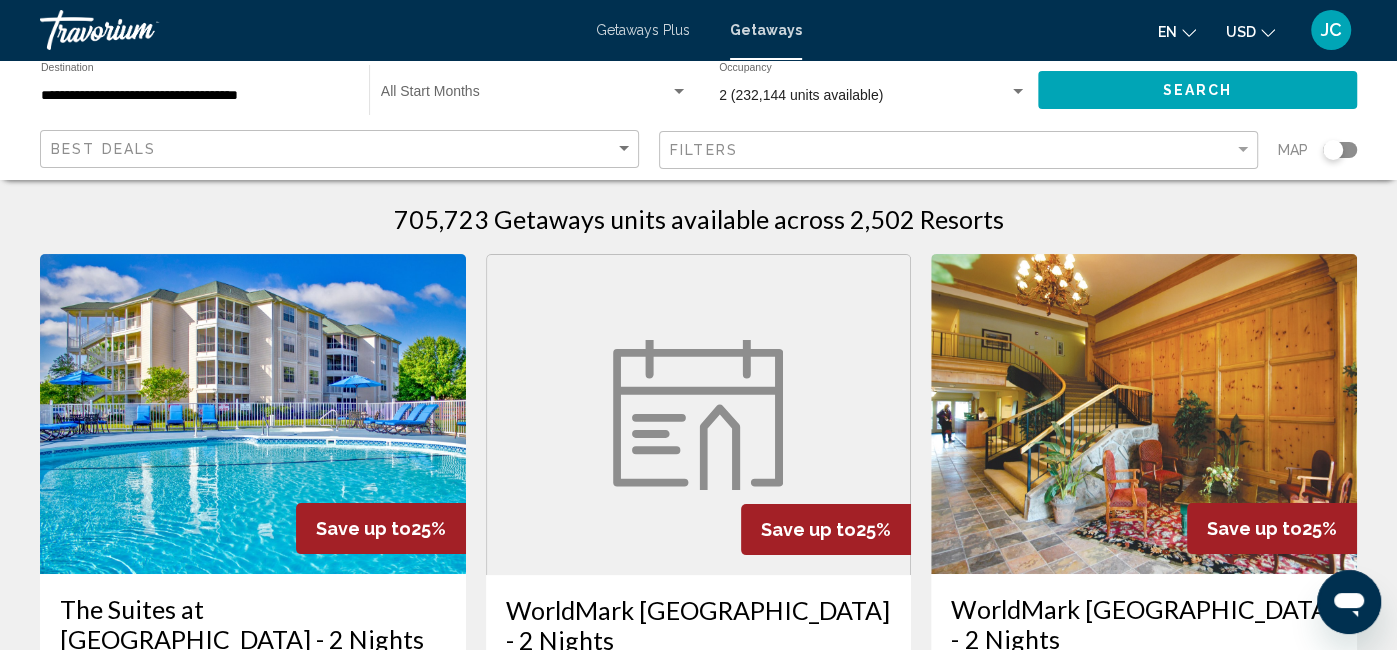 click at bounding box center (525, 96) 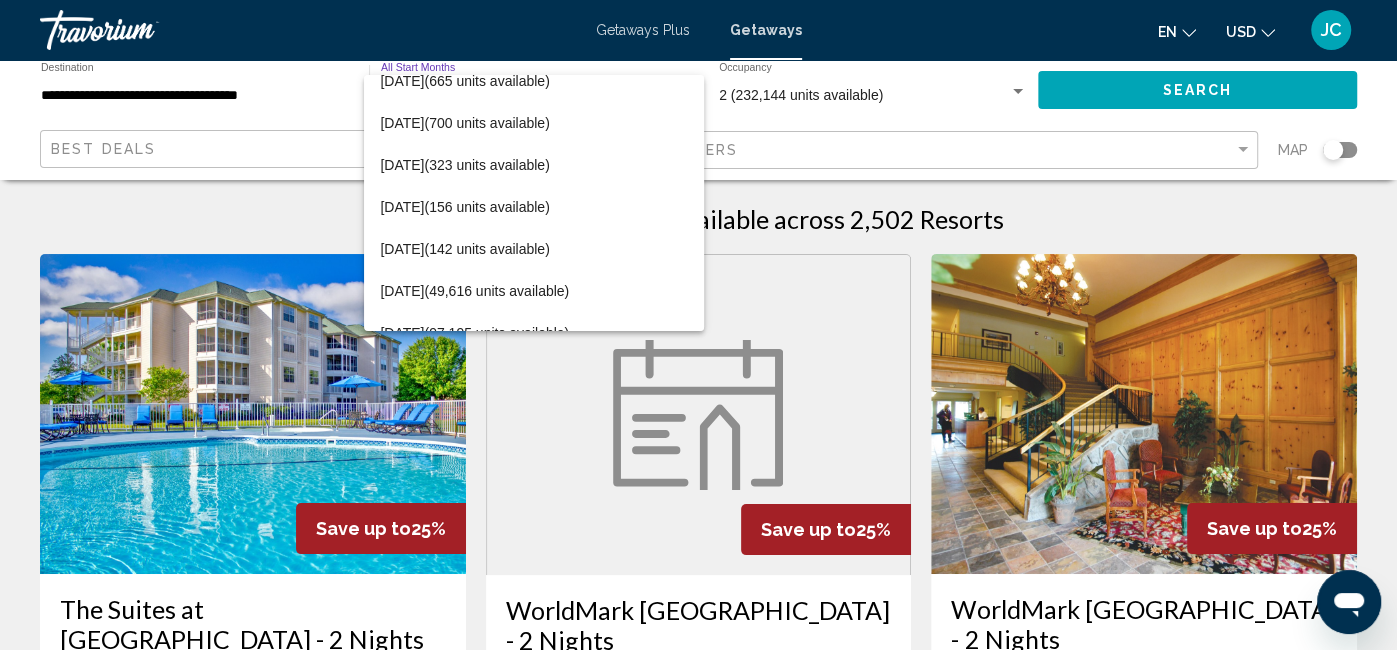 scroll, scrollTop: 101, scrollLeft: 0, axis: vertical 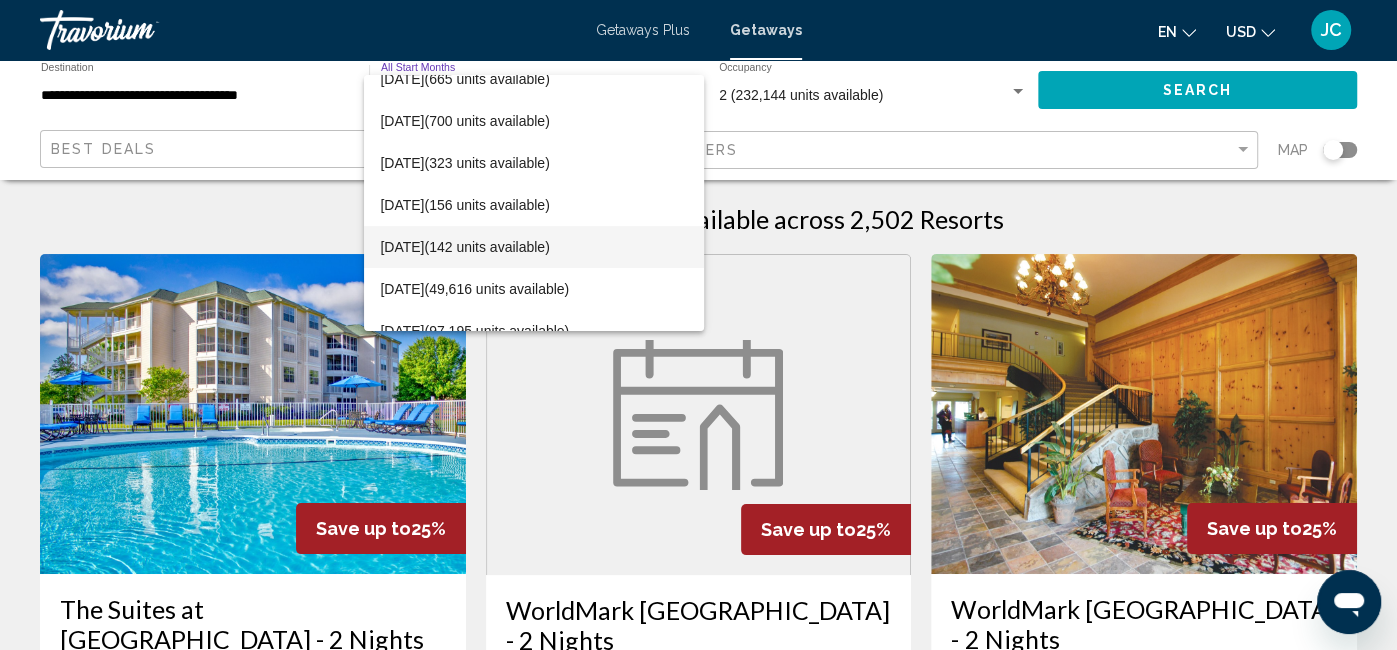 click on "[DATE]  (142 units available)" at bounding box center (533, 247) 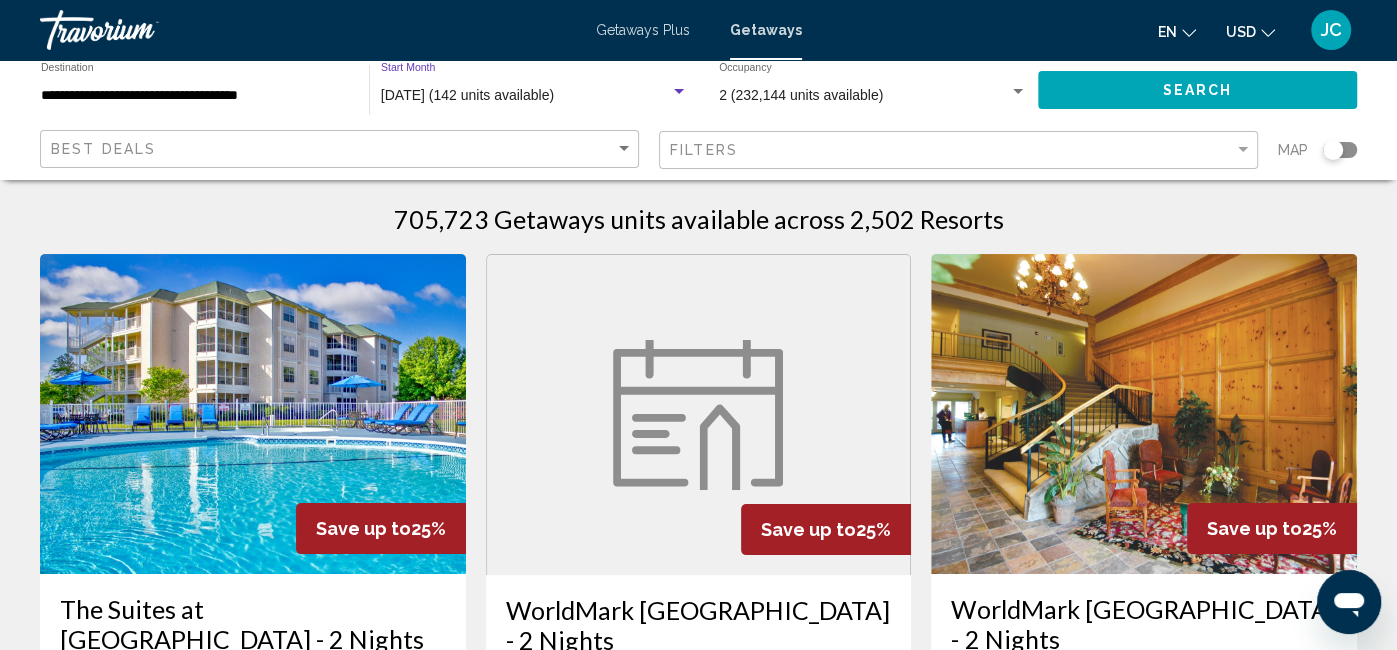 click on "[DATE] (142 units available)" at bounding box center (525, 96) 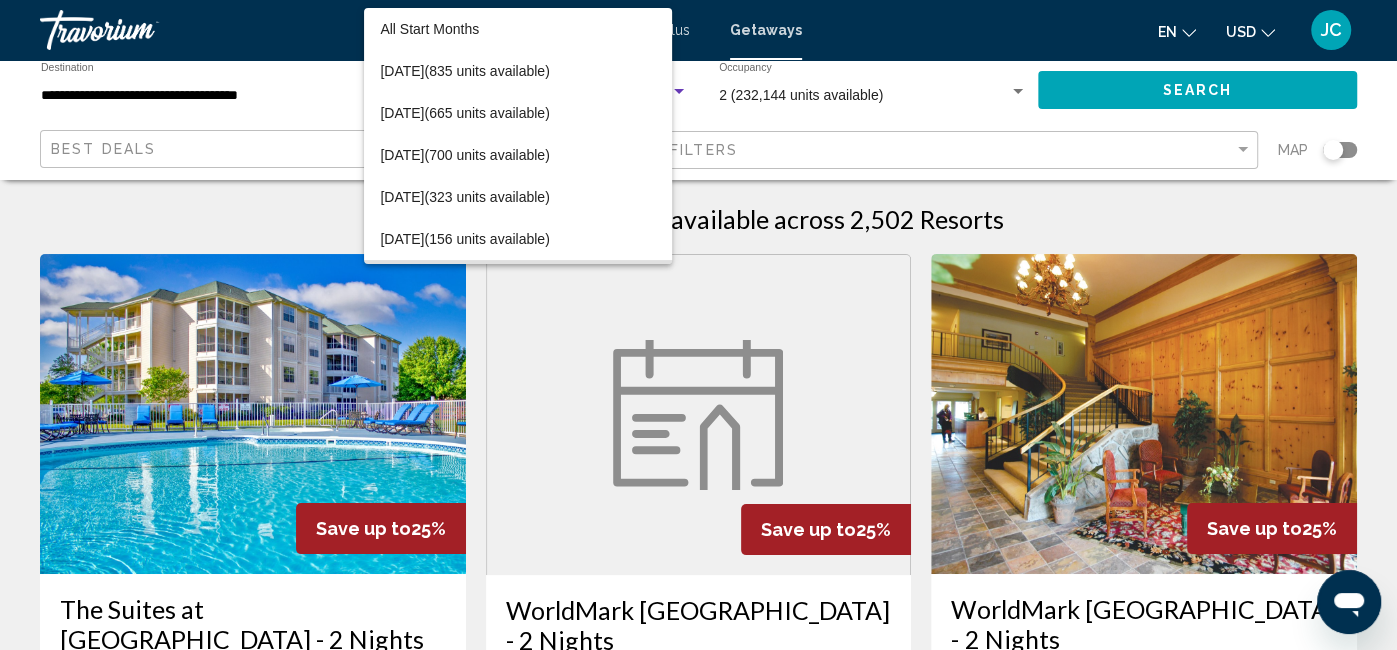 scroll, scrollTop: 184, scrollLeft: 0, axis: vertical 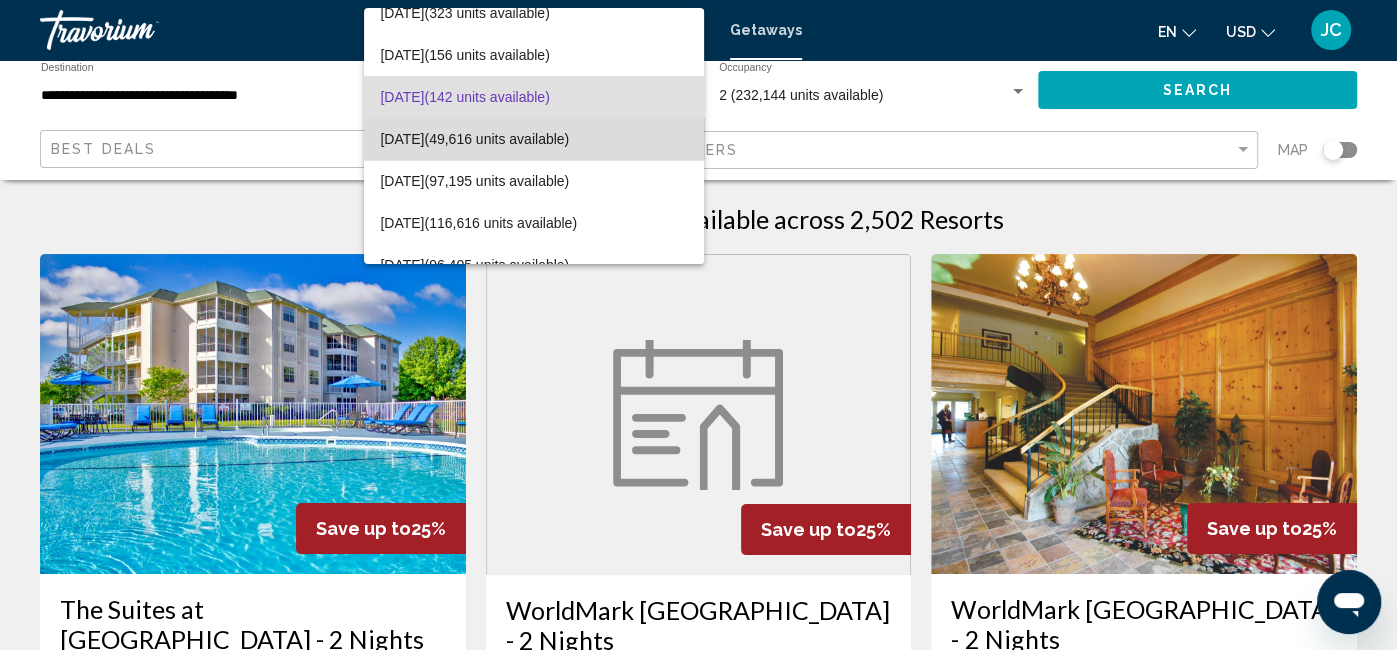 click on "July 2025  (49,616 units available)" at bounding box center [533, 139] 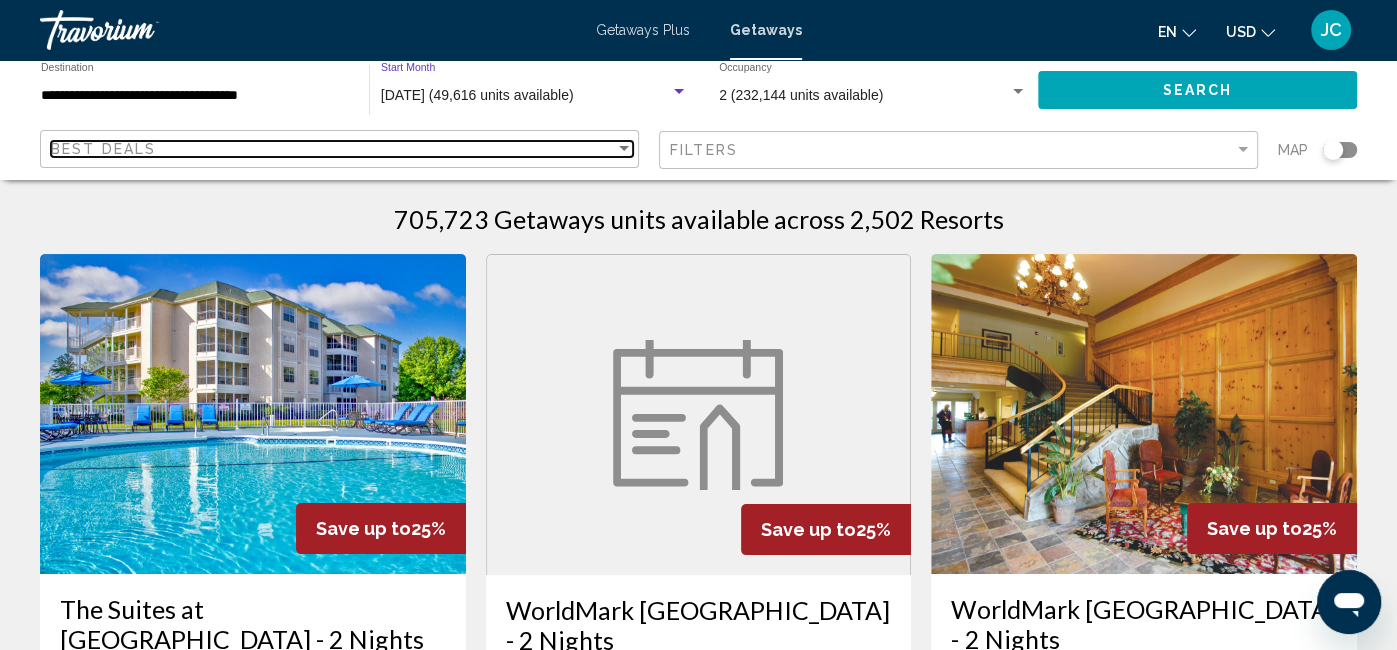 click on "Best Deals" at bounding box center (333, 149) 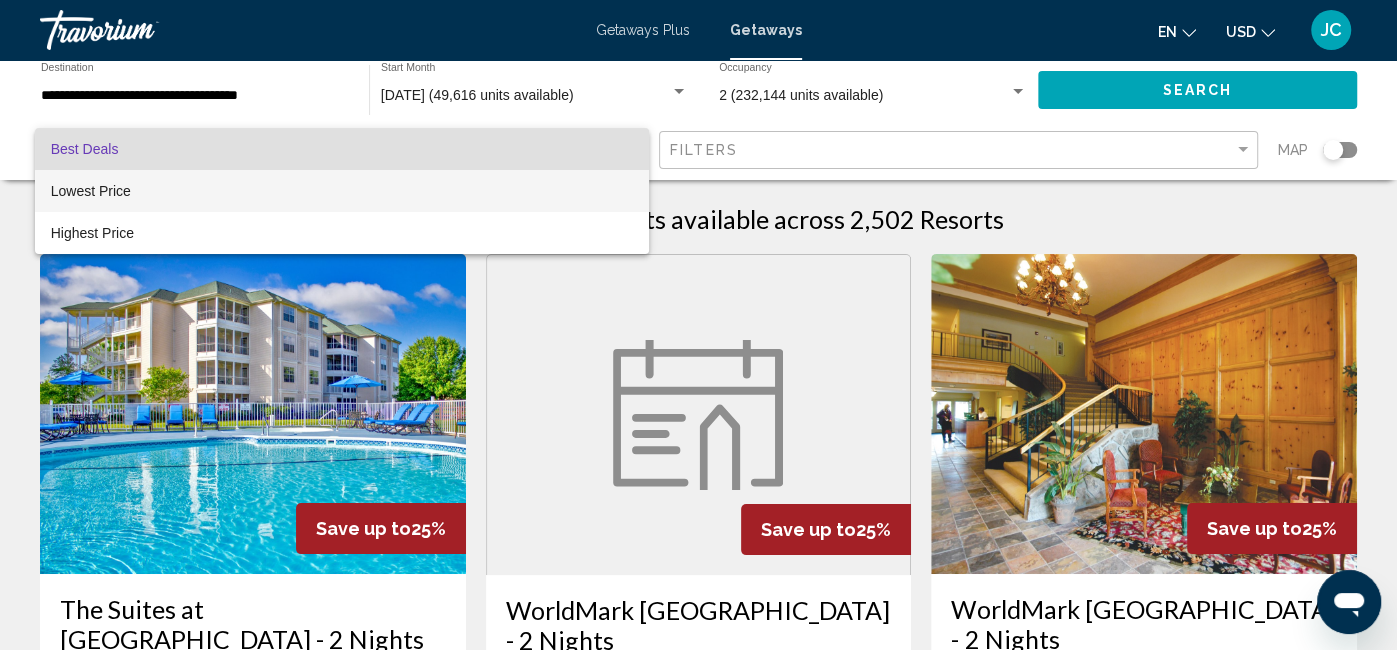 click on "Lowest Price" at bounding box center (342, 191) 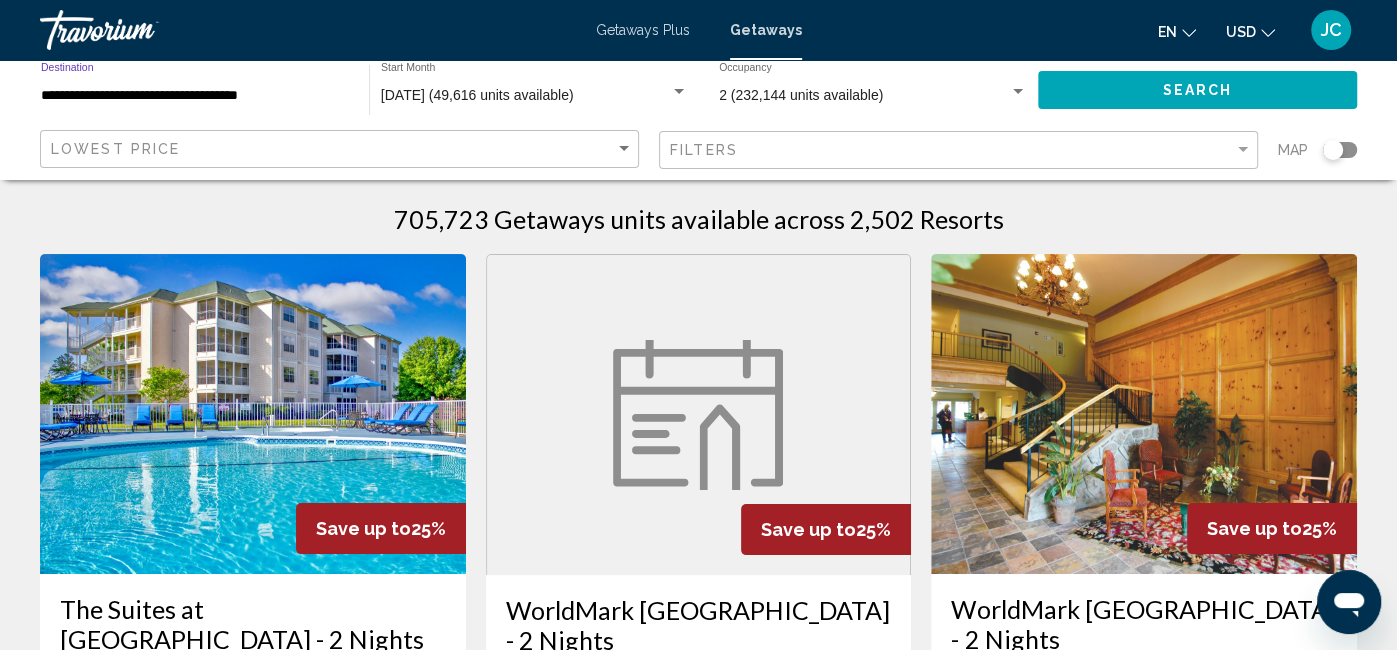 click on "**********" at bounding box center [195, 96] 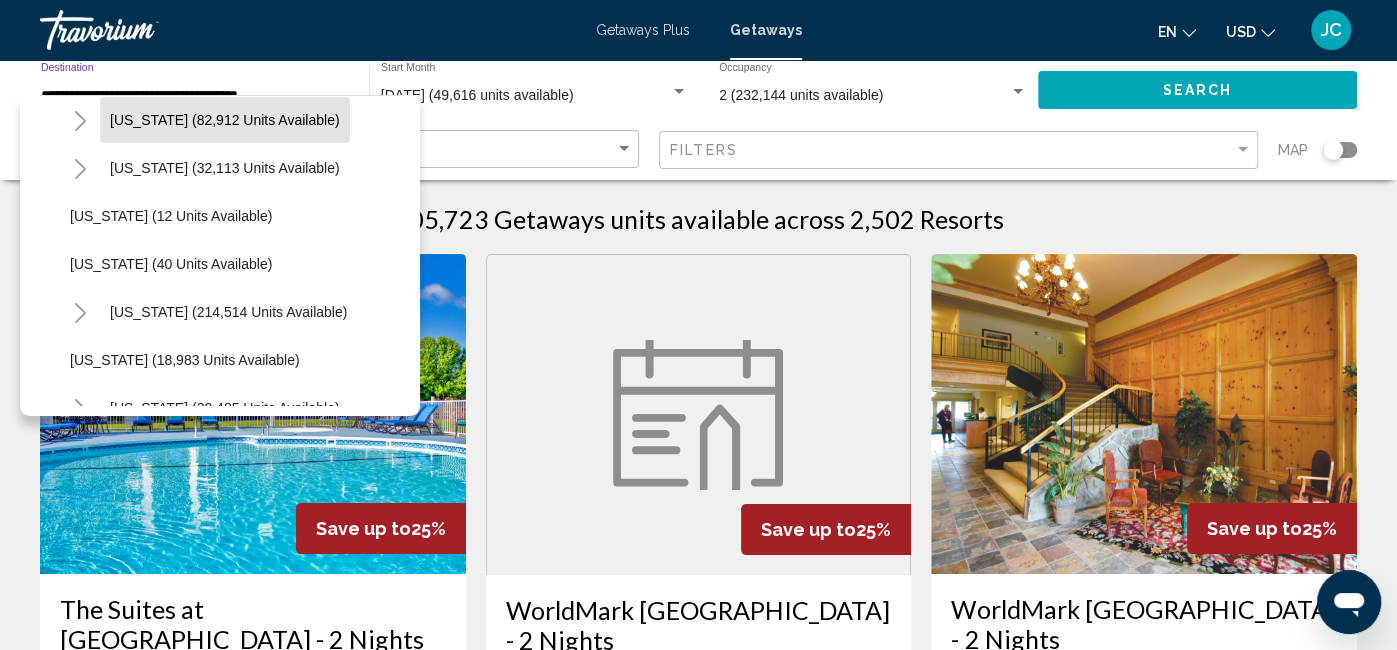 scroll, scrollTop: 208, scrollLeft: 0, axis: vertical 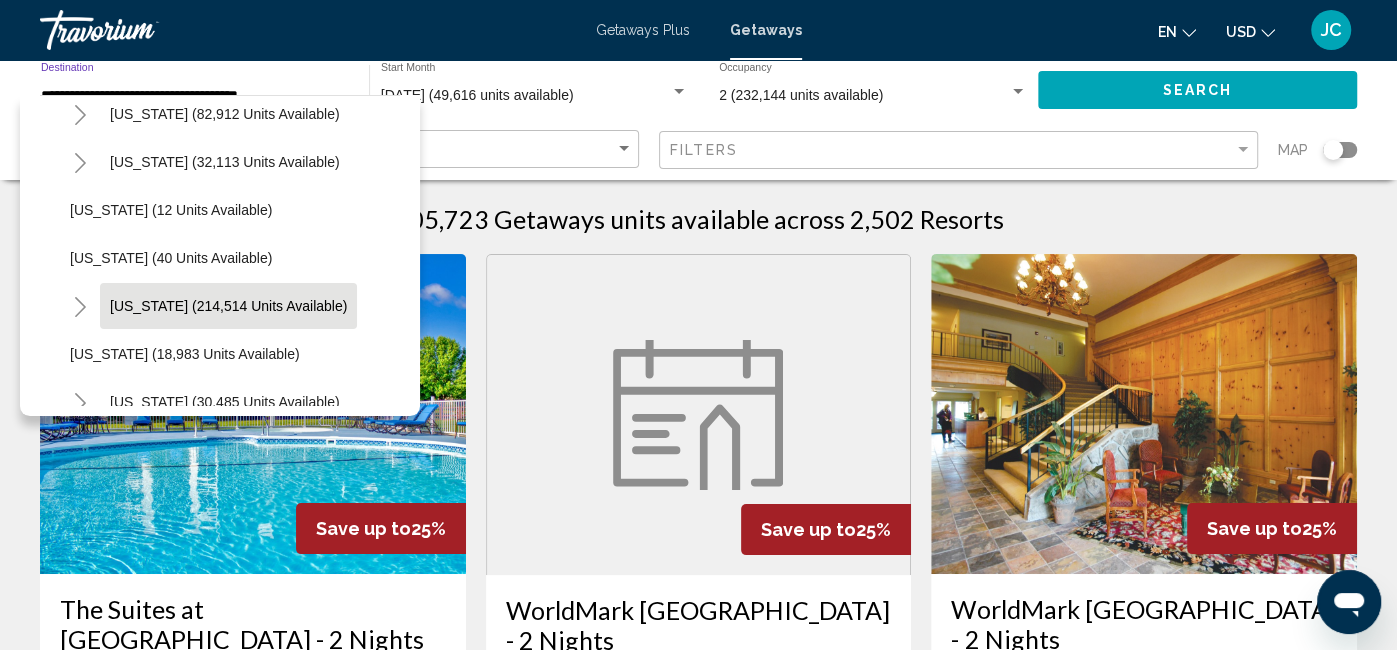 click on "Florida (214,514 units available)" 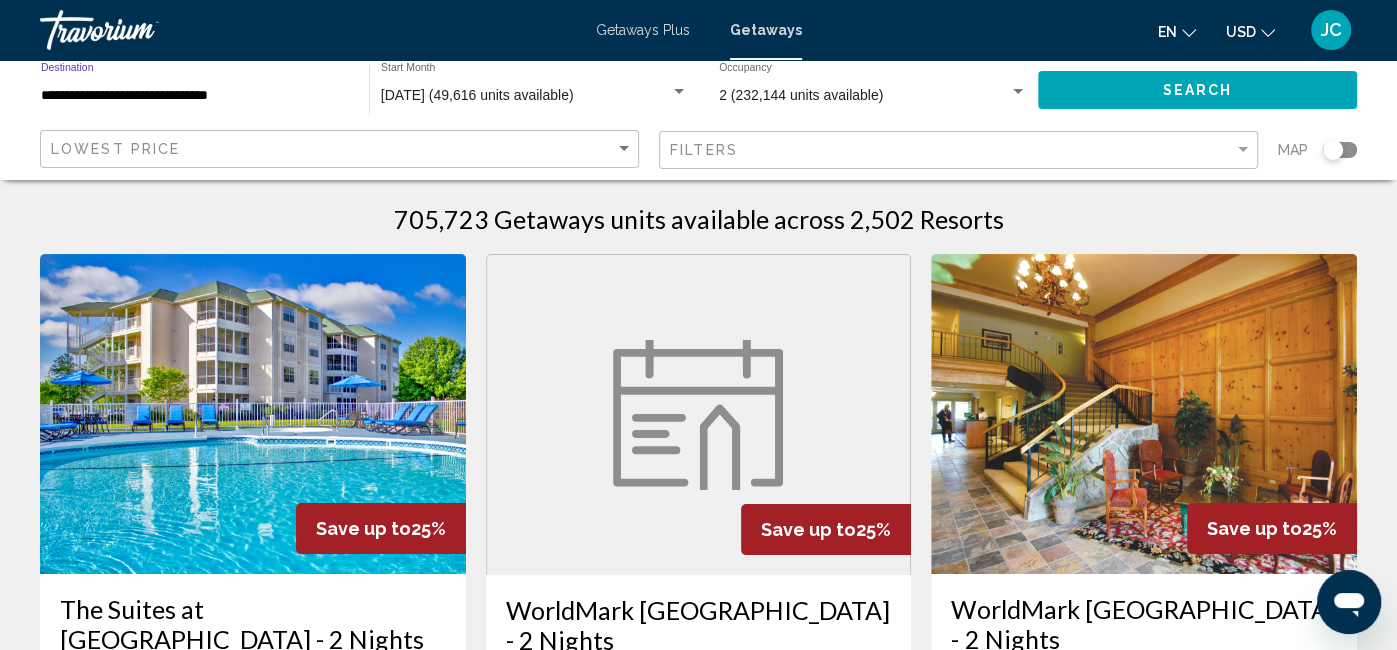 click on "Search" 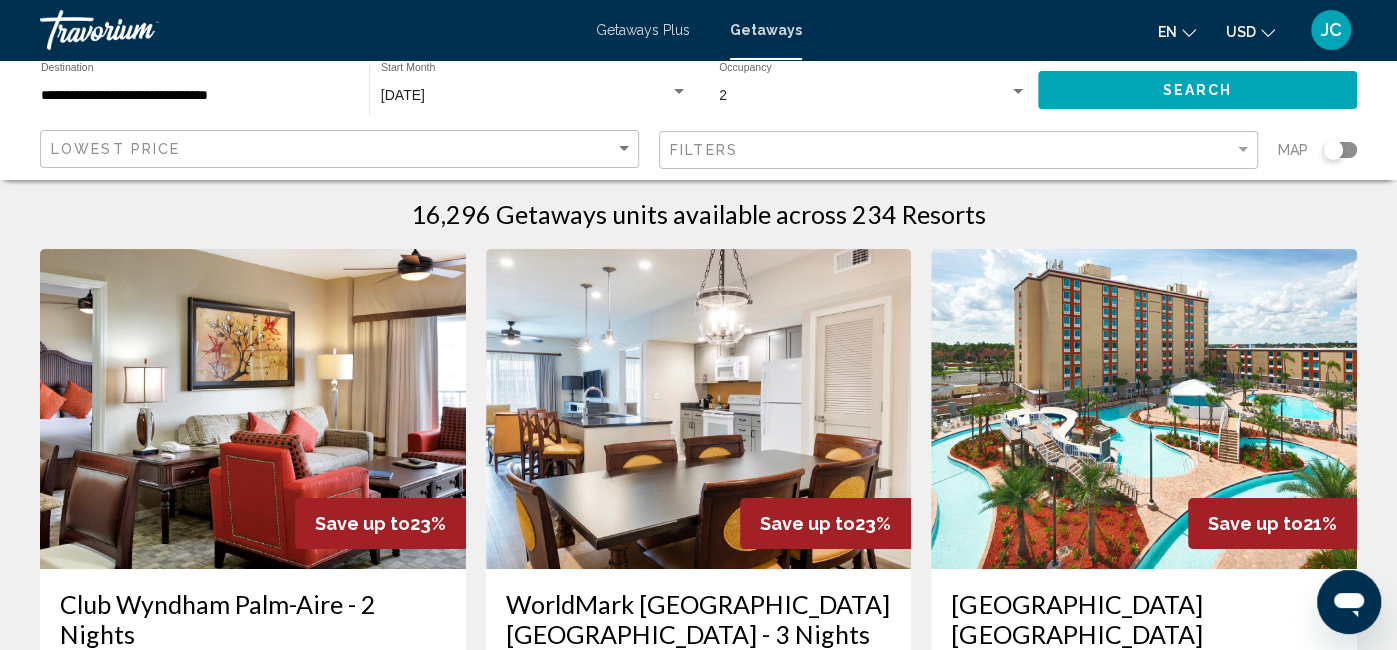 scroll, scrollTop: 0, scrollLeft: 0, axis: both 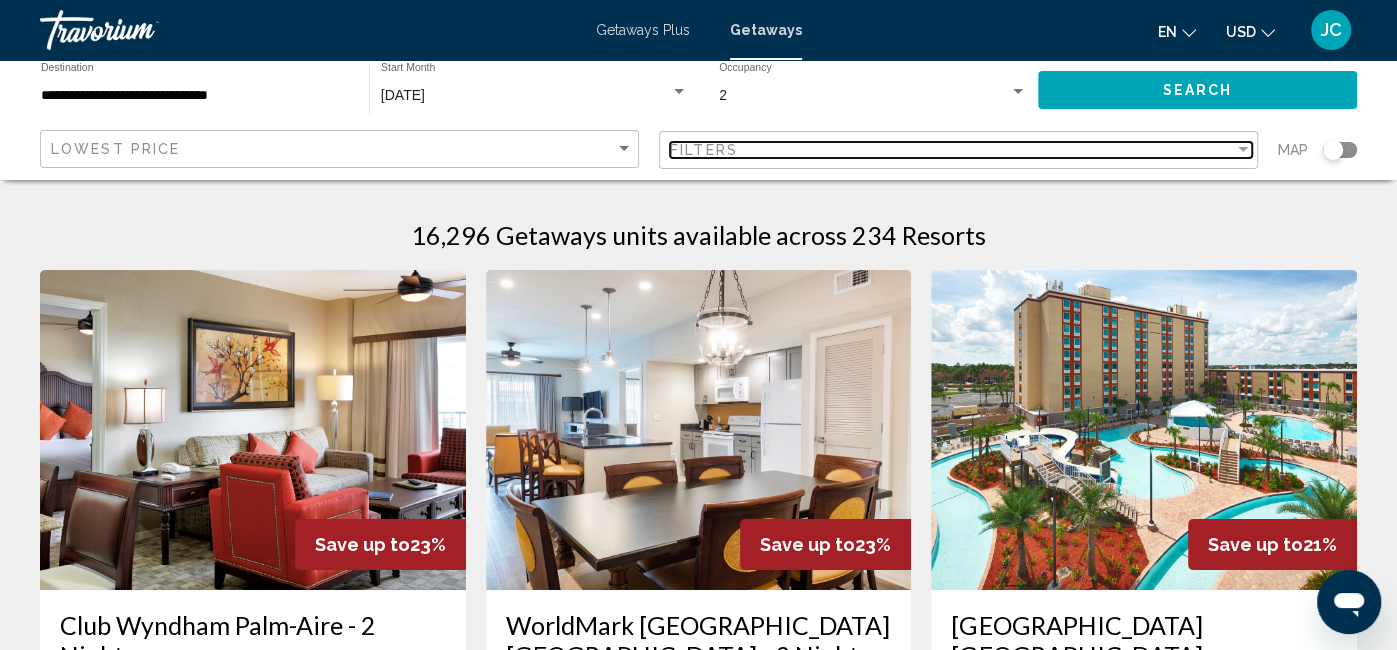 click on "Filters" at bounding box center (704, 150) 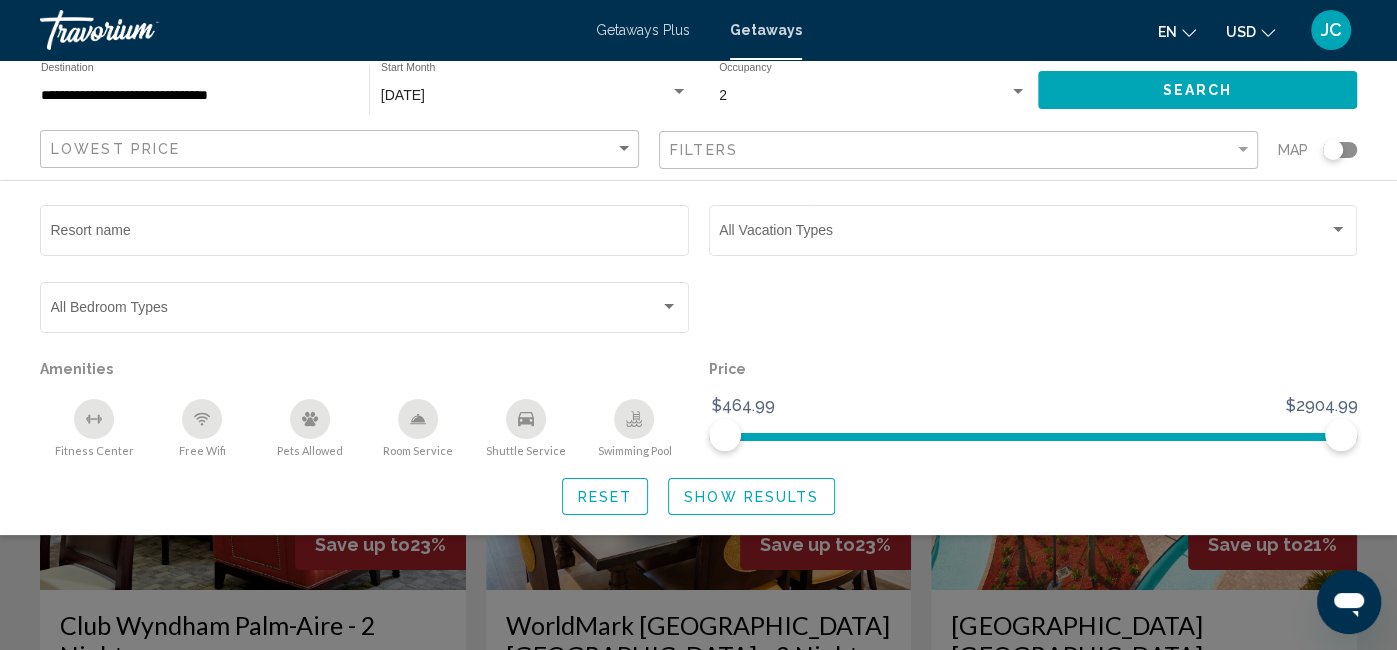 click 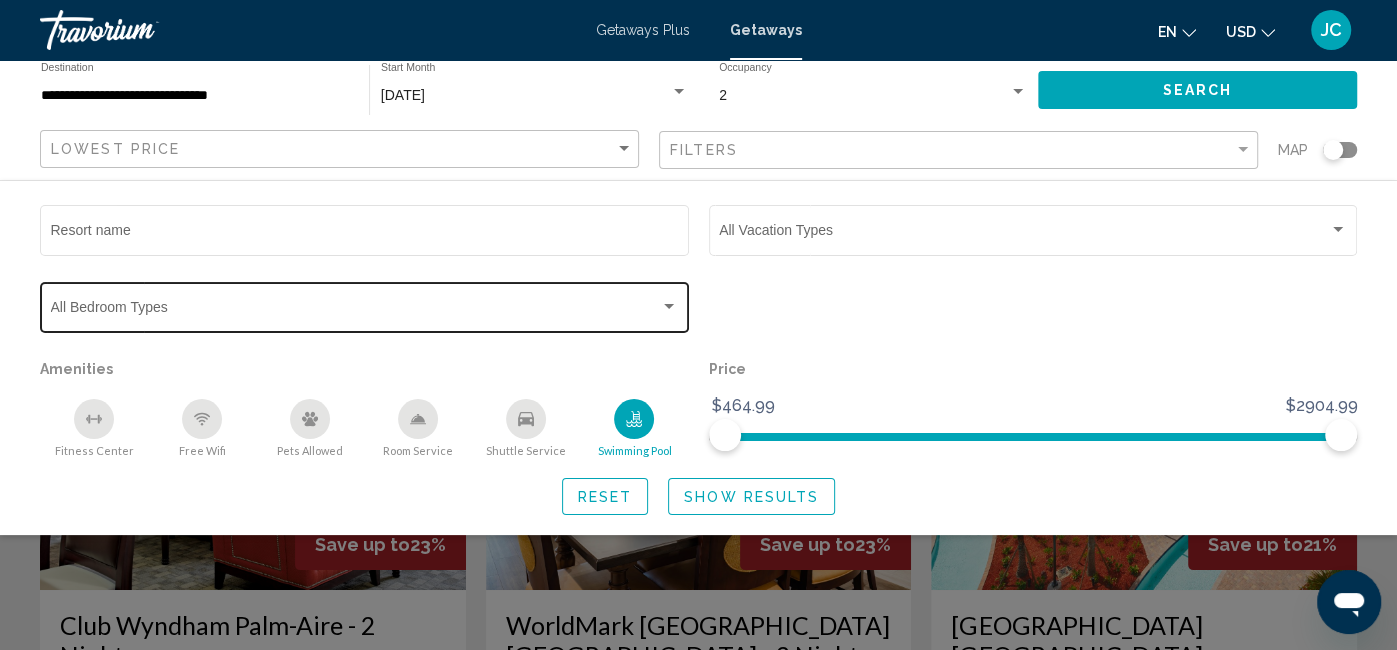 click at bounding box center [356, 311] 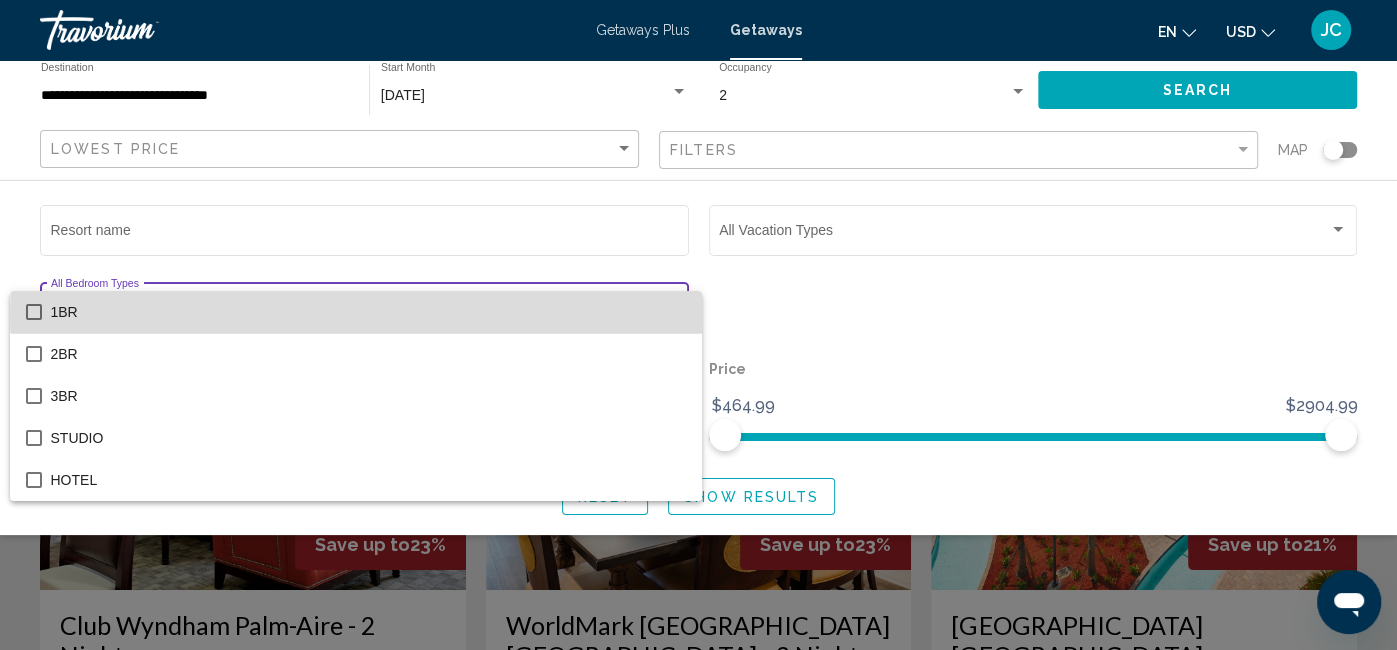 click on "1BR" at bounding box center [367, 312] 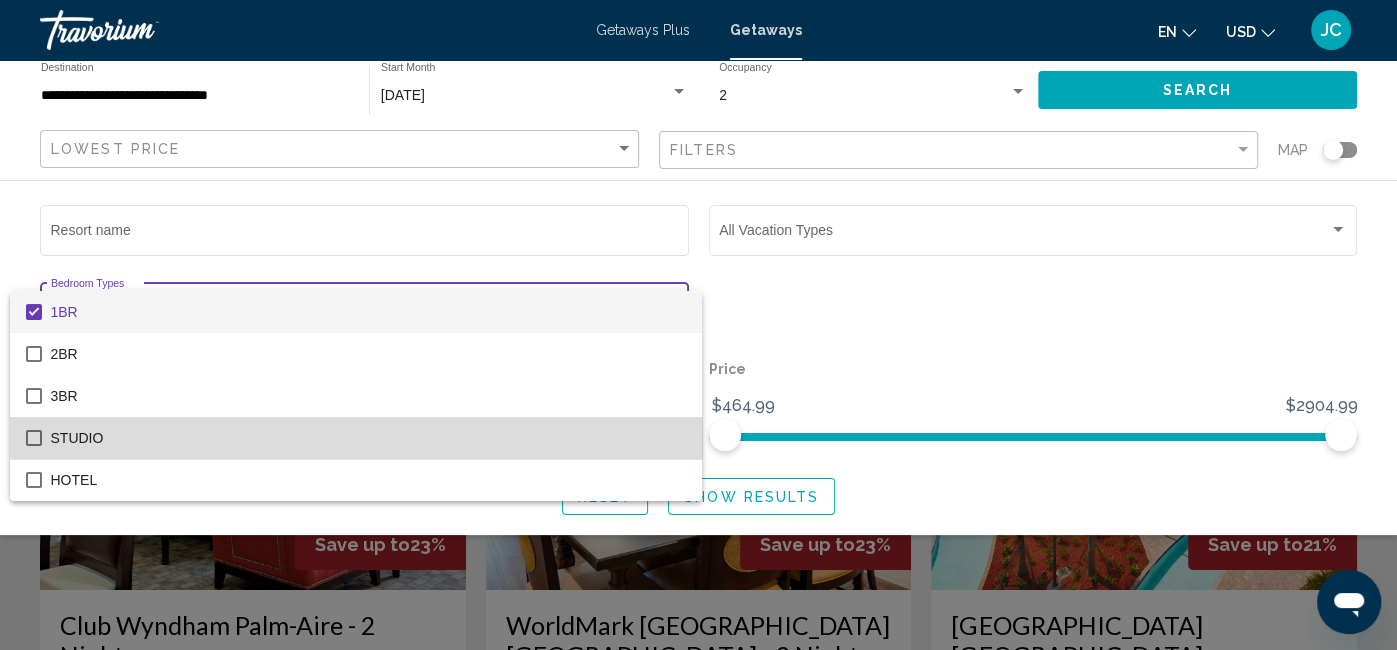 click on "STUDIO" at bounding box center (355, 438) 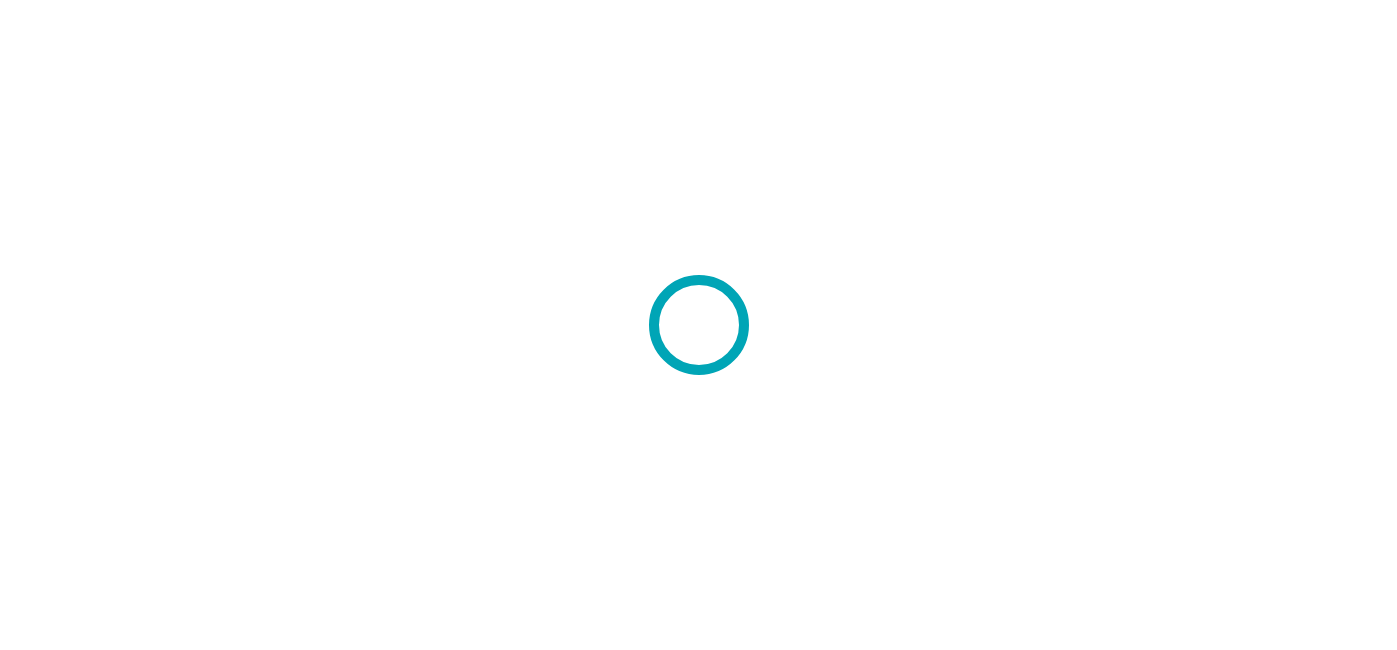 scroll, scrollTop: 0, scrollLeft: 0, axis: both 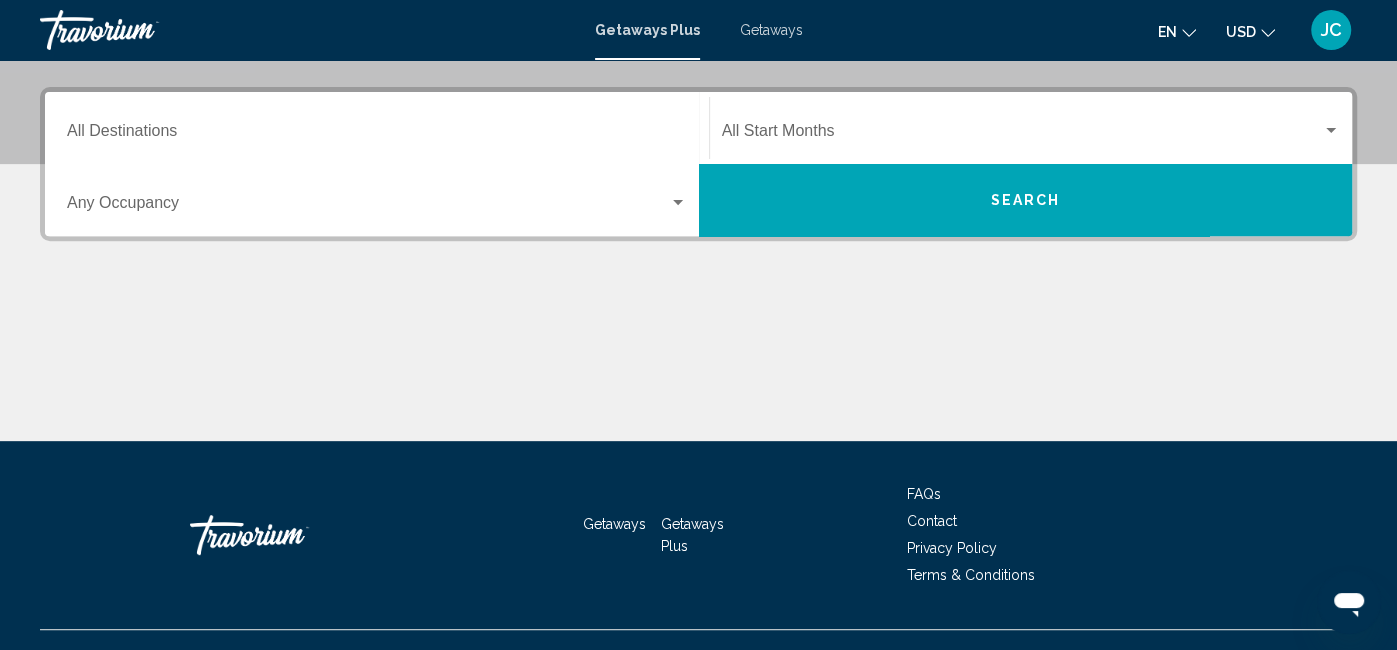 click on "Getaways" at bounding box center [771, 30] 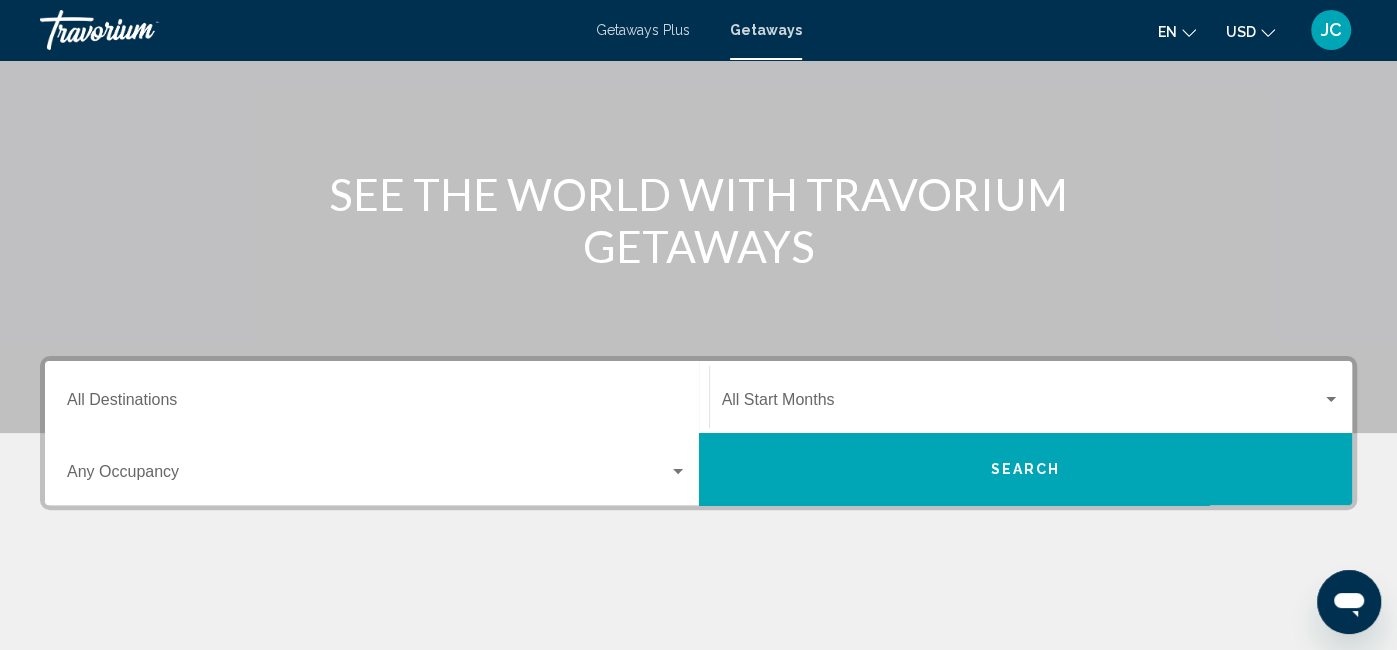 scroll, scrollTop: 175, scrollLeft: 0, axis: vertical 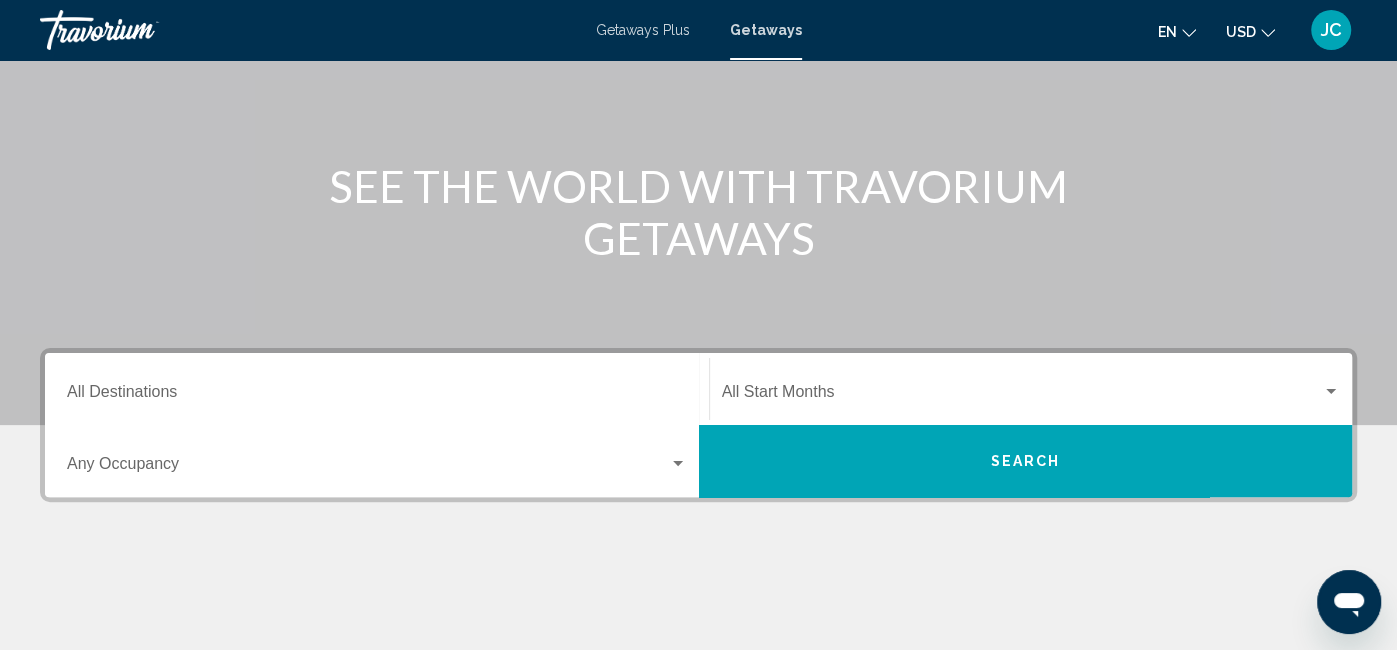 click at bounding box center [698, 125] 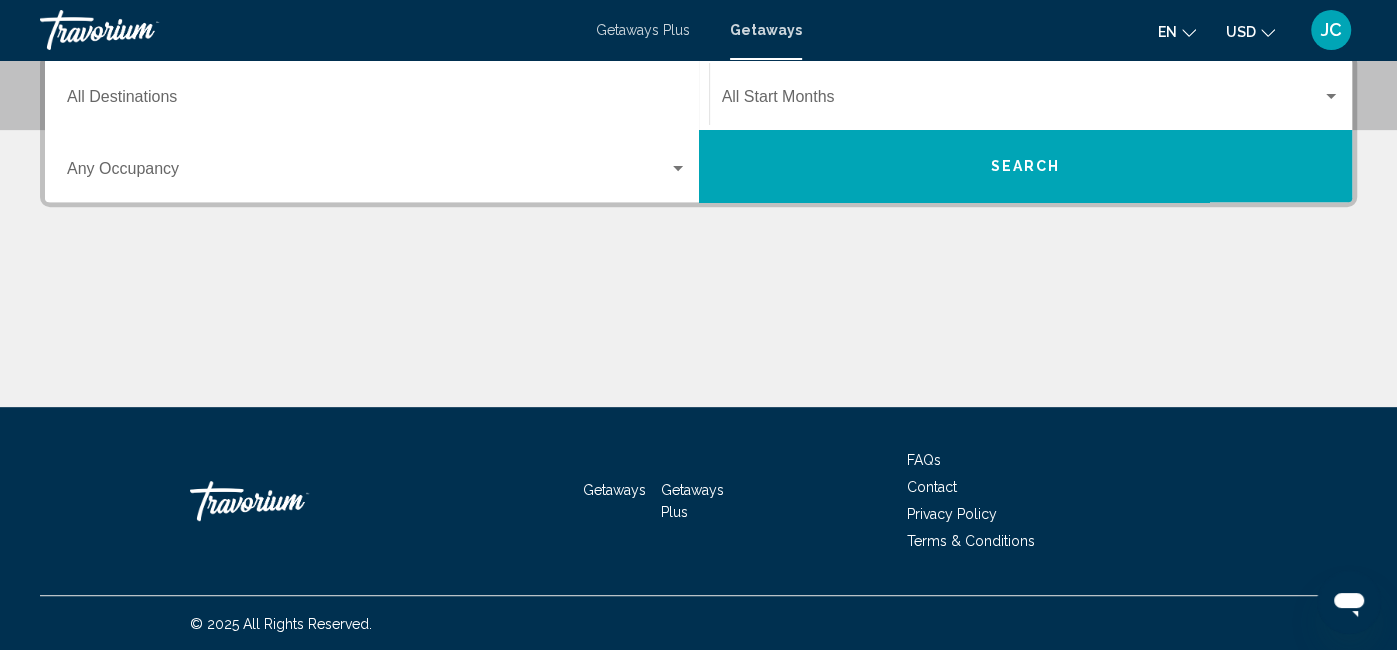 click on "Destination All Destinations" at bounding box center (377, 94) 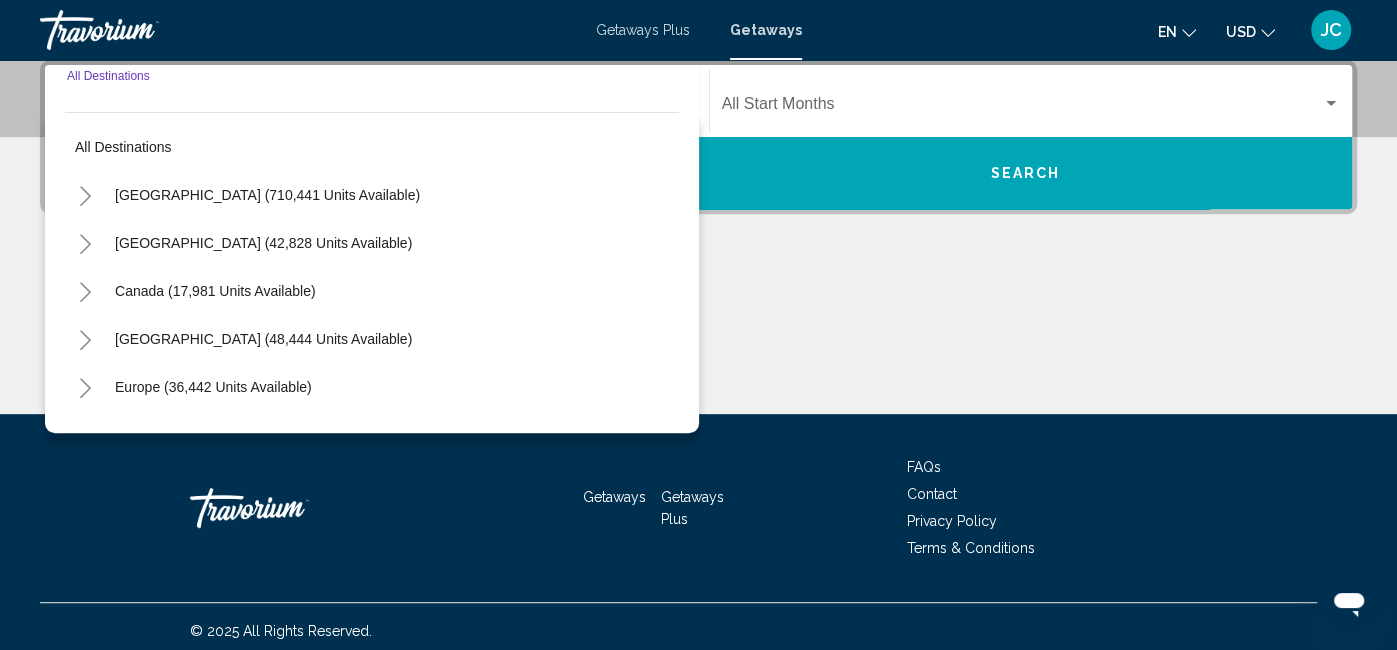 scroll, scrollTop: 457, scrollLeft: 0, axis: vertical 